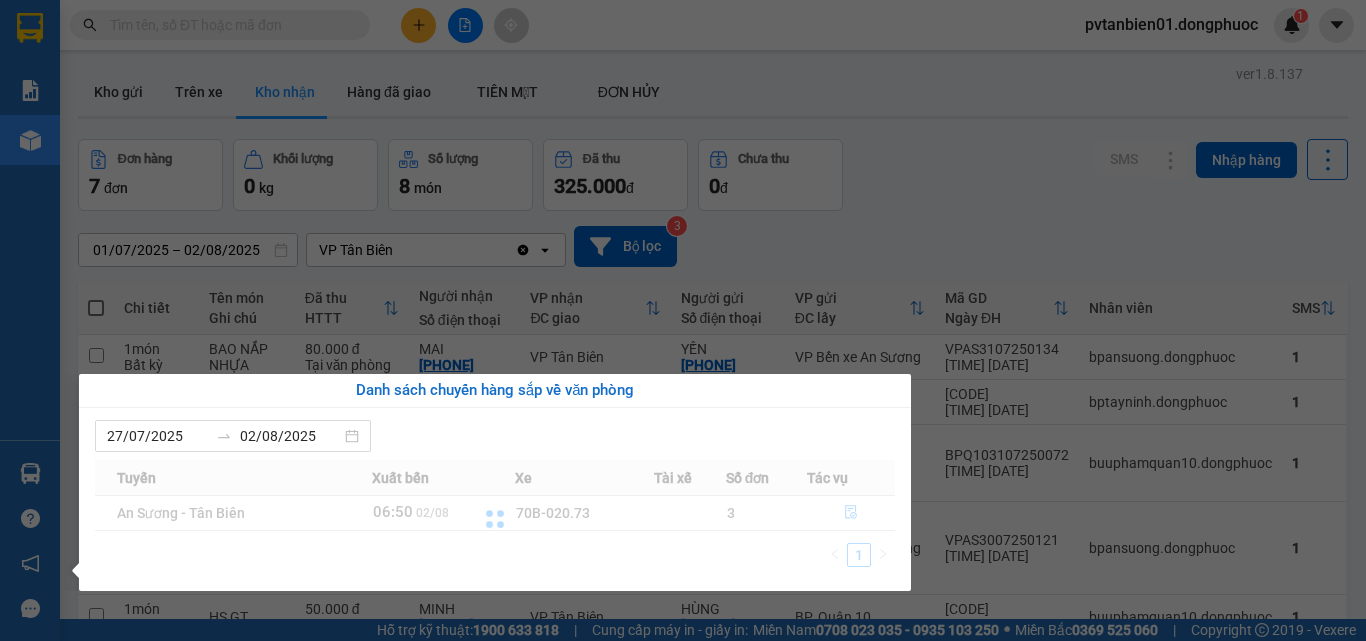 scroll, scrollTop: 0, scrollLeft: 0, axis: both 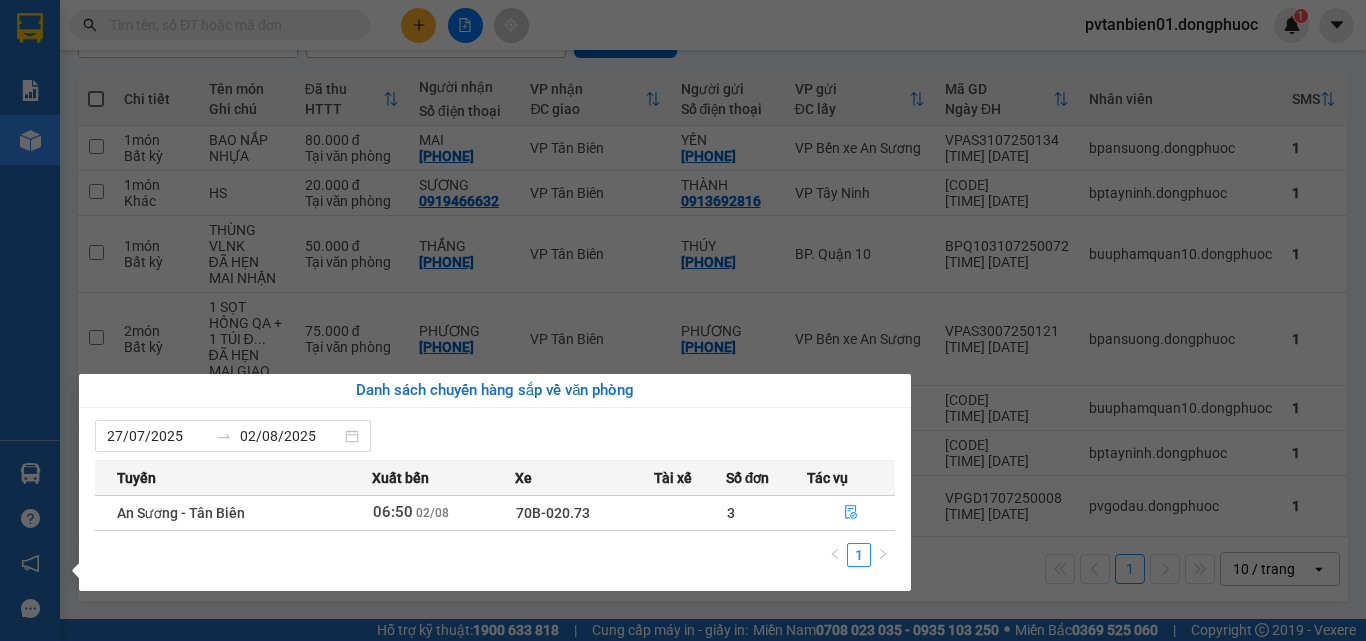 click on "Báo cáo Mẫu 1: Báo cáo dòng tiền theo nhân viên Mẫu 1: Báo cáo dòng tiền theo nhân viên (VP) Mẫu 2: Doanh số tạo đơn theo Văn phòng, nhân viên - Trạm     Kho hàng mới Hàng sắp về Hướng dẫn sử dụng Giới thiệu Vexere, nhận hoa hồng Phản hồi Phần mềm hỗ trợ bạn tốt chứ?" at bounding box center [30, 320] 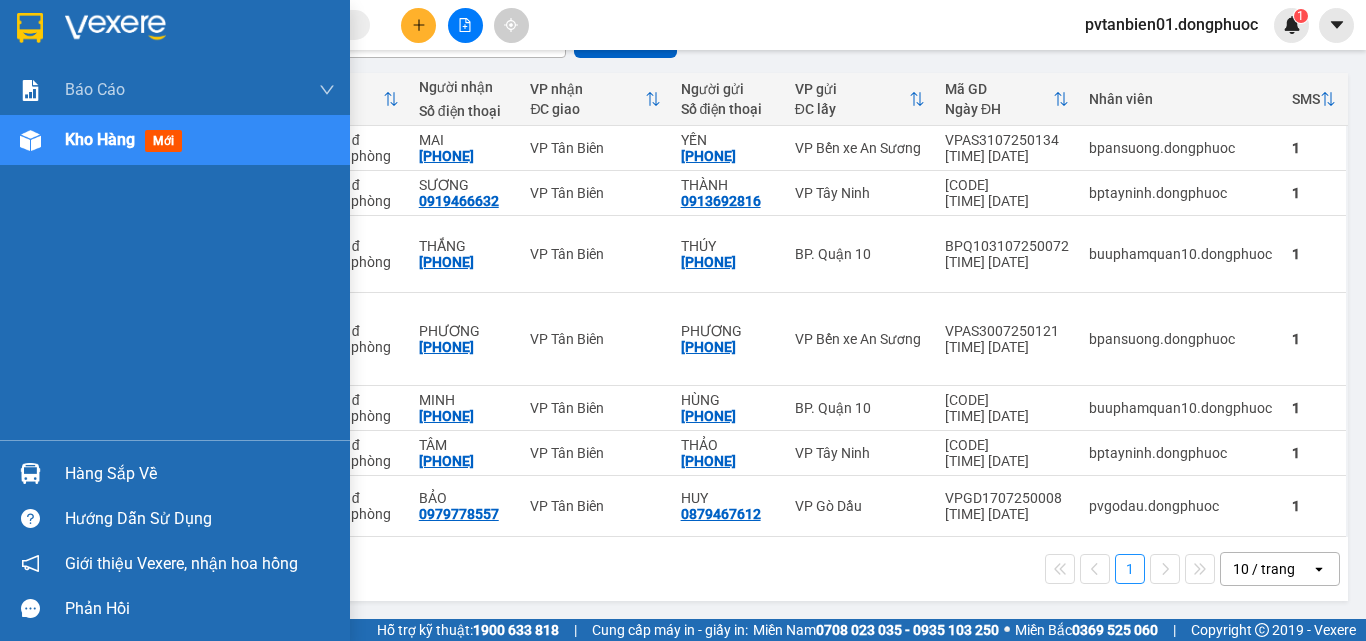 click on "Hàng sắp về" at bounding box center (175, 473) 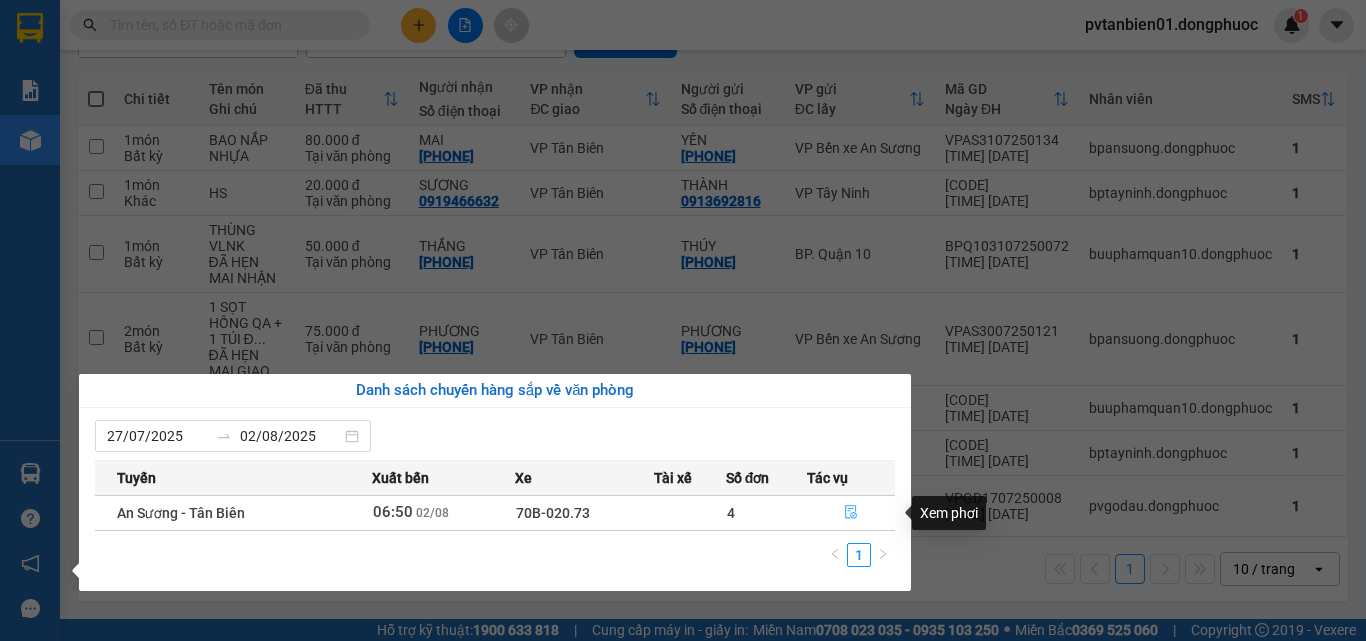 click at bounding box center (851, 513) 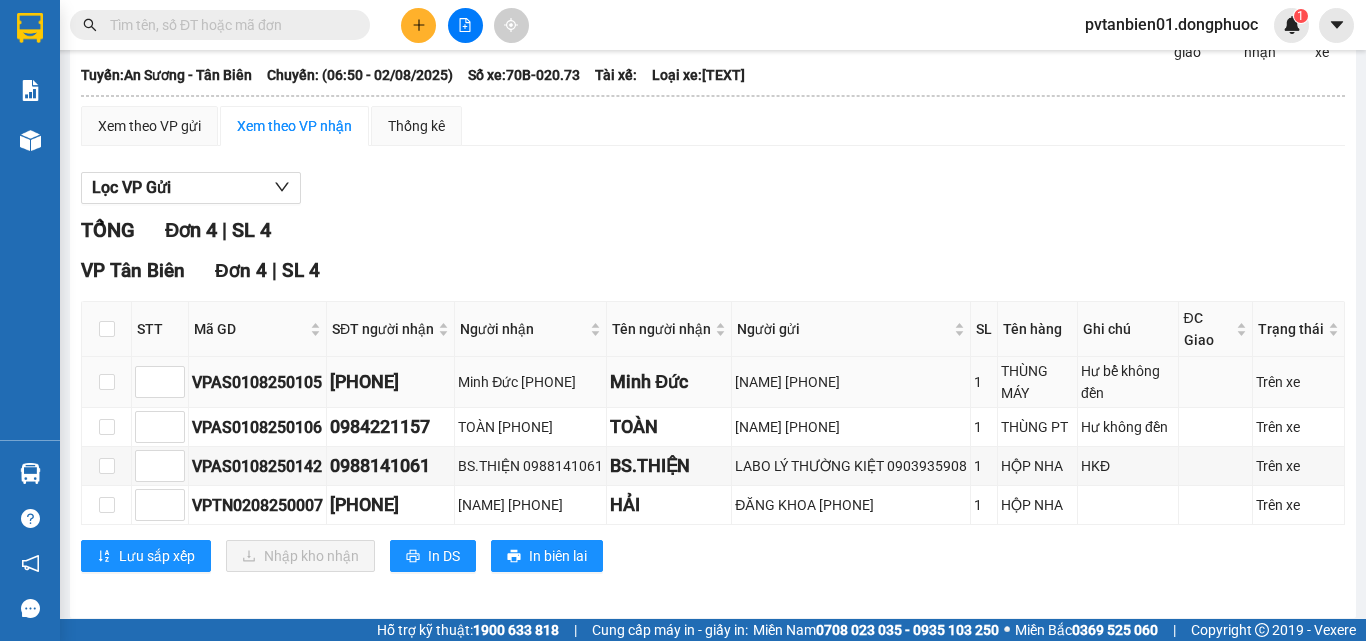 scroll, scrollTop: 126, scrollLeft: 0, axis: vertical 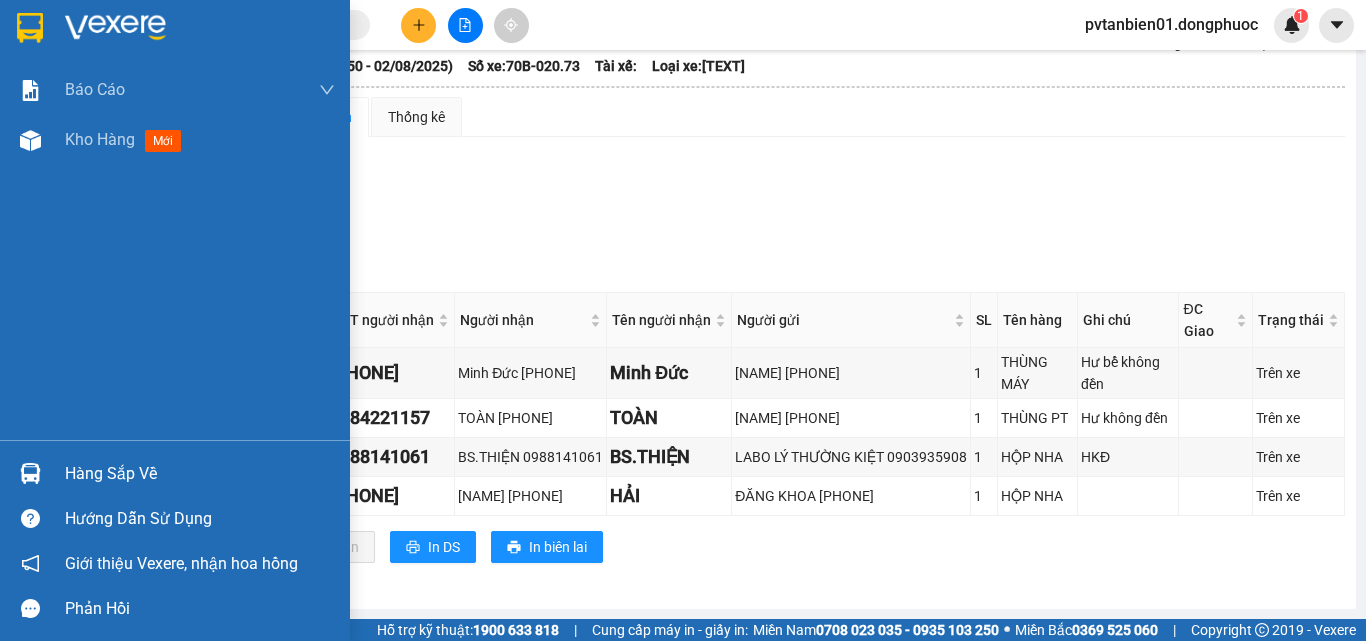 click on "Hàng sắp về" at bounding box center [175, 473] 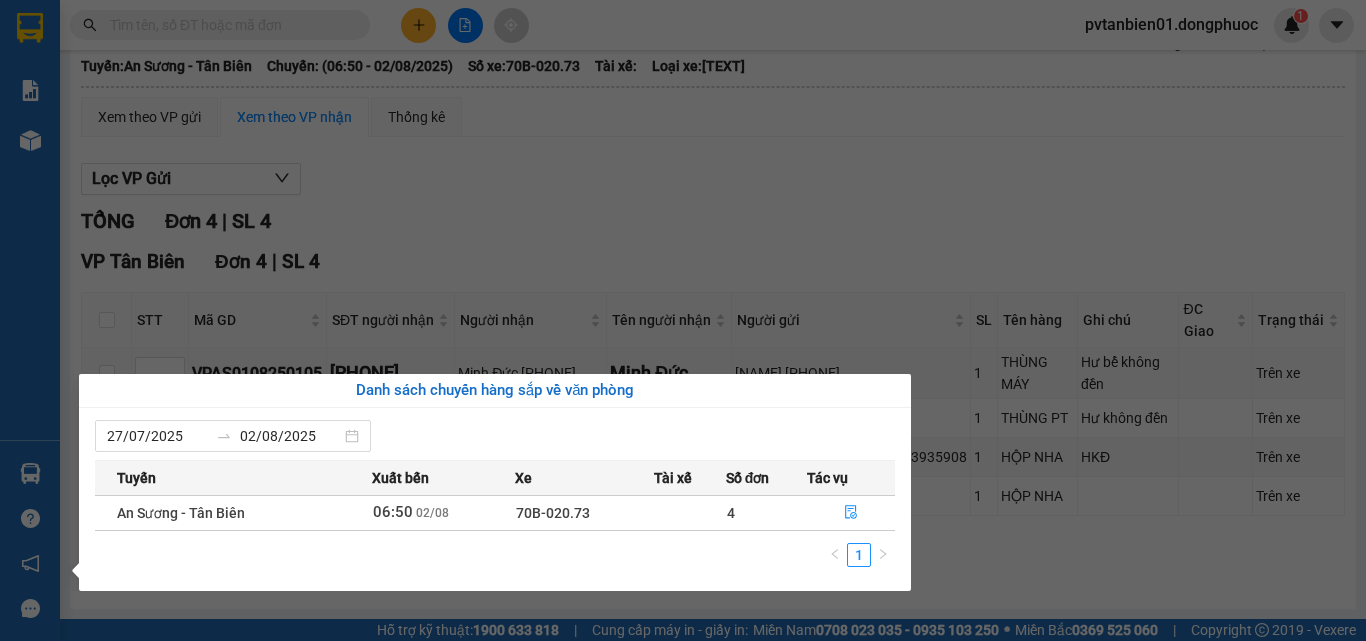 click on "Kết quả tìm kiếm ( 0 )  Bộ lọc  Ngày tạo đơn gần nhất No Data pvtanbien01.dongphuoc 1     Báo cáo Mẫu 1: Báo cáo dòng tiền theo nhân viên Mẫu 1: Báo cáo dòng tiền theo nhân viên (VP) Mẫu 2: Doanh số tạo đơn theo Văn phòng, nhân viên - Trạm     Kho hàng mới Hàng sắp về Hướng dẫn sử dụng Giới thiệu Vexere, nhận hoa hồng Phản hồi Phần mềm hỗ trợ bạn tốt chứ? [NAME] - [NAME] [DATE] [TIME]   (TC)   - [CODE]  Làm mới In phơi In đơn chọn Thống kê Lọc  CR Lọc  CC Xuất Excel Đã giao Kho nhận Trên xe Đồng Phước   [NUMBER]   [NAME], [TEXT], [TEXT], [TEXT] [DATE] Tuyến:  [NAME] - [NAME] Chuyến:   ([TIME] - [DATE]) Số xe:  [CODE]   Loại xe:  [TEXT] [TEXT] Tuyến:  [NAME] - [NAME] Chuyến:   ([TIME] - [DATE]) Số xe:  [CODE] Tài xế:  Loại xe:  [TEXT] [TEXT] Xem theo VP gửi Thống kê" at bounding box center (683, 320) 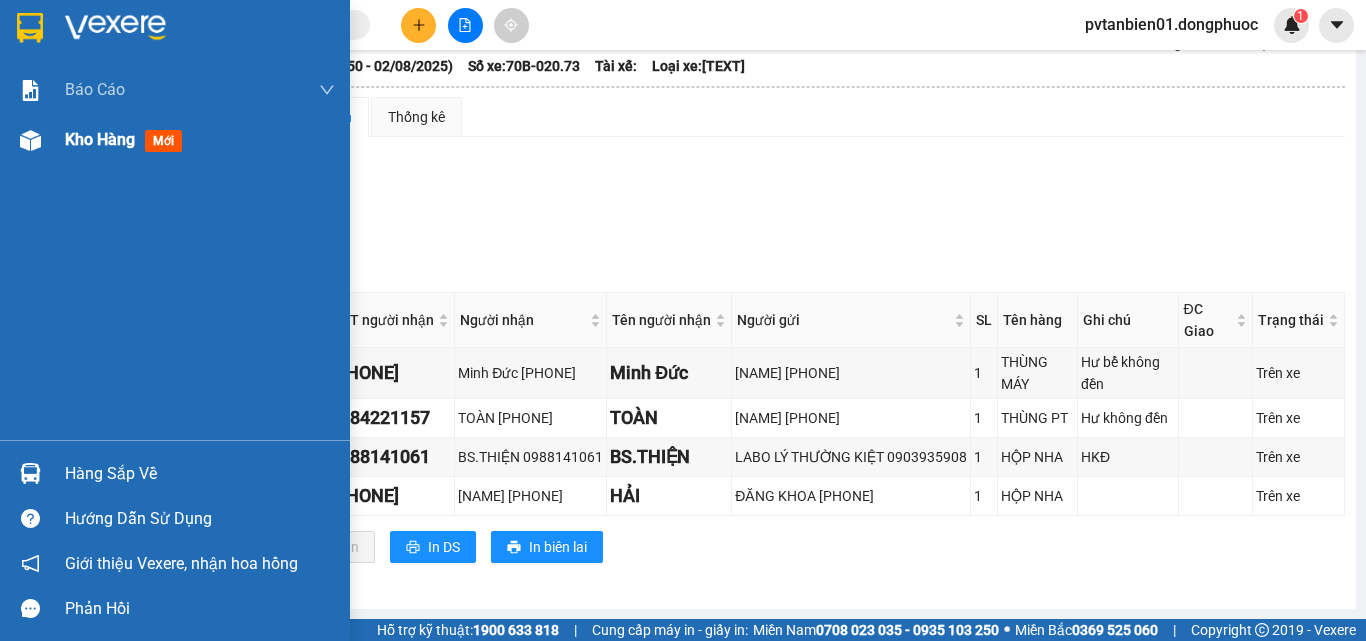 click on "Kho hàng mới" at bounding box center [127, 139] 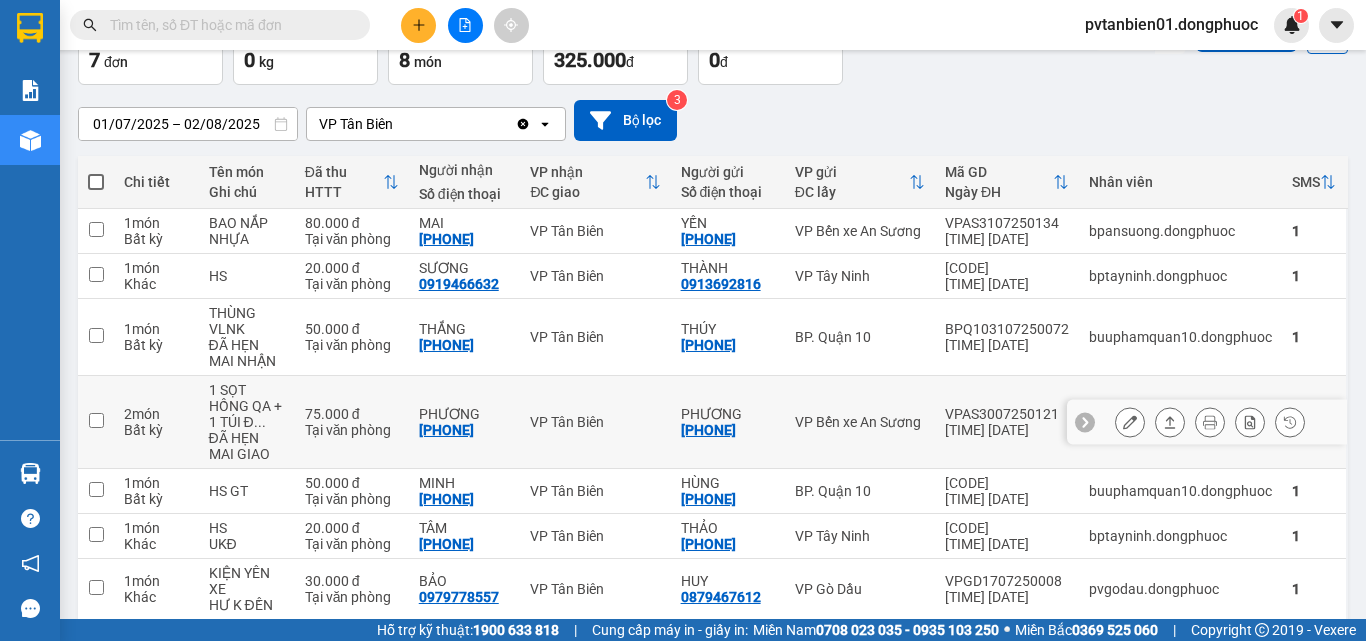 scroll, scrollTop: 0, scrollLeft: 0, axis: both 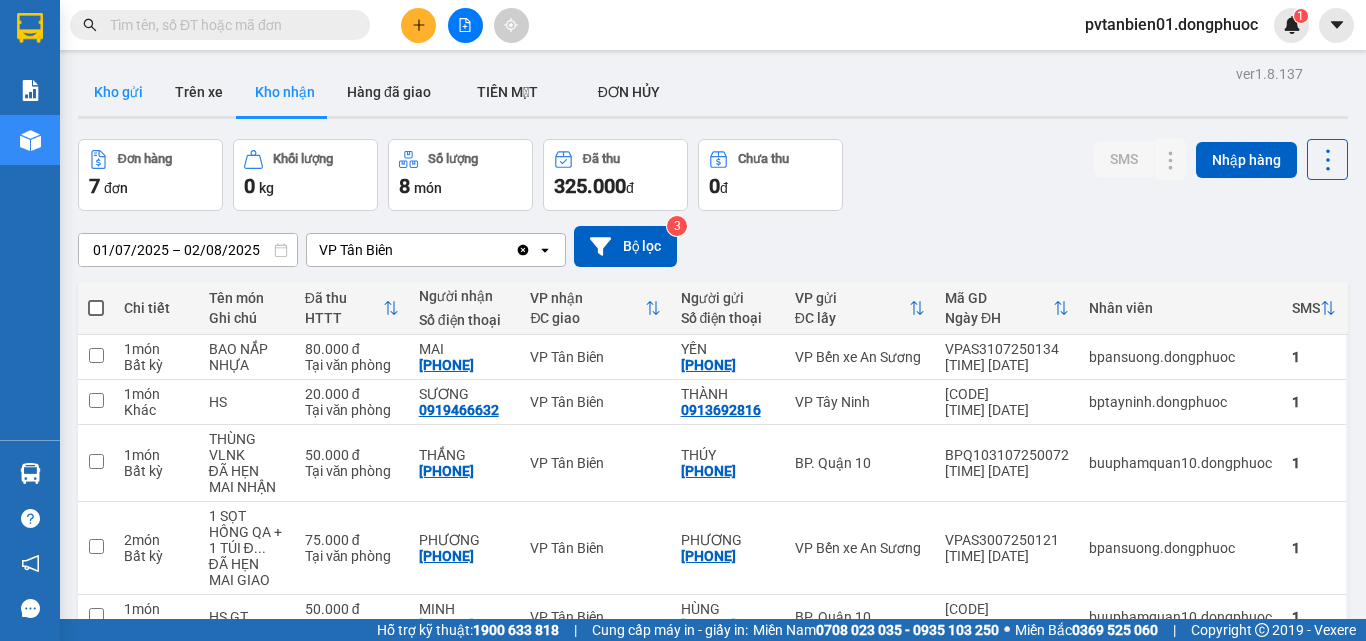 click on "Kho gửi" at bounding box center [118, 92] 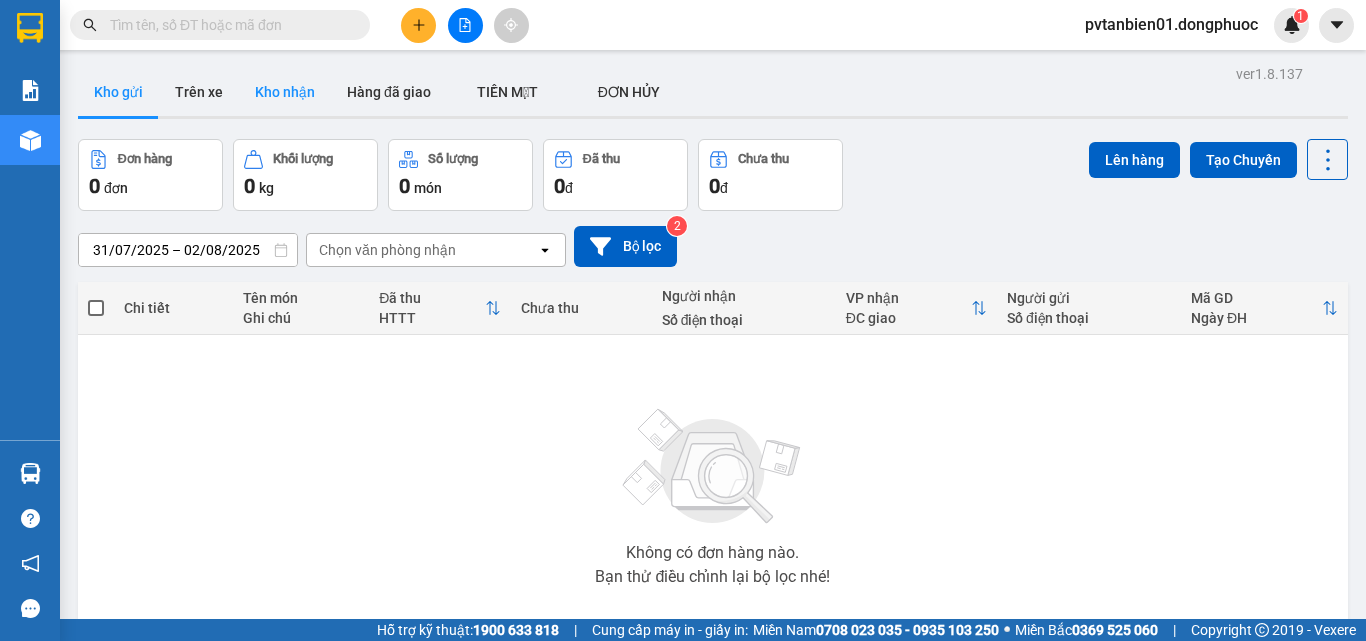 click on "Kho nhận" at bounding box center [285, 92] 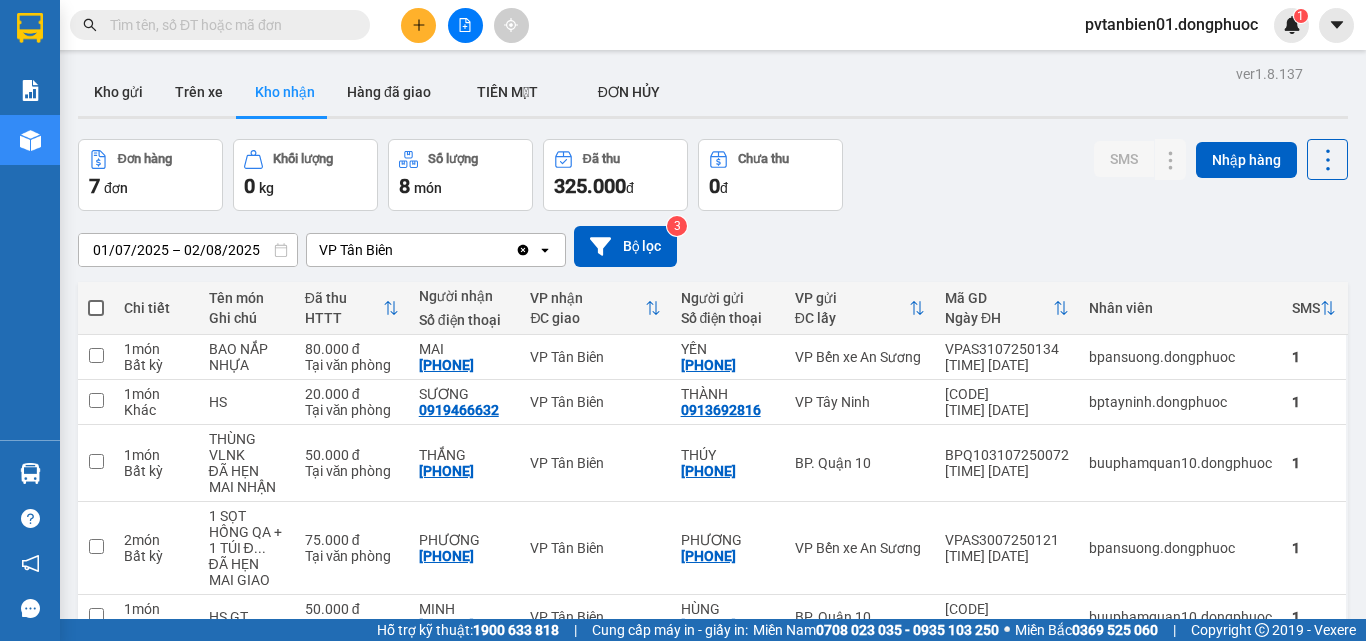 click on "Đơn hàng 7 đơn Khối lượng 0 kg Số lượng 8 món Đã thu 325.000 đ Chưa thu 0 đ SMS Nhập hàng" at bounding box center (713, 175) 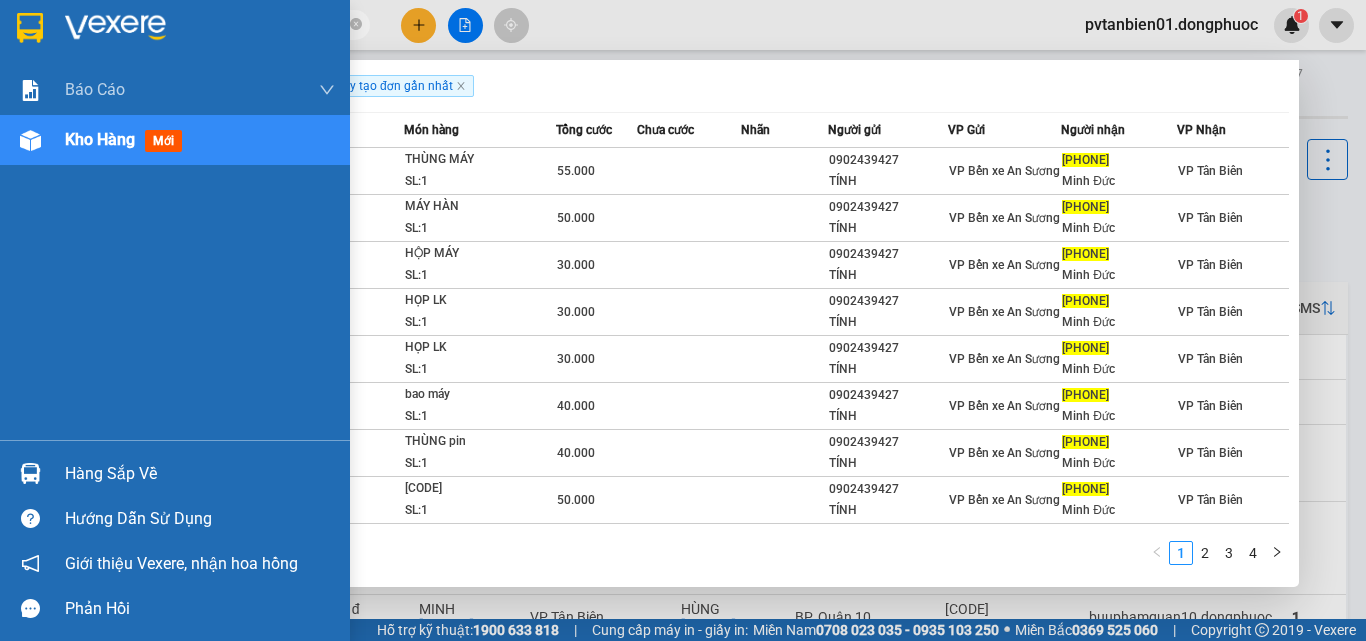 type on "[PHONE]" 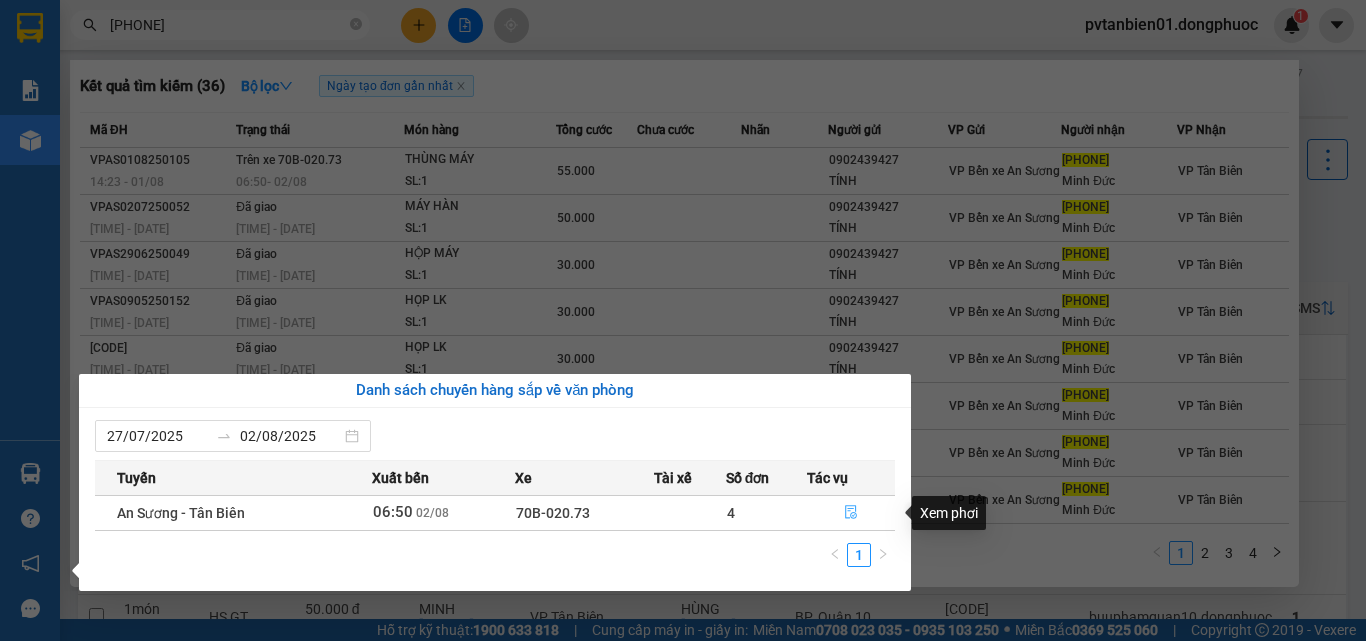 click at bounding box center (851, 513) 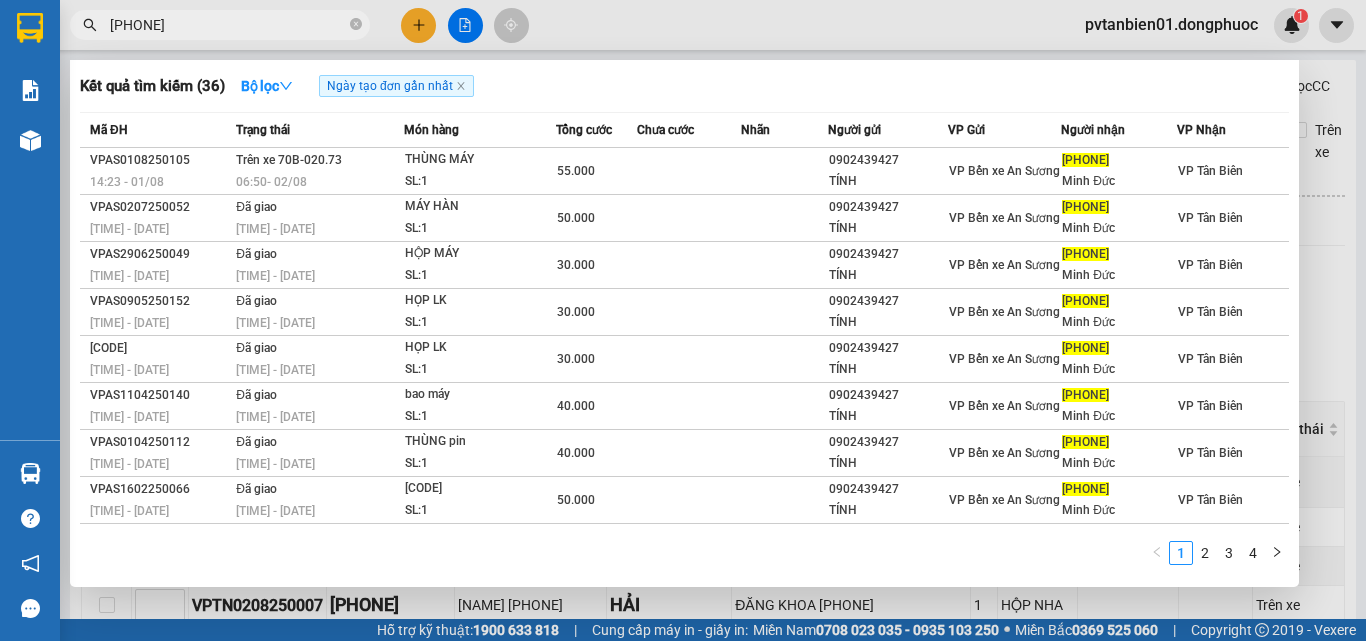 click on "[PHONE]" at bounding box center [228, 25] 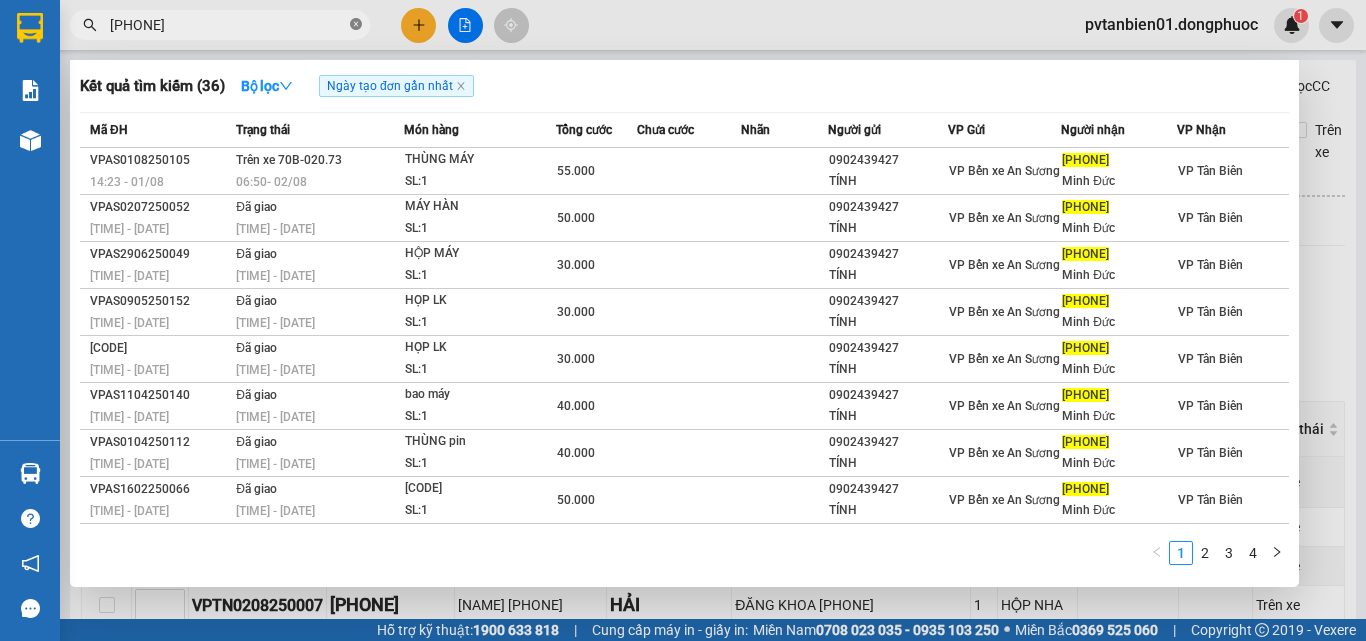 click 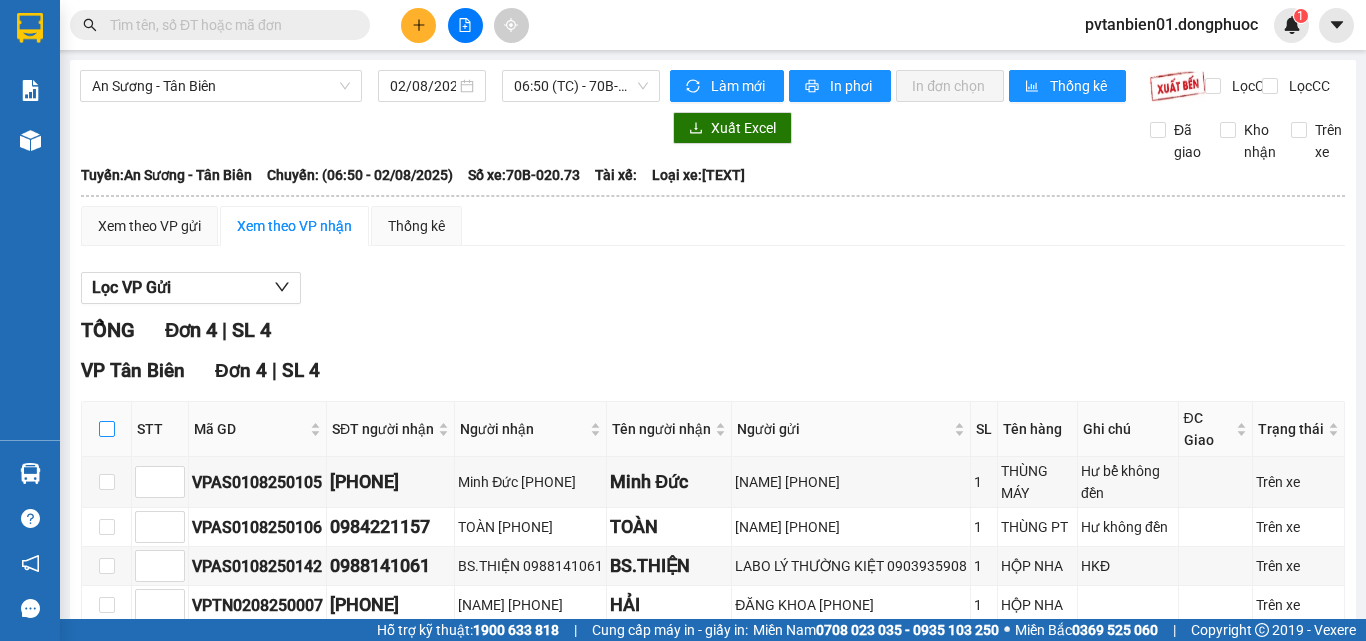 click at bounding box center [107, 429] 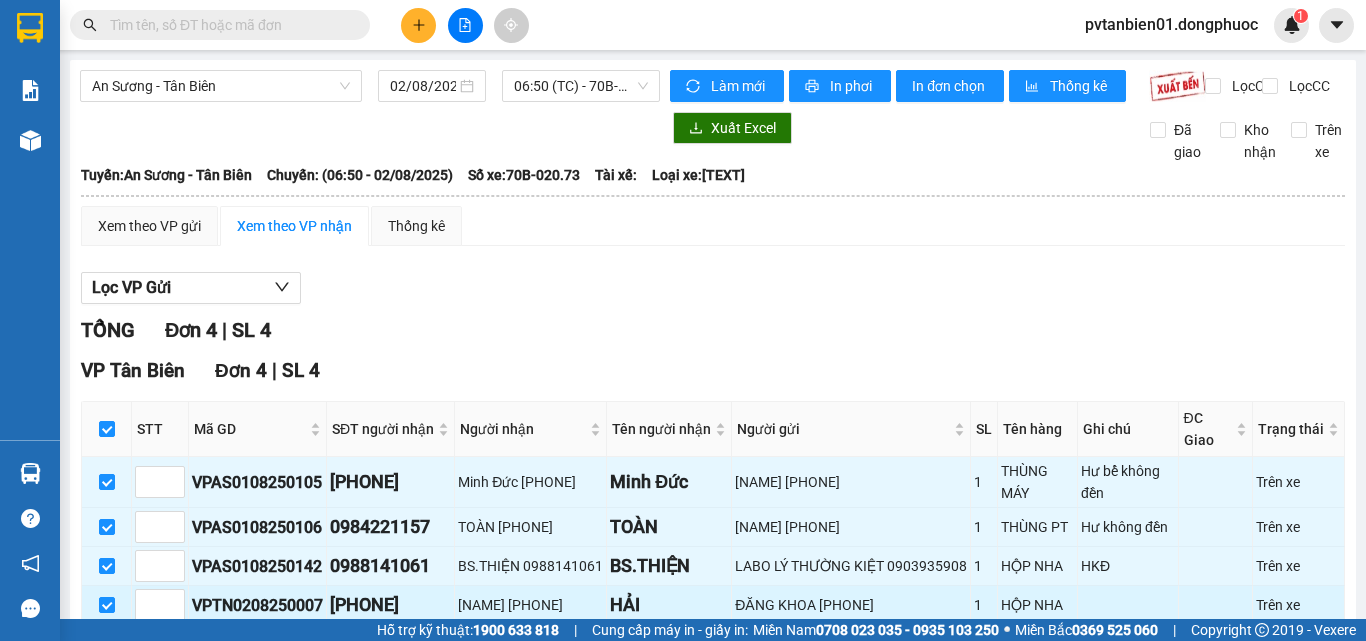 scroll, scrollTop: 126, scrollLeft: 0, axis: vertical 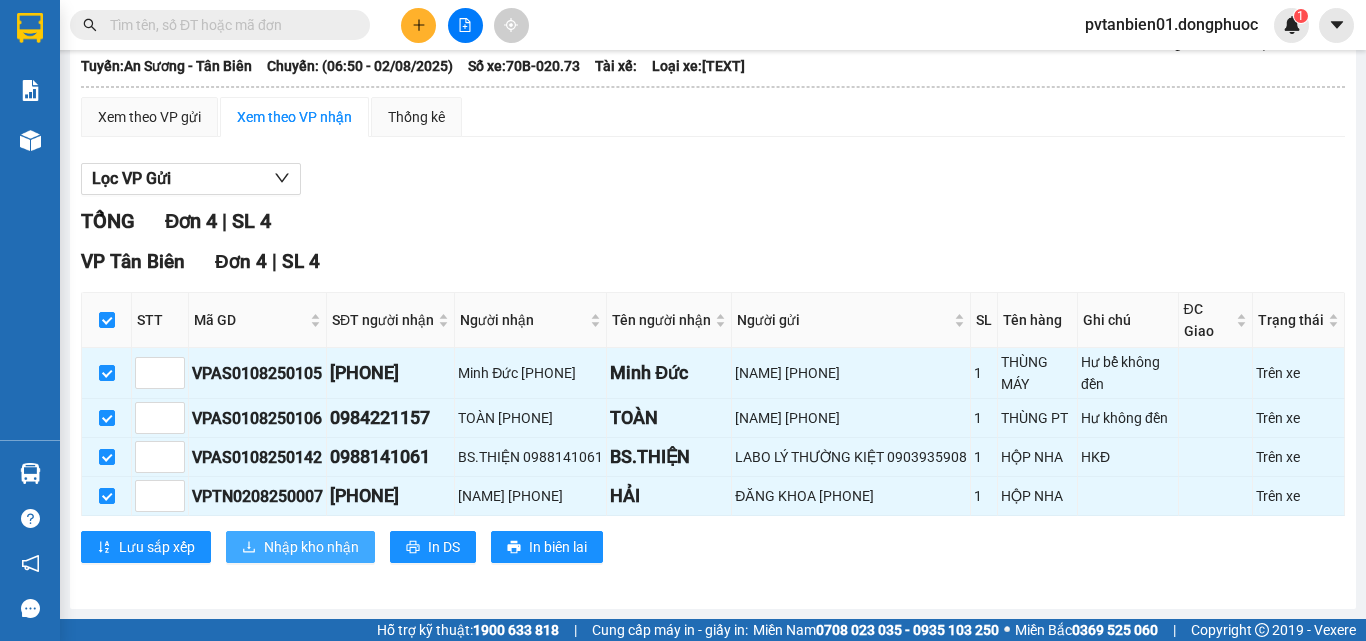 click on "Nhập kho nhận" at bounding box center (311, 547) 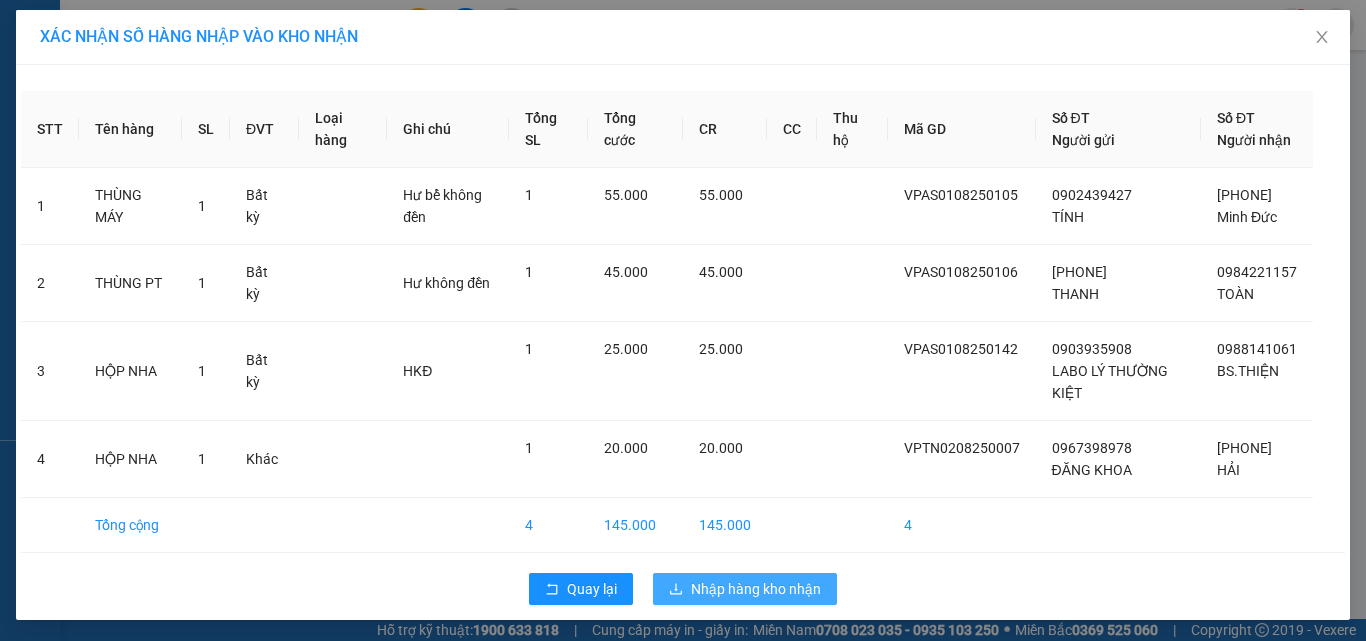 click on "Nhập hàng kho nhận" at bounding box center (756, 589) 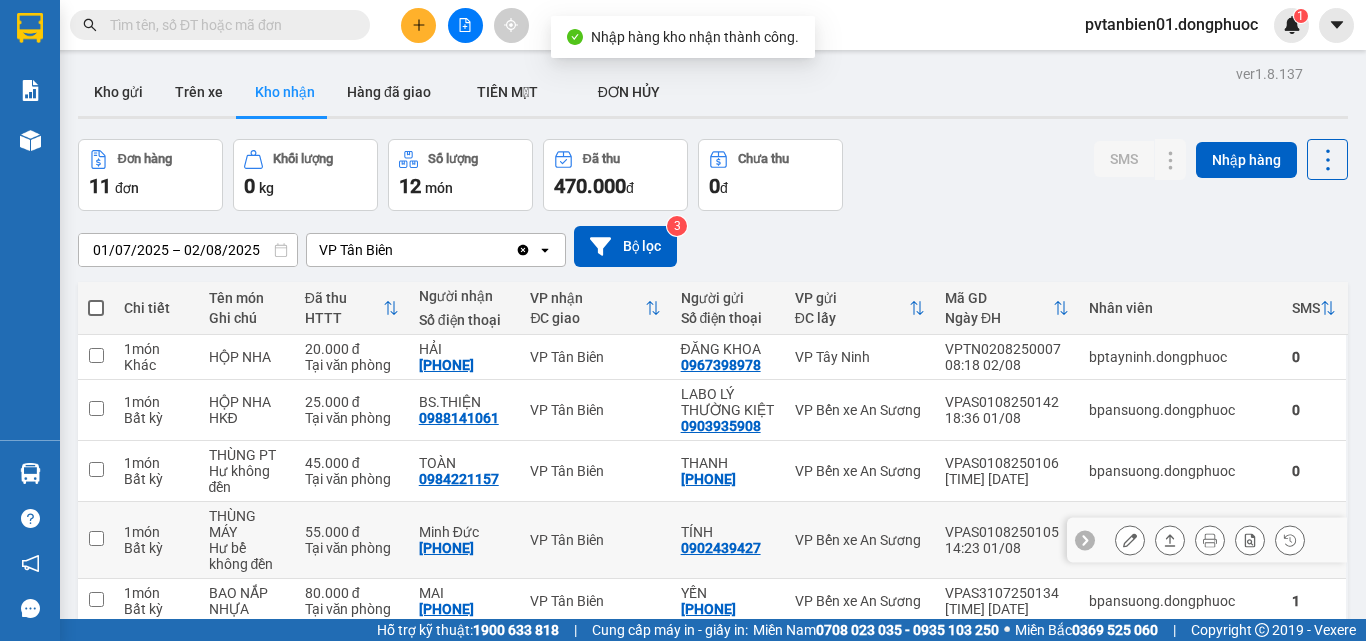 click at bounding box center [1170, 540] 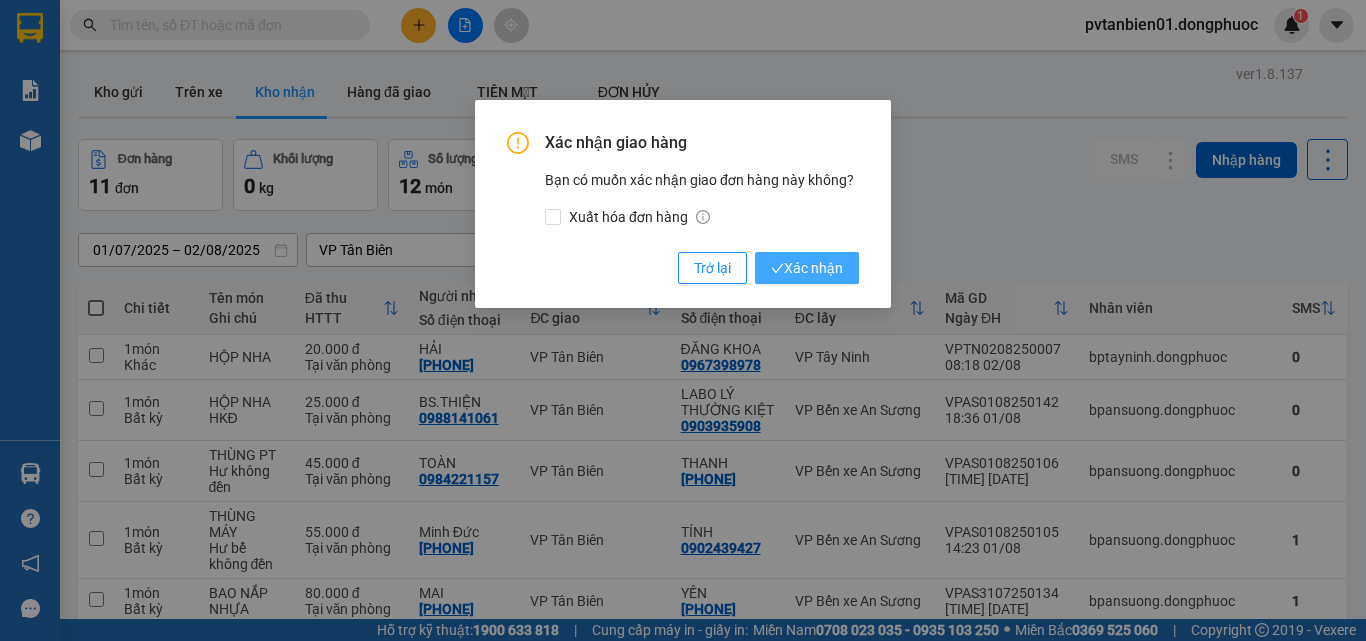 click on "Xác nhận" at bounding box center (807, 268) 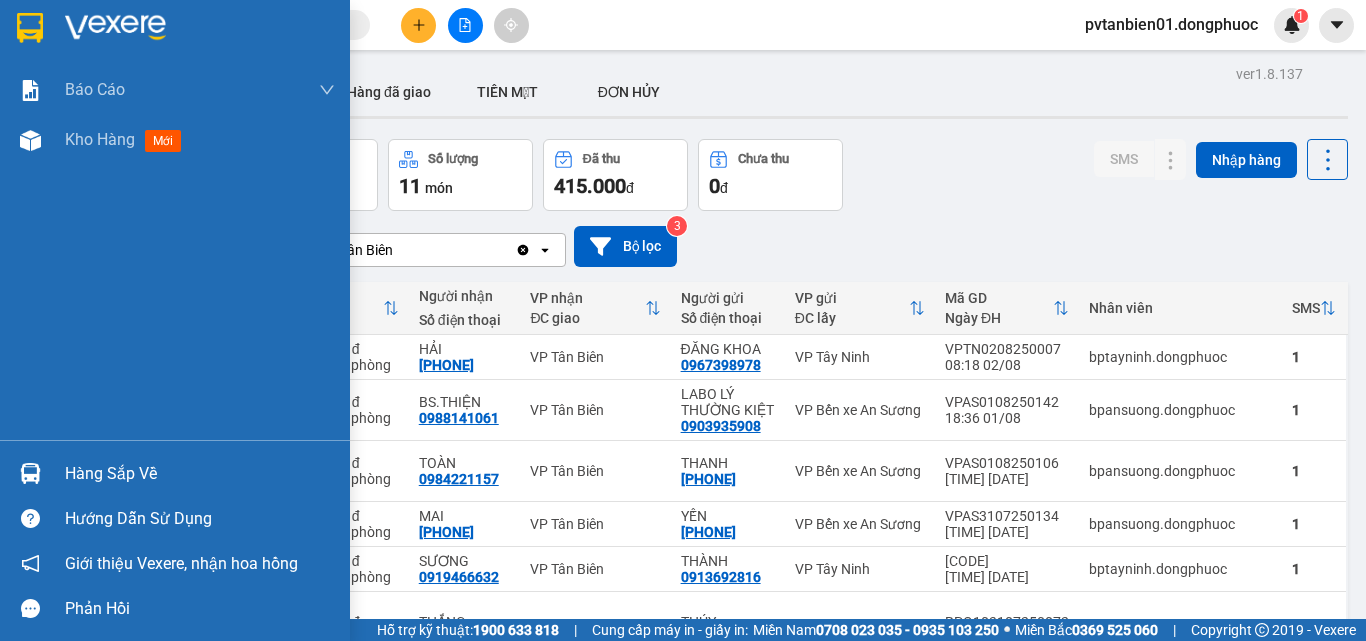 click on "Hàng sắp về" at bounding box center (175, 473) 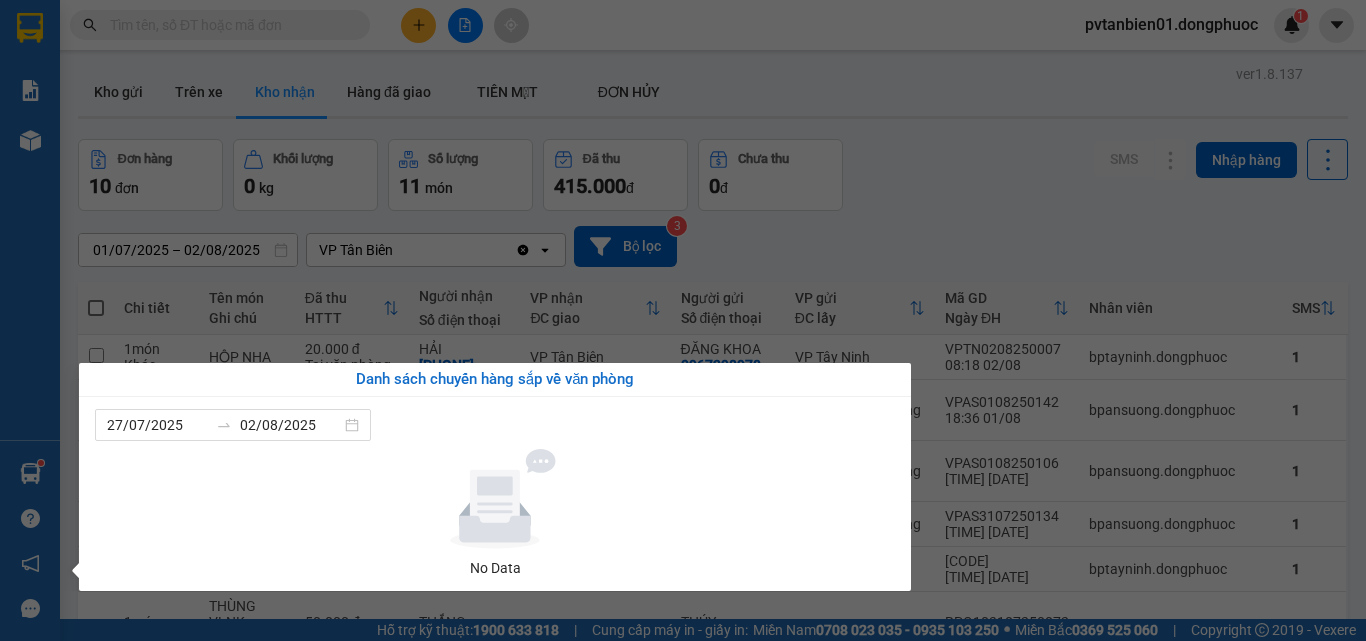 click on "Kết quả tìm kiếm ( 36 )  Bộ lọc  Ngày tạo đơn gần nhất Mã ĐH Trạng thái Món hàng Tổng cước Chưa cước Nhãn Người gửi VP Gửi Người nhận VP Nhận[CODE] [TIME] - [DATE] Trên xe   [CODE] [TIME]  -   [TEXT] SL:  1 [PRICE] [PHONE] [NAME] VP [NAME] VP [PHONE] [NAME] VP [NAME] VP[CODE] [TIME] - [DATE] Đã giao   [TIME] - [DATE] [CODE] SL:  1 [PRICE] [PHONE] [NAME] VP [NAME] VP [PHONE] [NAME] VP [NAME] VP[CODE] [TIME] - [DATE] Đã giao   [TIME] - [DATE] [CODE] SL:  1 [PRICE] [PHONE] [NAME] VP [NAME] VP [PHONE] [NAME] VP [NAME] VP[CODE] [TIME] - [DATE] Đã giao   [TIME] - [DATE] [CODE] SL:  1 [PRICE] [PHONE] [NAME] VP [NAME] VP [PHONE] [NAME] VP [NAME] VP[CODE] [TIME] - [DATE] Đã giao   [TIME] - [DATE] [CODE] SL:  1 [PRICE] [PHONE] [NAME] VP [NAME] VP [PHONE] [NAME] VP [NAME] VP[CODE] [TIME] - [DATE]   SL:  1" at bounding box center (683, 320) 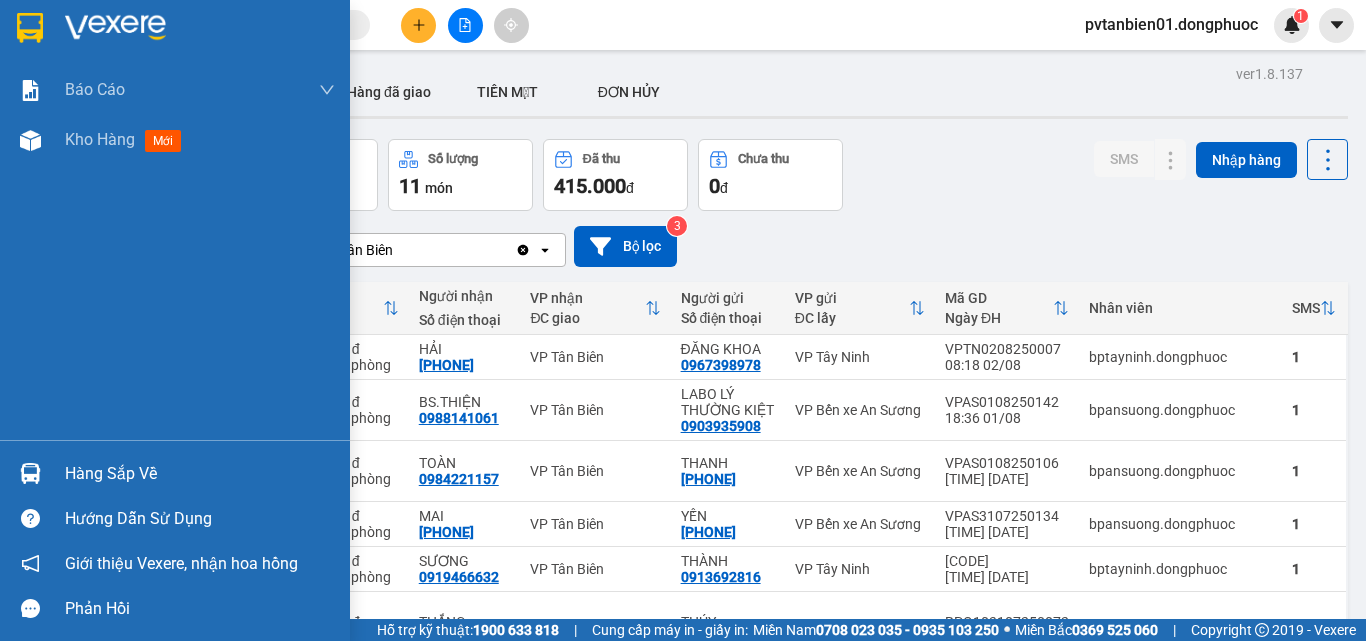 click on "Hàng sắp về" at bounding box center [175, 473] 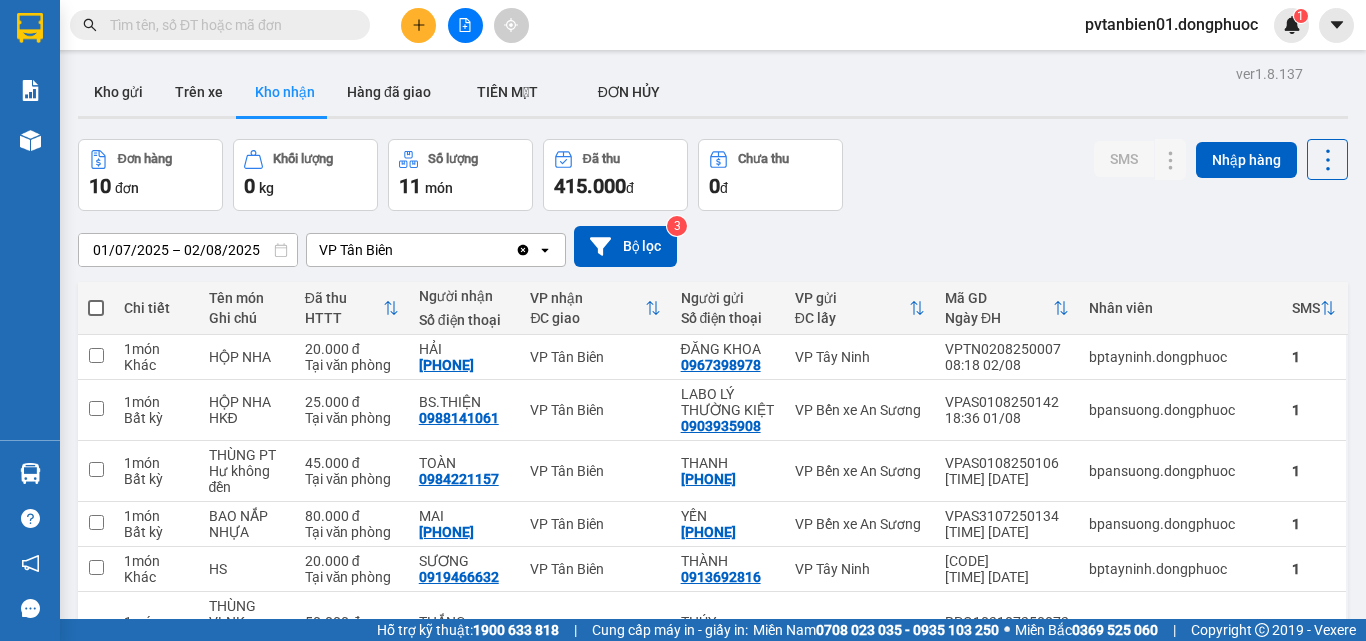 click on "Kết quả tìm kiếm ( 36 )  Bộ lọc  Ngày tạo đơn gần nhất Mã ĐH Trạng thái Món hàng Tổng cước Chưa cước Nhãn Người gửi VP Gửi Người nhận VP Nhận[CODE] [TIME] - [DATE] Trên xe   [CODE] [TIME]  -   [TEXT] SL:  1 [PRICE] [PHONE] [NAME] VP [NAME] VP [PHONE] [NAME] VP [NAME] VP[CODE] [TIME] - [DATE] Đã giao   [TIME] - [DATE] [CODE] SL:  1 [PRICE] [PHONE] [NAME] VP [NAME] VP [PHONE] [NAME] VP [NAME] VP[CODE] [TIME] - [DATE] Đã giao   [TIME] - [DATE] [CODE] SL:  1 [PRICE] [PHONE] [NAME] VP [NAME] VP [PHONE] [NAME] VP [NAME] VP[CODE] [TIME] - [DATE] Đã giao   [TIME] - [DATE] [CODE] SL:  1 [PRICE] [PHONE] [NAME] VP [NAME] VP [PHONE] [NAME] VP [NAME] VP[CODE] [TIME] - [DATE] Đã giao   [TIME] - [DATE] [CODE] SL:  1 [PRICE] [PHONE] [NAME] VP [NAME] VP [PHONE] [NAME] VP [NAME] VP[CODE] [TIME] - [DATE]   SL:  1" at bounding box center (683, 320) 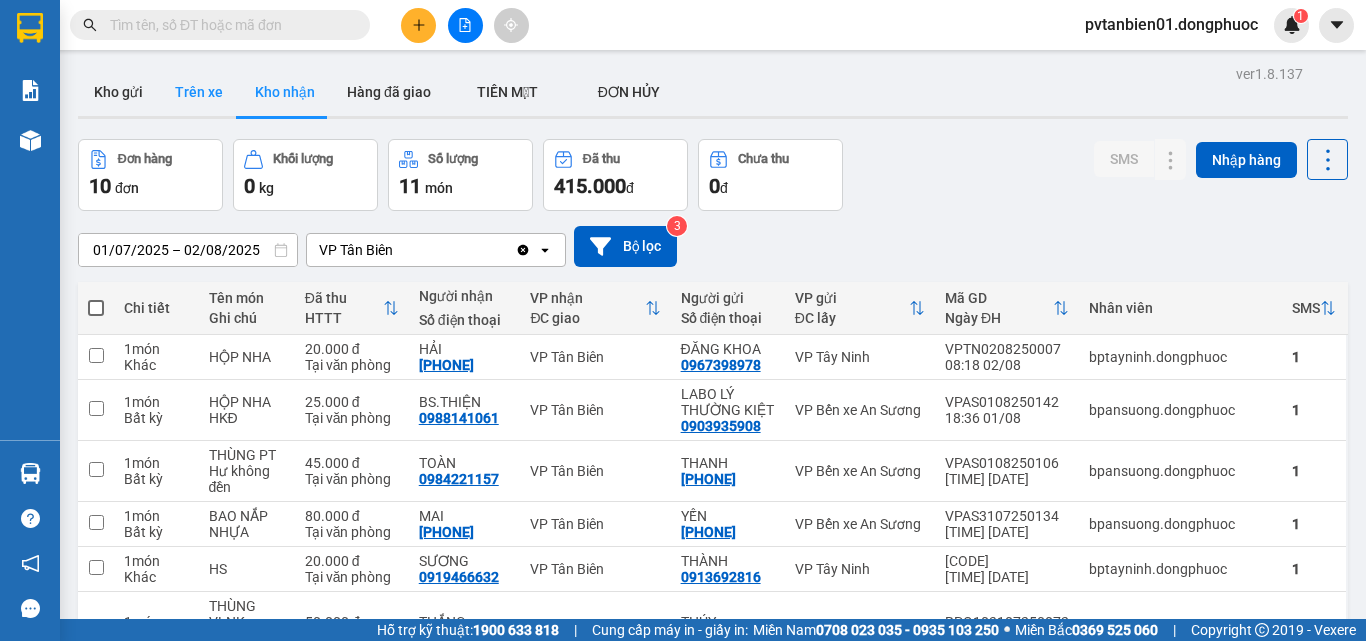 click on "Trên xe" at bounding box center [199, 92] 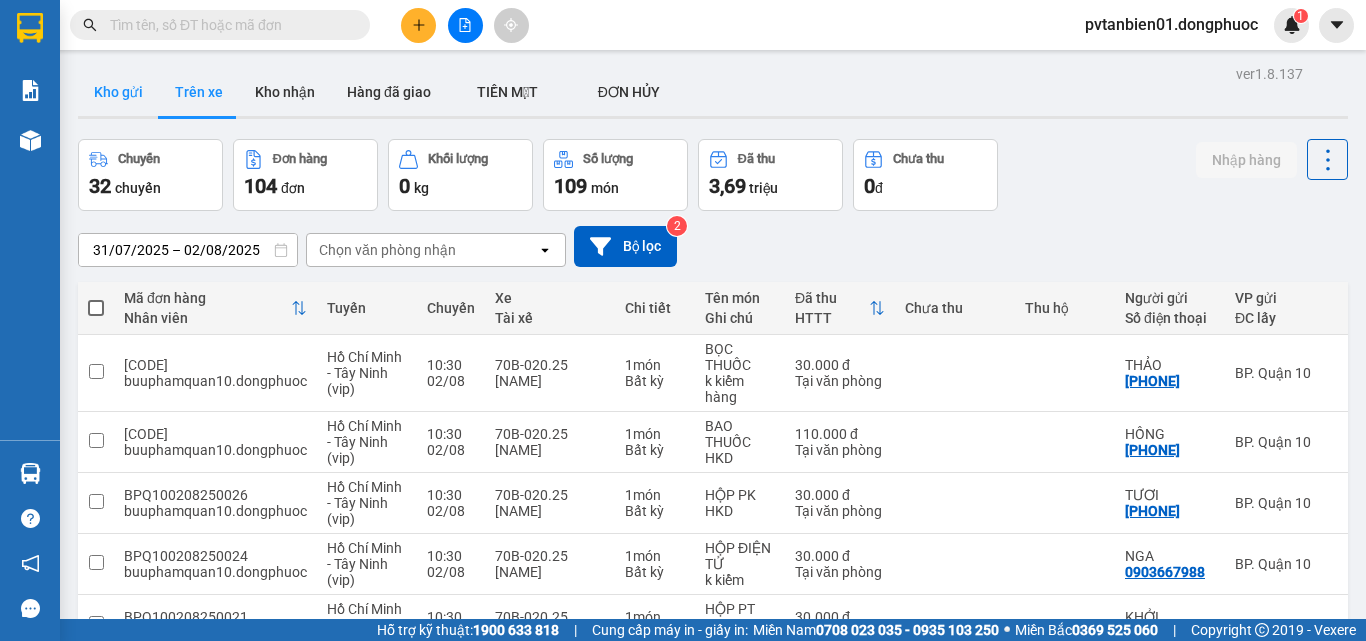 click on "Kho gửi" at bounding box center (118, 92) 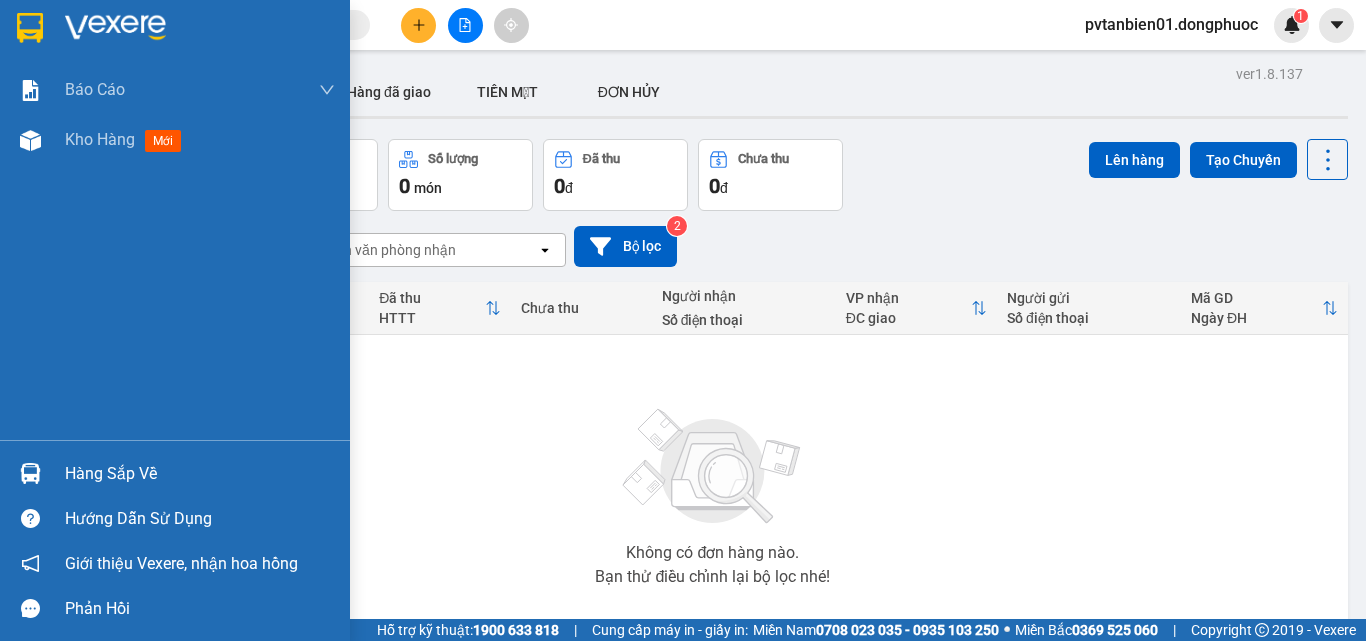 click on "Hàng sắp về" at bounding box center [175, 473] 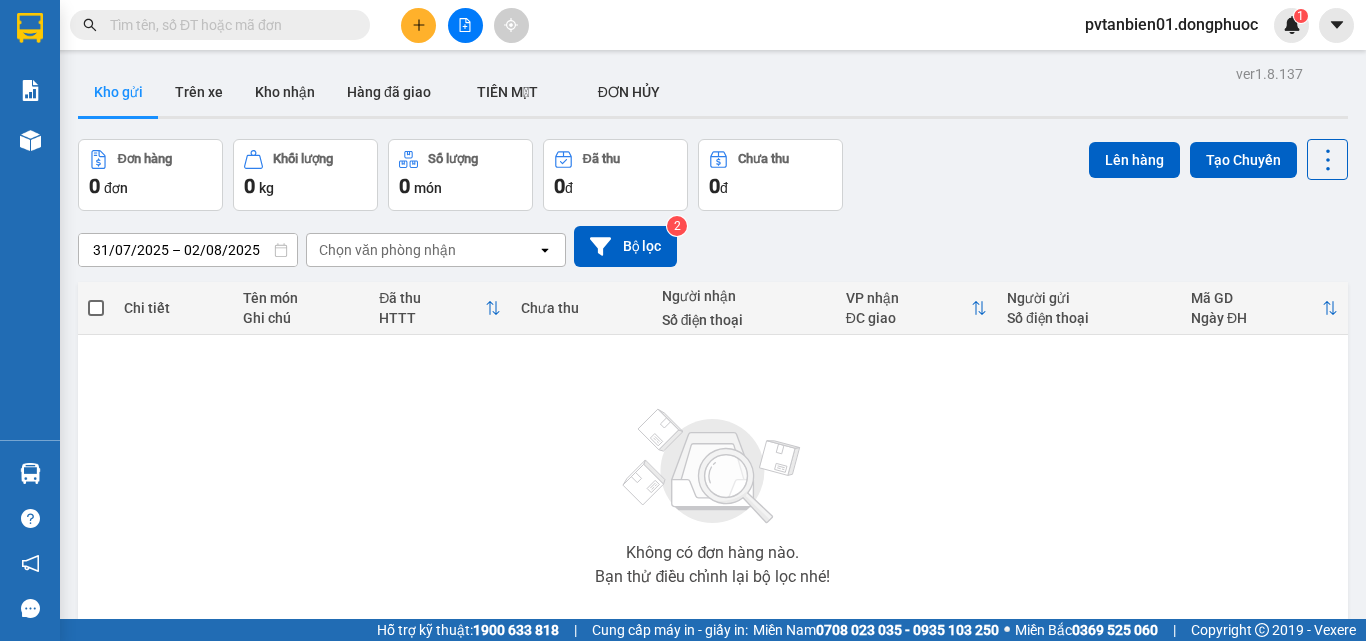 click on "Kết quả tìm kiếm ( 36 )  Bộ lọc  Ngày tạo đơn gần nhất Mã ĐH Trạng thái Món hàng Tổng cước Chưa cước Nhãn Người gửi VP Gửi Người nhận VP Nhận[CODE] [TIME] - [DATE] Trên xe   [CODE] [TIME]  -   [TEXT] SL:  1 [PRICE] [PHONE] [NAME] VP [NAME] VP [PHONE] [NAME] VP [NAME] VP[CODE] [TIME] - [DATE] Đã giao   [TIME] - [DATE] [CODE] SL:  1 [PRICE] [PHONE] [NAME] VP [NAME] VP [PHONE] [NAME] VP [NAME] VP[CODE] [TIME] - [DATE] Đã giao   [TIME] - [DATE] [CODE] SL:  1 [PRICE] [PHONE] [NAME] VP [NAME] VP [PHONE] [NAME] VP [NAME] VP[CODE] [TIME] - [DATE] Đã giao   [TIME] - [DATE] [CODE] SL:  1 [PRICE] [PHONE] [NAME] VP [NAME] VP [PHONE] [NAME] VP [NAME] VP[CODE] [TIME] - [DATE] Đã giao   [TIME] - [DATE] [CODE] SL:  1 [PRICE] [PHONE] [NAME] VP [NAME] VP [PHONE] [NAME] VP [NAME] VP[CODE] [TIME] - [DATE]   SL:  1" at bounding box center [683, 320] 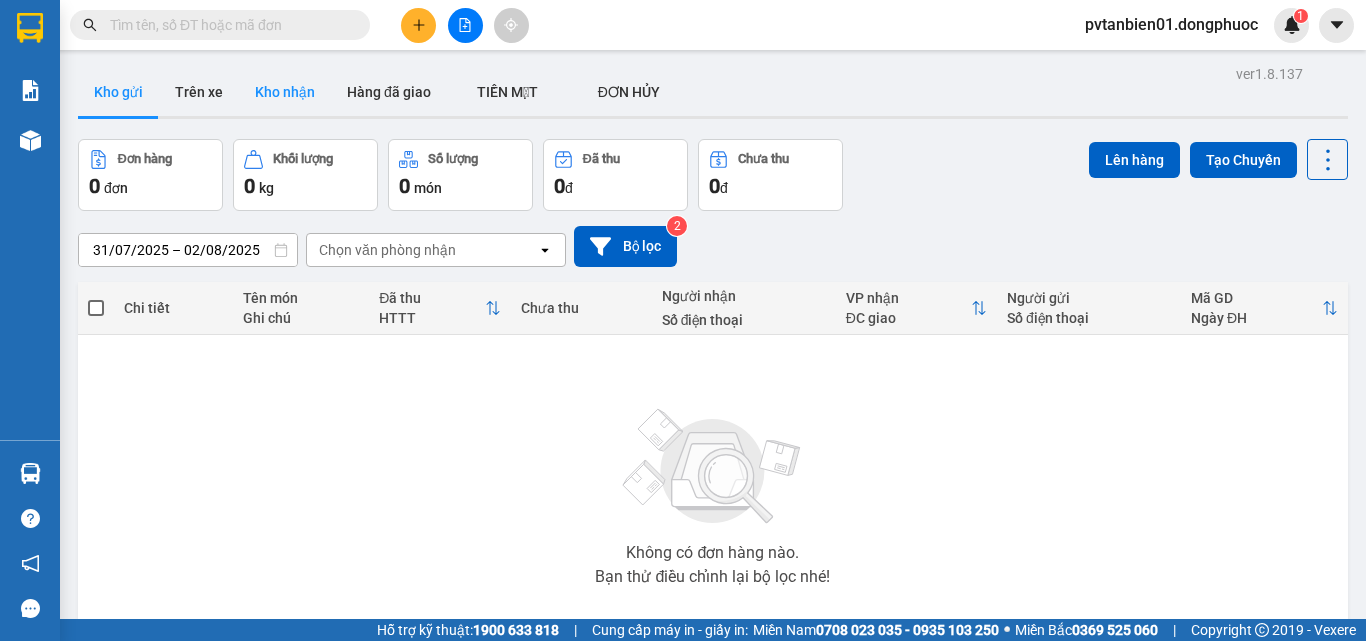 click on "Kho nhận" at bounding box center (285, 92) 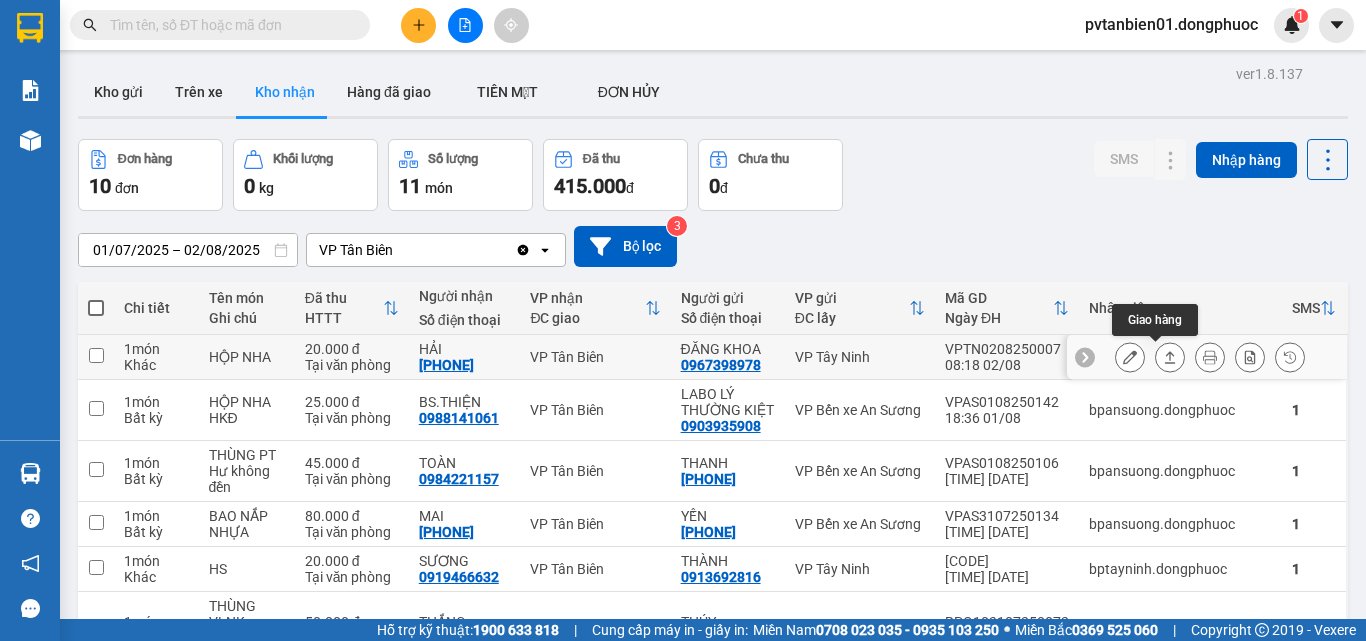 click 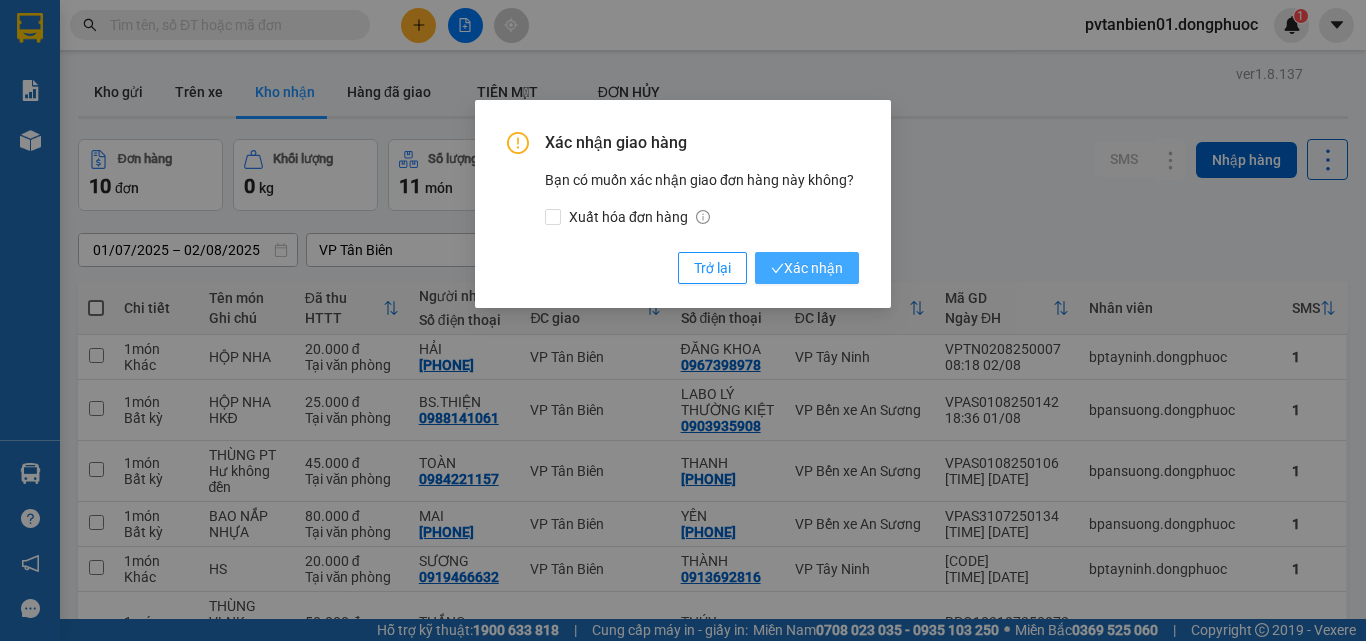 click on "Xác nhận" at bounding box center (807, 268) 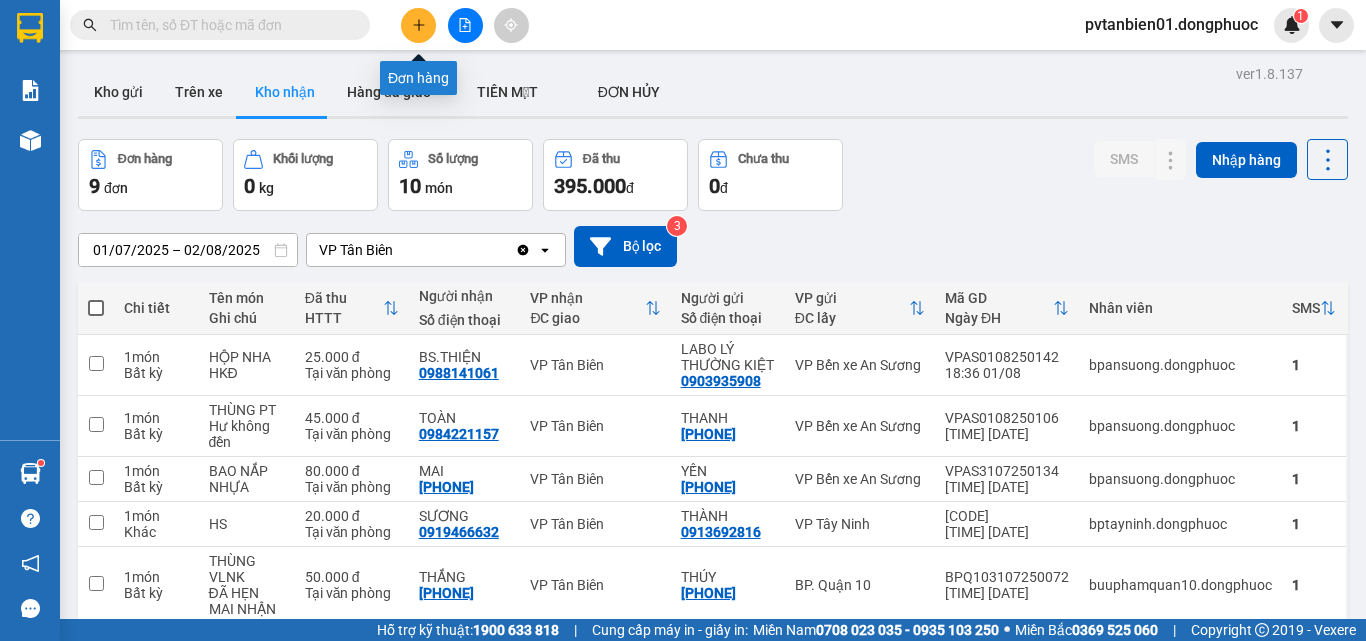 click 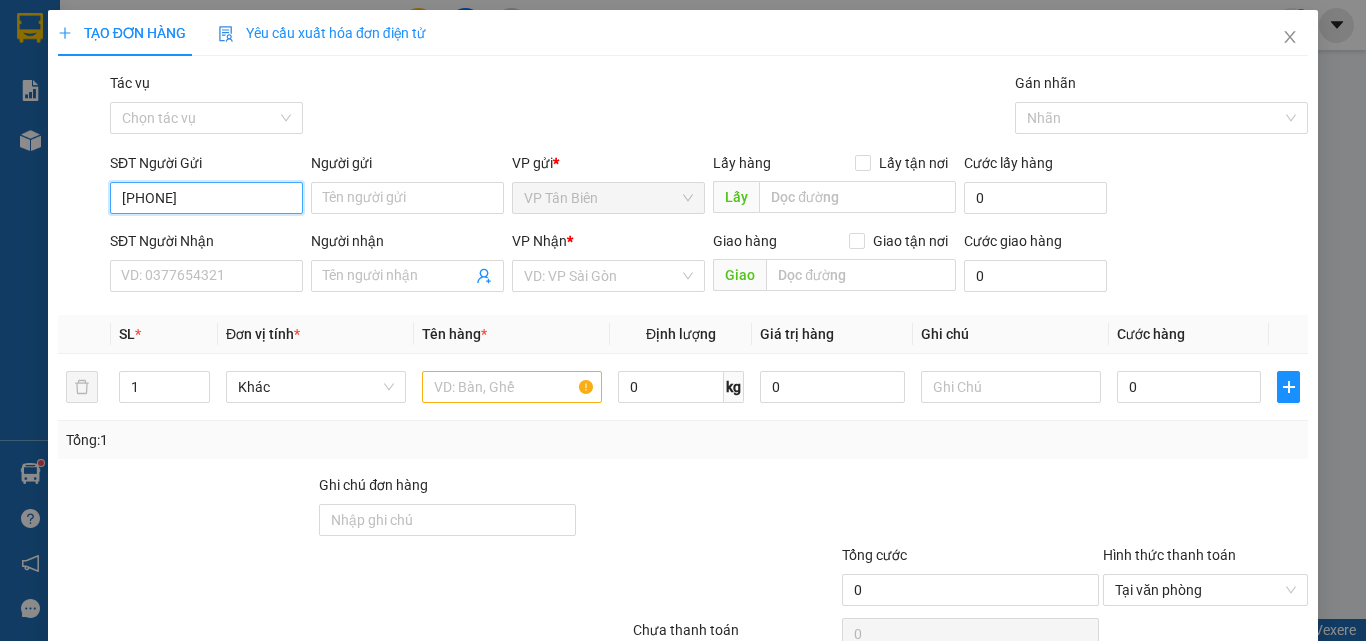 type on "0964007403" 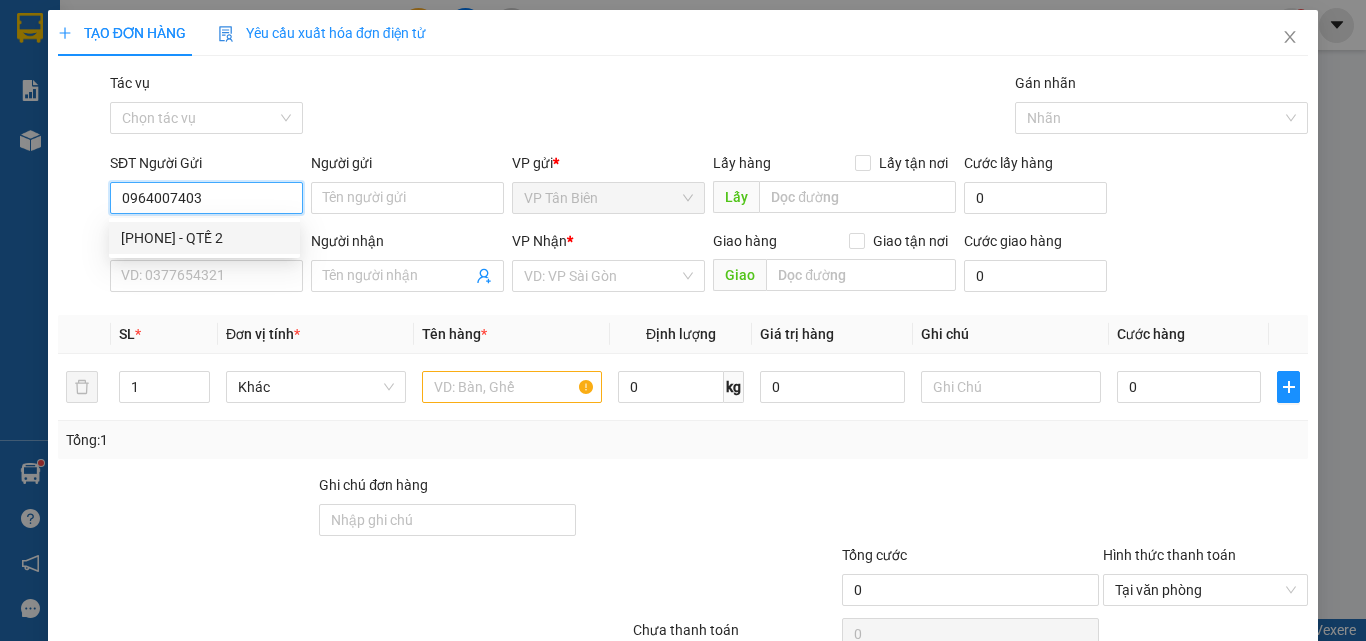 click on "[PHONE] - QTẾ 2" at bounding box center [204, 238] 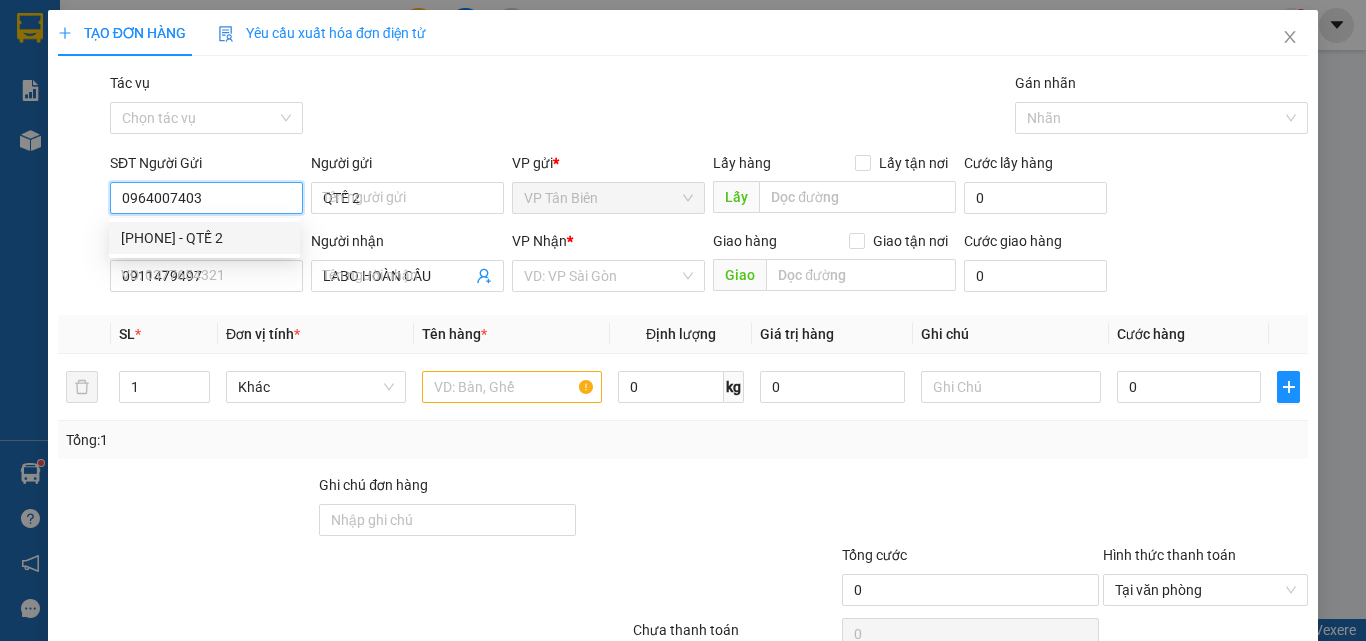 type on "25.000" 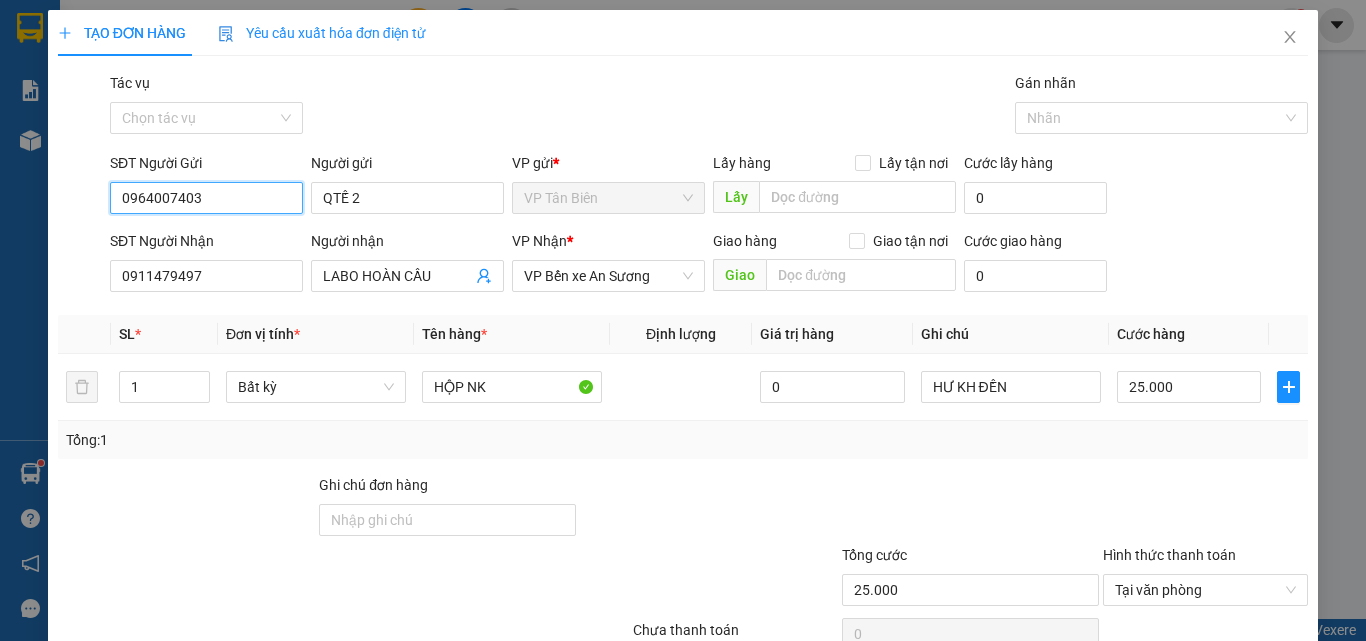 scroll, scrollTop: 99, scrollLeft: 0, axis: vertical 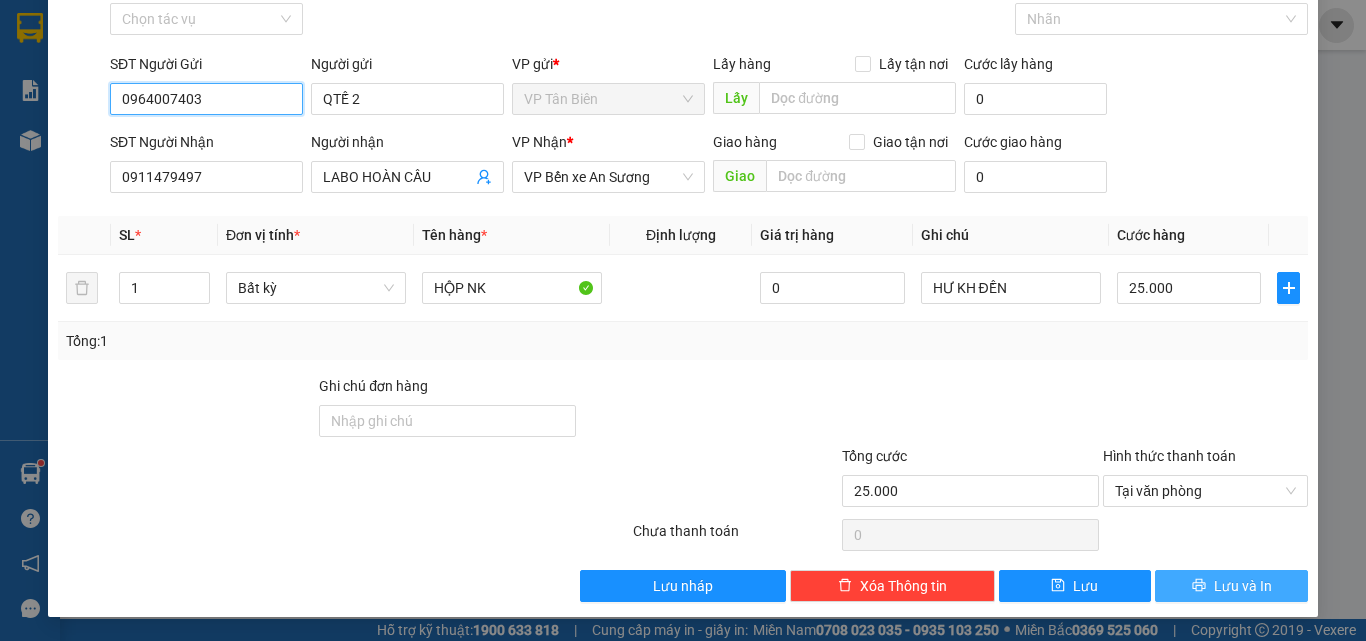 type on "0964007403" 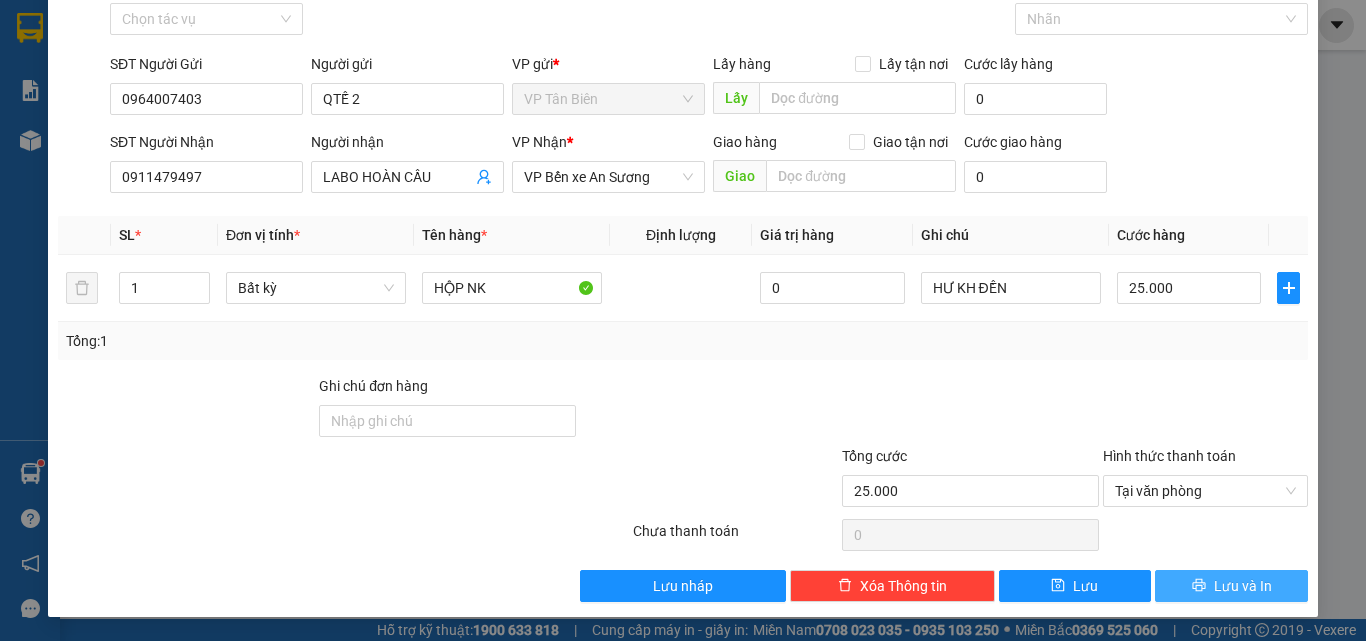 click 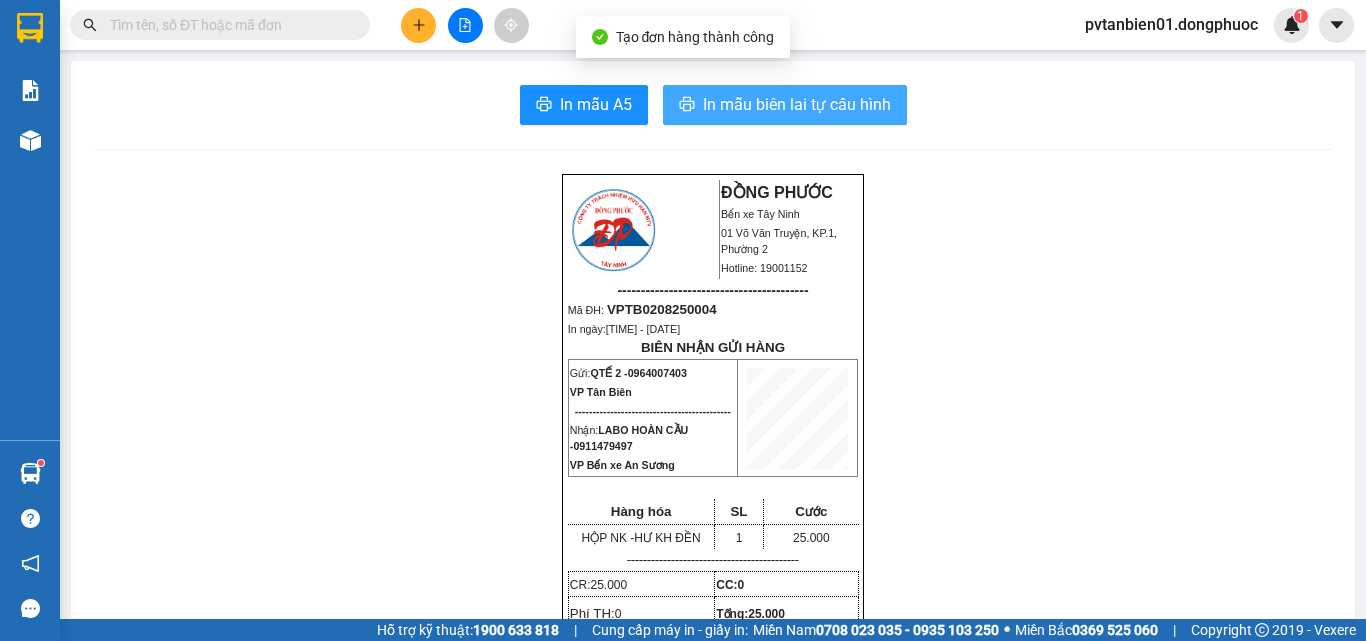 click on "In mẫu biên lai tự cấu hình" at bounding box center [797, 104] 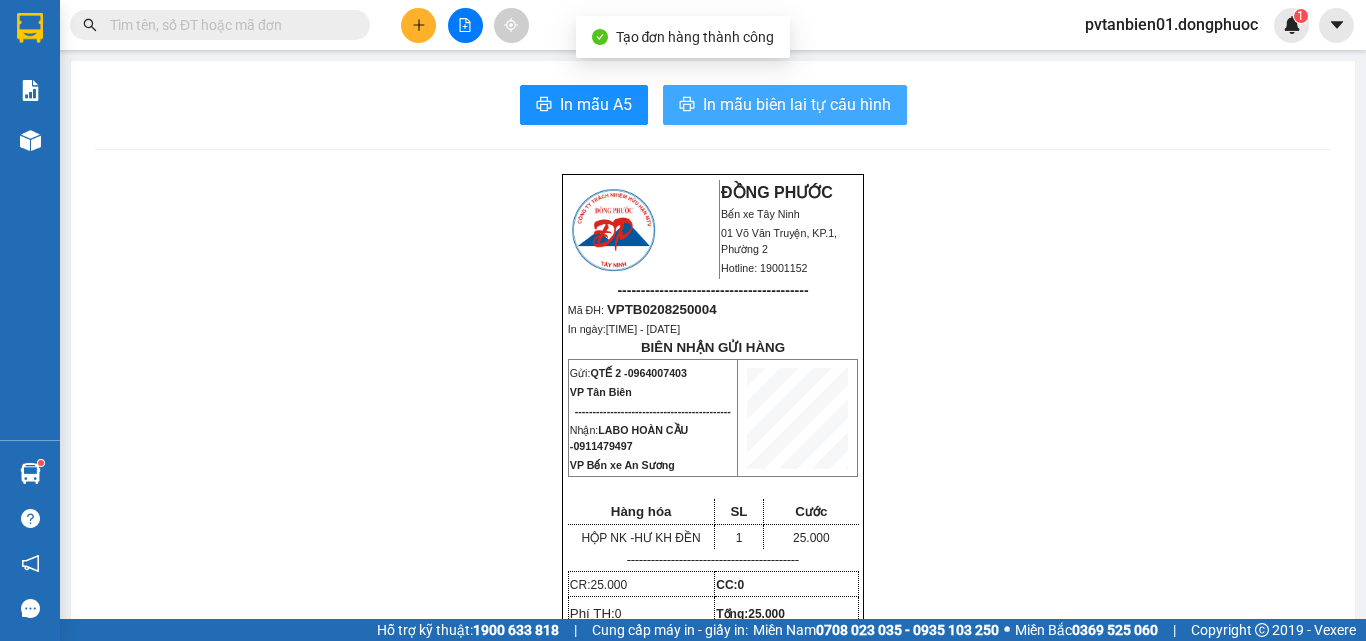 scroll, scrollTop: 0, scrollLeft: 0, axis: both 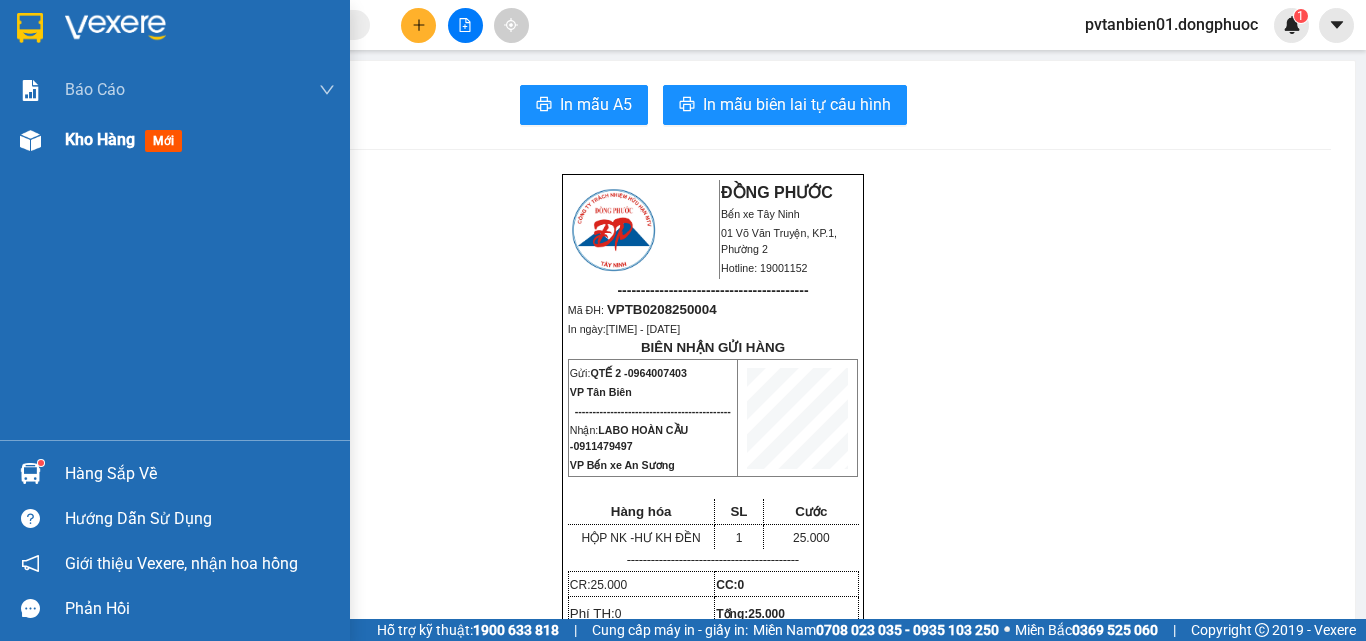click on "Kho hàng mới" at bounding box center [175, 140] 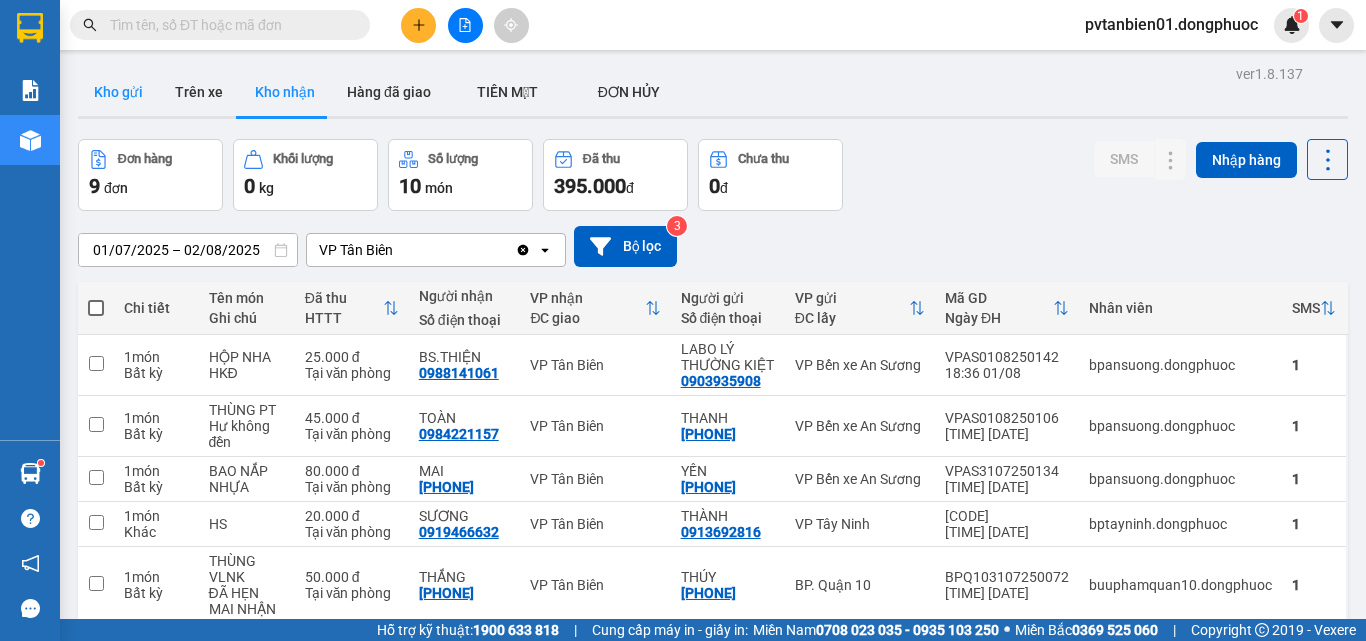 click on "Kho gửi" at bounding box center (118, 92) 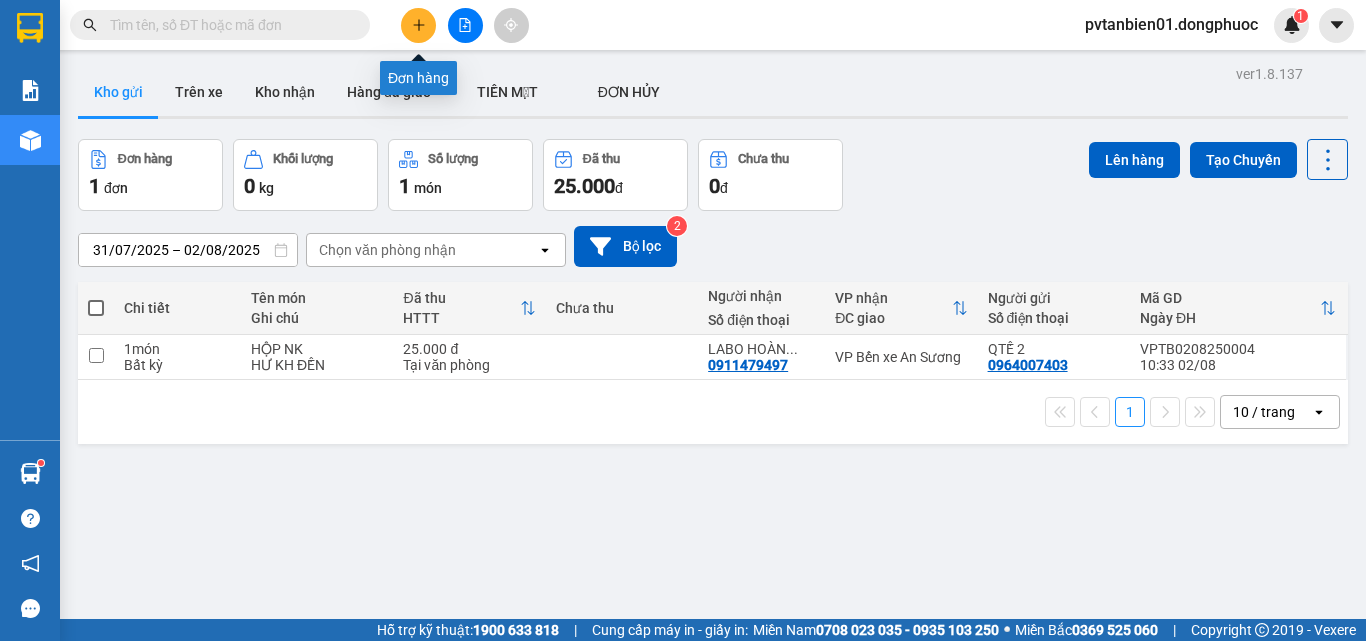 click at bounding box center (418, 25) 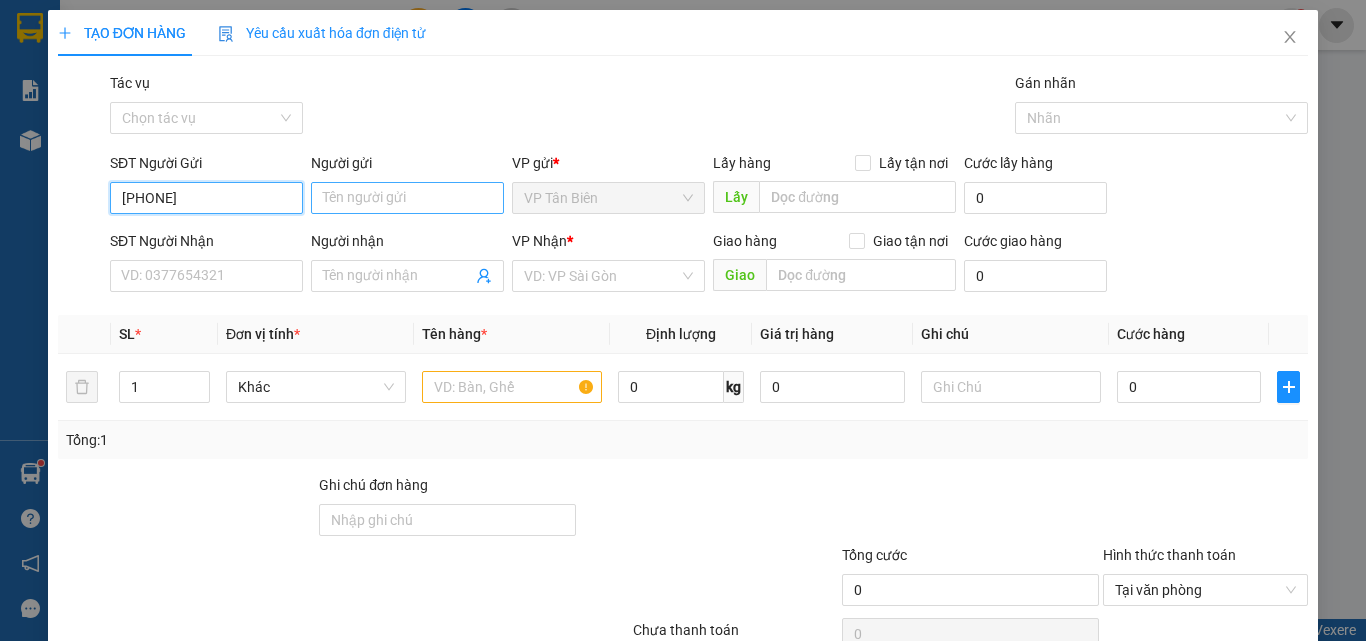 type on "[PHONE]" 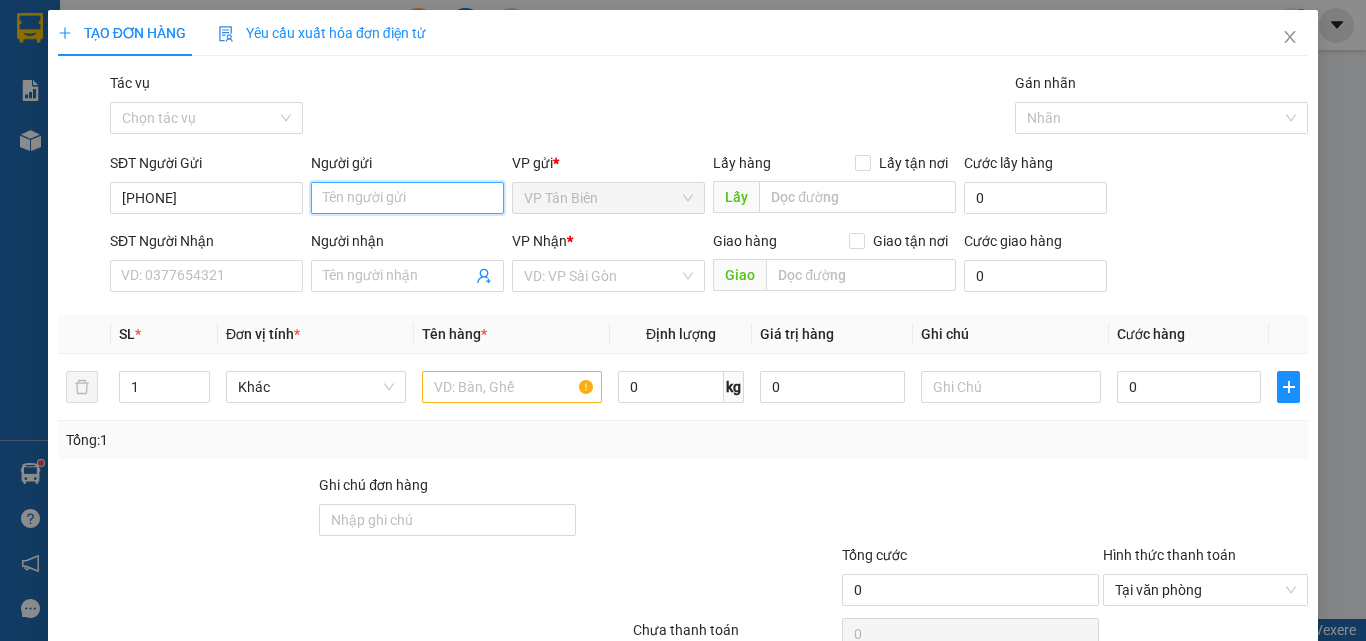 click on "Người gửi" at bounding box center (407, 198) 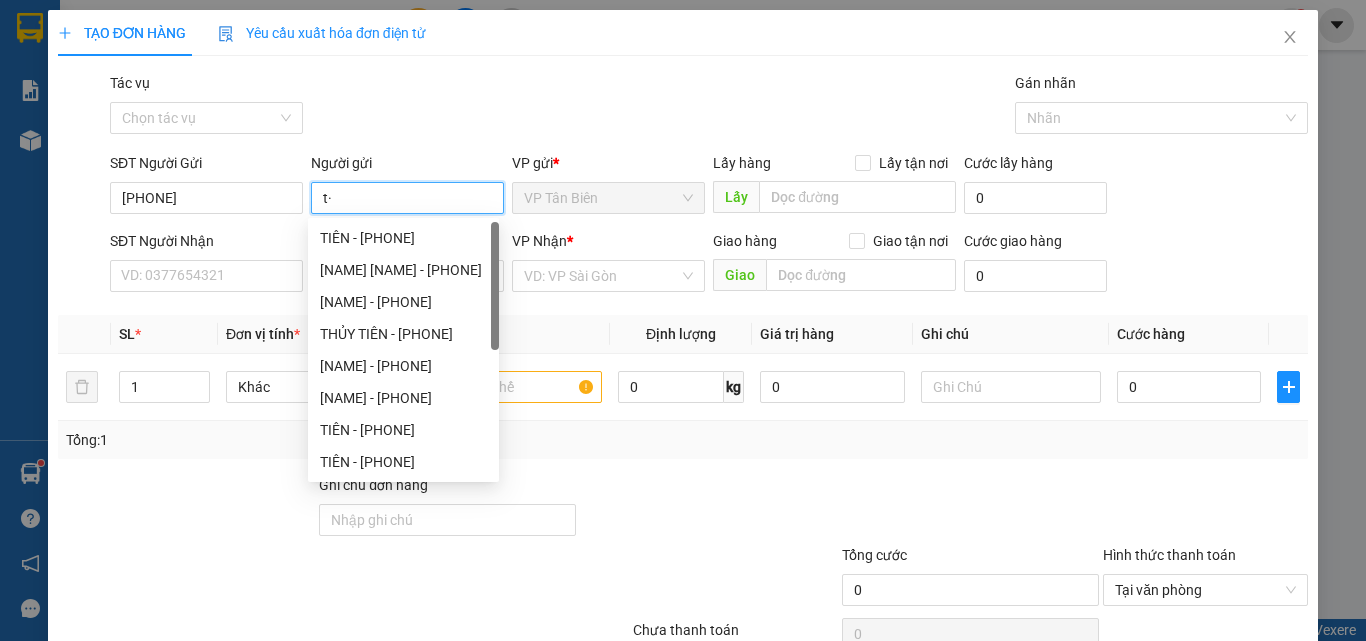 type on "t" 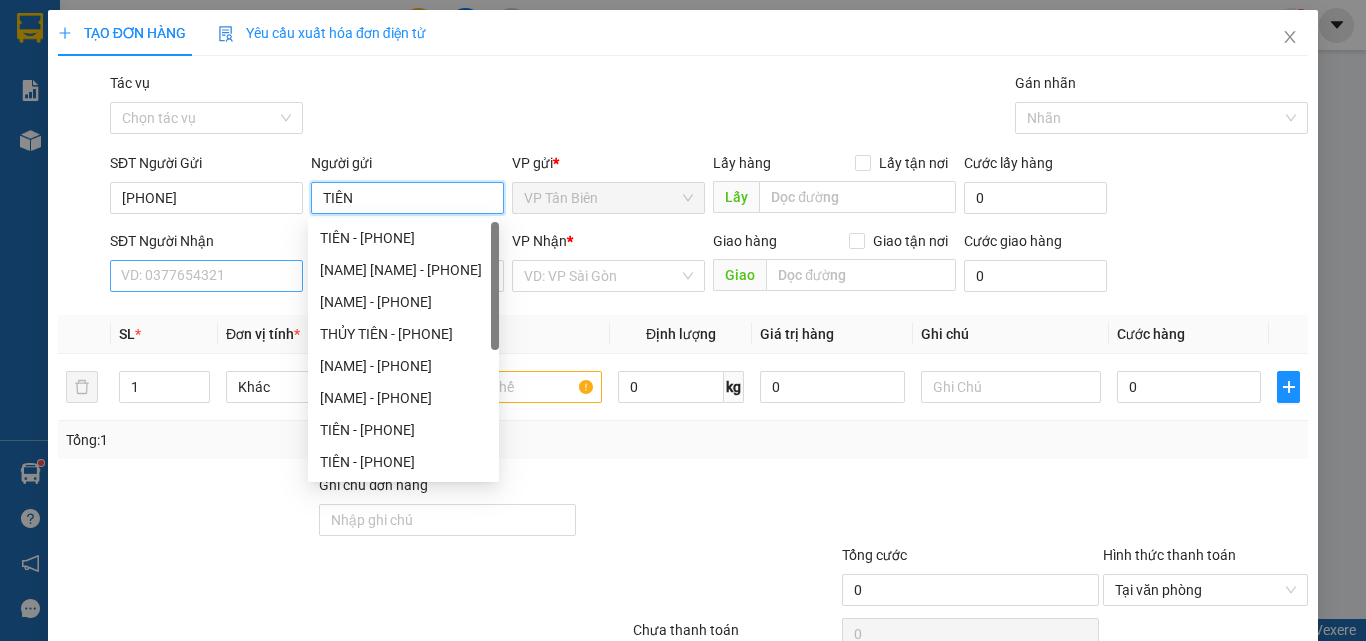 type on "TIÊN" 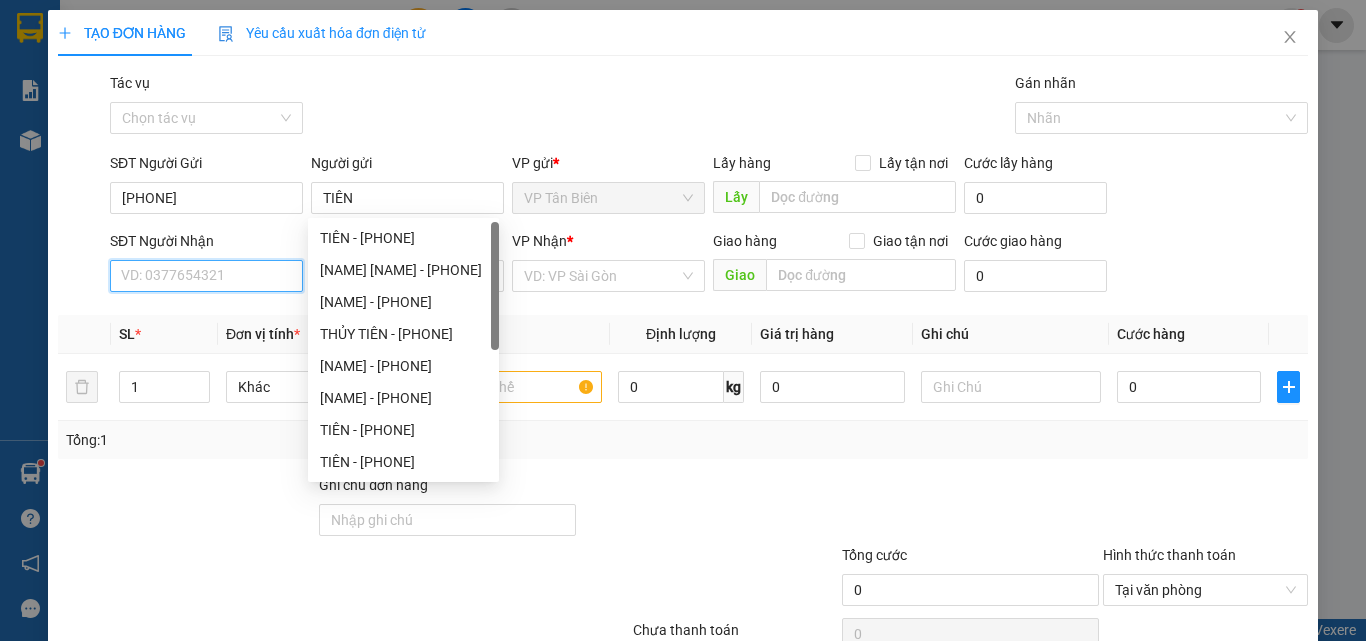 click on "SĐT Người Nhận" at bounding box center (206, 276) 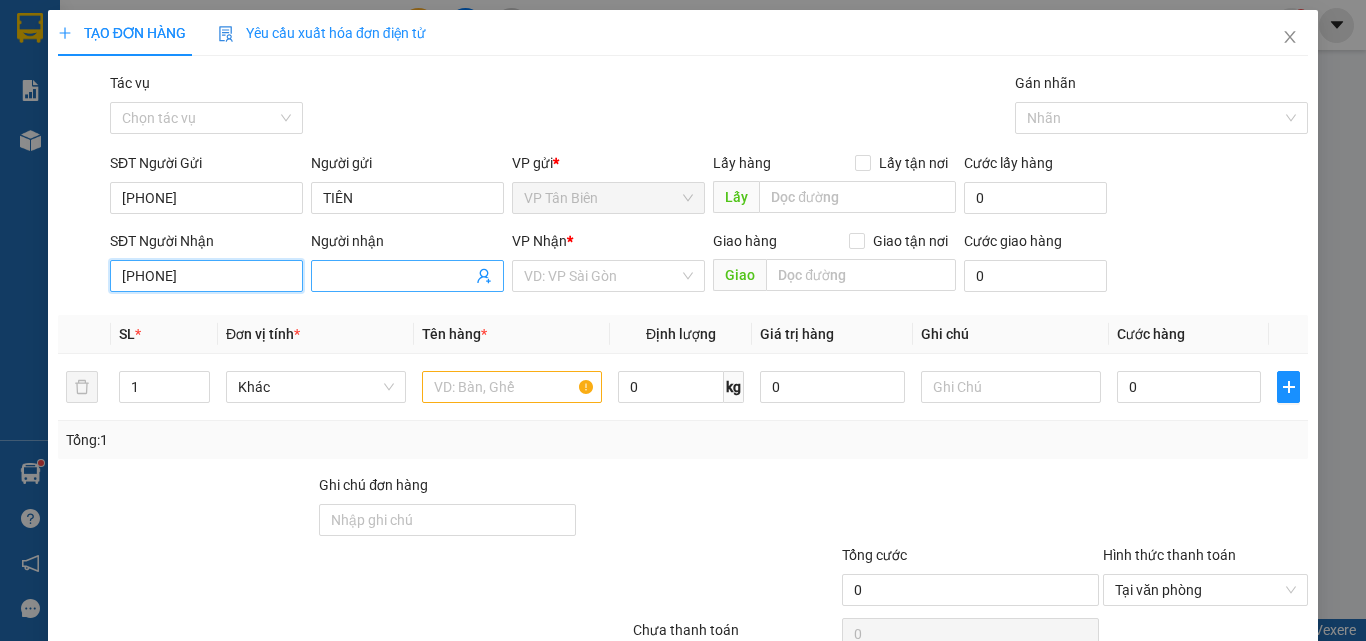 type on "[PHONE]" 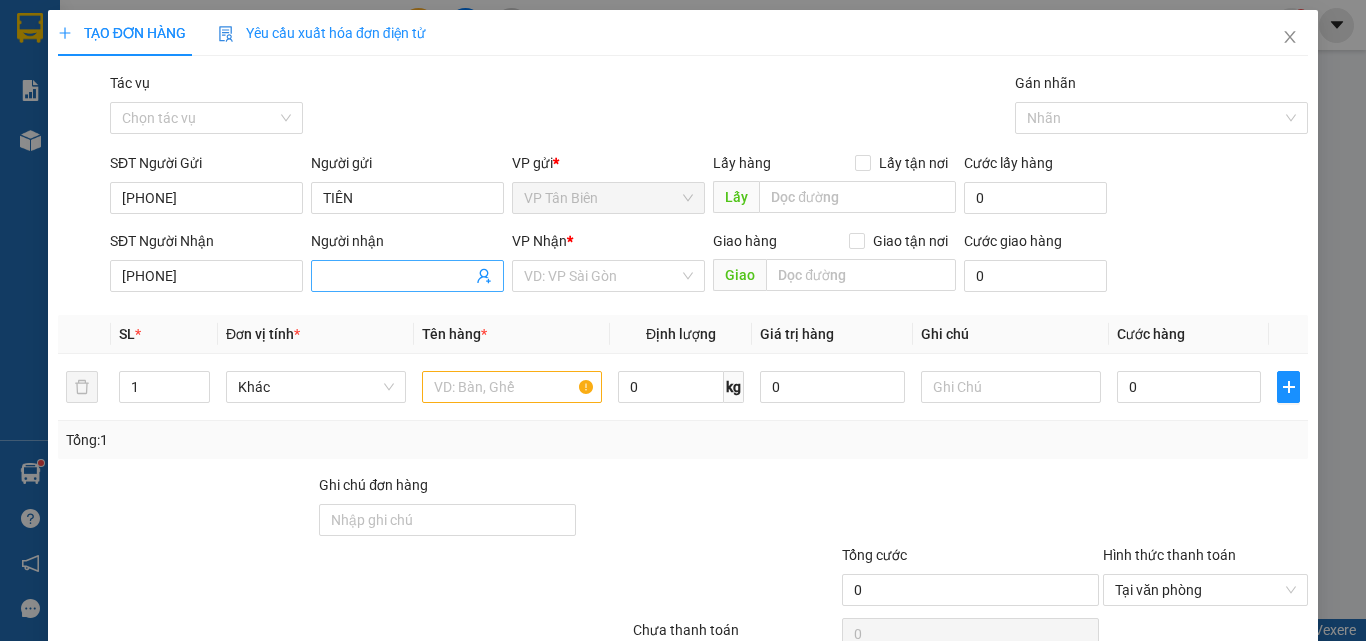 click on "Người nhận" at bounding box center [397, 276] 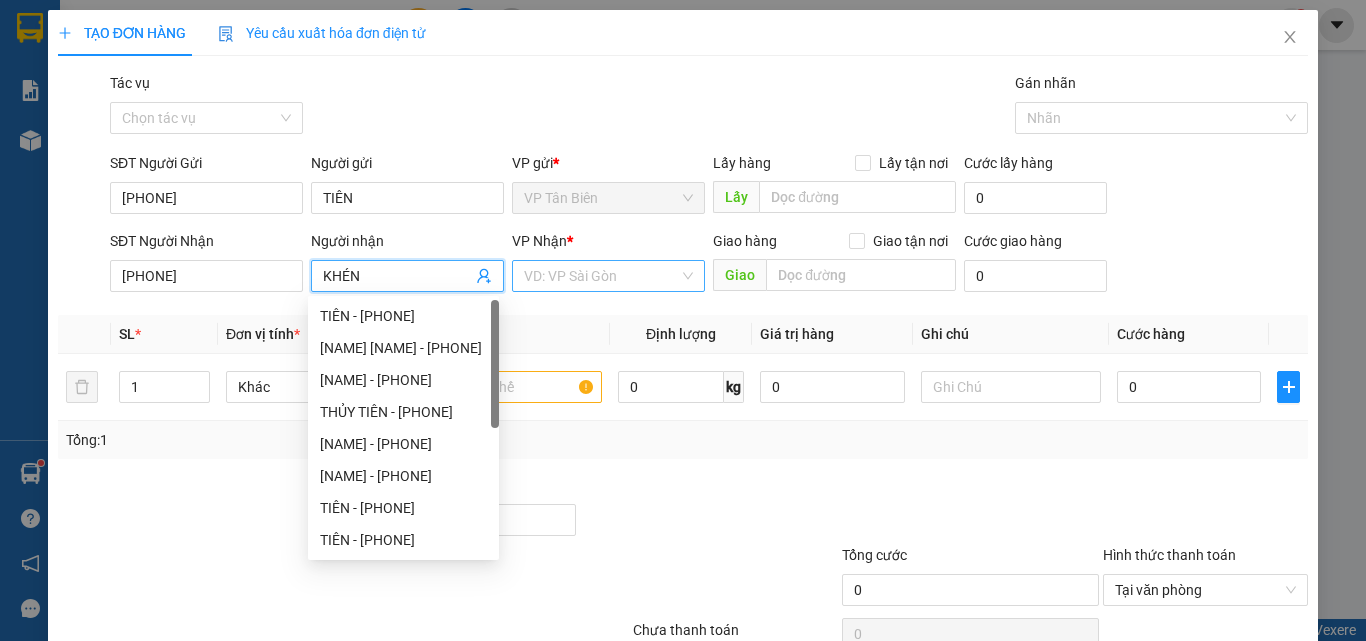 type on "KHÉN" 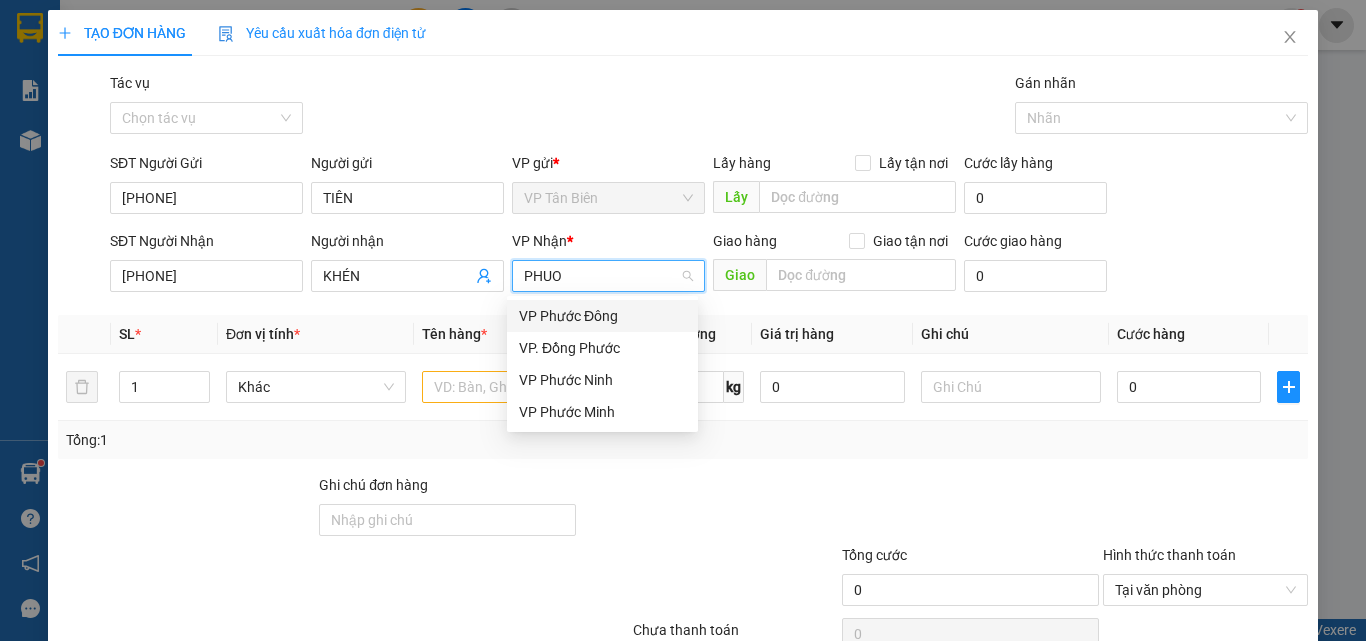 type on "PHUOC" 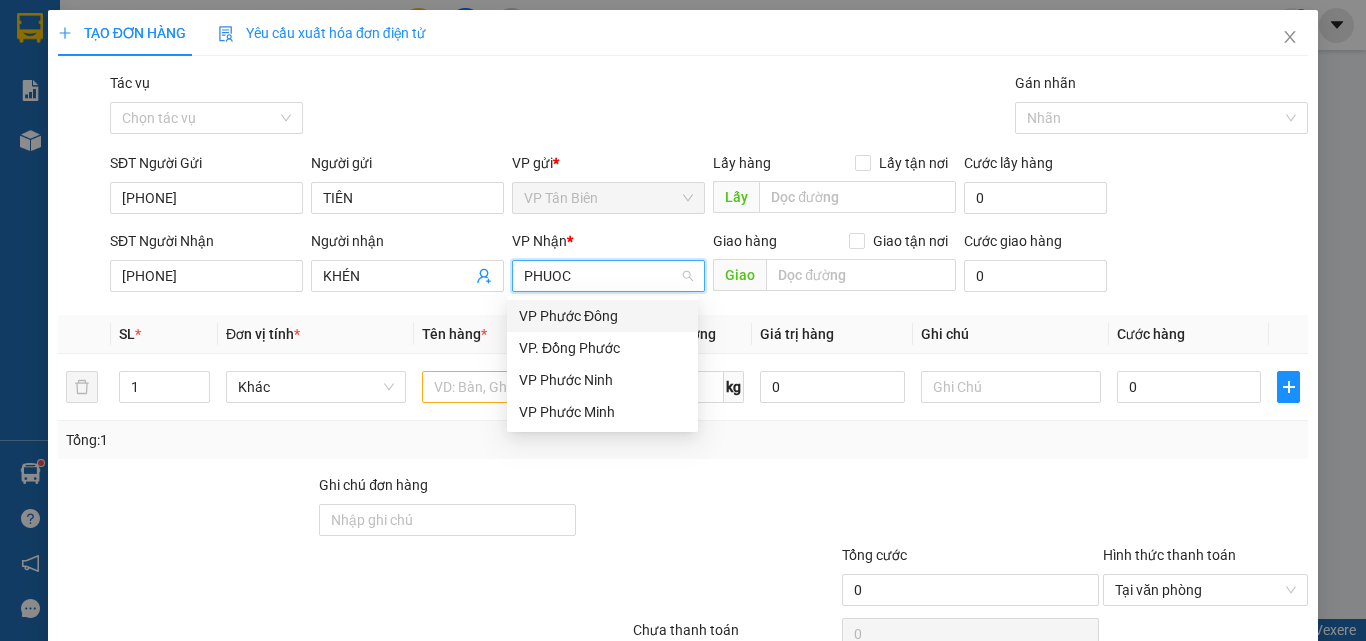 click on "VP Phước Đông" at bounding box center [602, 316] 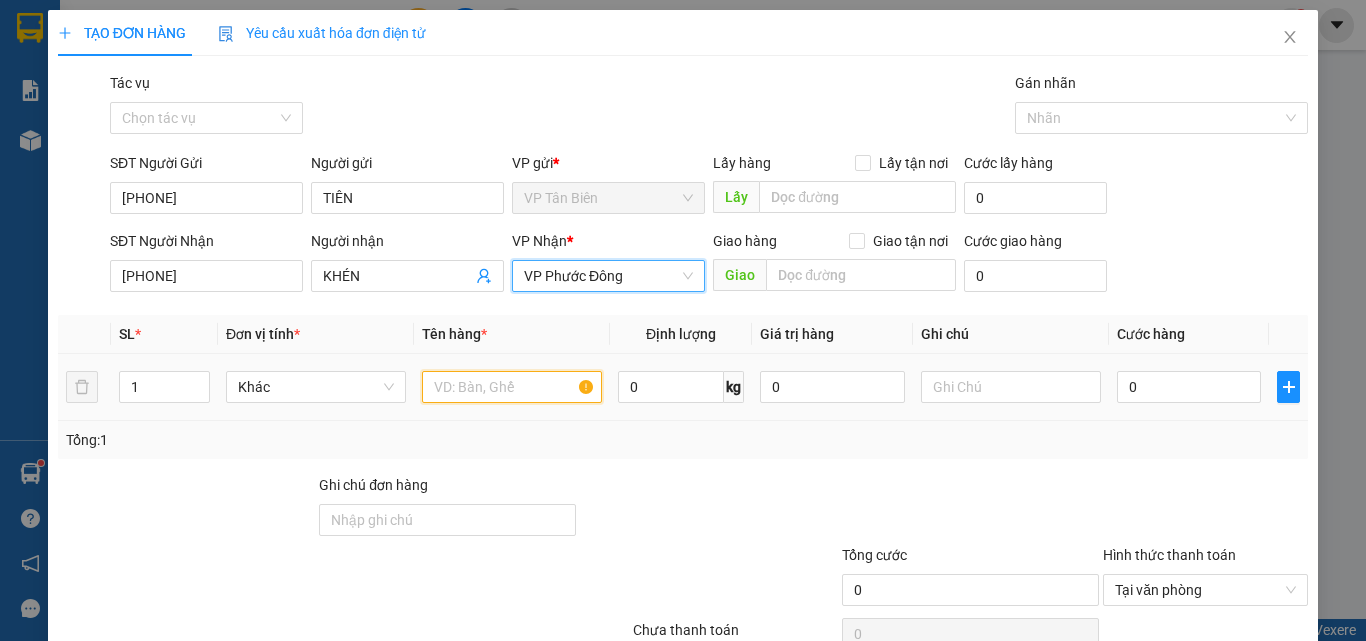 click at bounding box center [512, 387] 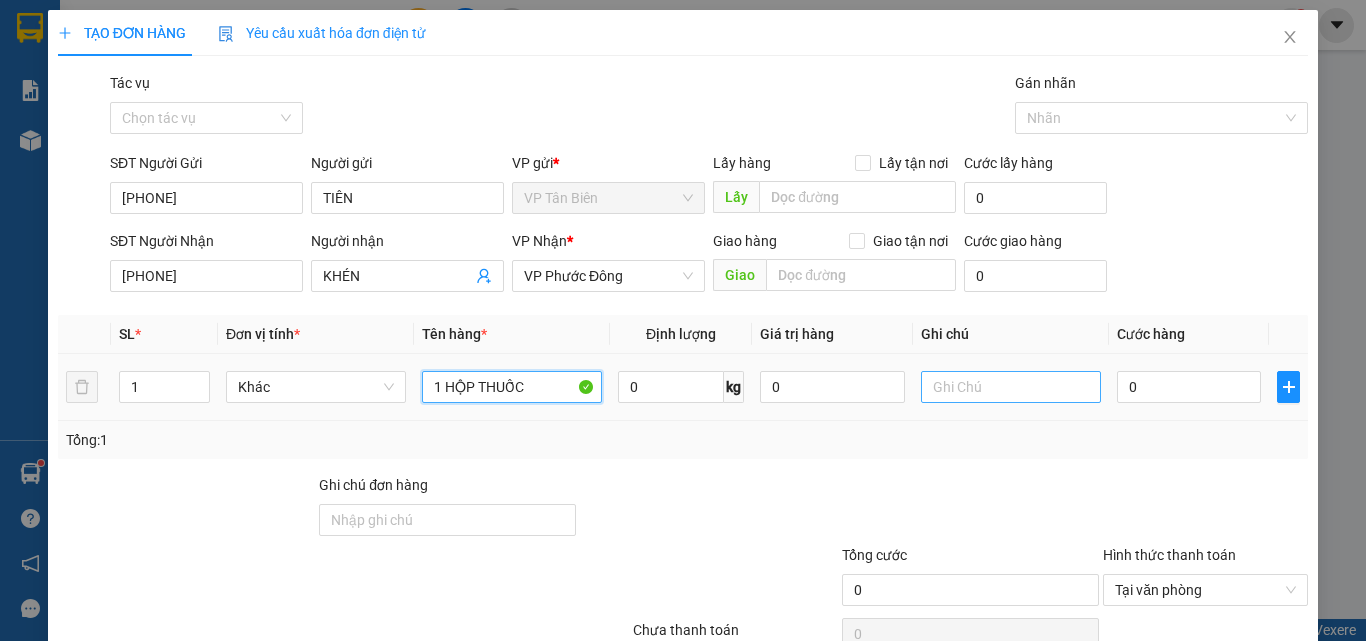 type on "1 HỘP THUỐC" 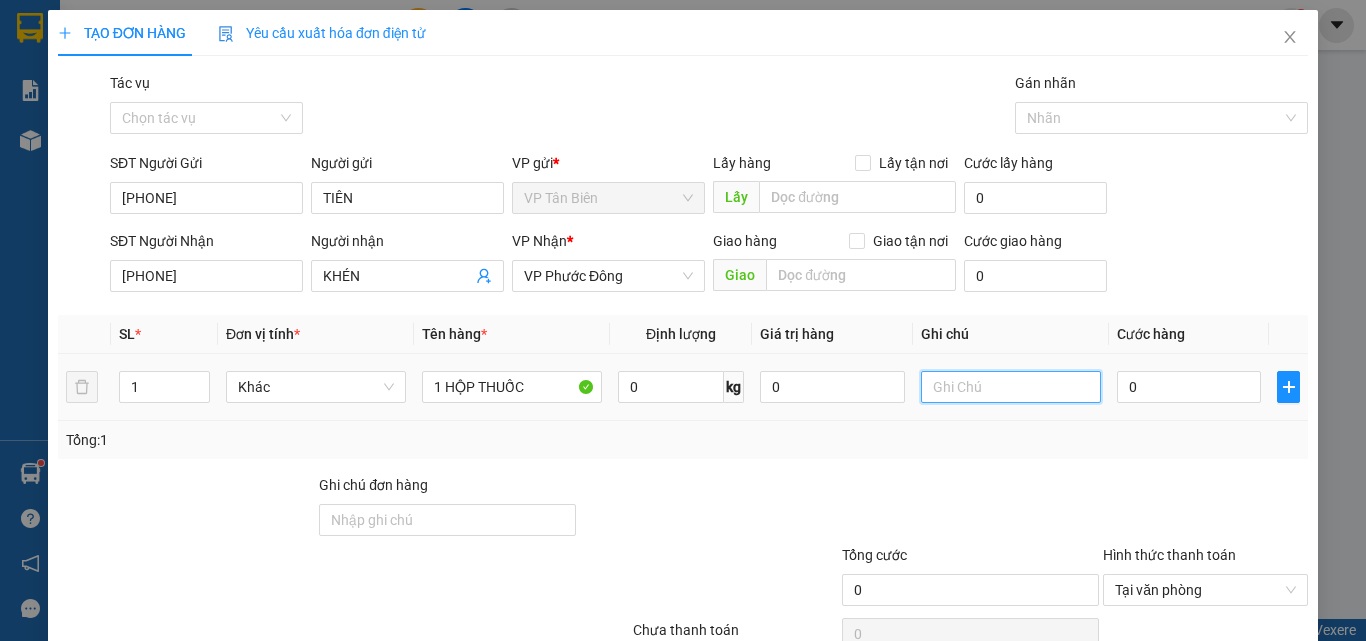 click at bounding box center [1011, 387] 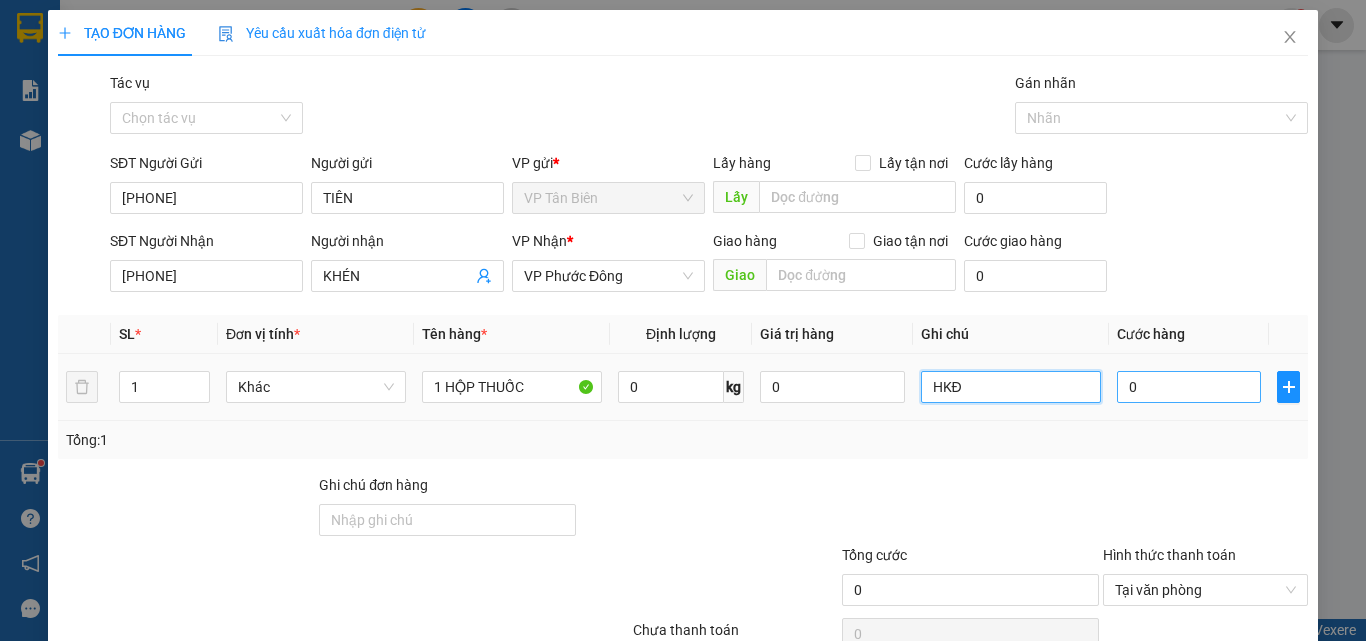 type on "HKĐ" 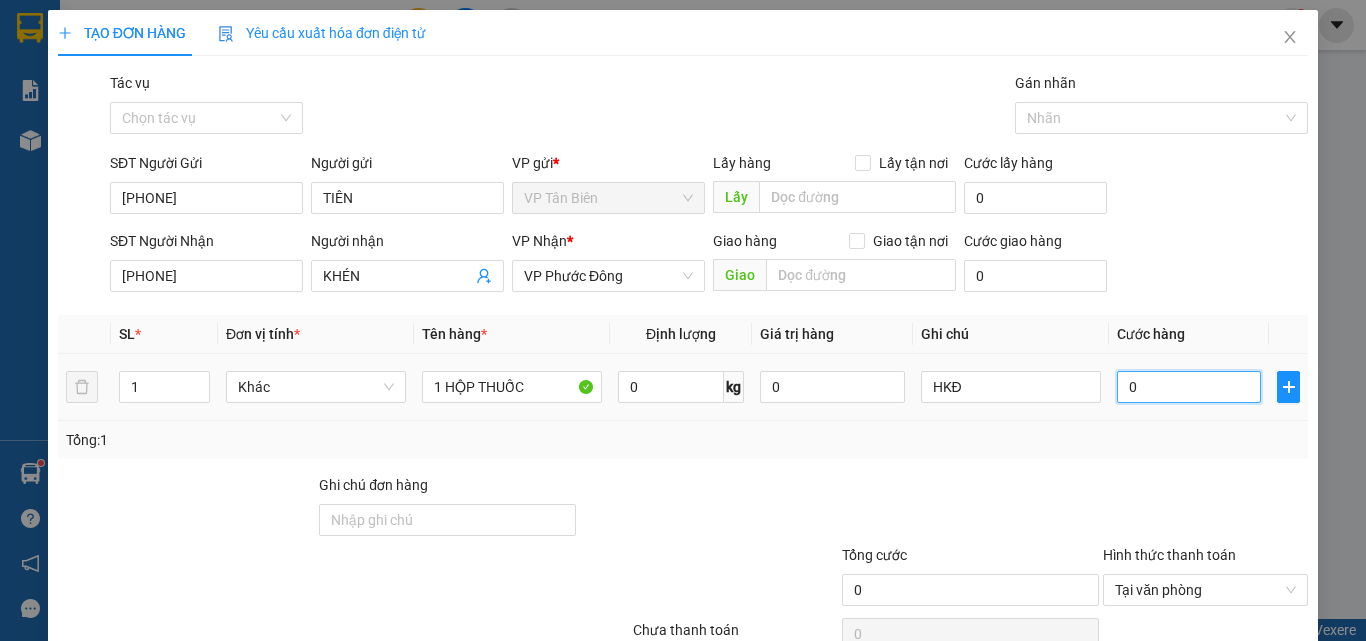 click on "0" at bounding box center [1189, 387] 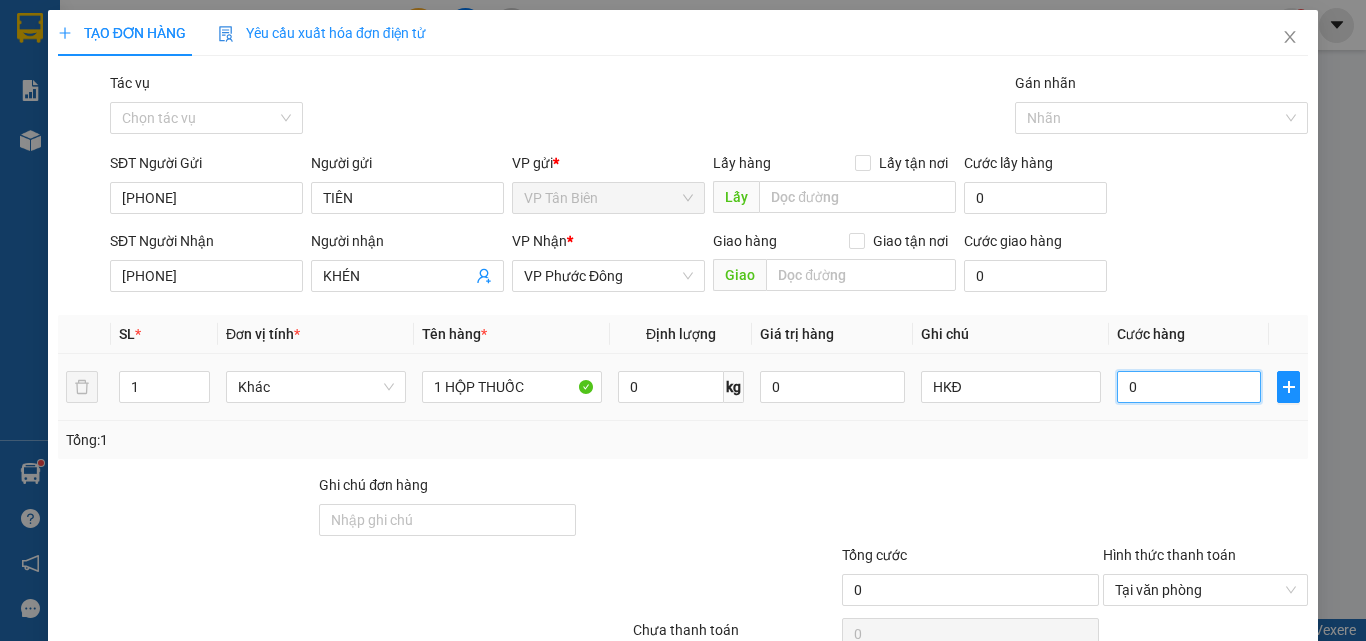 type on "2" 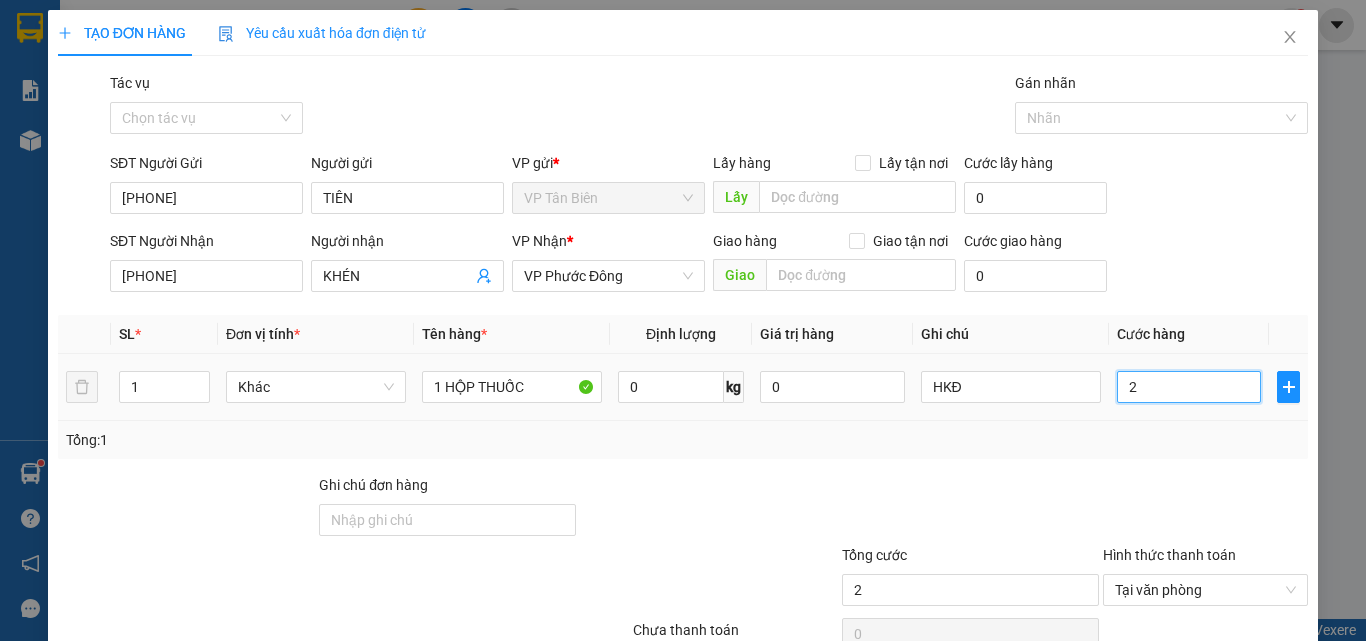 type on "25" 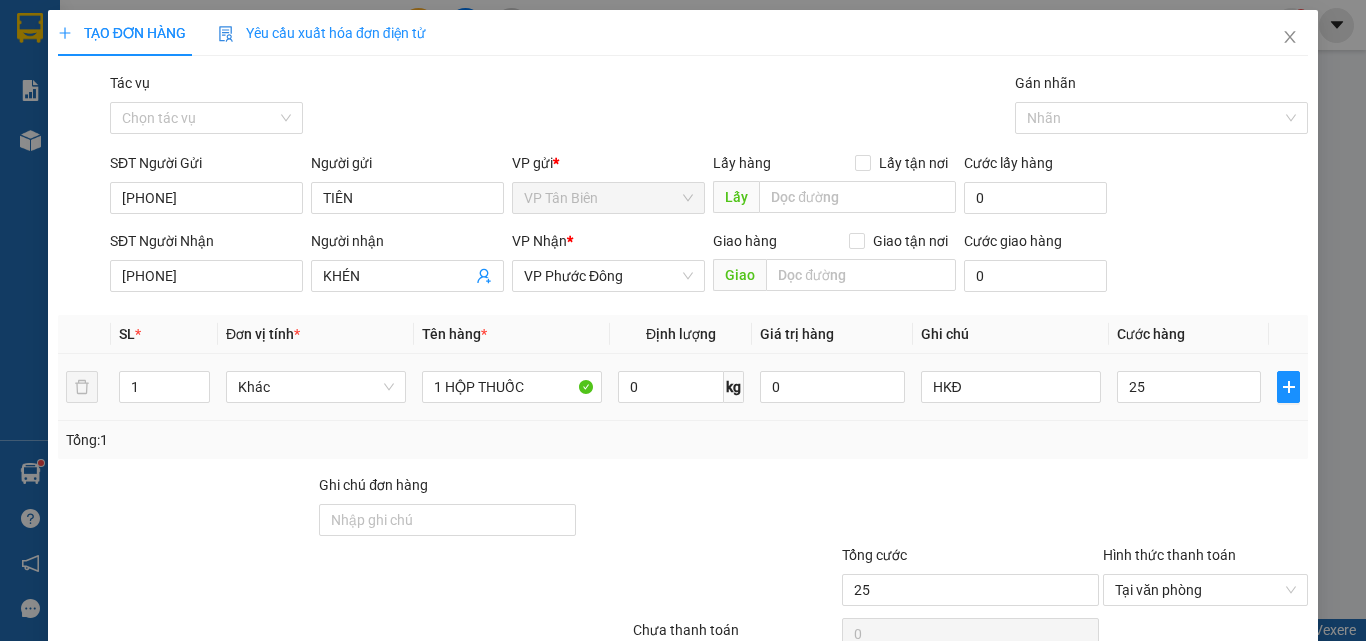 click on "Tổng:  1" at bounding box center (683, 440) 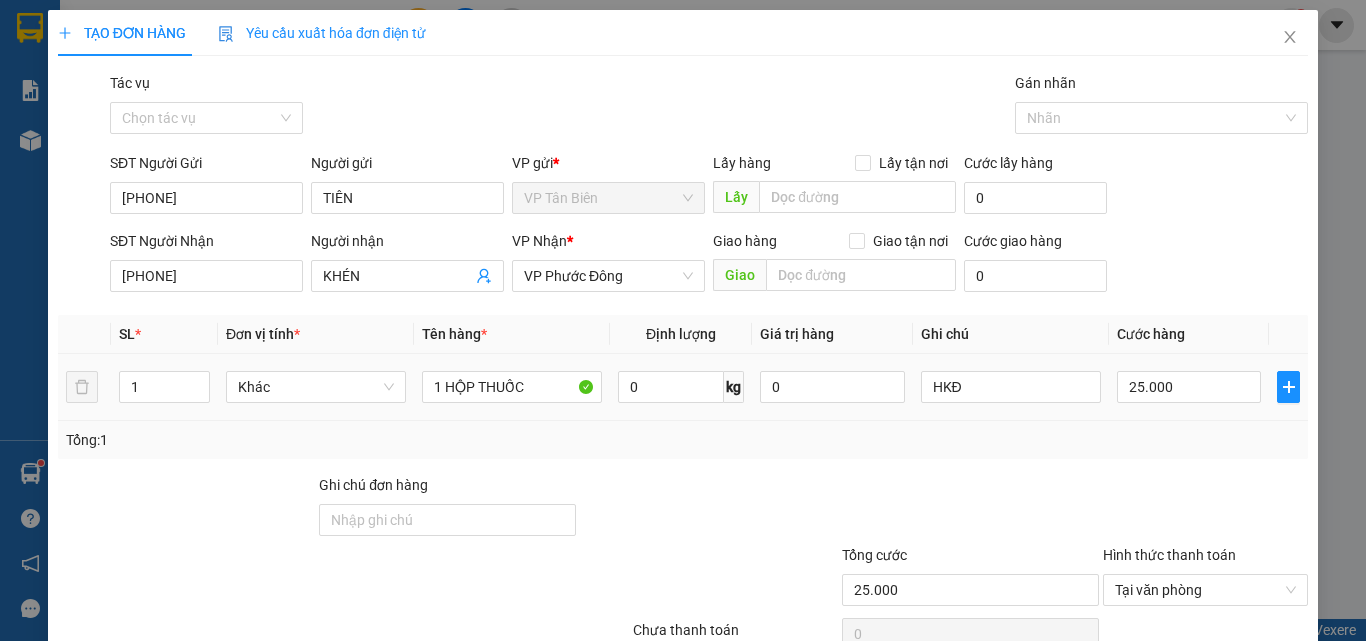 scroll, scrollTop: 99, scrollLeft: 0, axis: vertical 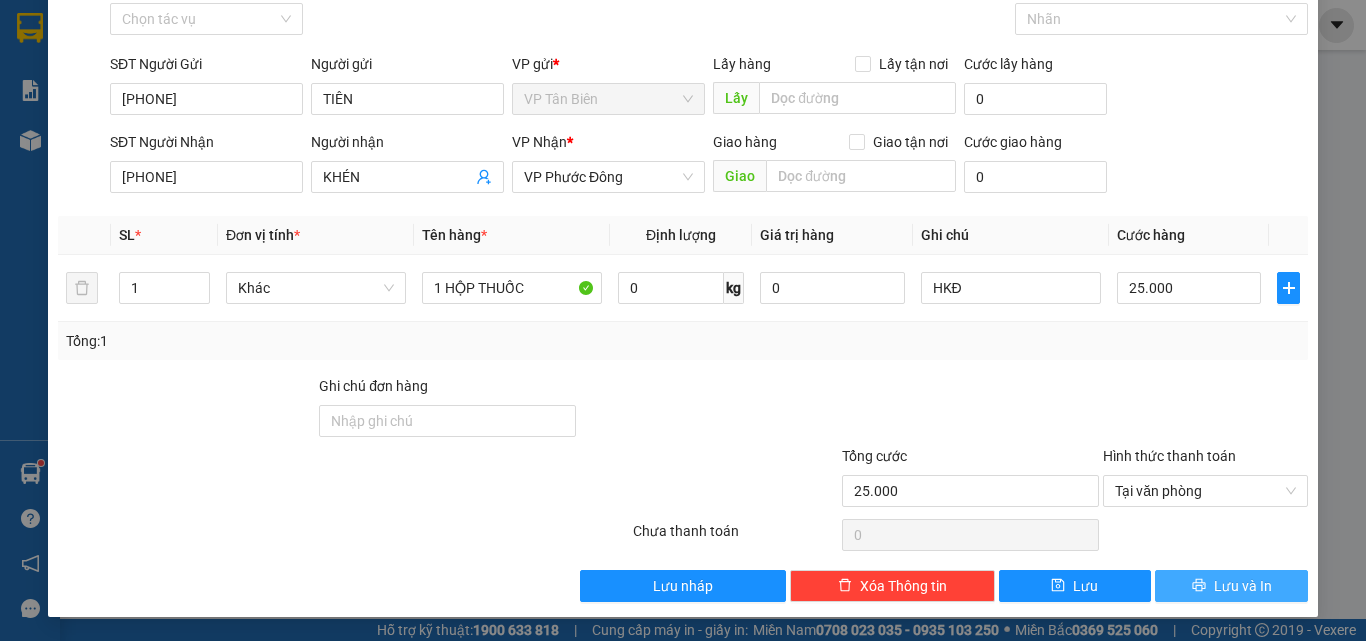 click 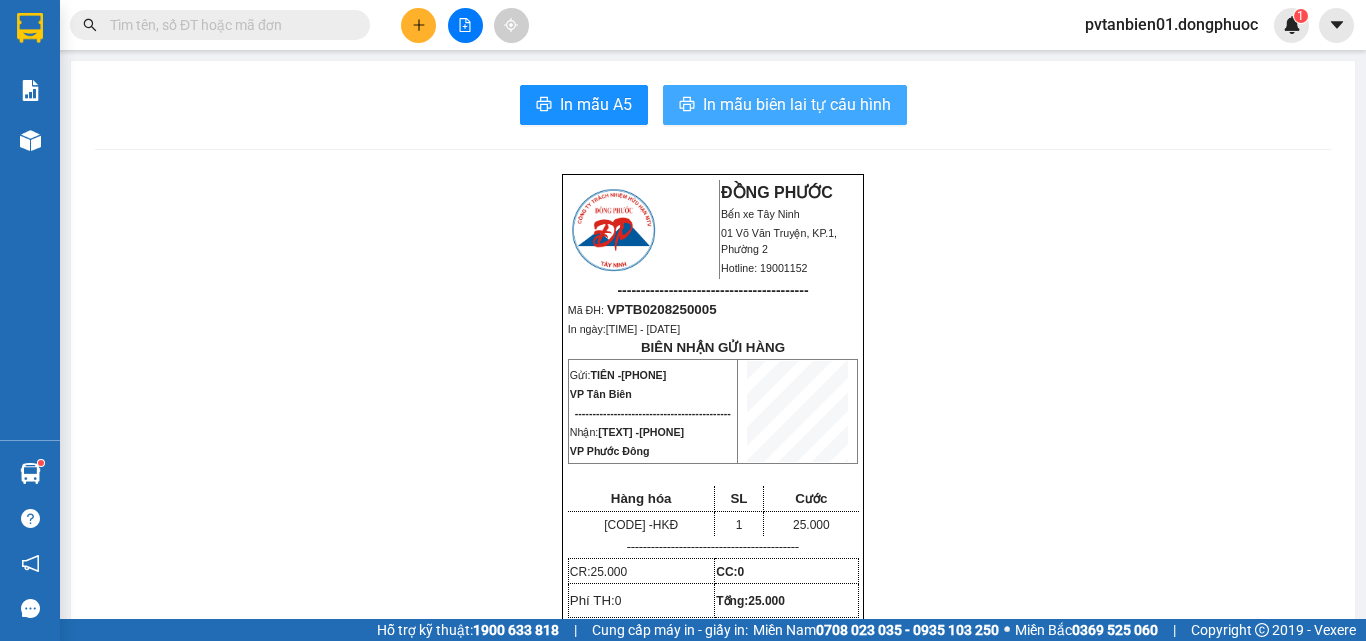 click on "In mẫu biên lai tự cấu hình" at bounding box center [797, 104] 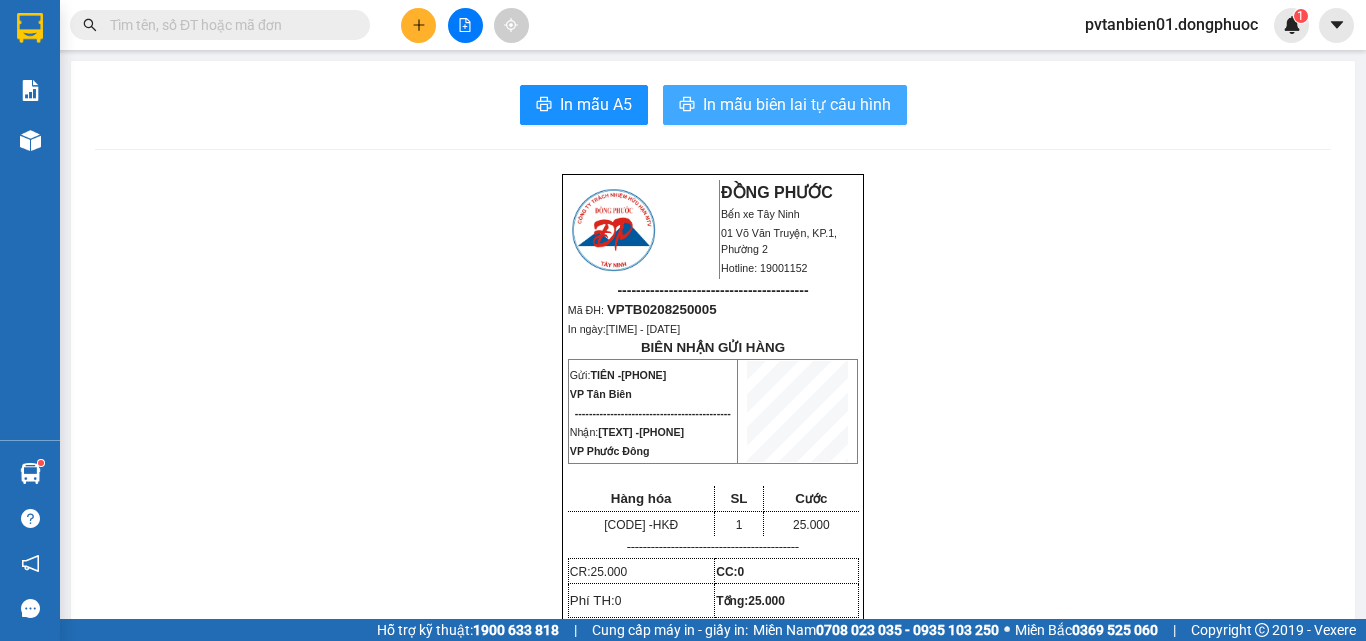 scroll, scrollTop: 0, scrollLeft: 0, axis: both 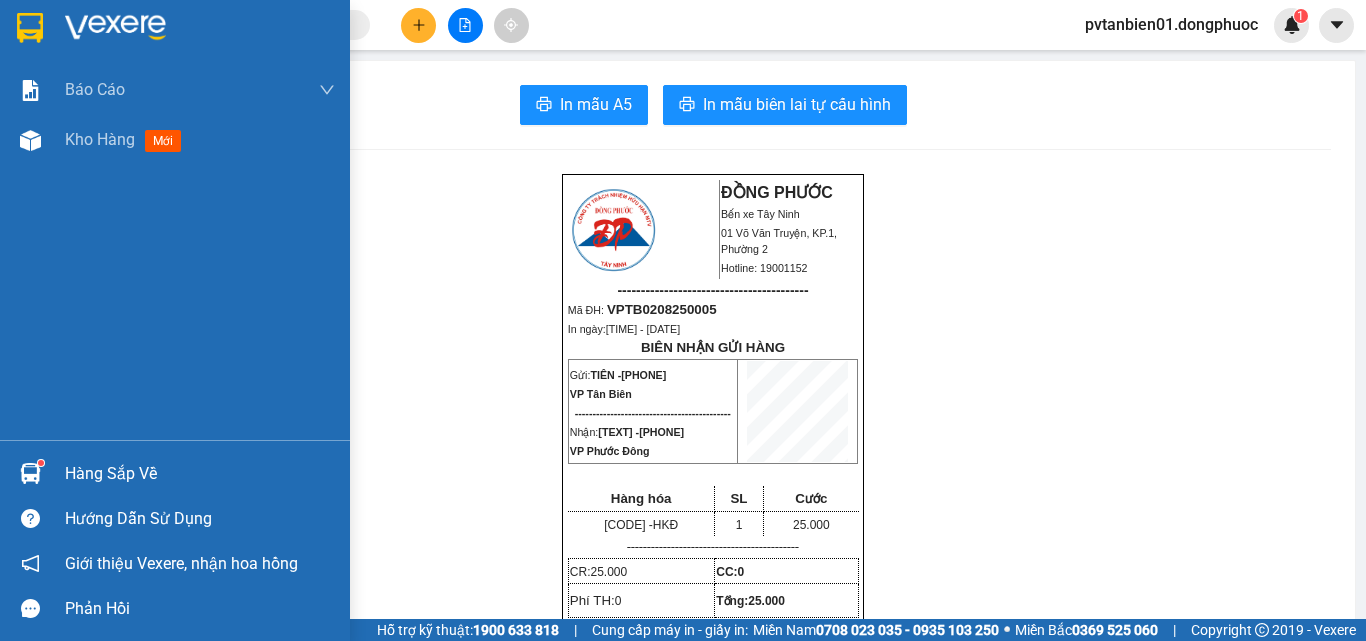 click on "Hàng sắp về" at bounding box center (200, 474) 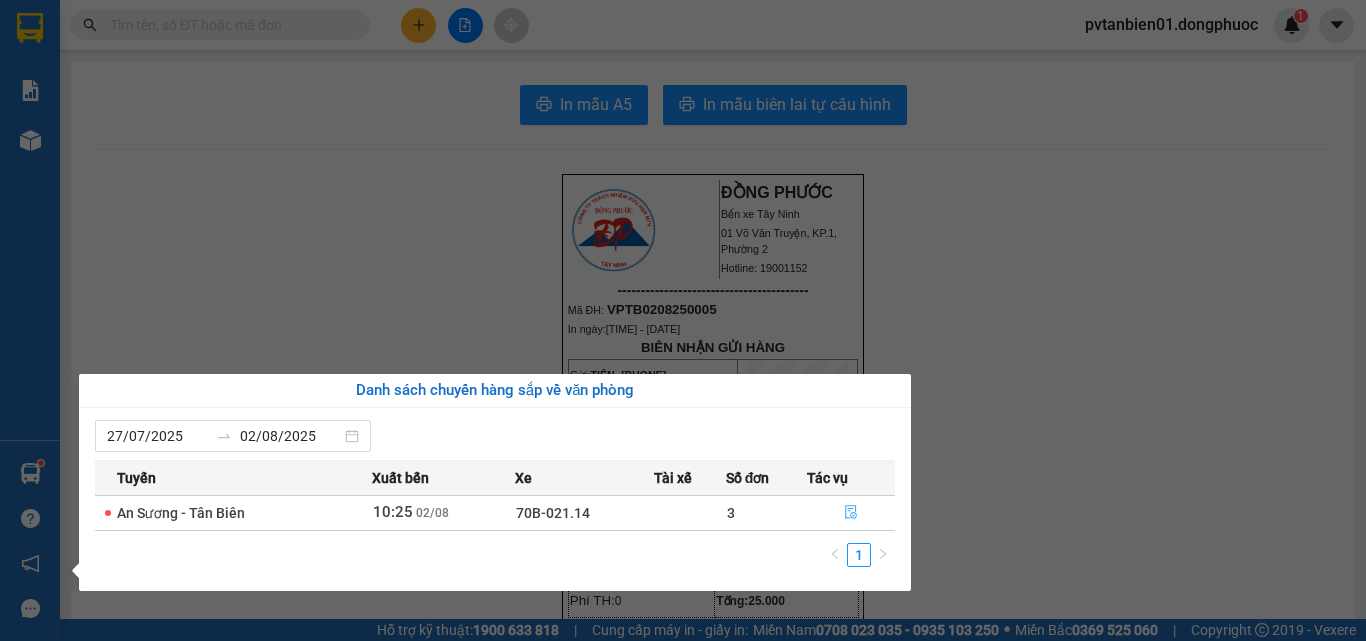 click at bounding box center [851, 513] 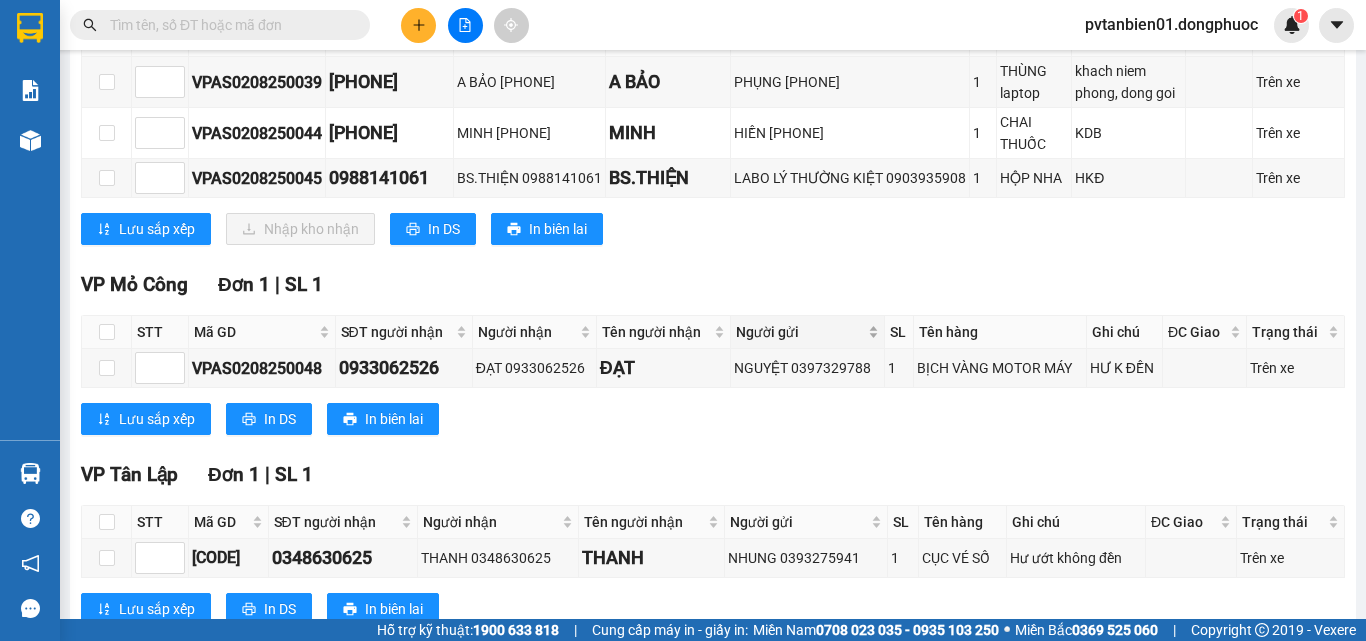 scroll, scrollTop: 200, scrollLeft: 0, axis: vertical 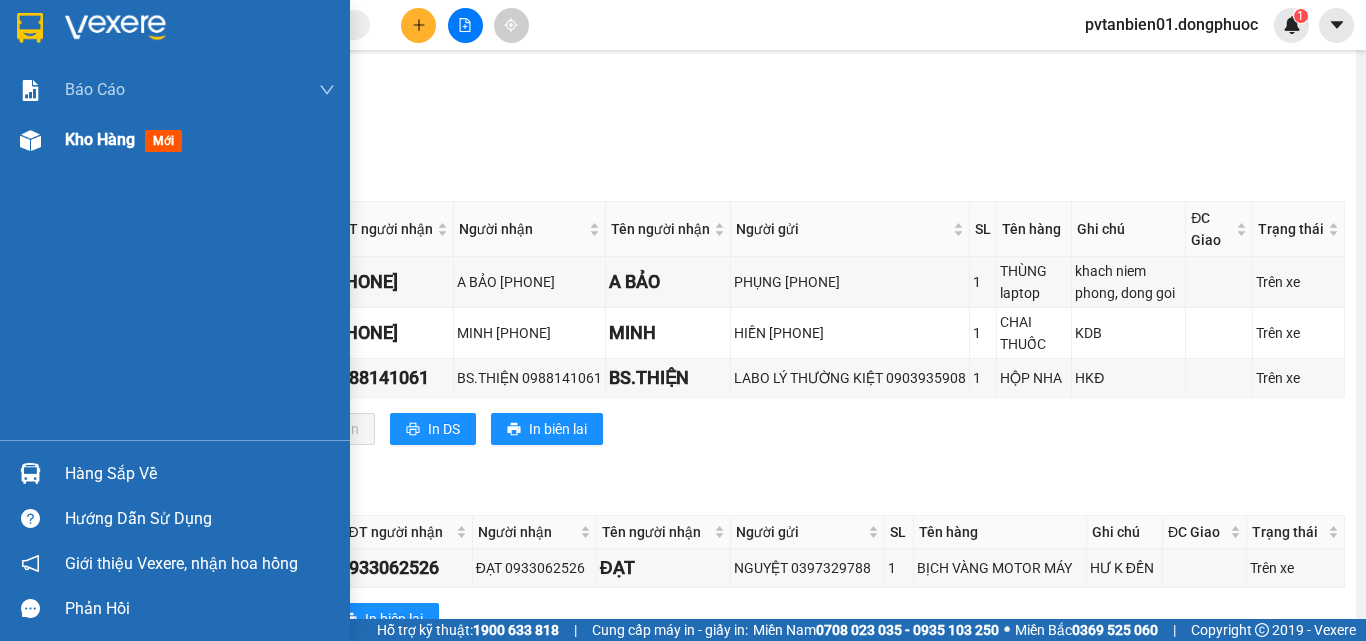 click at bounding box center (30, 140) 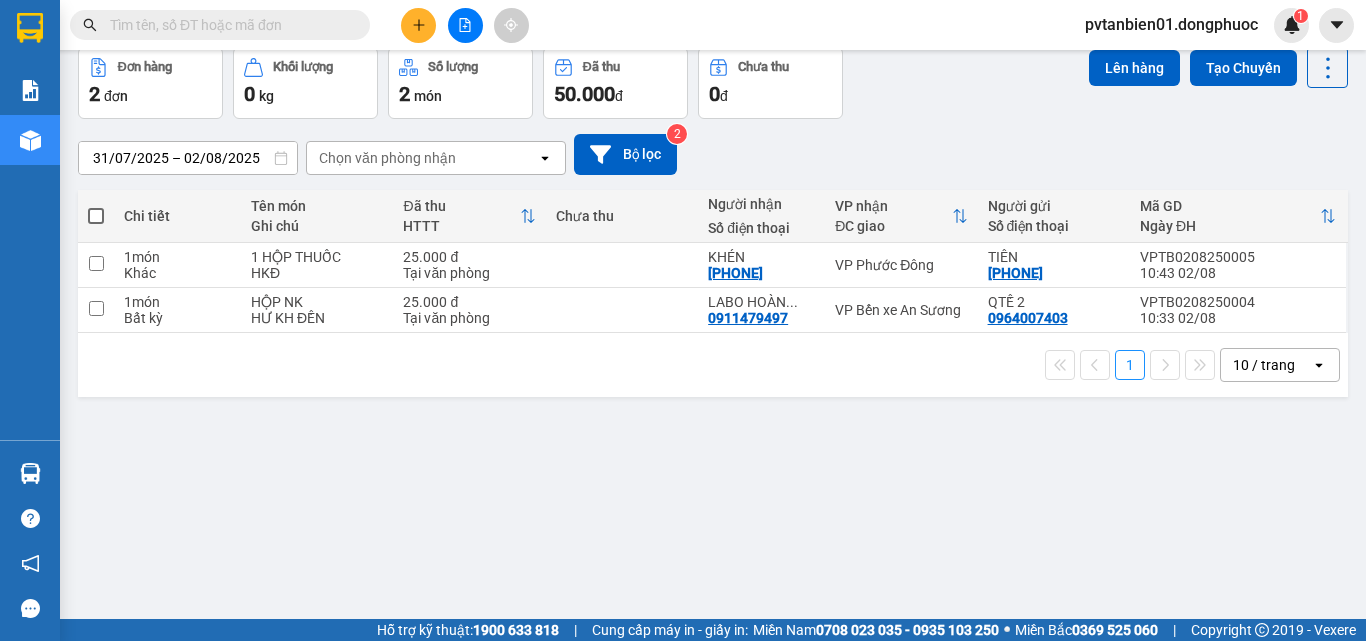 scroll, scrollTop: 0, scrollLeft: 0, axis: both 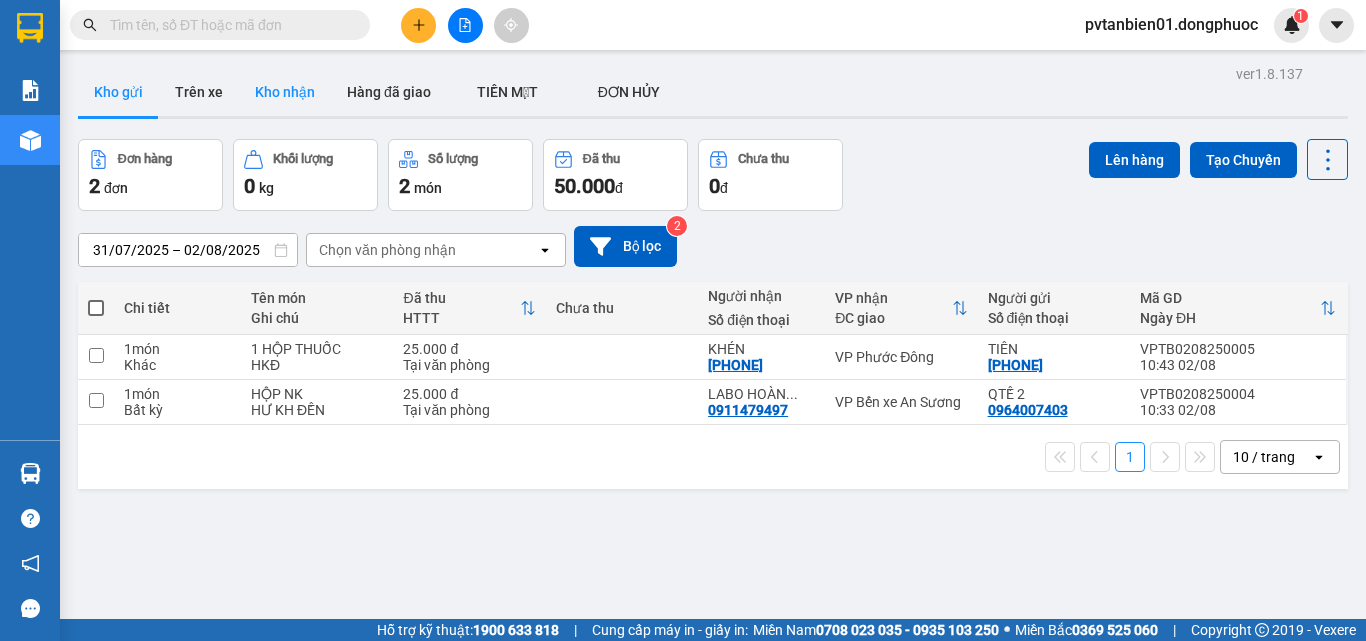 click on "Kho nhận" at bounding box center [285, 92] 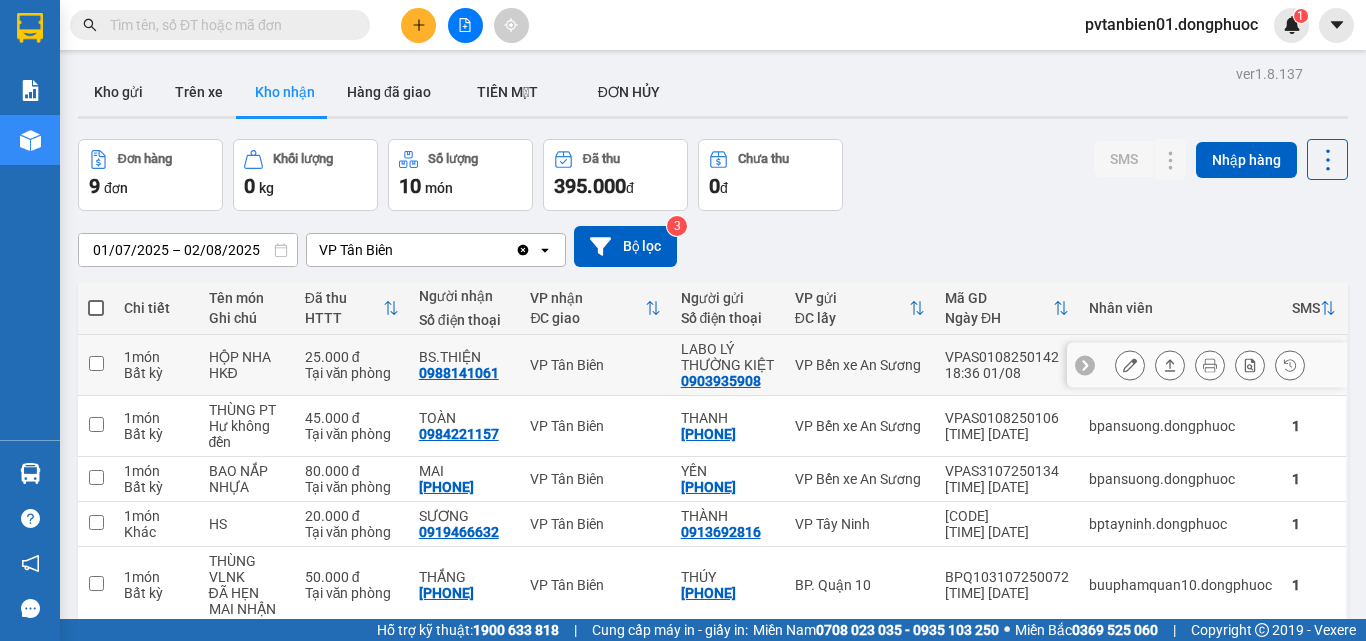 click at bounding box center [1170, 365] 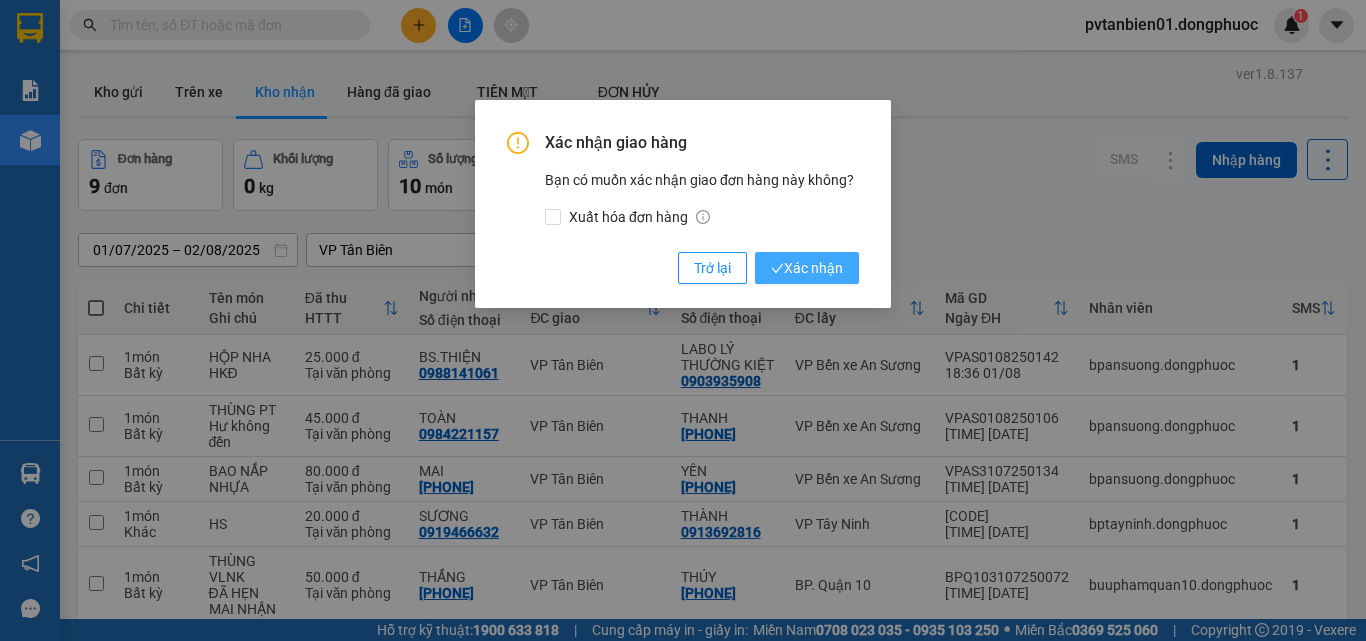 click on "Xác nhận" at bounding box center [807, 268] 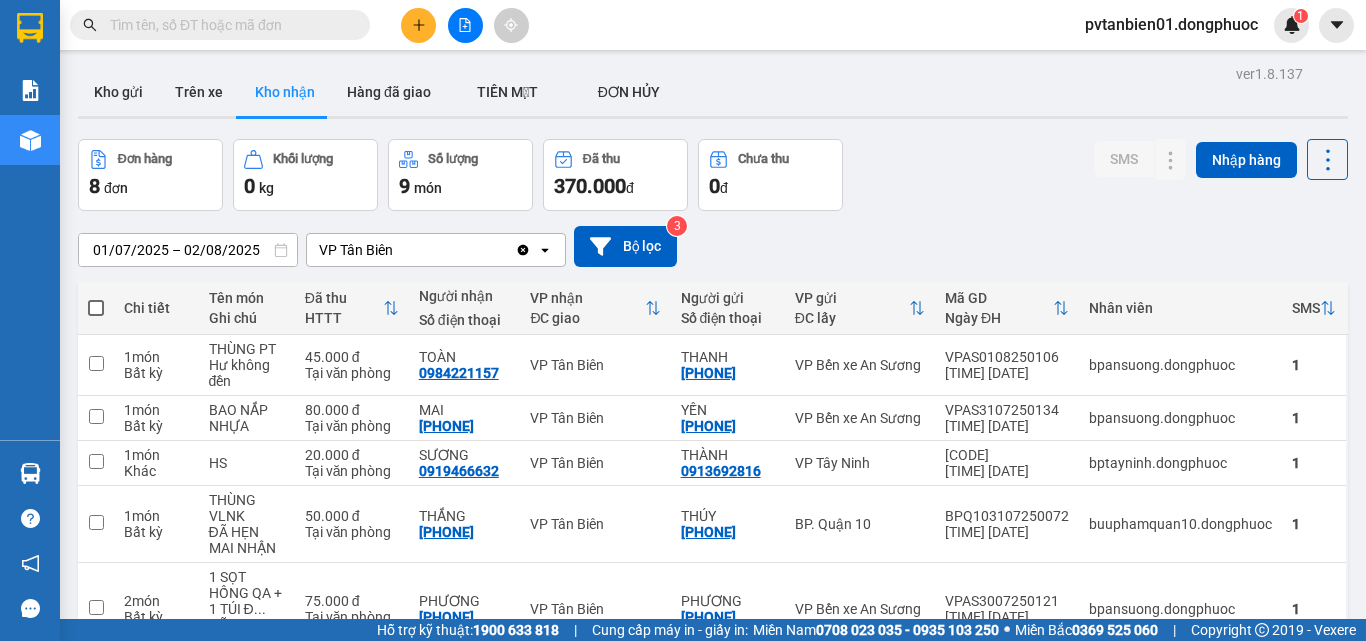 click on "Kết quả tìm kiếm ( 36 )  Bộ lọc  Ngày tạo đơn gần nhất Mã ĐH Trạng thái Món hàng Tổng cước Chưa cước Nhãn Người gửi VP Gửi Người nhận VP Nhận[CODE] [TIME] - [DATE] Trên xe   [CODE] [TIME]  -   [TEXT] SL:  1 [PRICE] [PHONE] [NAME] VP [NAME] VP [PHONE] [NAME] VP [NAME] VP[CODE] [TIME] - [DATE] Đã giao   [TIME] - [DATE] [CODE] SL:  1 [PRICE] [PHONE] [NAME] VP [NAME] VP [PHONE] [NAME] VP [NAME] VP[CODE] [TIME] - [DATE] Đã giao   [TIME] - [DATE] [CODE] SL:  1 [PRICE] [PHONE] [NAME] VP [NAME] VP [PHONE] [NAME] VP [NAME] VP[CODE] [TIME] - [DATE] Đã giao   [TIME] - [DATE] [CODE] SL:  1 [PRICE] [PHONE] [NAME] VP [NAME] VP [PHONE] [NAME] VP [NAME] VP[CODE] [TIME] - [DATE] Đã giao   [TIME] - [DATE] [CODE] SL:  1 [PRICE] [PHONE] [NAME] VP [NAME] VP [PHONE] [NAME] VP [NAME] VP[CODE] [TIME] - [DATE]   SL:  1" at bounding box center (195, 25) 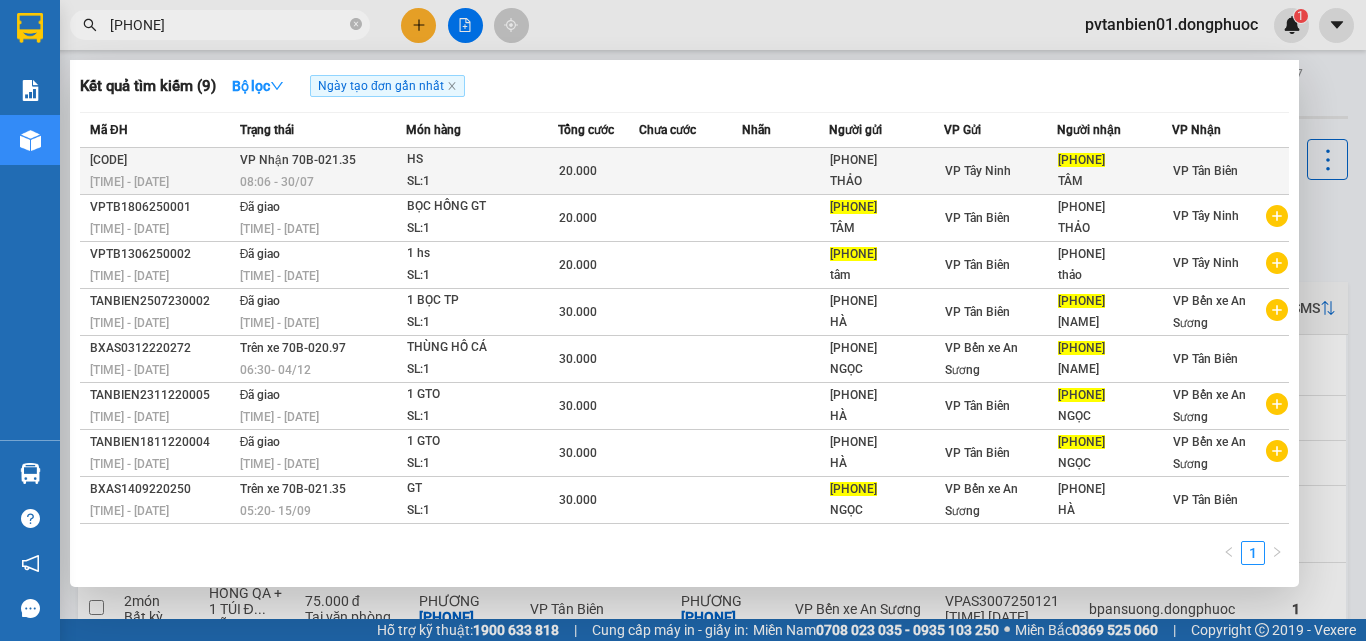 type on "[PHONE]" 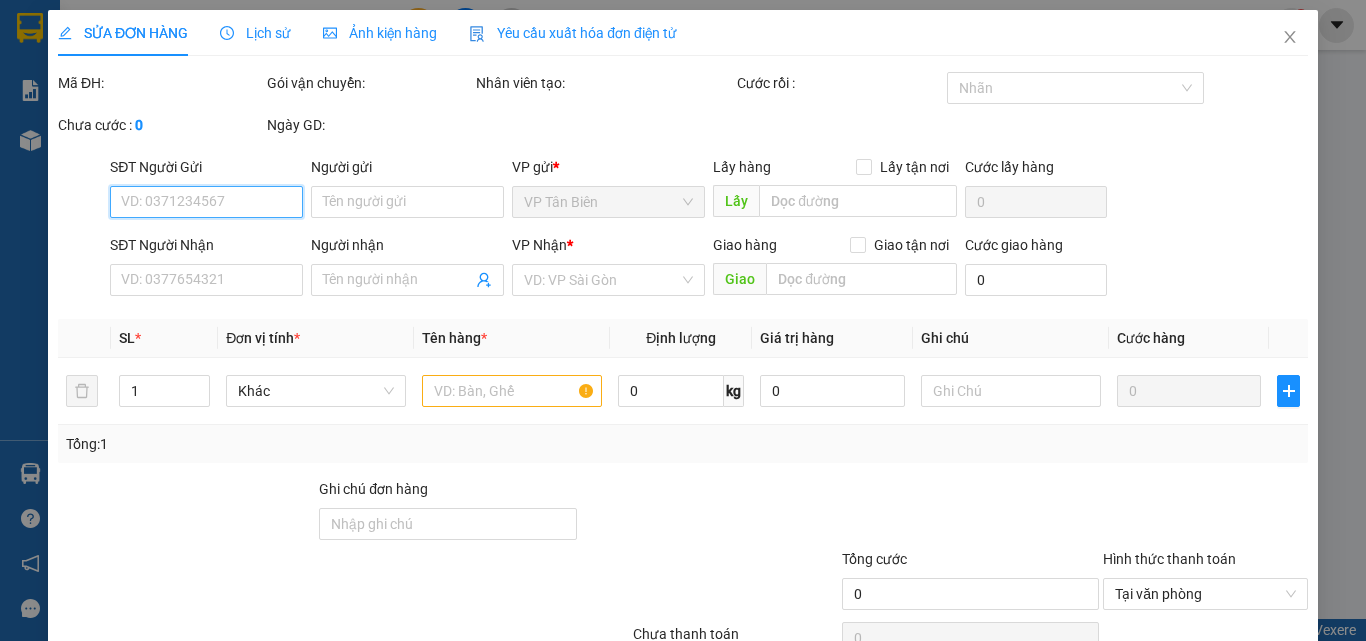 type on "[PHONE]" 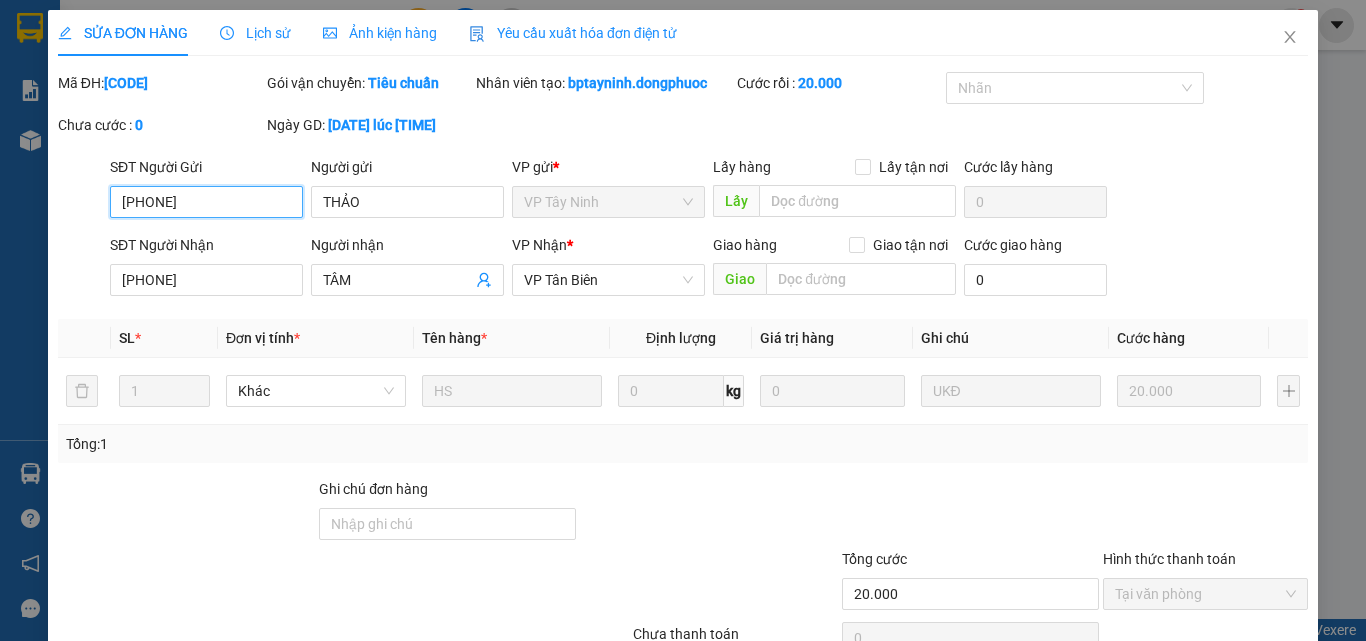 scroll, scrollTop: 103, scrollLeft: 0, axis: vertical 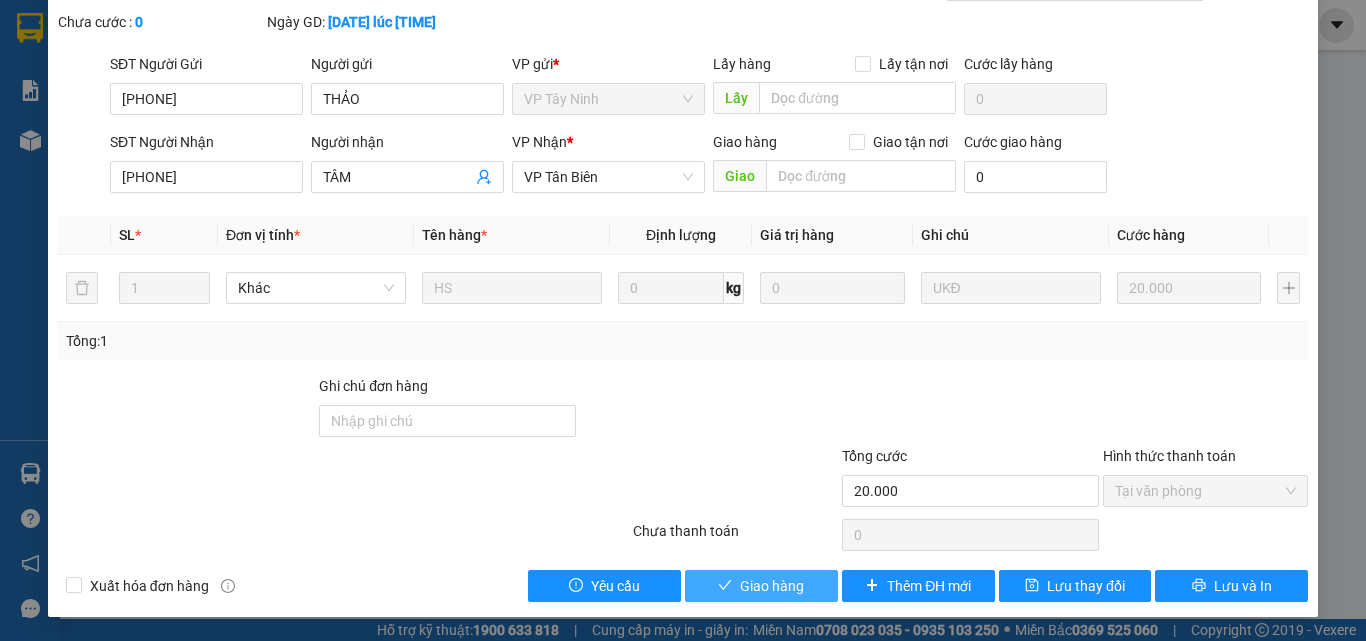 click on "Giao hàng" at bounding box center (772, 586) 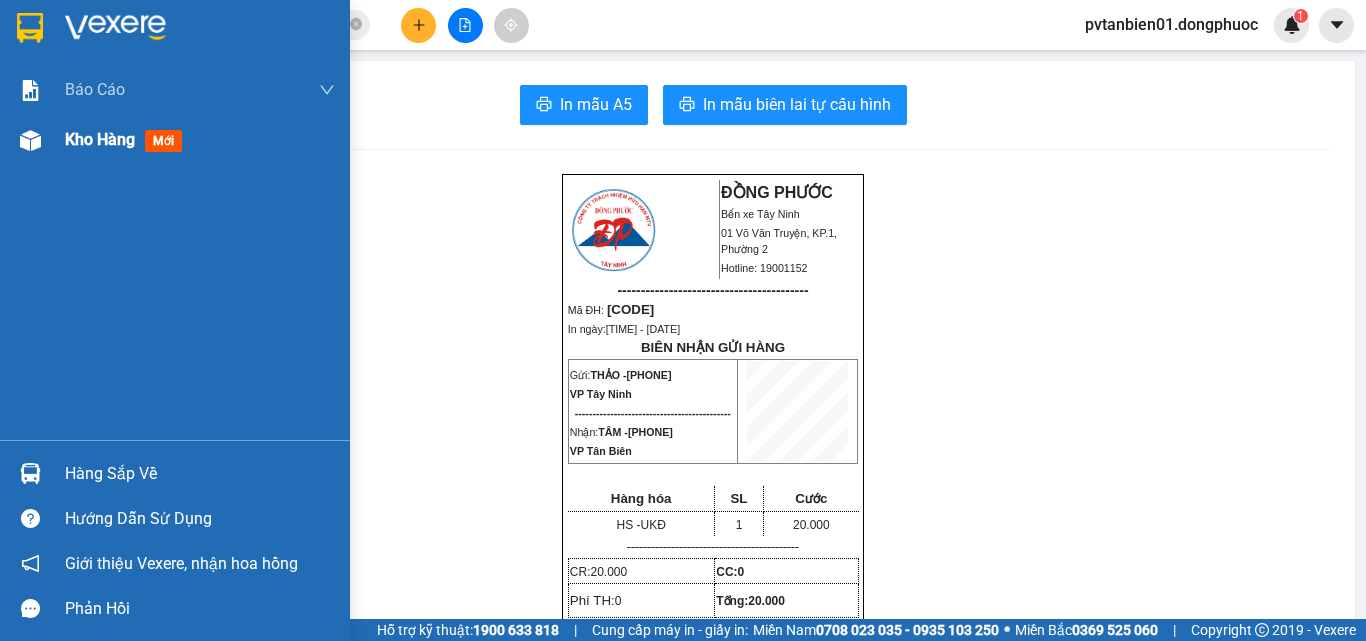 click on "Kho hàng mới" at bounding box center [127, 139] 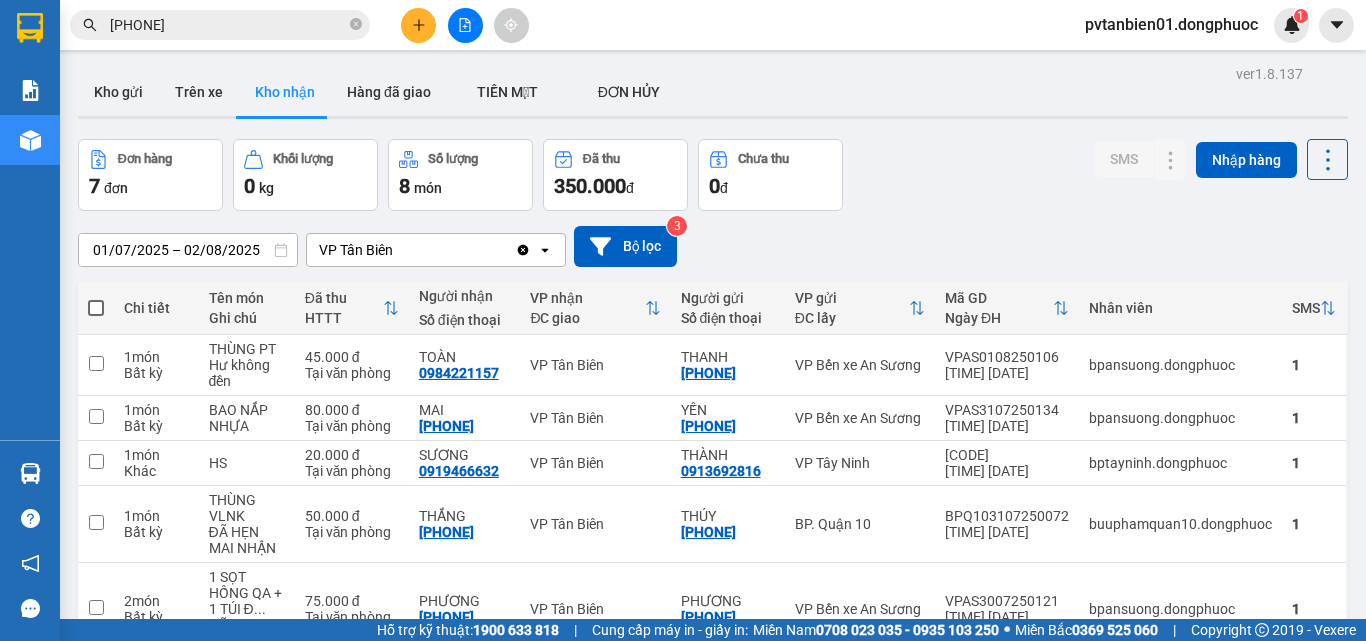 click on "Đơn hàng 7 đơn Khối lượng 0 kg Số lượng 8 món Đã thu 350.000 đ Chưa thu 0 đ SMS Nhập hàng" at bounding box center [713, 175] 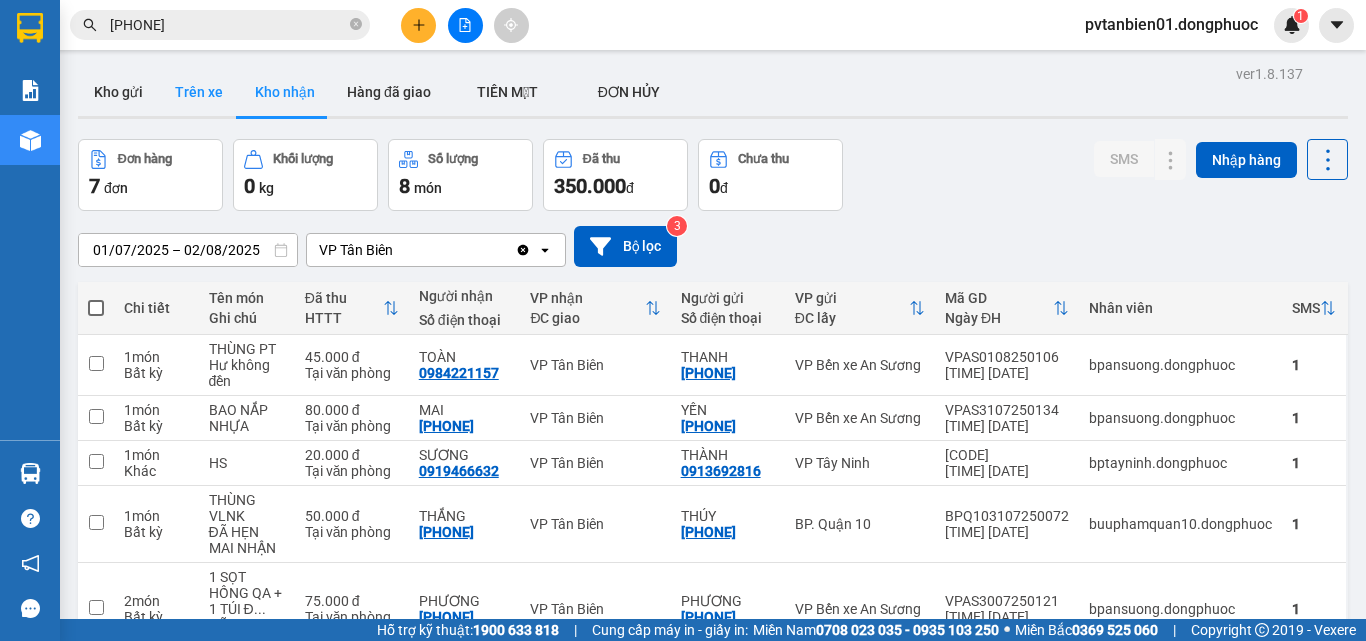 click on "Trên xe" at bounding box center (199, 92) 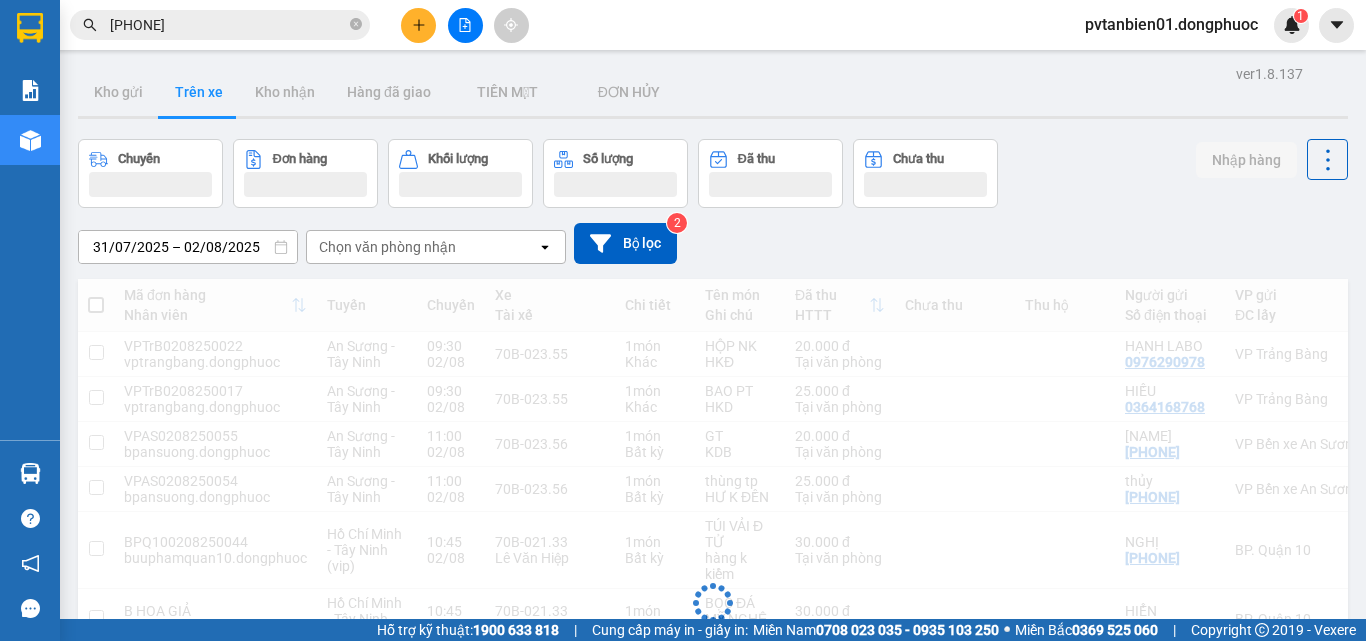 click on "[PHONE]" at bounding box center (220, 25) 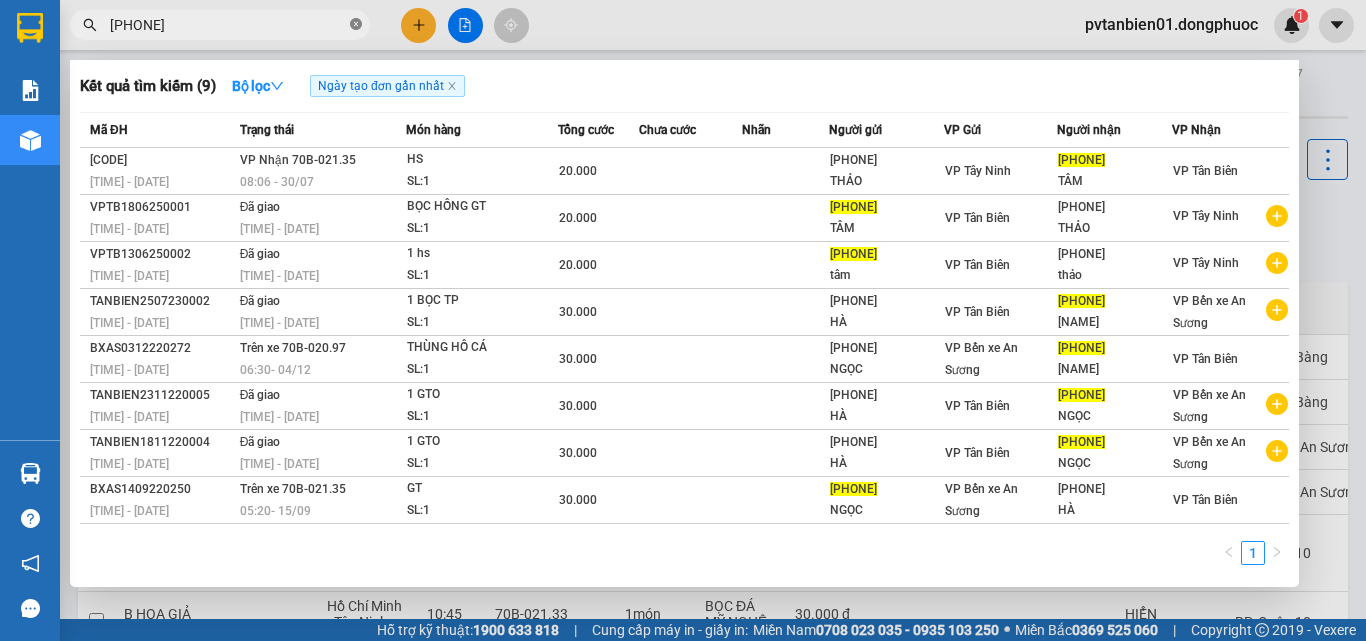 click 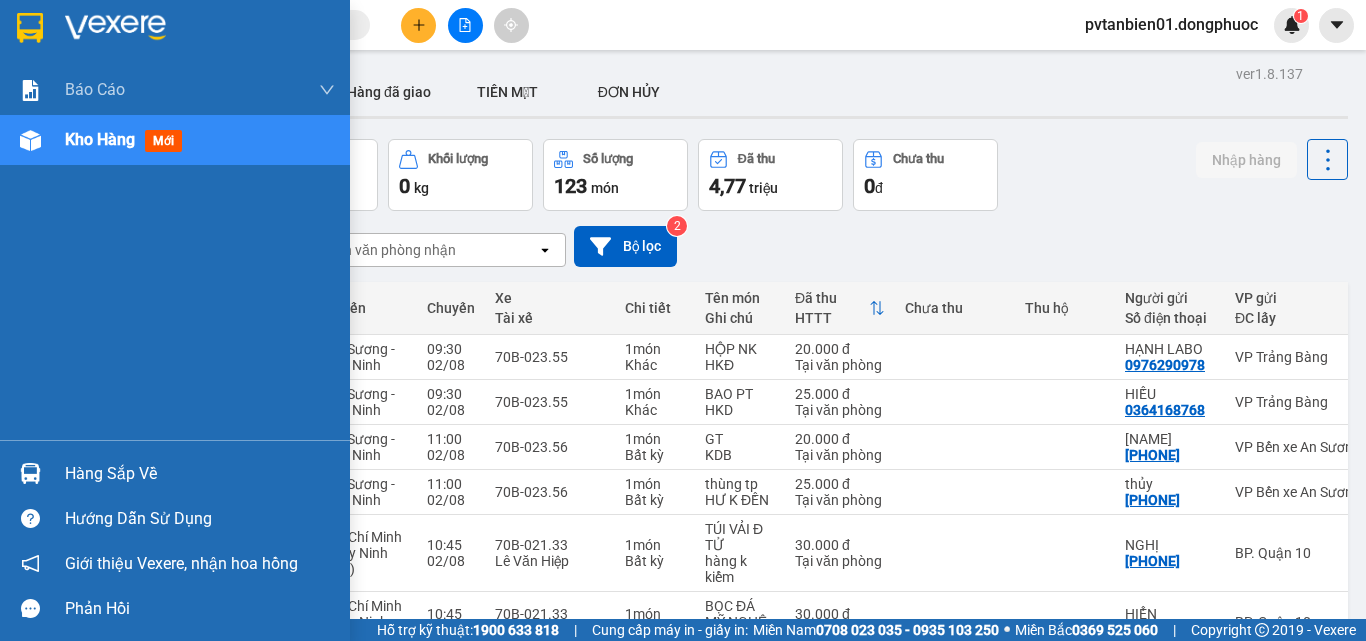 click at bounding box center (30, 473) 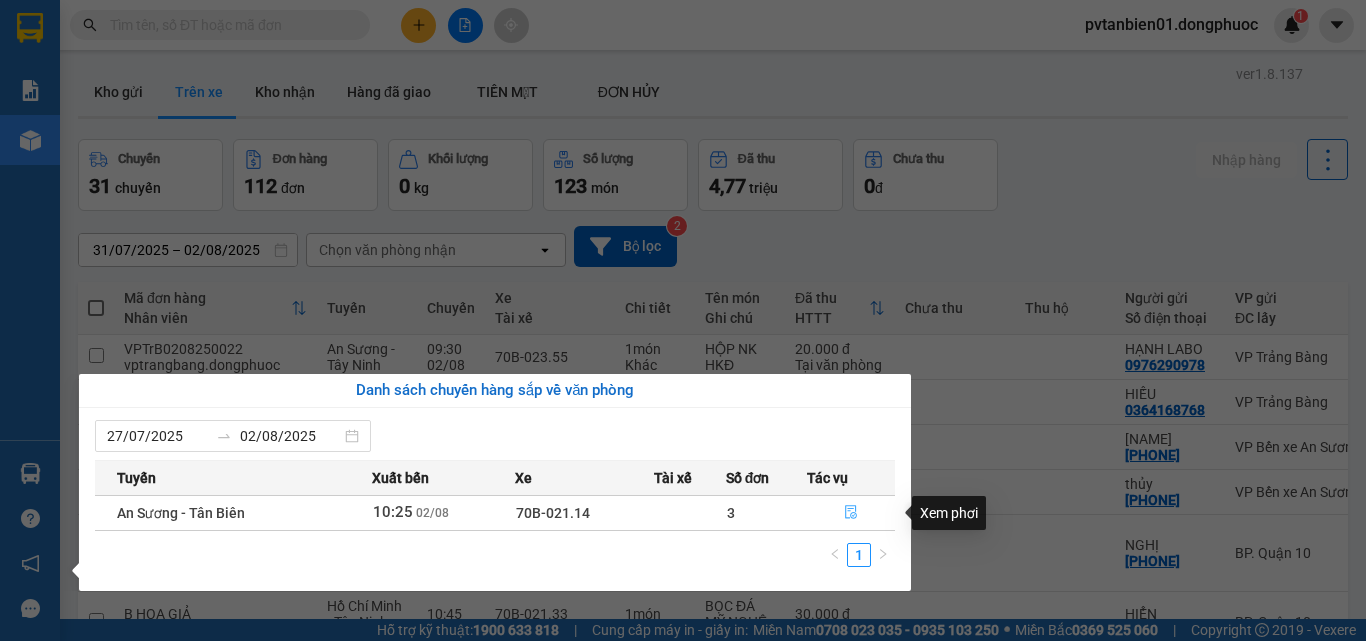 click 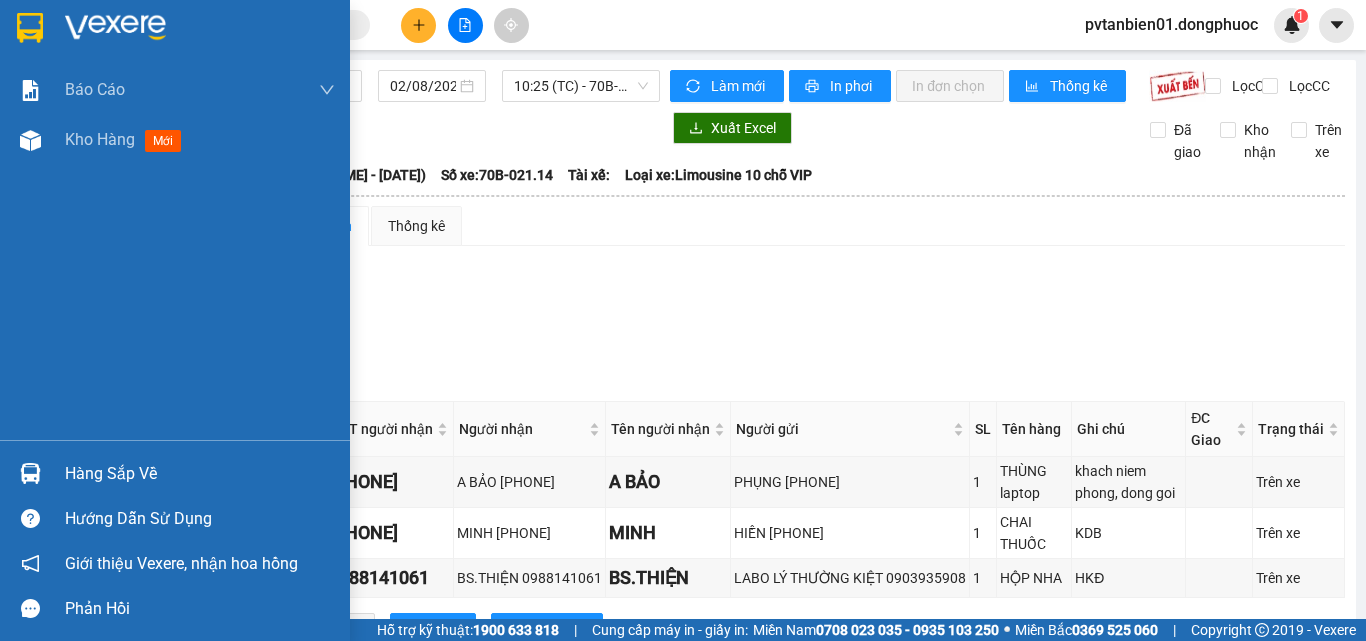 drag, startPoint x: 99, startPoint y: 147, endPoint x: 0, endPoint y: 426, distance: 296.0439 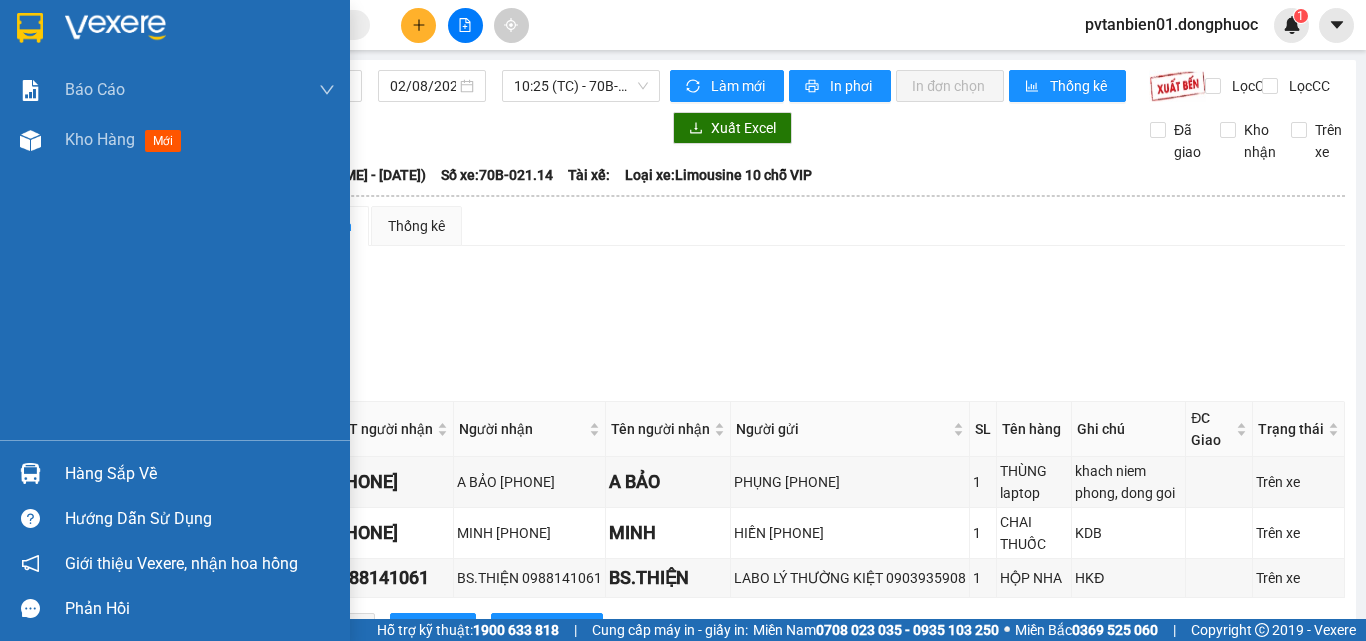 click on "Kho hàng" at bounding box center [100, 139] 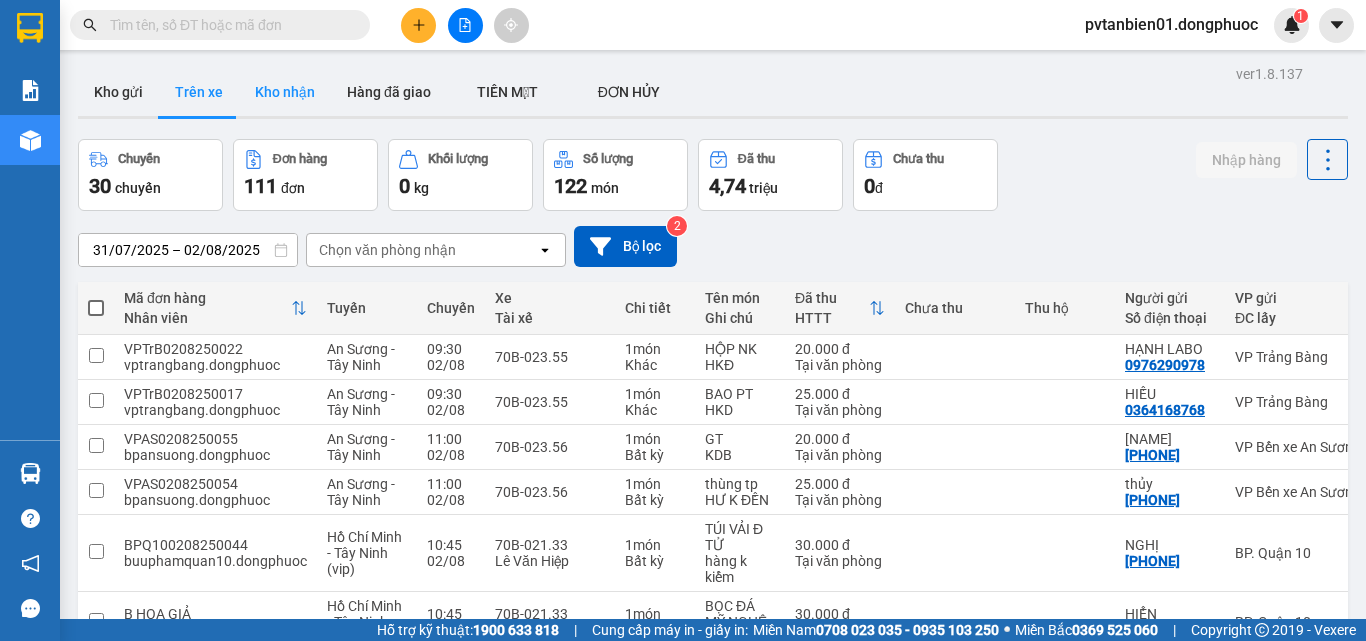 click on "Kho nhận" at bounding box center [285, 92] 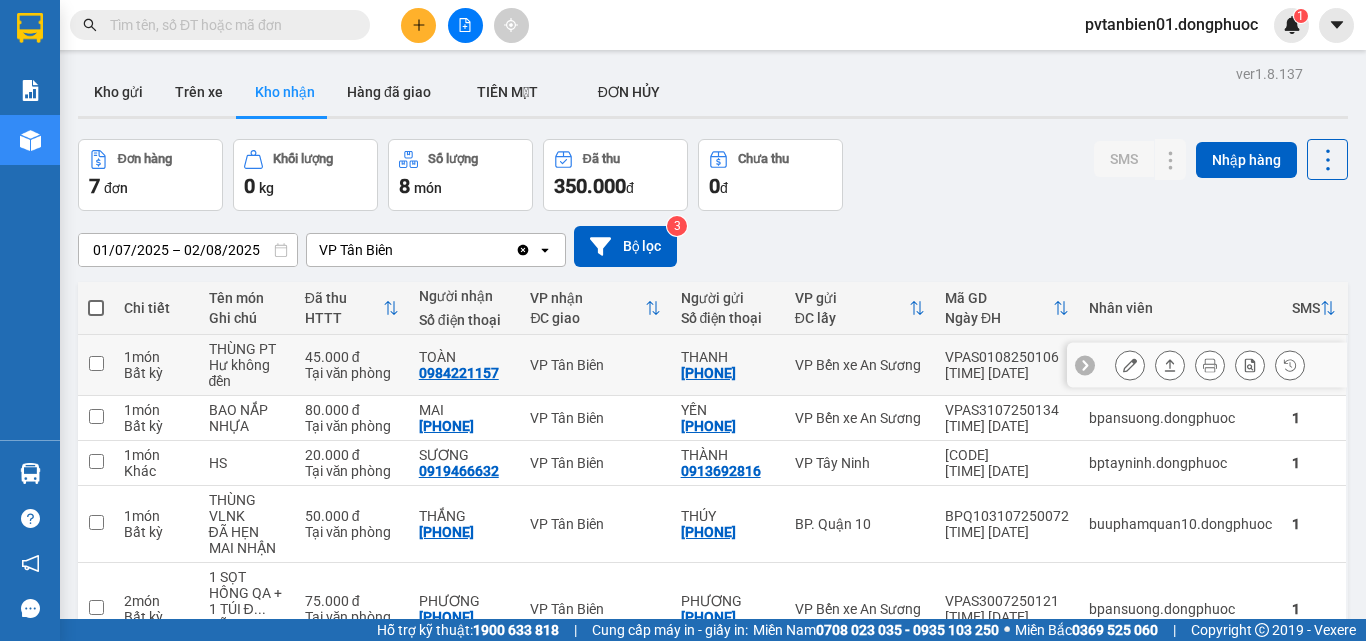 click at bounding box center [1170, 365] 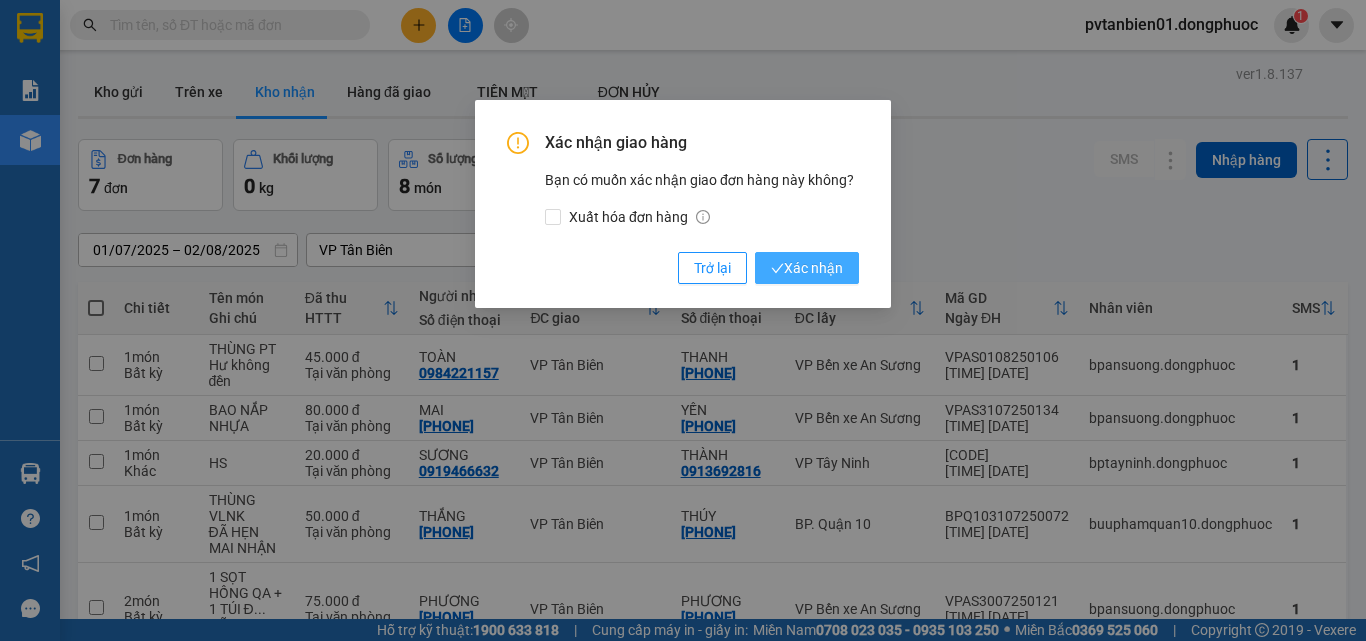 click on "Xác nhận" at bounding box center [807, 268] 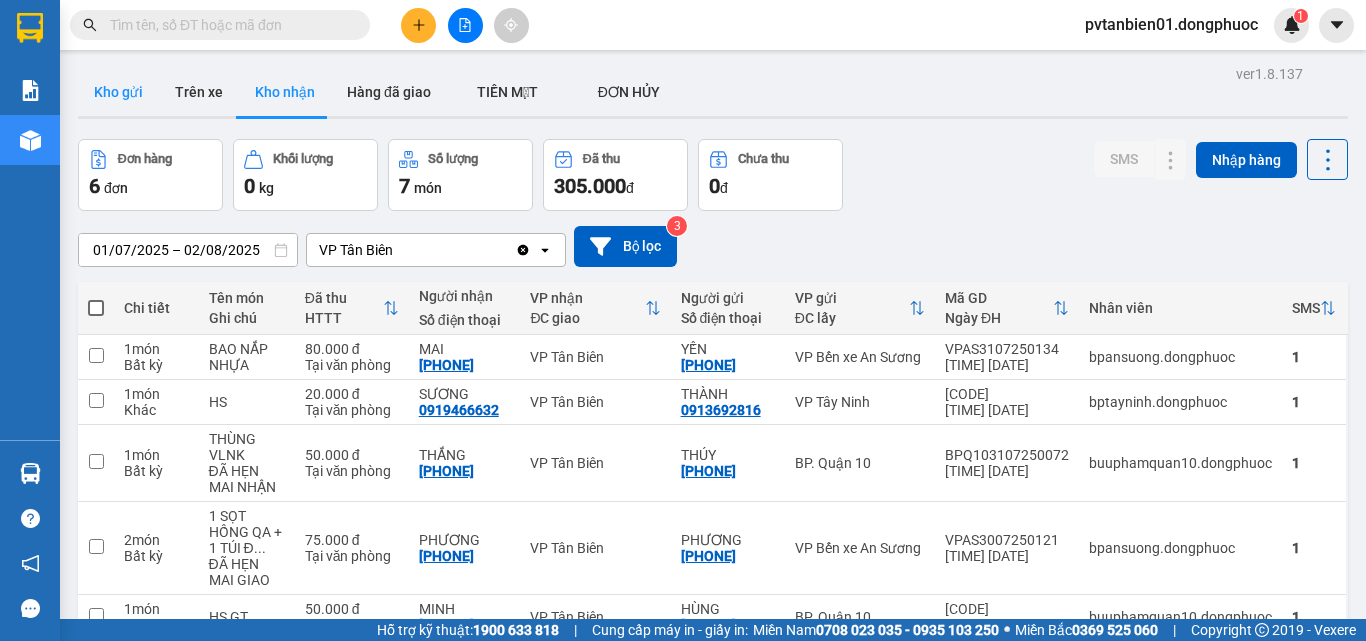 click on "Kho gửi" at bounding box center [118, 92] 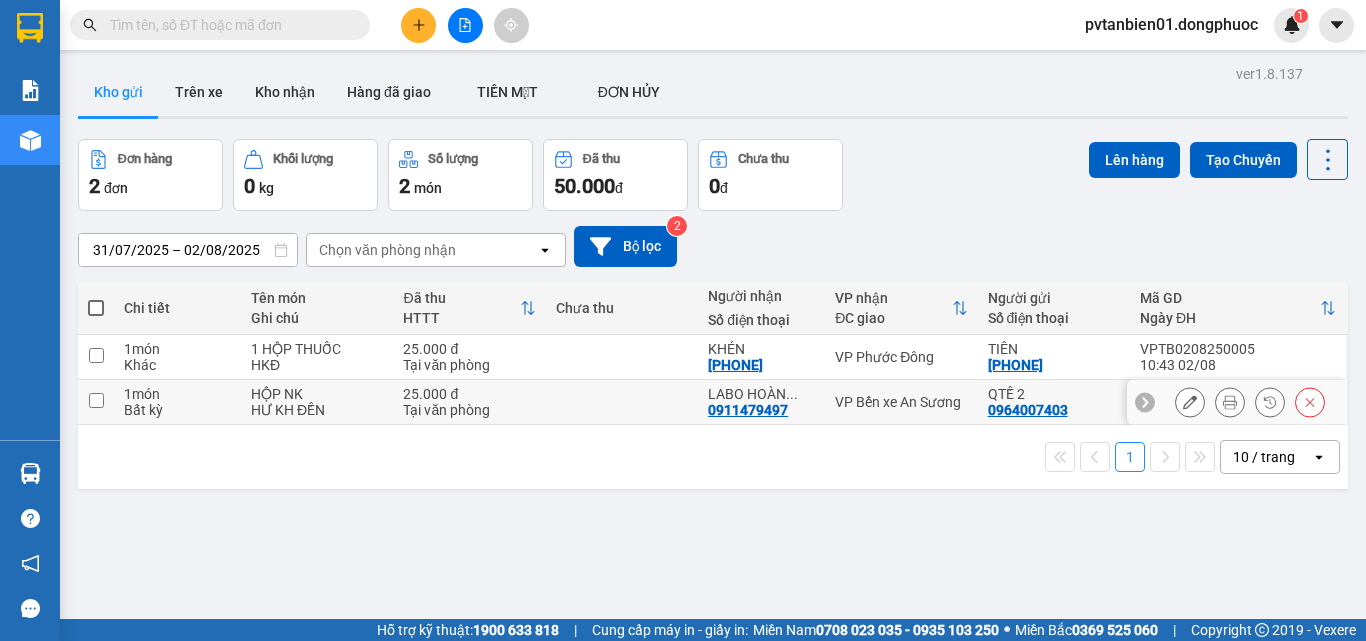click on "Bất kỳ" at bounding box center (177, 410) 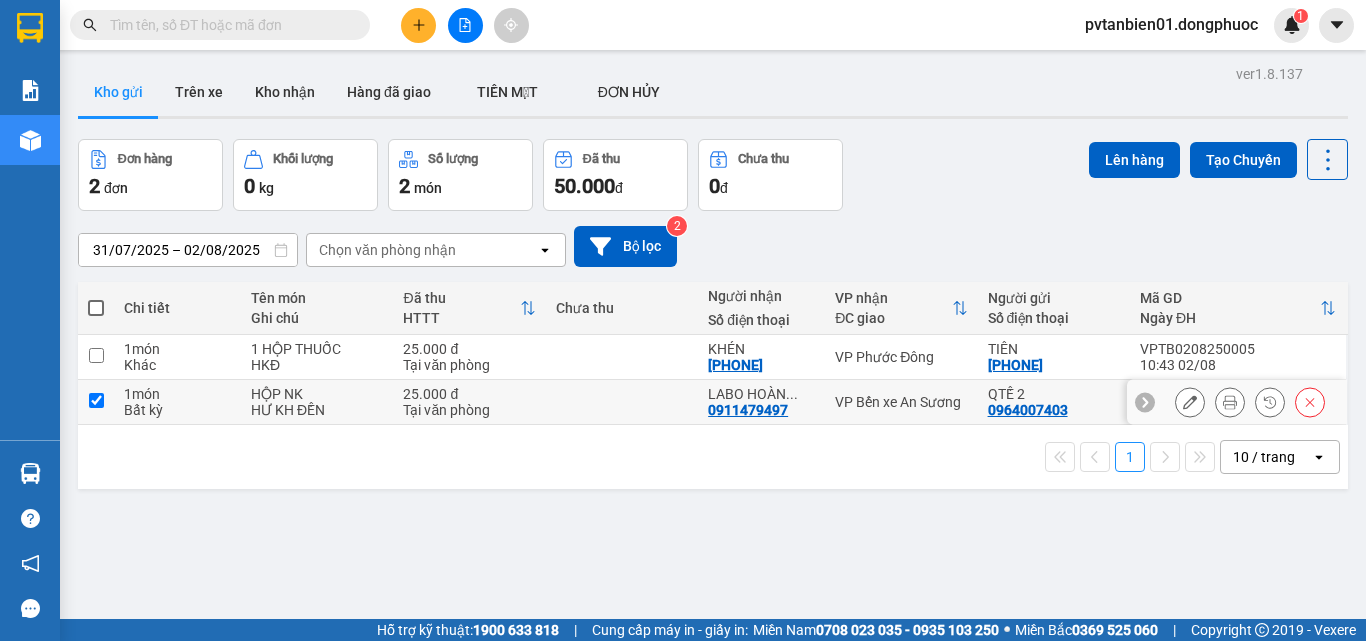 checkbox on "true" 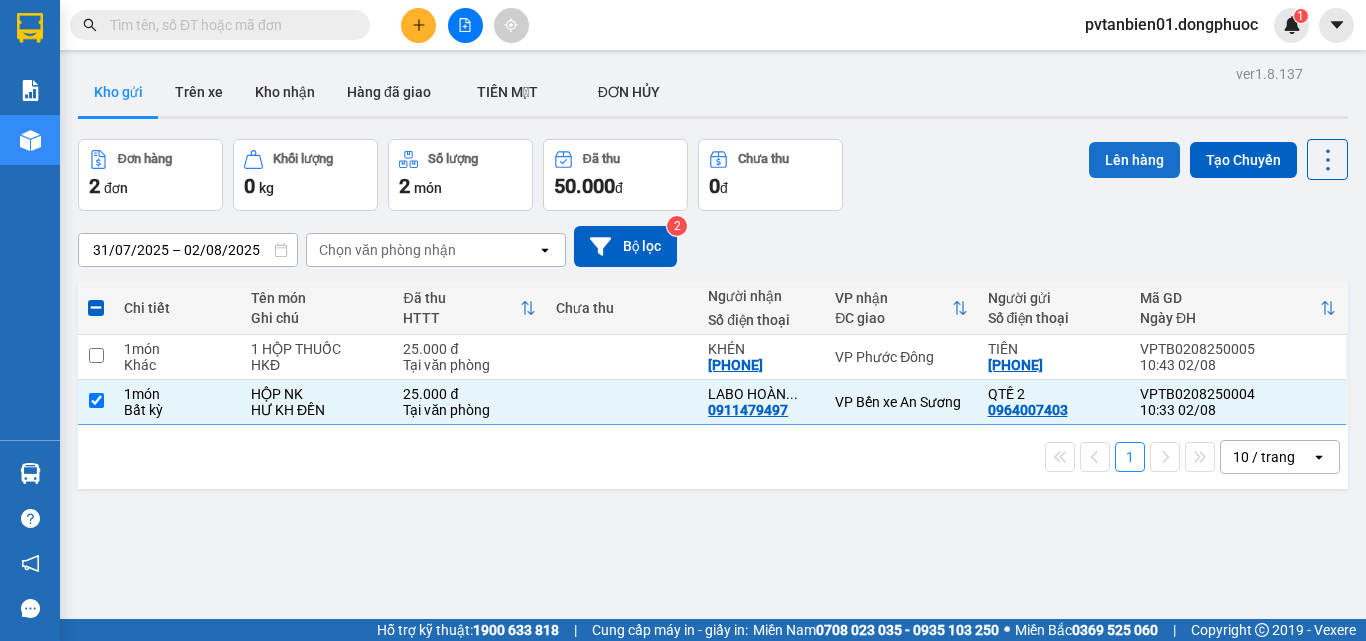 click on "Lên hàng" at bounding box center (1134, 160) 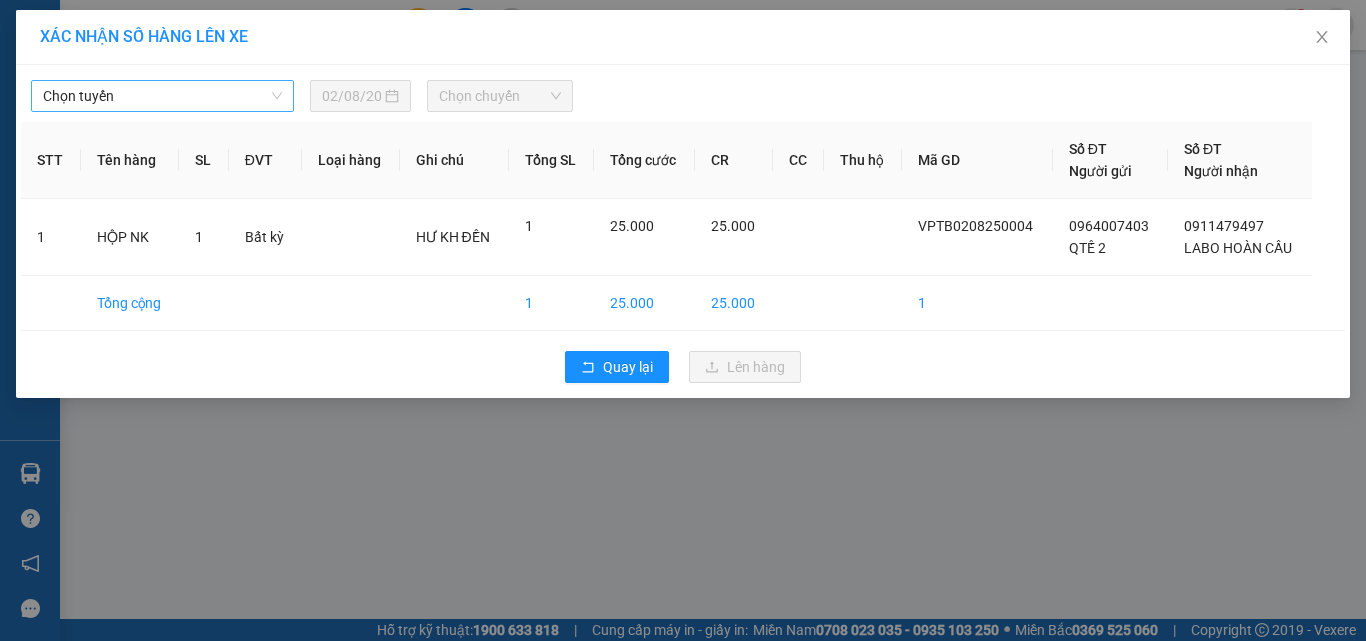 click on "Chọn tuyến" at bounding box center (162, 96) 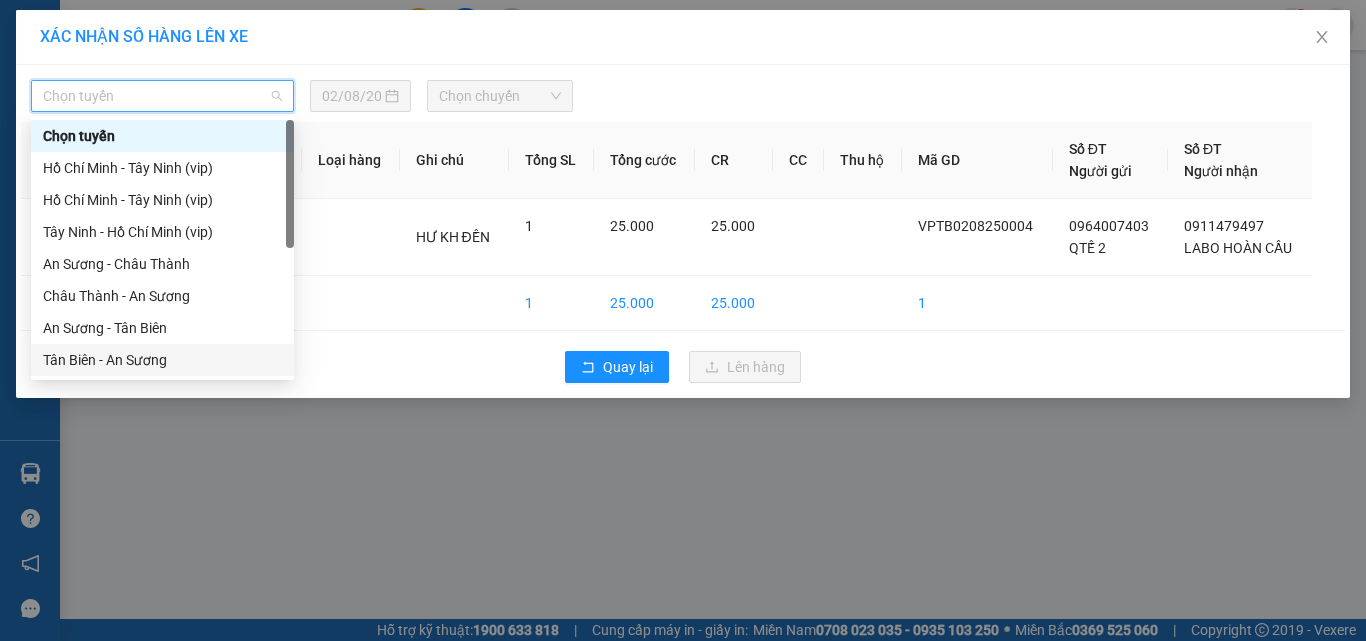 click on "Tân Biên - An Sương" at bounding box center (162, 360) 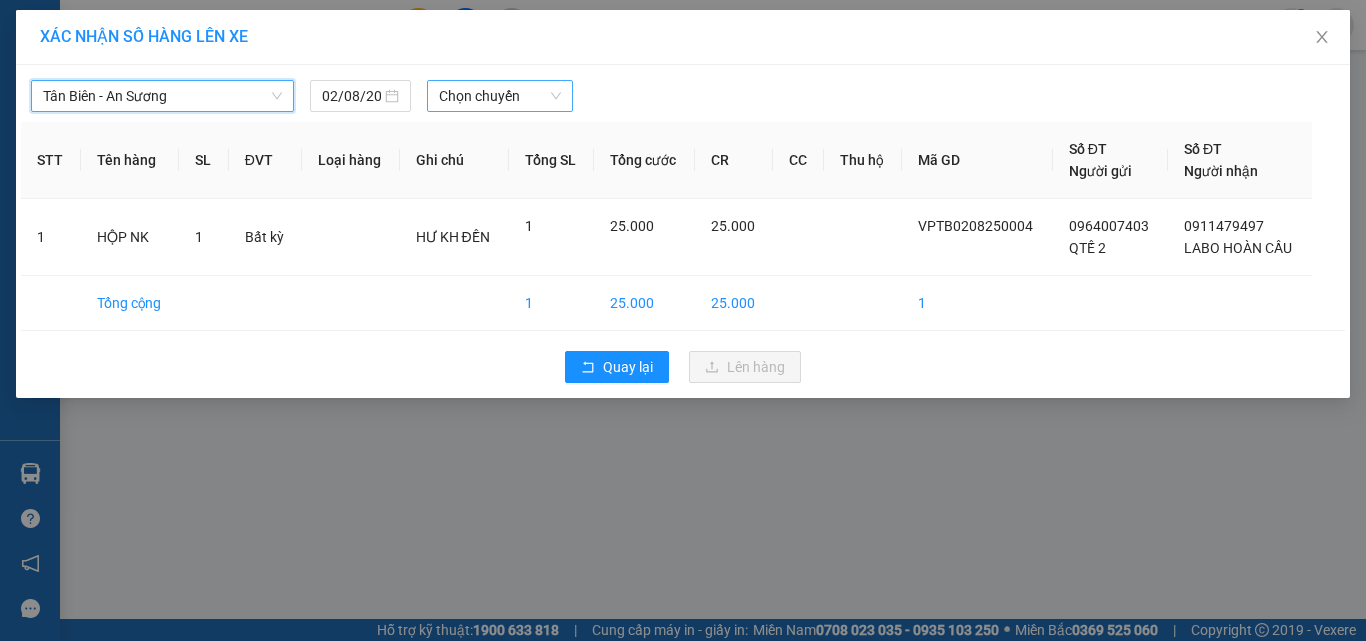 click on "Chọn chuyến" at bounding box center [500, 96] 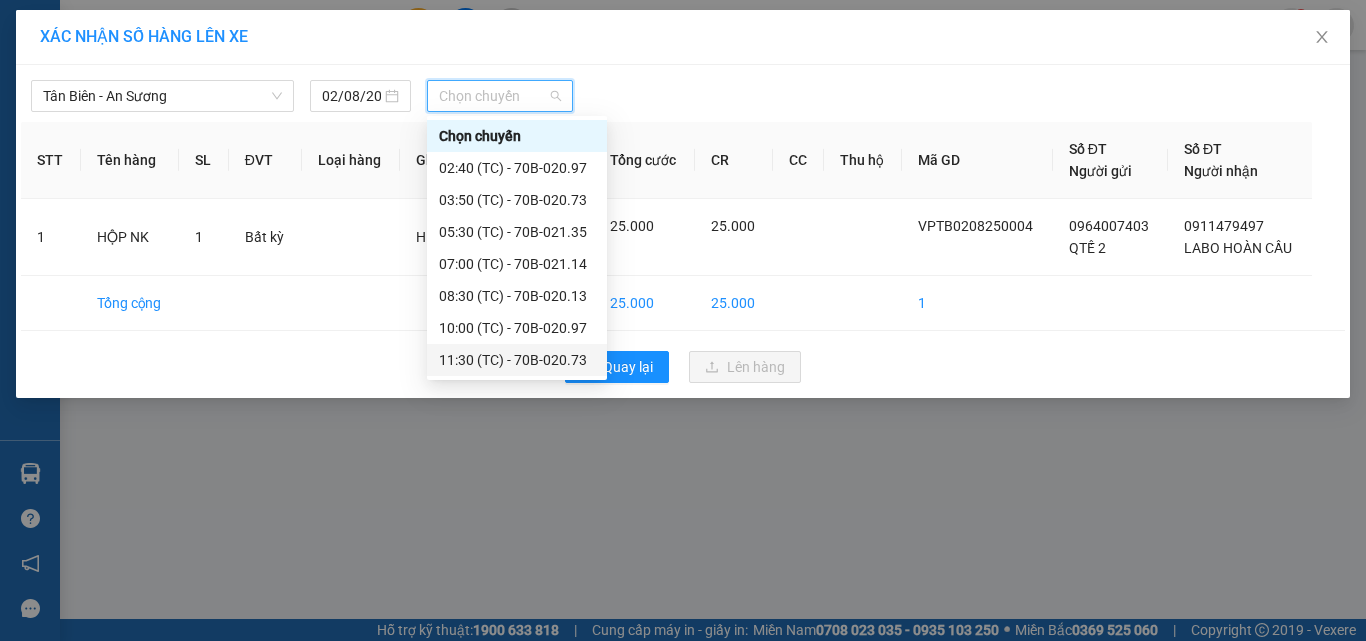 click on "11:30   (TC)   - 70B-020.73" at bounding box center (517, 360) 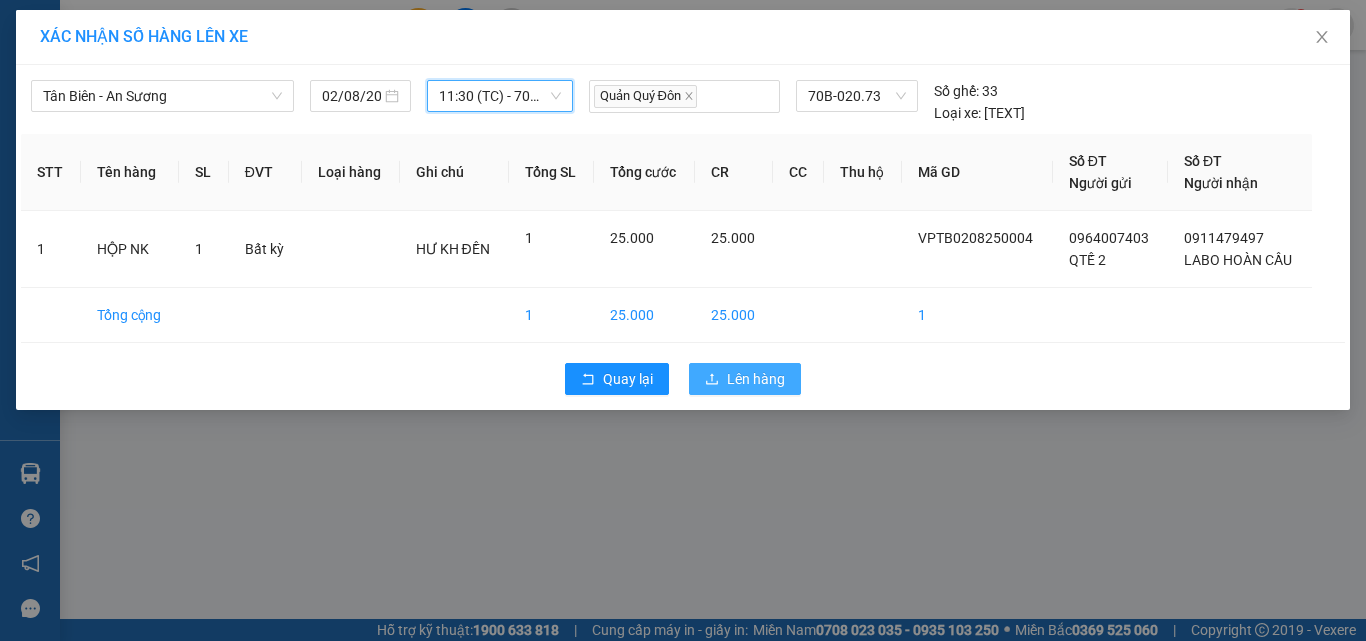 click on "Lên hàng" at bounding box center (756, 379) 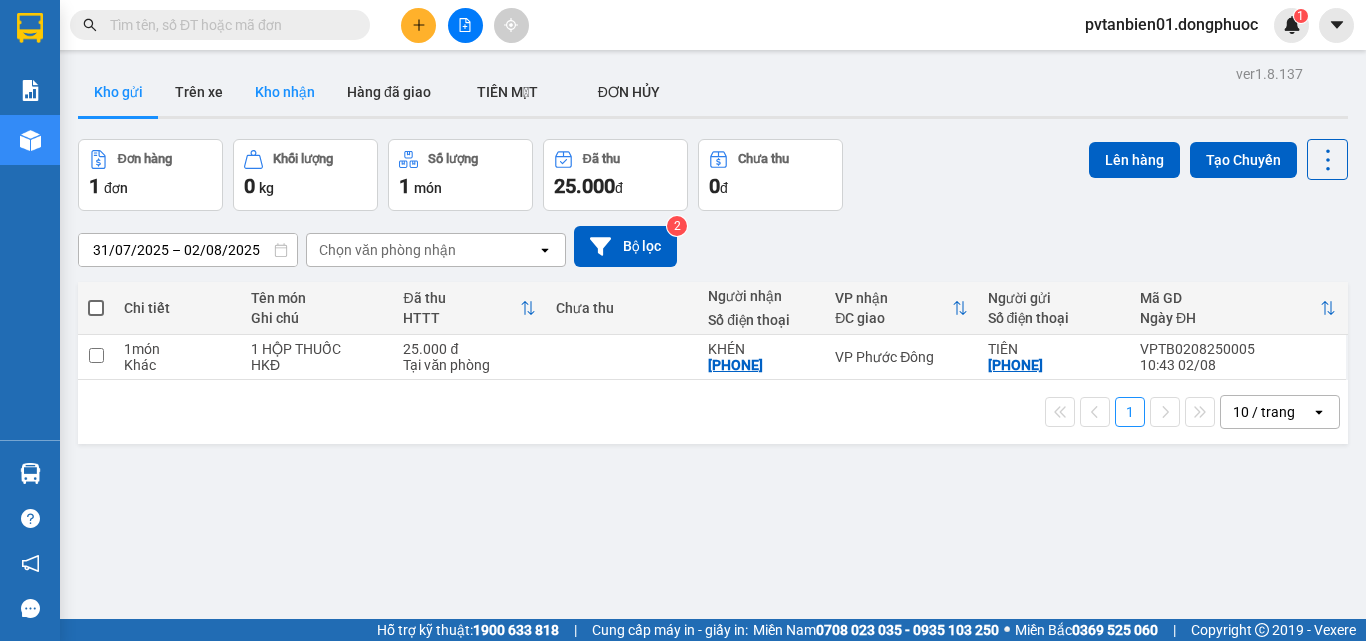click on "Kho nhận" at bounding box center [285, 92] 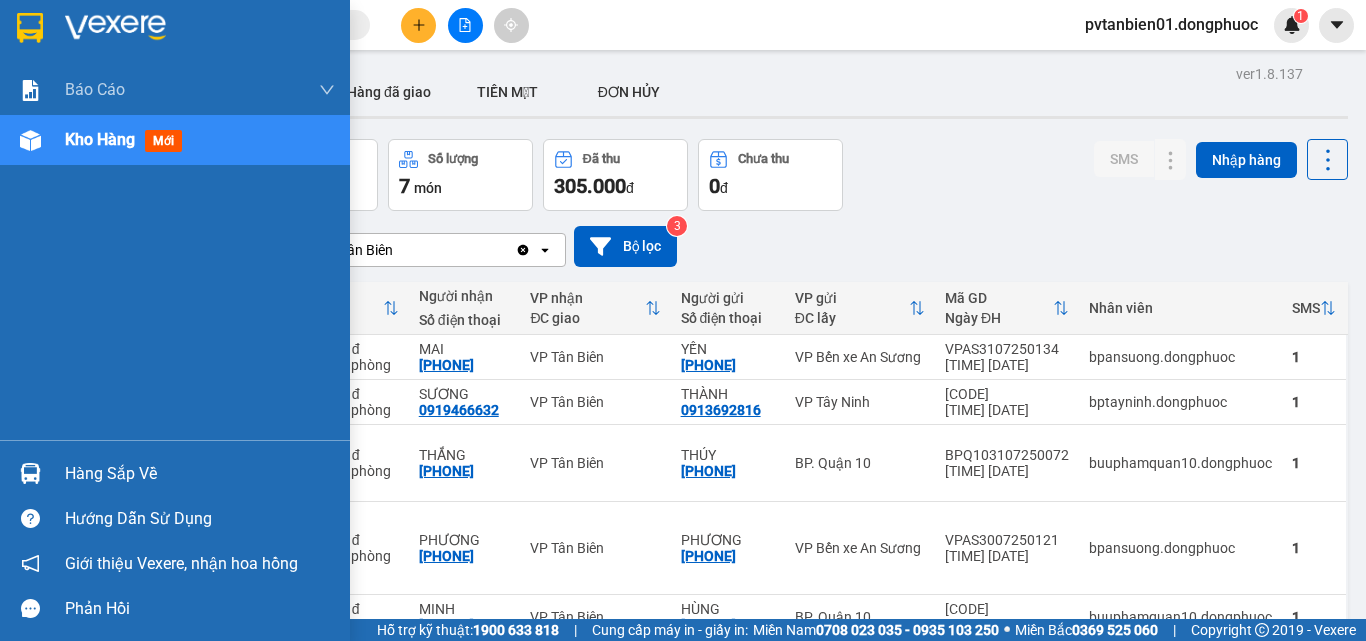 click on "Hàng sắp về" at bounding box center (200, 474) 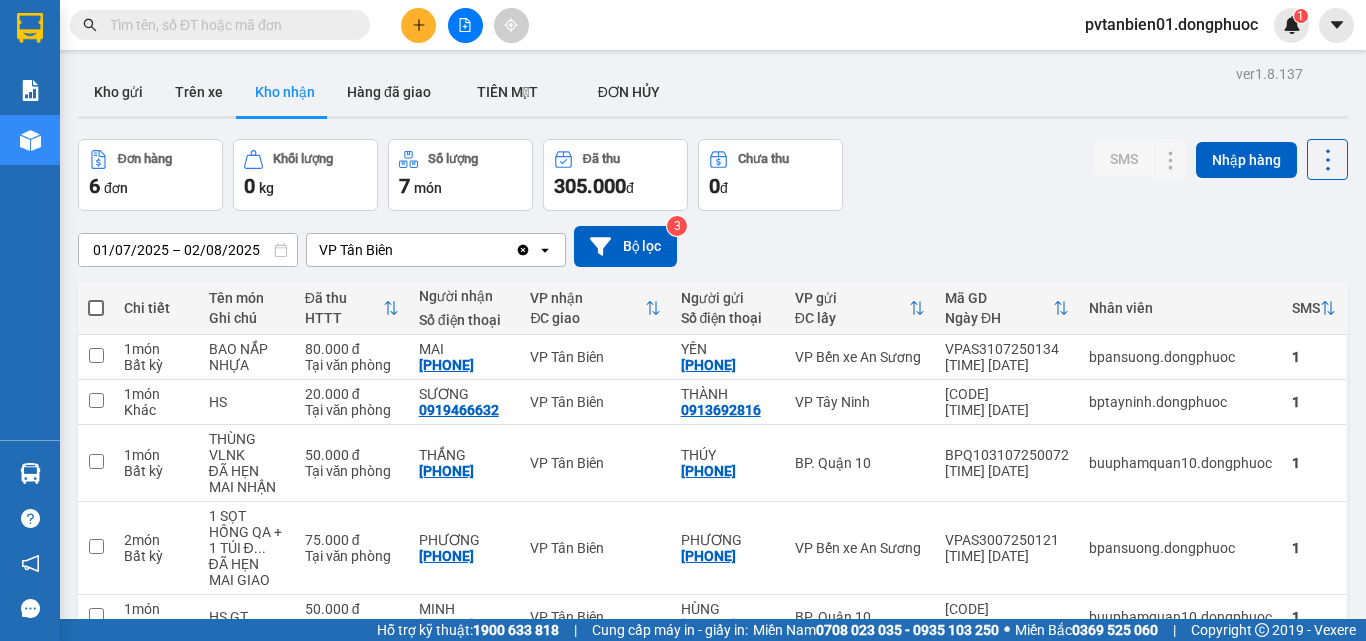 click on "Kết quả tìm kiếm ( 9 )  Bộ lọc  Ngày tạo đơn gần nhất Mã ĐH Trạng thái Món hàng Tổng cước Chưa cước Nhãn Người gửi VP Gửi Người nhận VP Nhận[CODE] [TIME] - [DATE] VP Nhận   [CODE] [PRICE] [PHONE] [NAME] VP [NAME] VP [PHONE] [NAME] VP [NAME] VP[CODE] [TIME] - [DATE] Đã giao   [TIME] - [DATE] [CODE] SL:  1 [PRICE] [PHONE] [NAME] VP [NAME] VP [PHONE] [NAME] VP [NAME] VP[CODE] [TIME] - [DATE] Đã giao   [TIME] - [DATE] [CODE] SL:  1 [PRICE] [PHONE] [NAME] VP [NAME] VP [PHONE] [NAME] VP [NAME] VP[CODE] [TIME] - [DATE] Đã giao   [TIME] - [DATE] [CODE] SL:  1 [PRICE] [PHONE] [NAME] VP [NAME] VP [PHONE] [NAME] VP [NAME] VP" at bounding box center [683, 320] 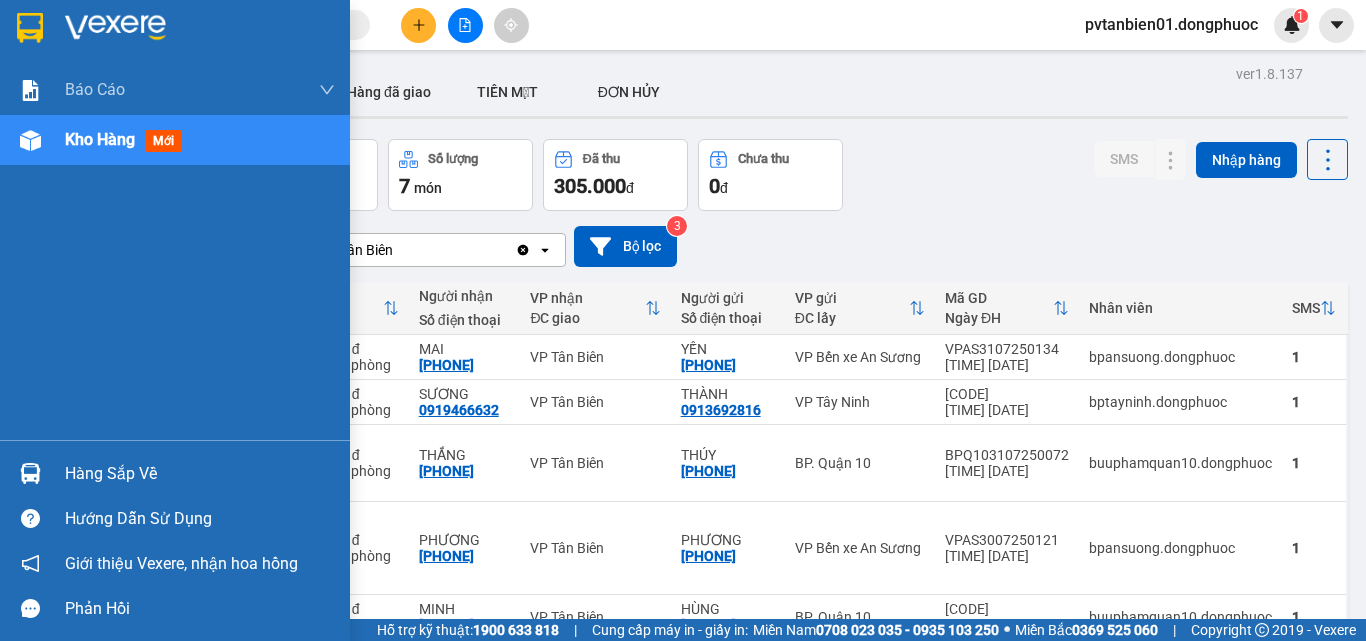 click at bounding box center [30, 473] 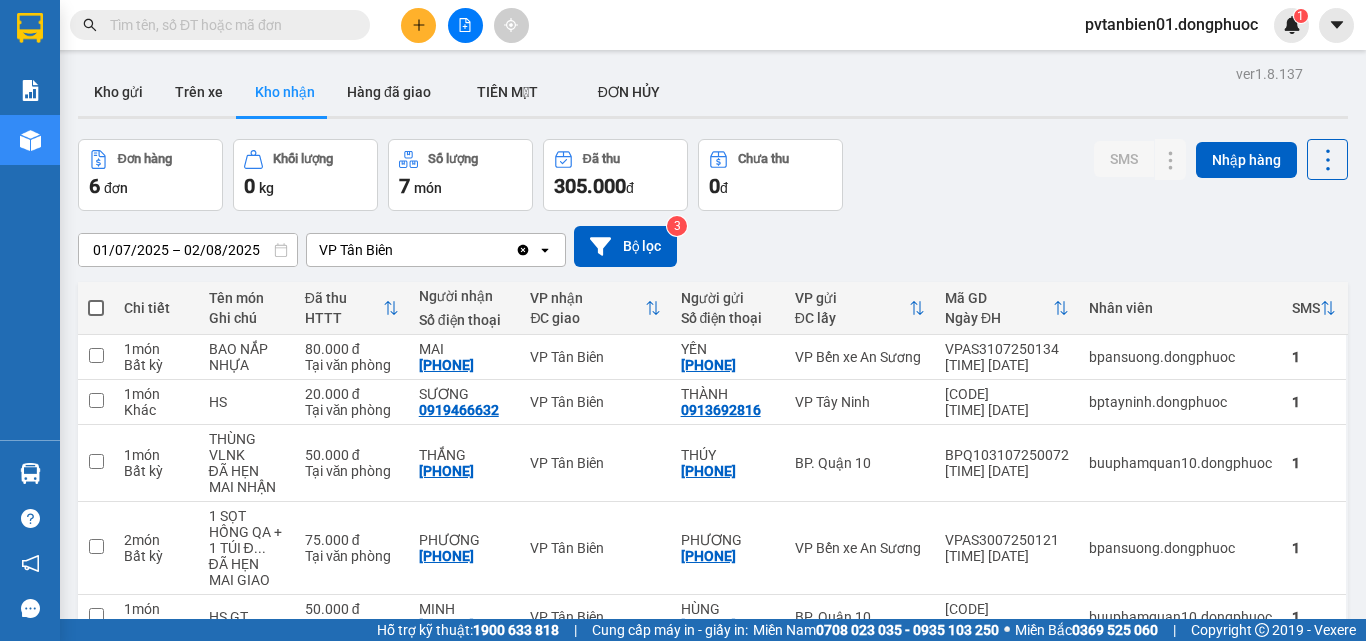 click on "Kết quả tìm kiếm ( 9 )  Bộ lọc  Ngày tạo đơn gần nhất Mã ĐH Trạng thái Món hàng Tổng cước Chưa cước Nhãn Người gửi VP Gửi Người nhận VP Nhận[CODE] [TIME] - [DATE] VP Nhận   [CODE] [PRICE] [PHONE] [NAME] VP [NAME] VP [PHONE] [NAME] VP [NAME] VP[CODE] [TIME] - [DATE] Đã giao   [TIME] - [DATE] [CODE] SL:  1 [PRICE] [PHONE] [NAME] VP [NAME] VP [PHONE] [NAME] VP [NAME] VP[CODE] [TIME] - [DATE] Đã giao   [TIME] - [DATE] [CODE] SL:  1 [PRICE] [PHONE] [NAME] VP [NAME] VP [PHONE] [NAME] VP [NAME] VP[CODE] [TIME] - [DATE] Đã giao   [TIME] - [DATE] [CODE] SL:  1 [PRICE] [PHONE] [NAME] VP [NAME] VP [PHONE] [NAME] VP [NAME] VP" at bounding box center (683, 320) 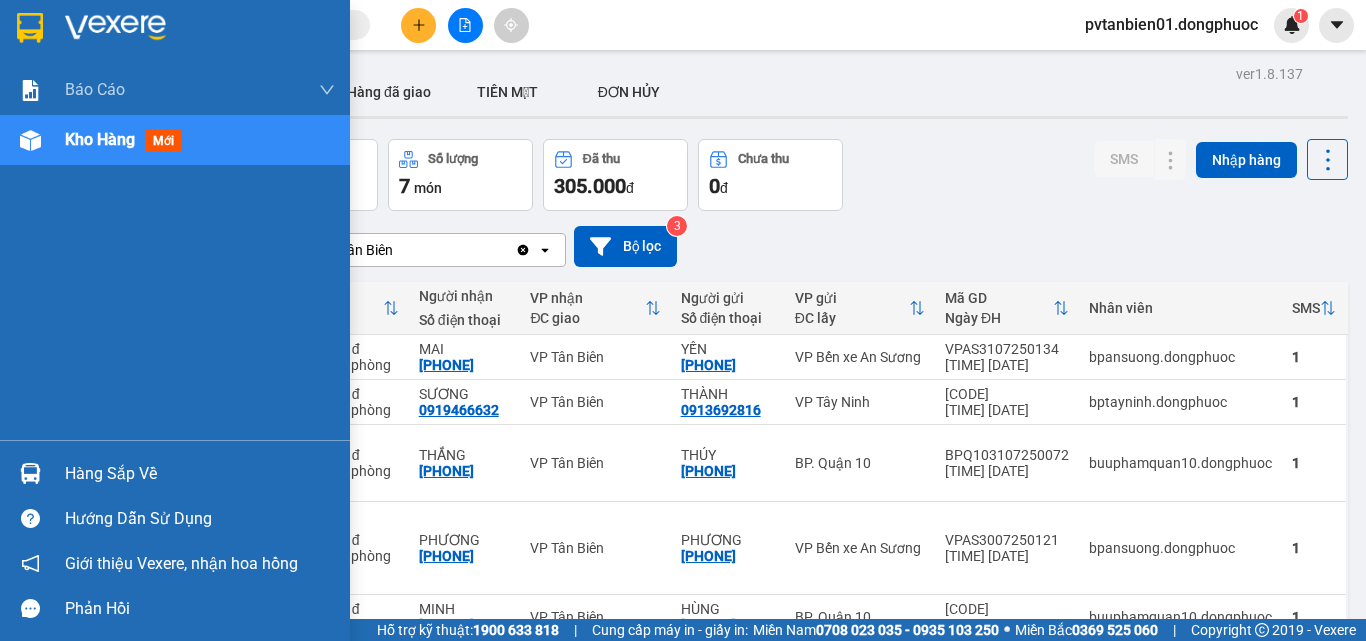 click at bounding box center [30, 473] 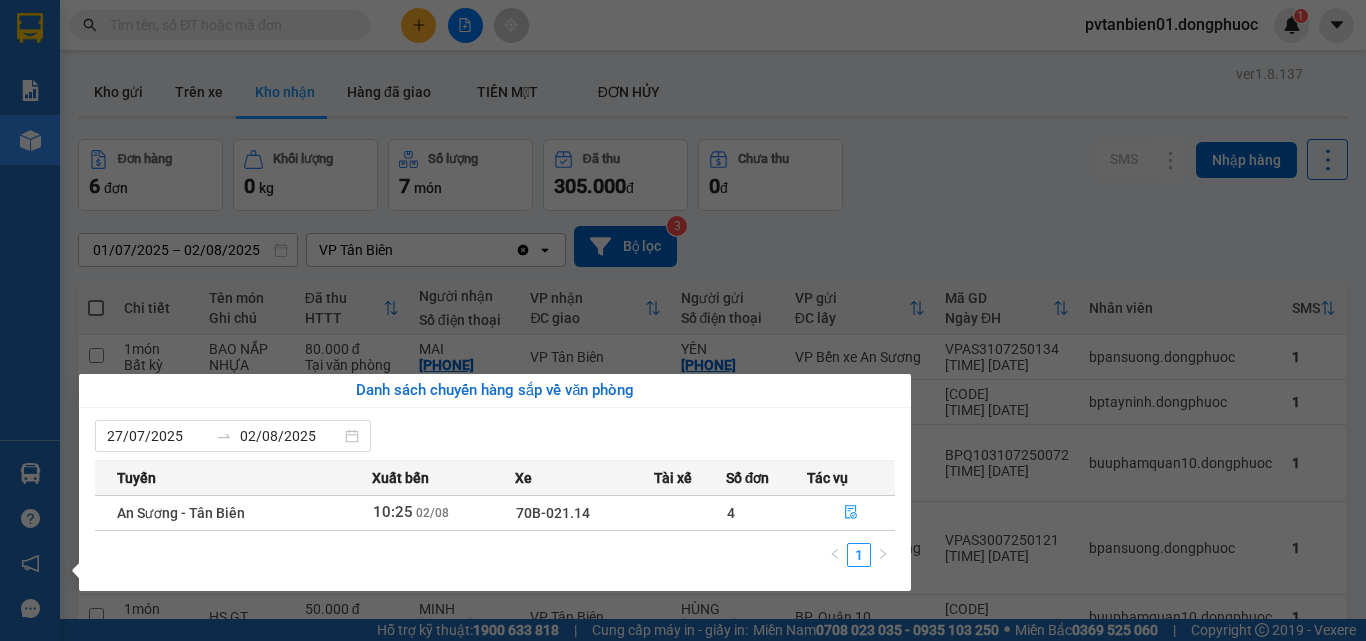 click on "Kết quả tìm kiếm ( 9 )  Bộ lọc  Ngày tạo đơn gần nhất Mã ĐH Trạng thái Món hàng Tổng cước Chưa cước Nhãn Người gửi VP Gửi Người nhận VP Nhận[CODE] [TIME] - [DATE] VP Nhận   [CODE] [PRICE] [PHONE] [NAME] VP [NAME] VP [PHONE] [NAME] VP [NAME] VP[CODE] [TIME] - [DATE] Đã giao   [TIME] - [DATE] [CODE] SL:  1 [PRICE] [PHONE] [NAME] VP [NAME] VP [PHONE] [NAME] VP [NAME] VP[CODE] [TIME] - [DATE] Đã giao   [TIME] - [DATE] [CODE] SL:  1 [PRICE] [PHONE] [NAME] VP [NAME] VP [PHONE] [NAME] VP [NAME] VP[CODE] [TIME] - [DATE] Đã giao   [TIME] - [DATE] [CODE] SL:  1 [PRICE] [PHONE] [NAME] VP [NAME] VP [PHONE] [NAME] VP [NAME] VP" at bounding box center (683, 320) 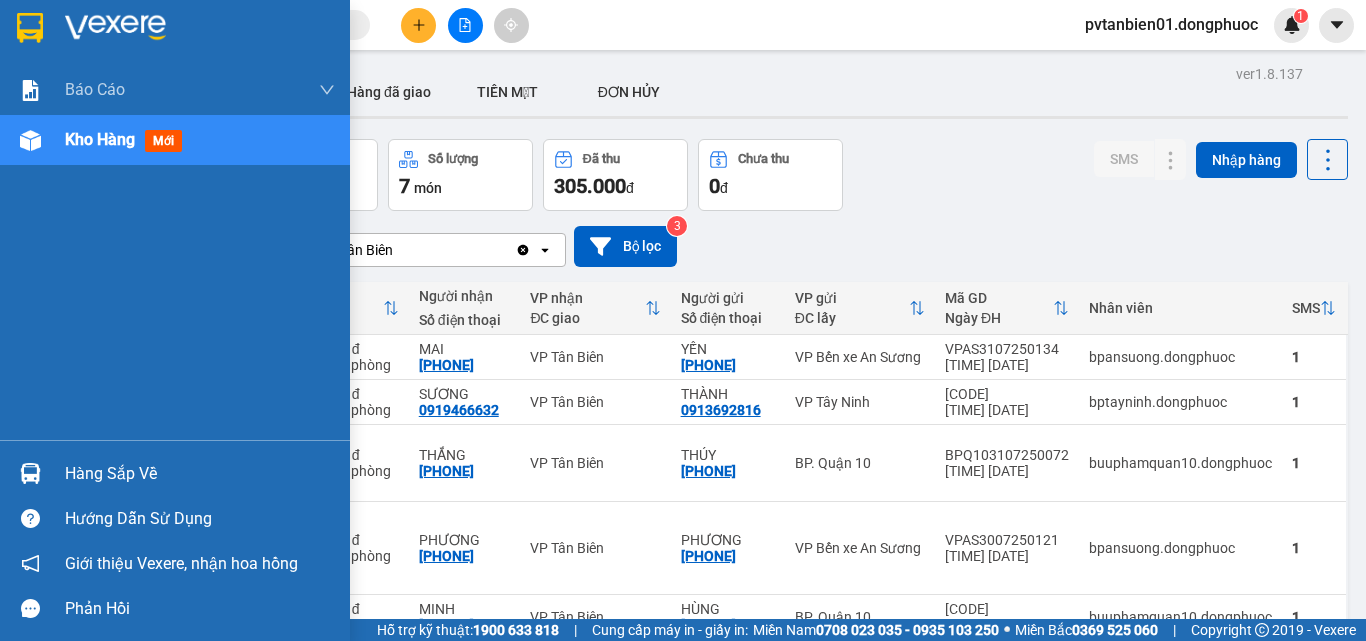 click on "Hàng sắp về Hướng dẫn sử dụng Giới thiệu Vexere, nhận hoa hồng Phản hồi" at bounding box center [175, 535] 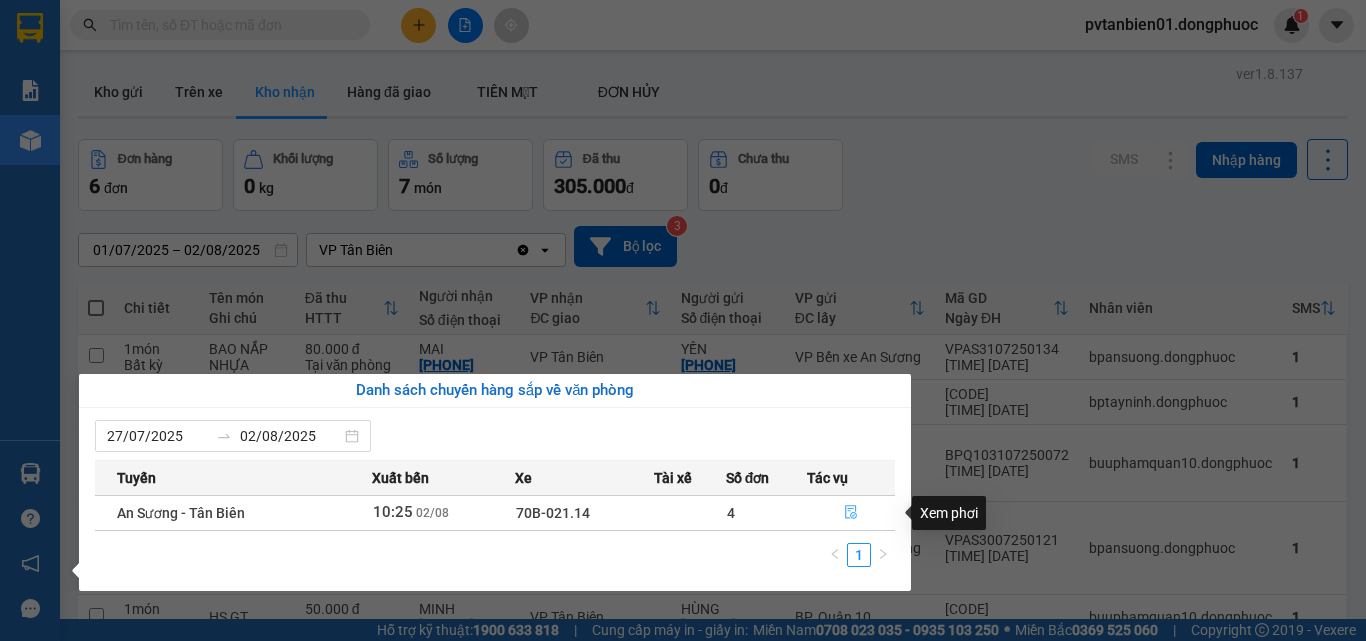 click 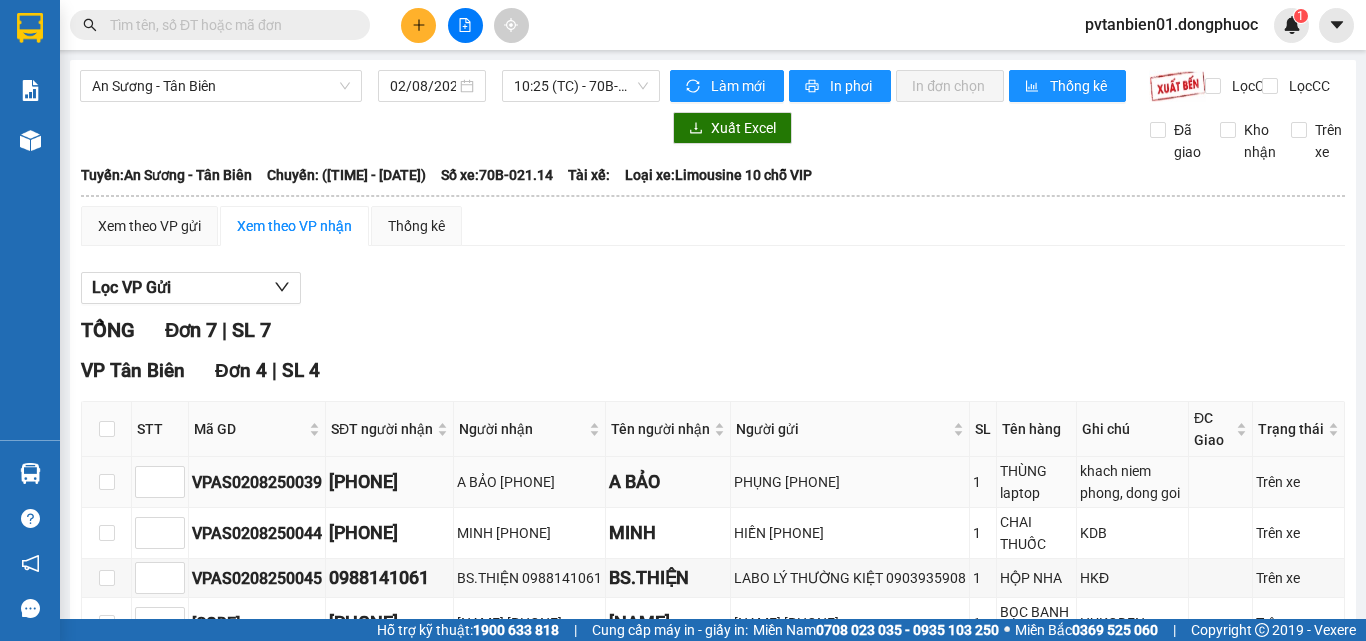 scroll, scrollTop: 200, scrollLeft: 0, axis: vertical 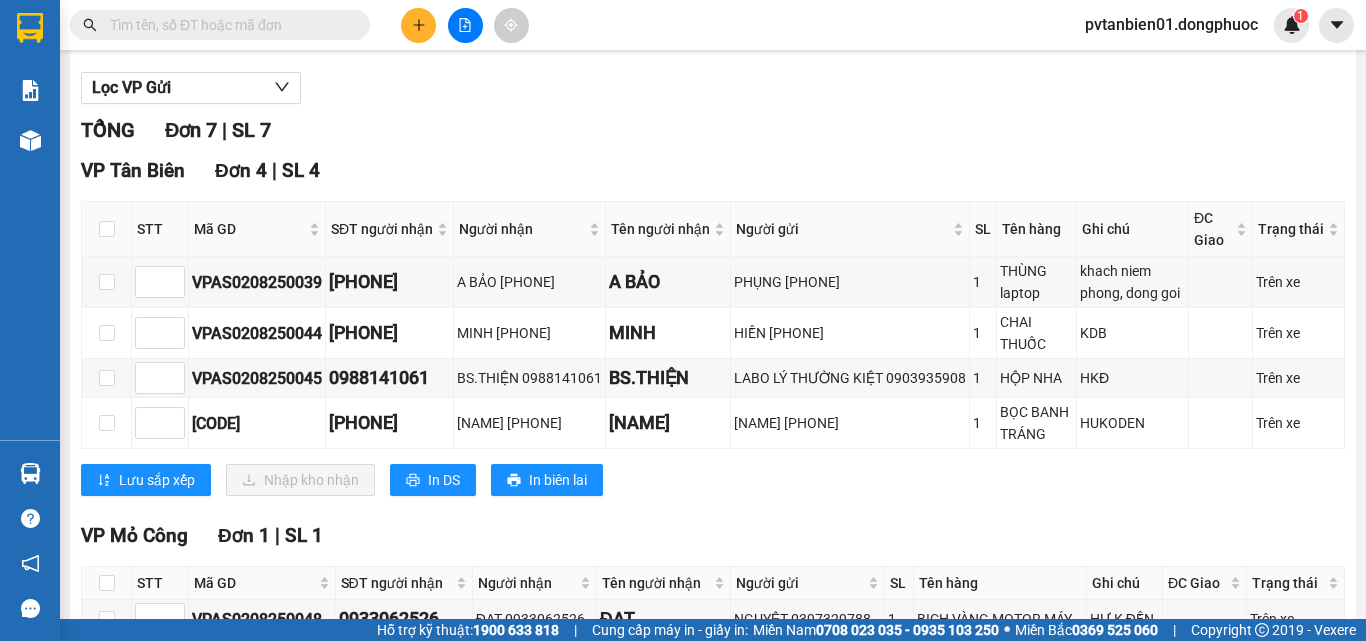 click on "Lưu sắp xếp Nhập kho nhận In DS In biên lai" at bounding box center [713, 480] 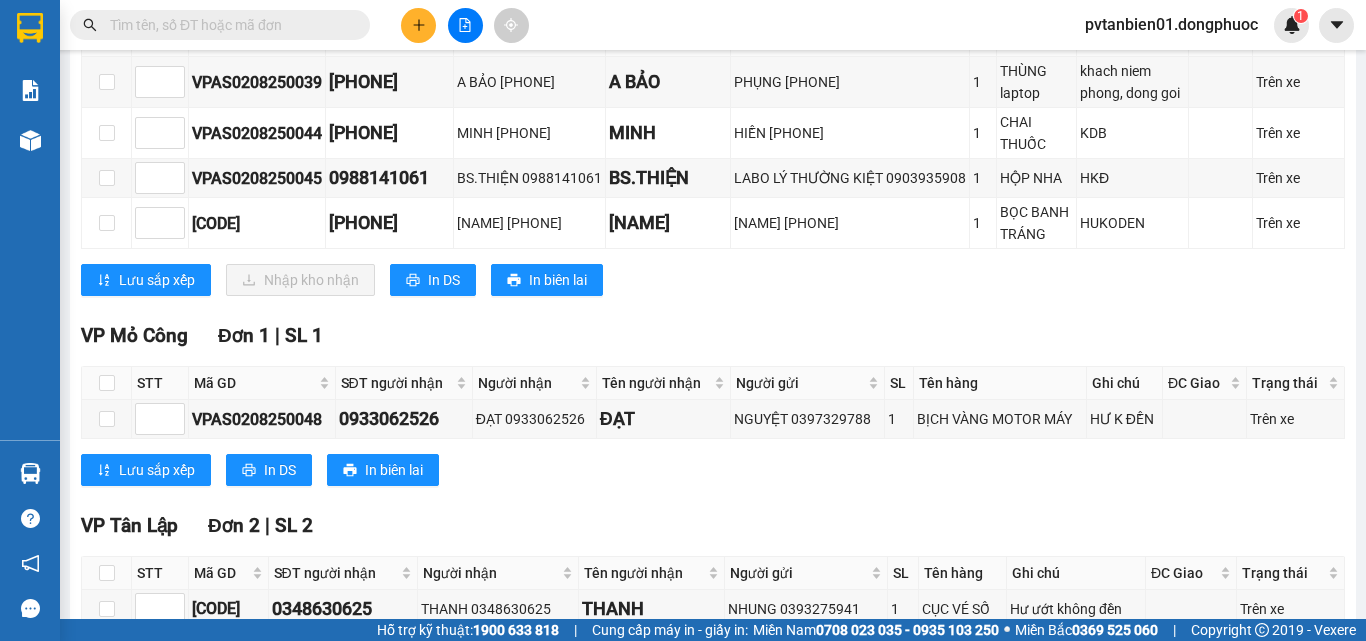 scroll, scrollTop: 569, scrollLeft: 0, axis: vertical 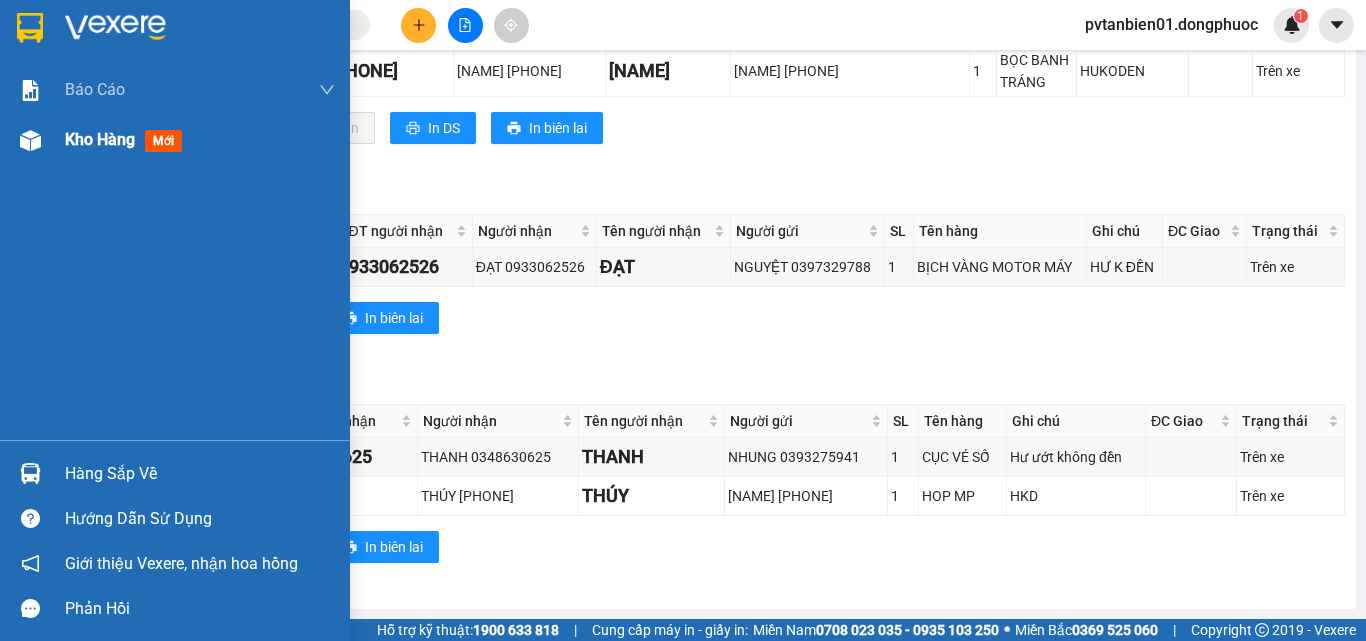 click on "Kho hàng" at bounding box center (100, 139) 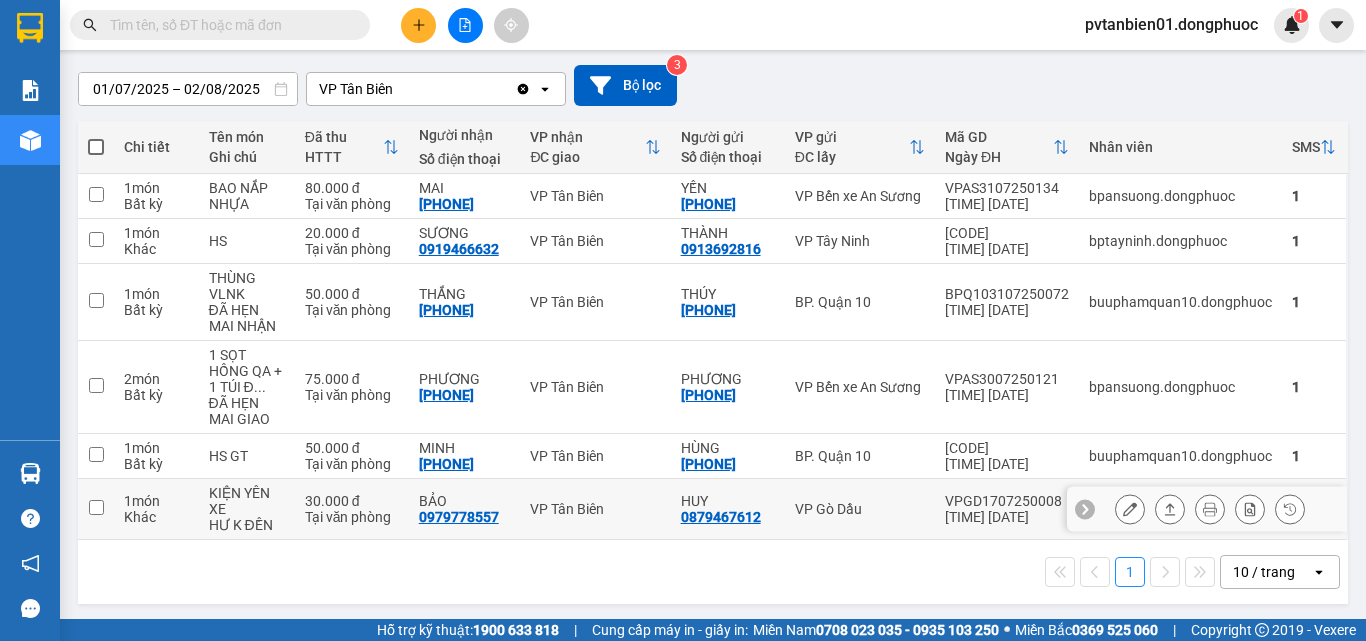 scroll, scrollTop: 164, scrollLeft: 0, axis: vertical 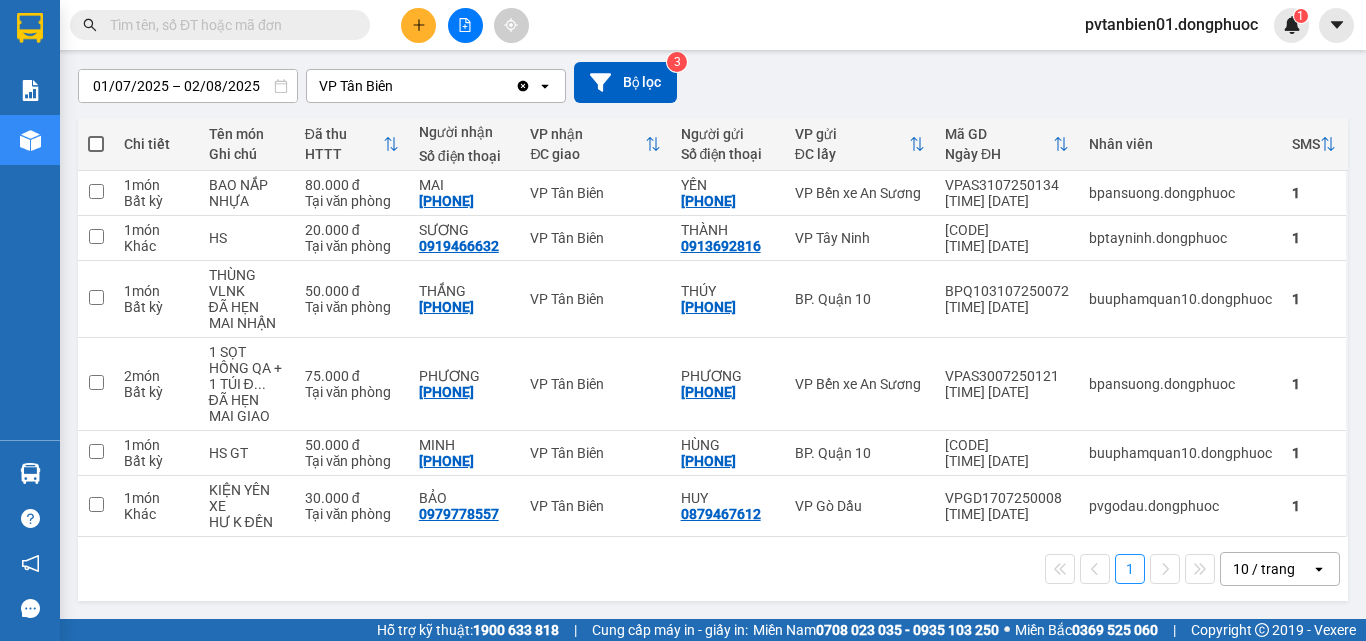 click at bounding box center [228, 25] 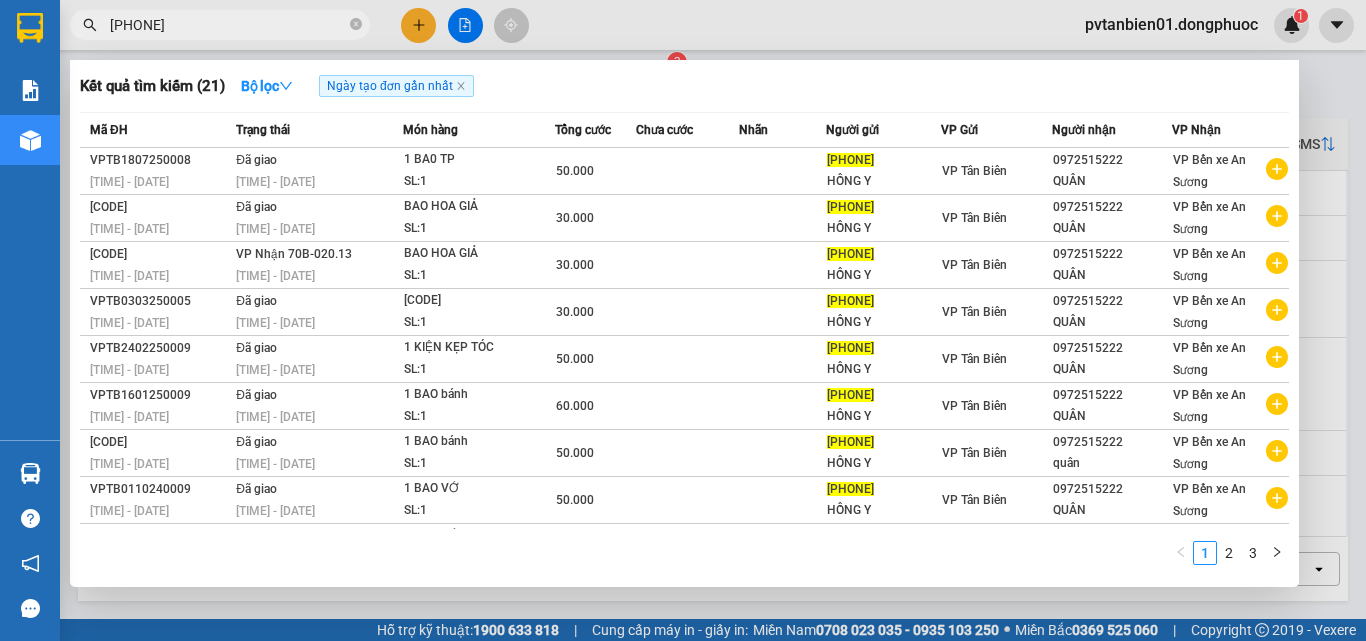 type on "[PHONE]" 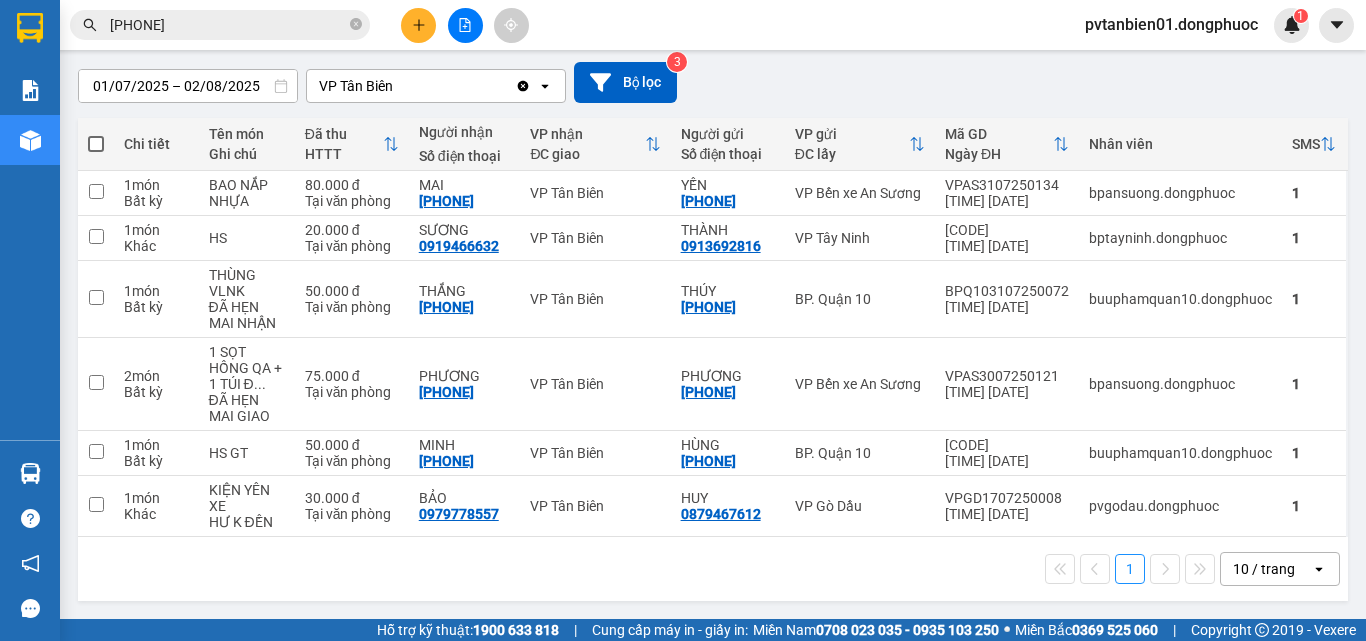 click 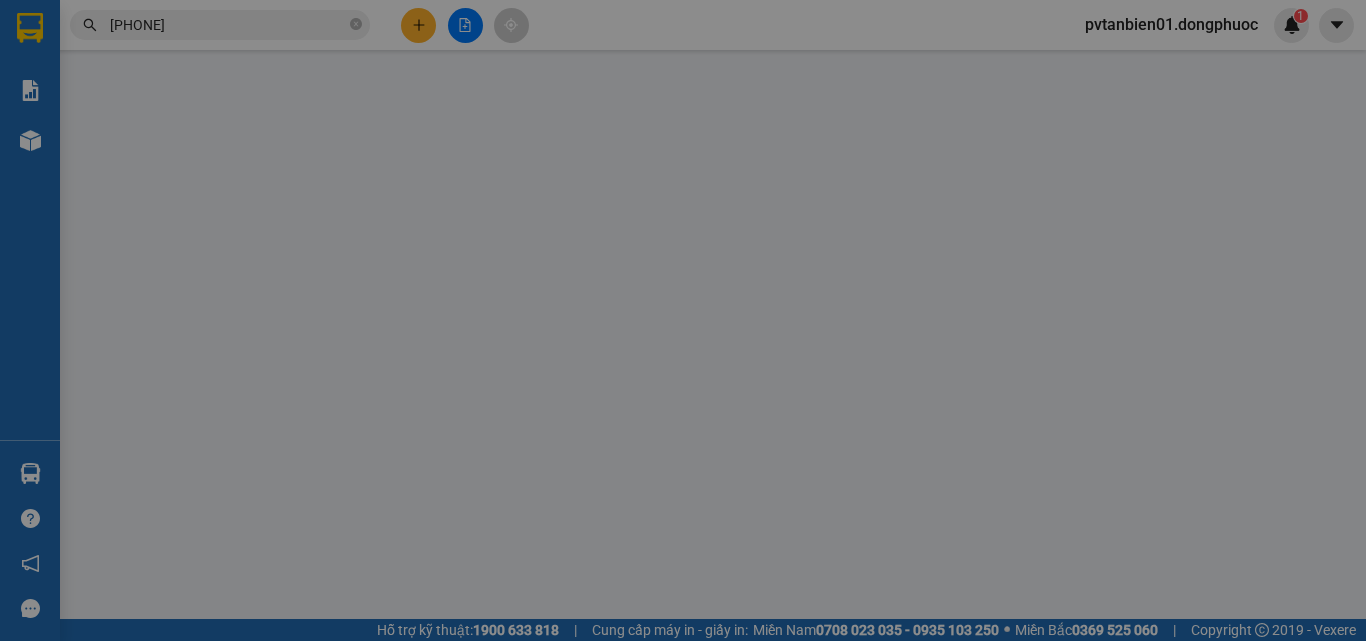 scroll, scrollTop: 0, scrollLeft: 0, axis: both 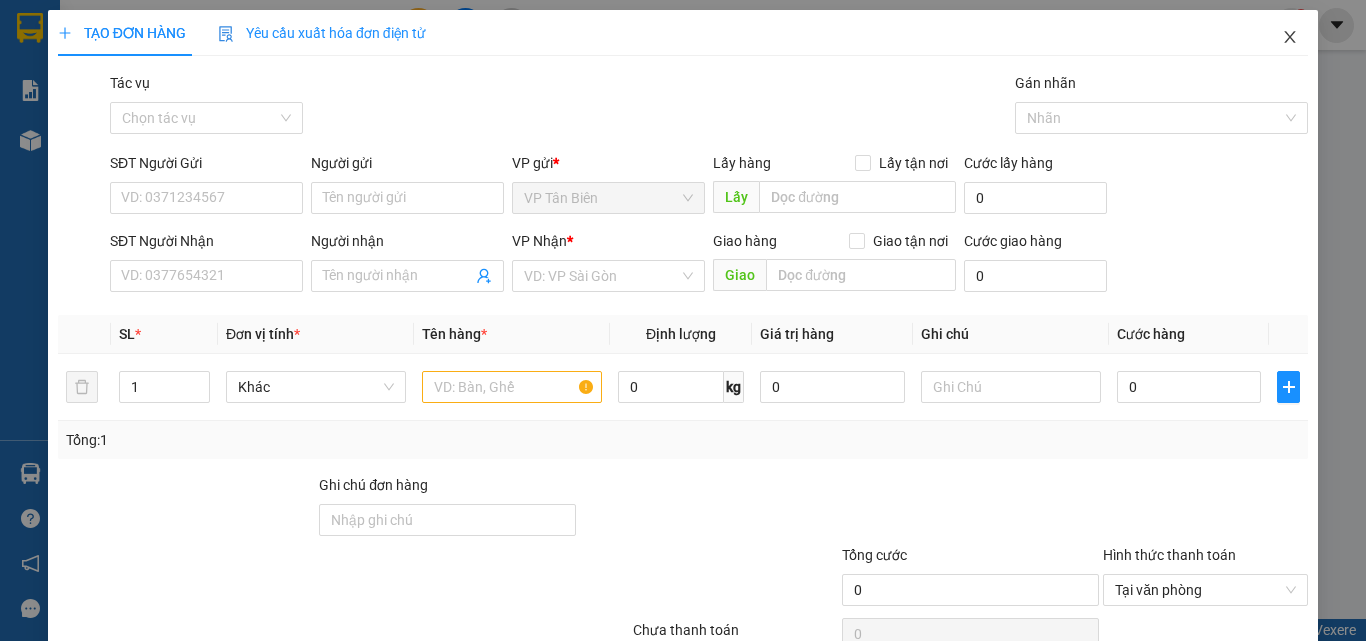 click 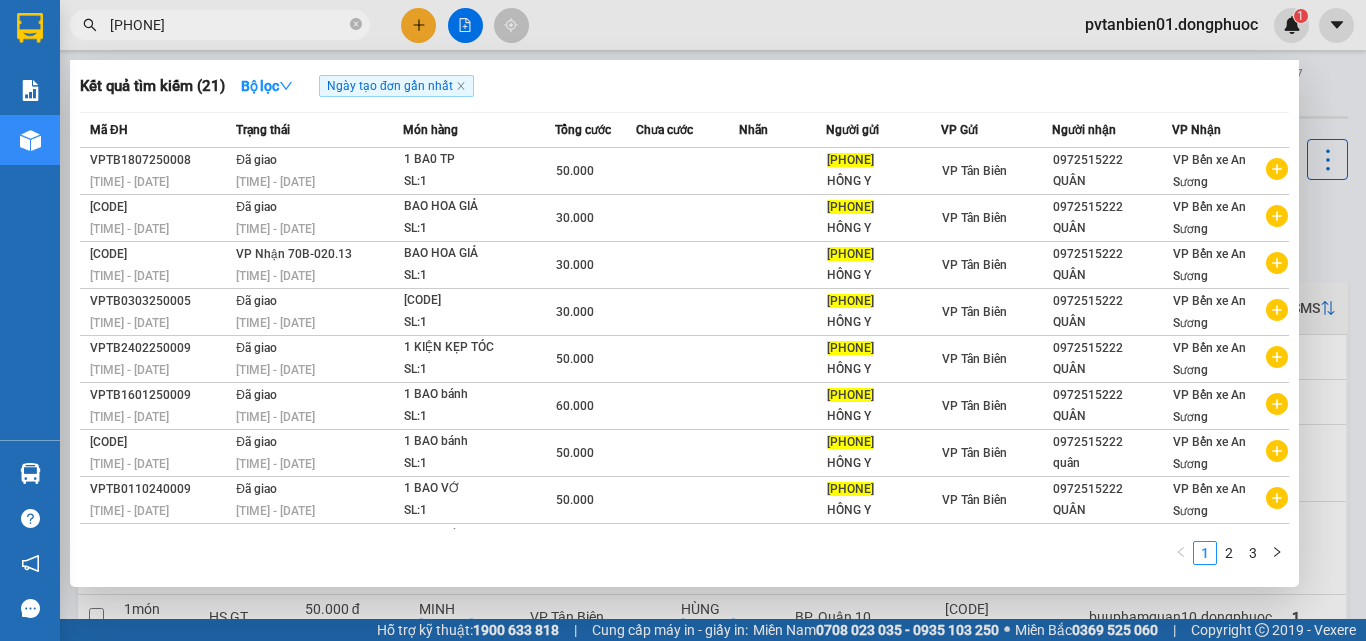 drag, startPoint x: 214, startPoint y: 20, endPoint x: 83, endPoint y: 20, distance: 131 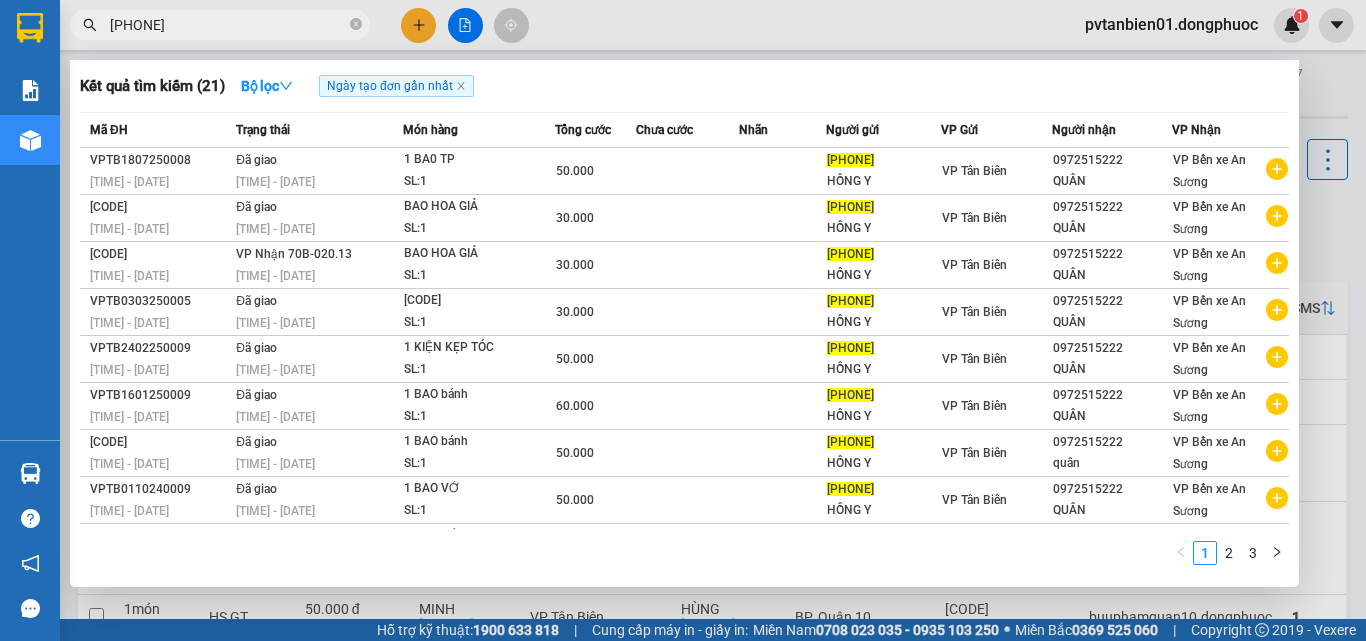 click at bounding box center (683, 320) 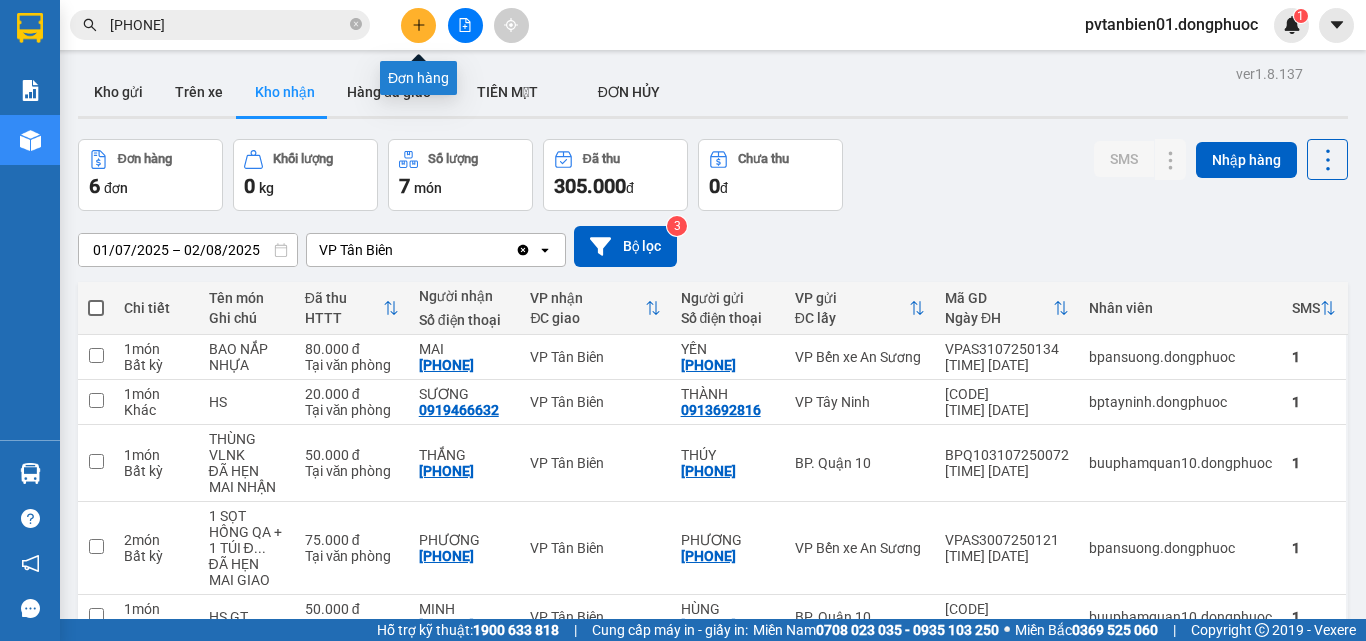 click 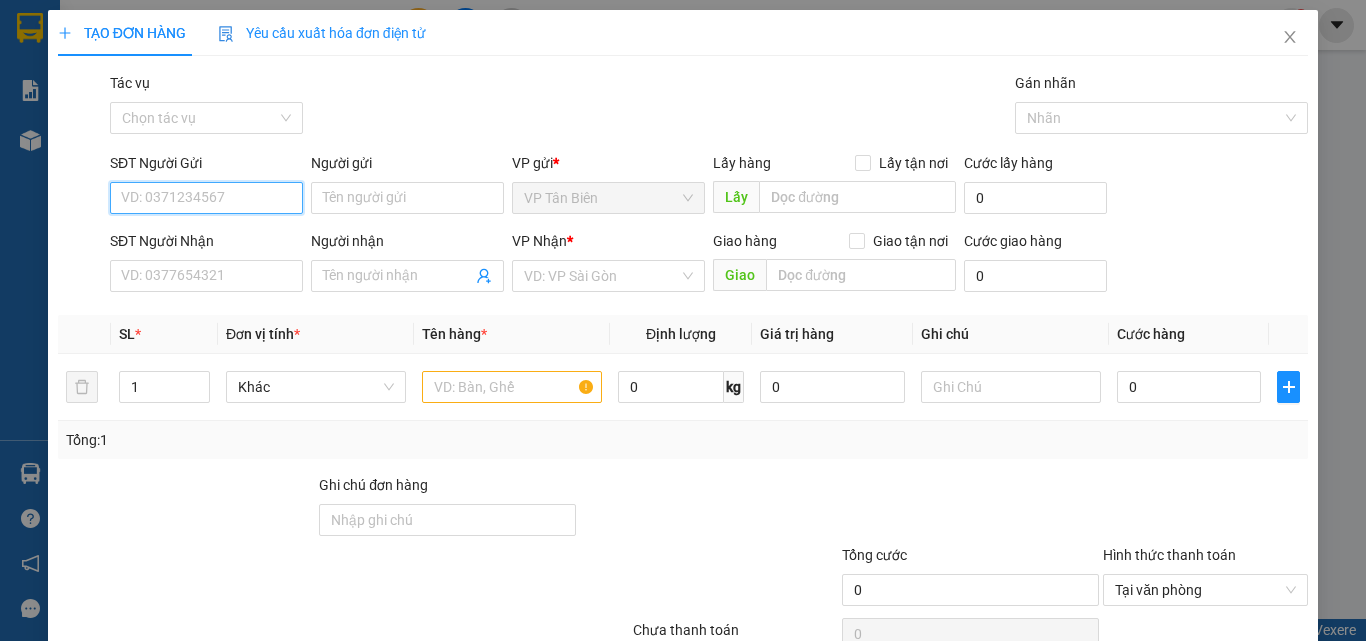 paste on "[PHONE]" 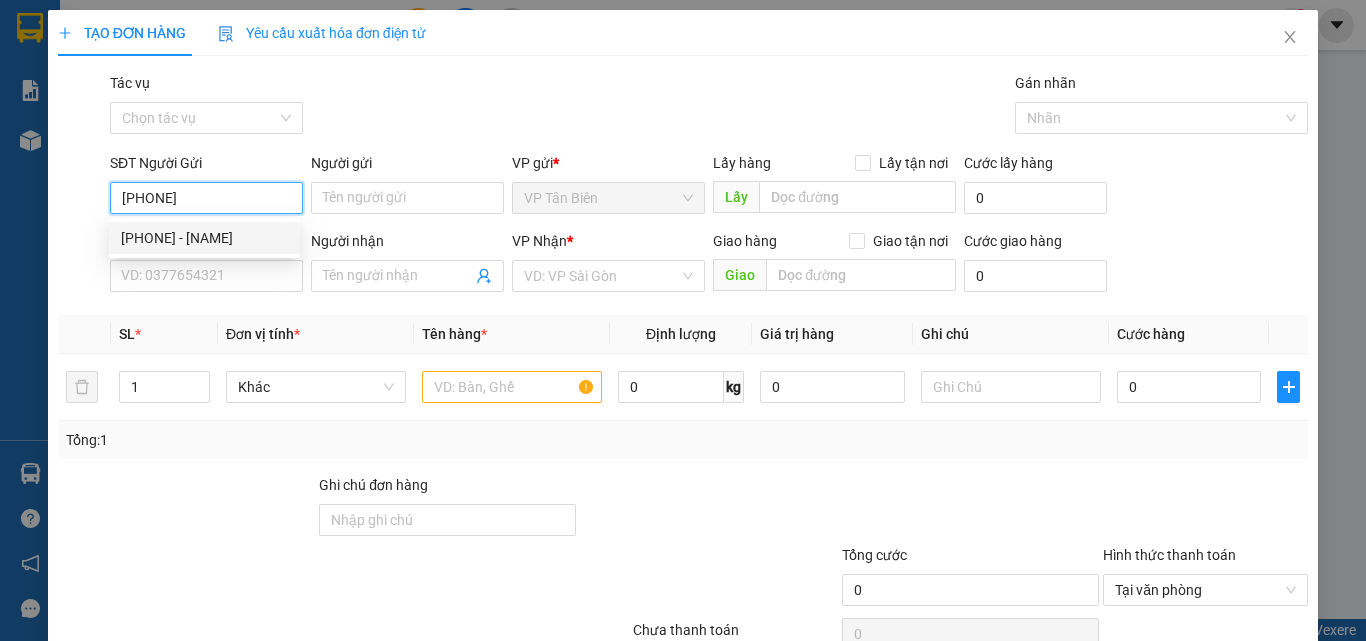 click on "[PHONE] - [NAME]" at bounding box center (204, 238) 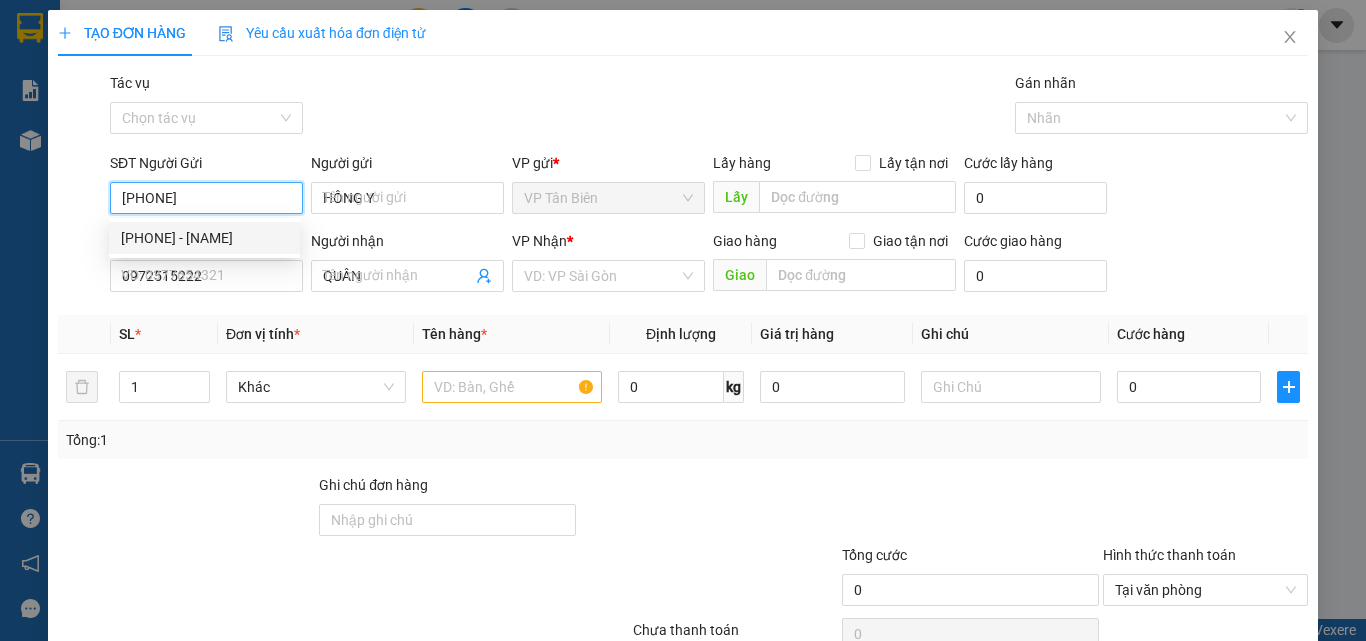 type on "50.000" 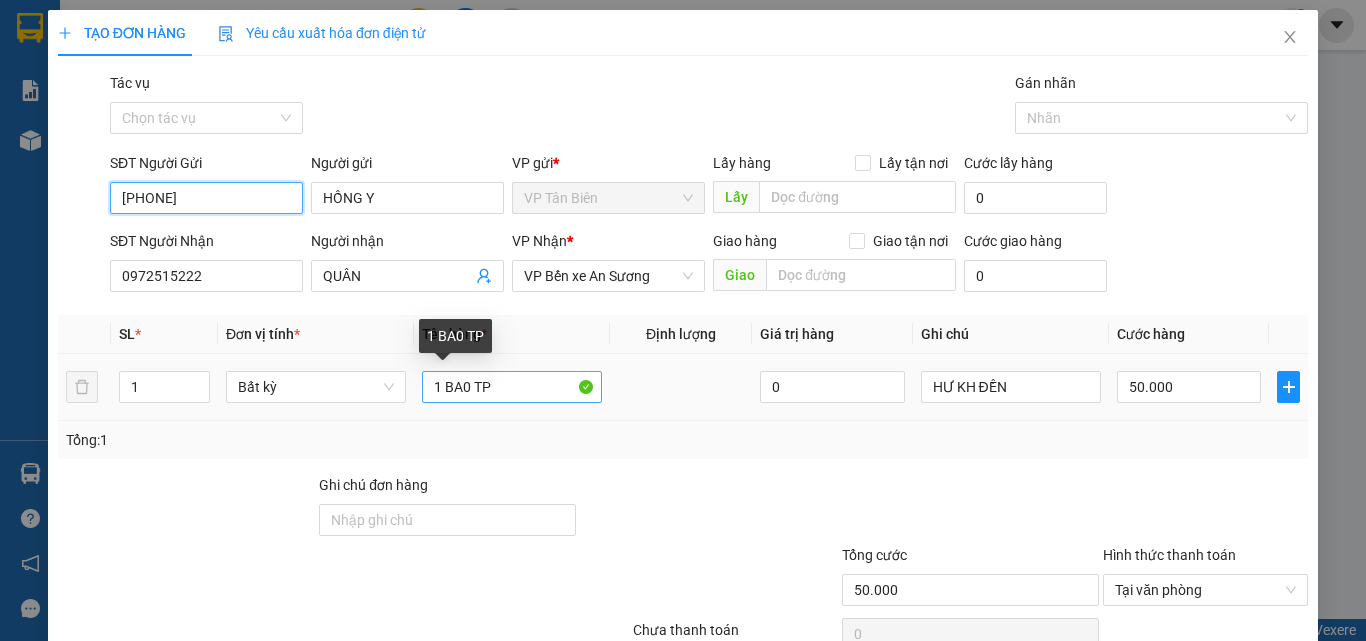 type on "[PHONE]" 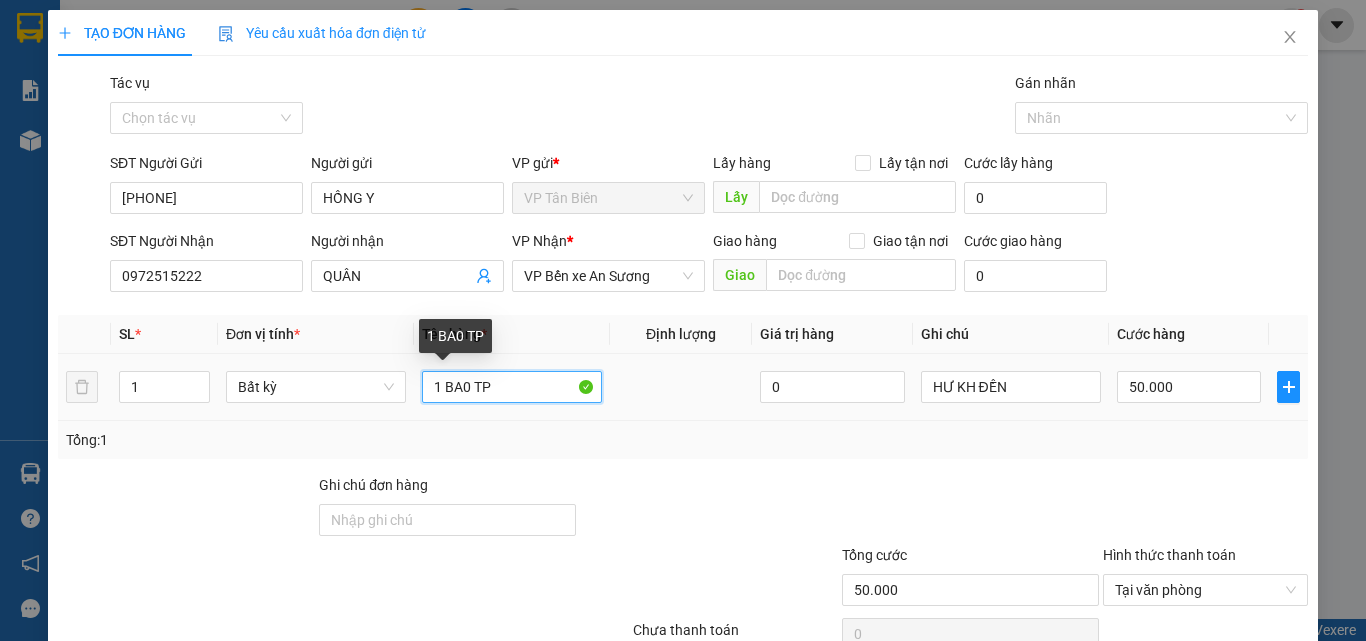 click on "1 BA0 TP" at bounding box center [512, 387] 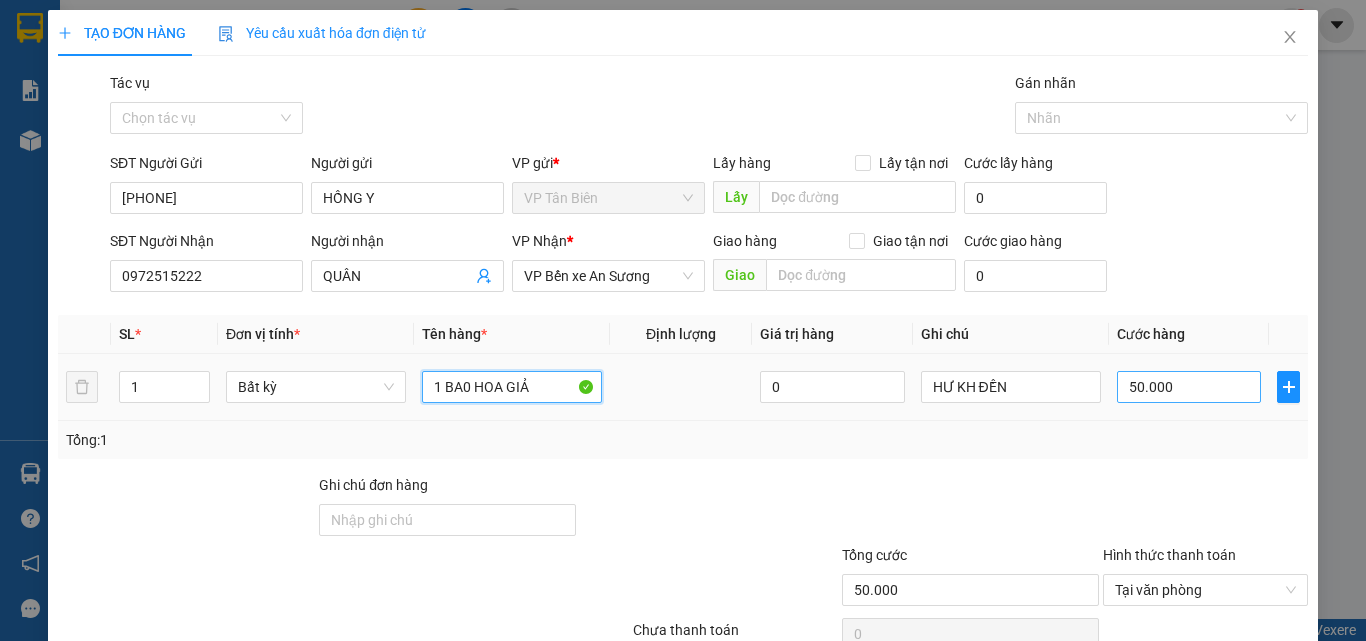 type on "1 BA0 HOA GIẢ" 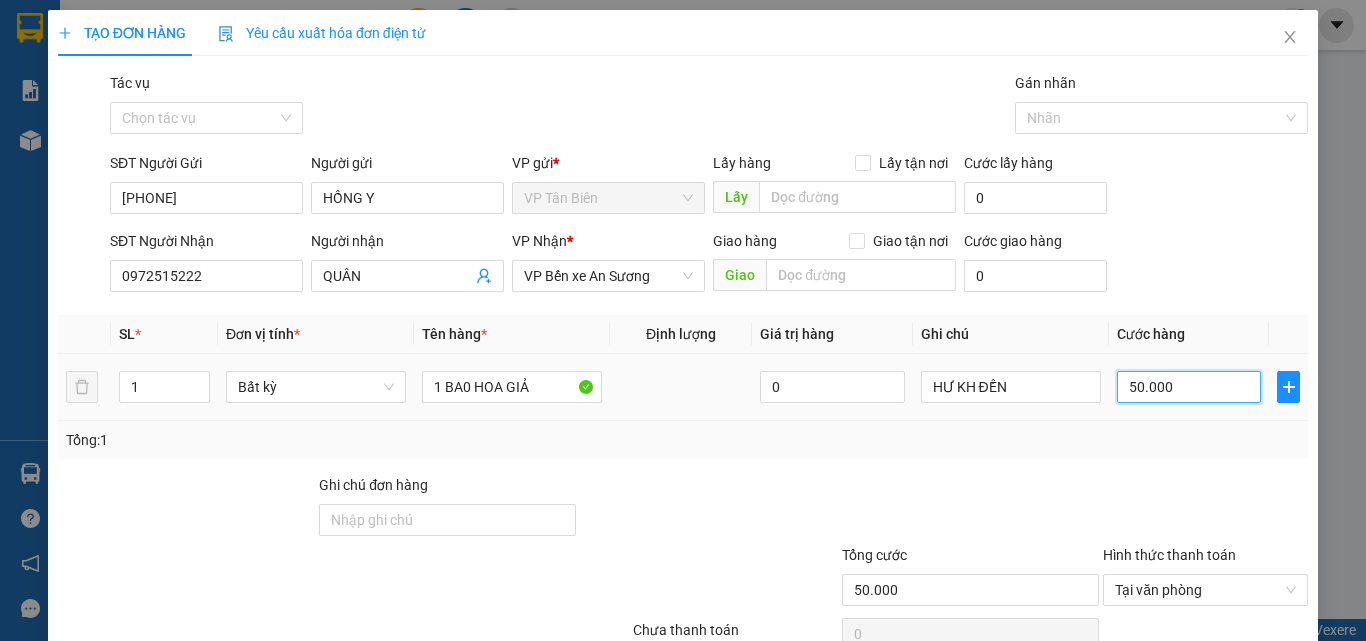 click on "50.000" at bounding box center (1189, 387) 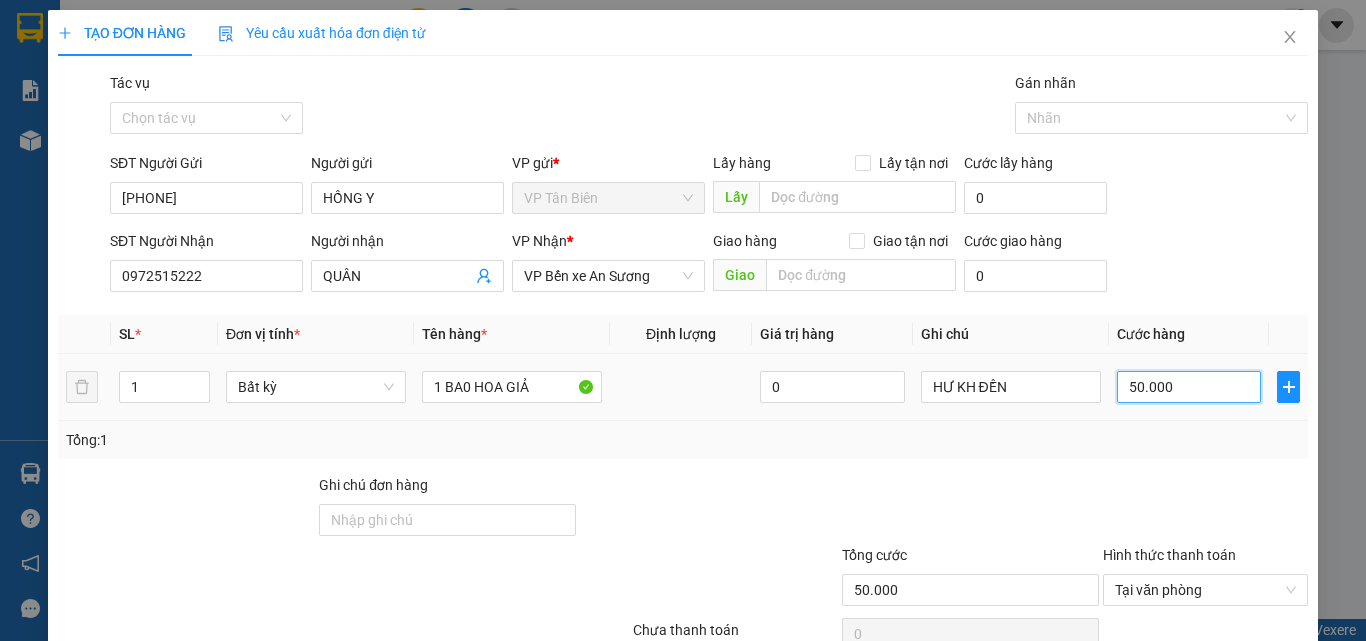 type on "4" 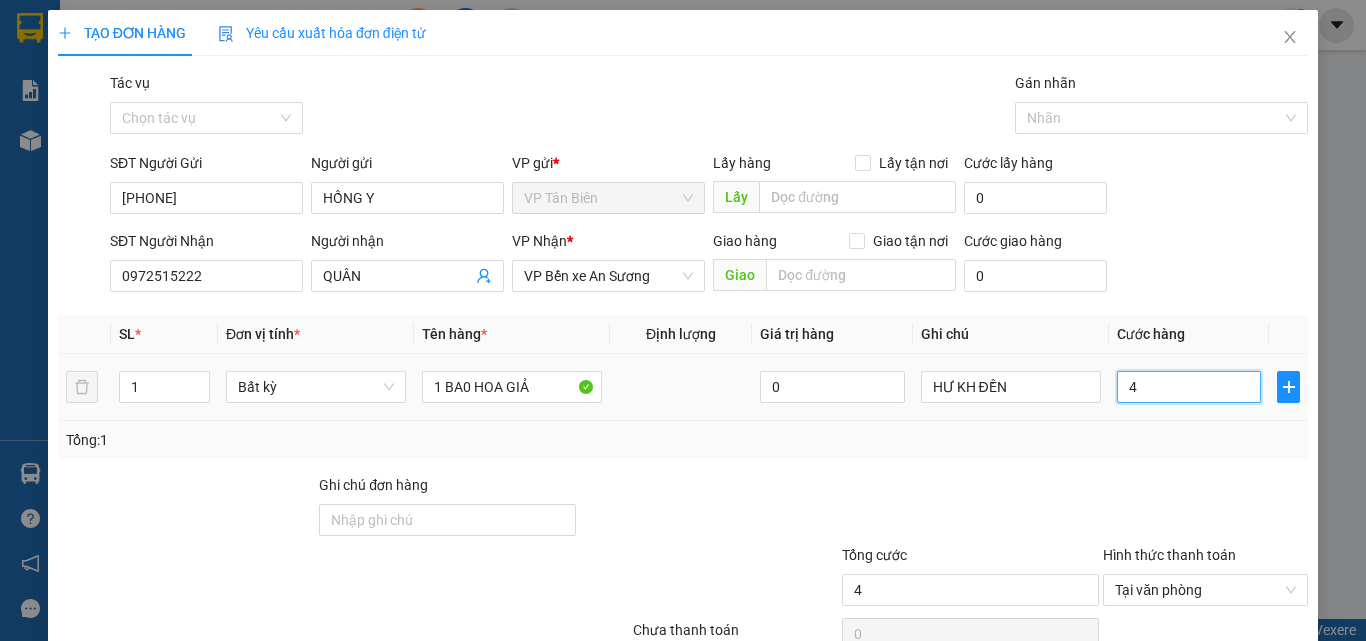 type on "45" 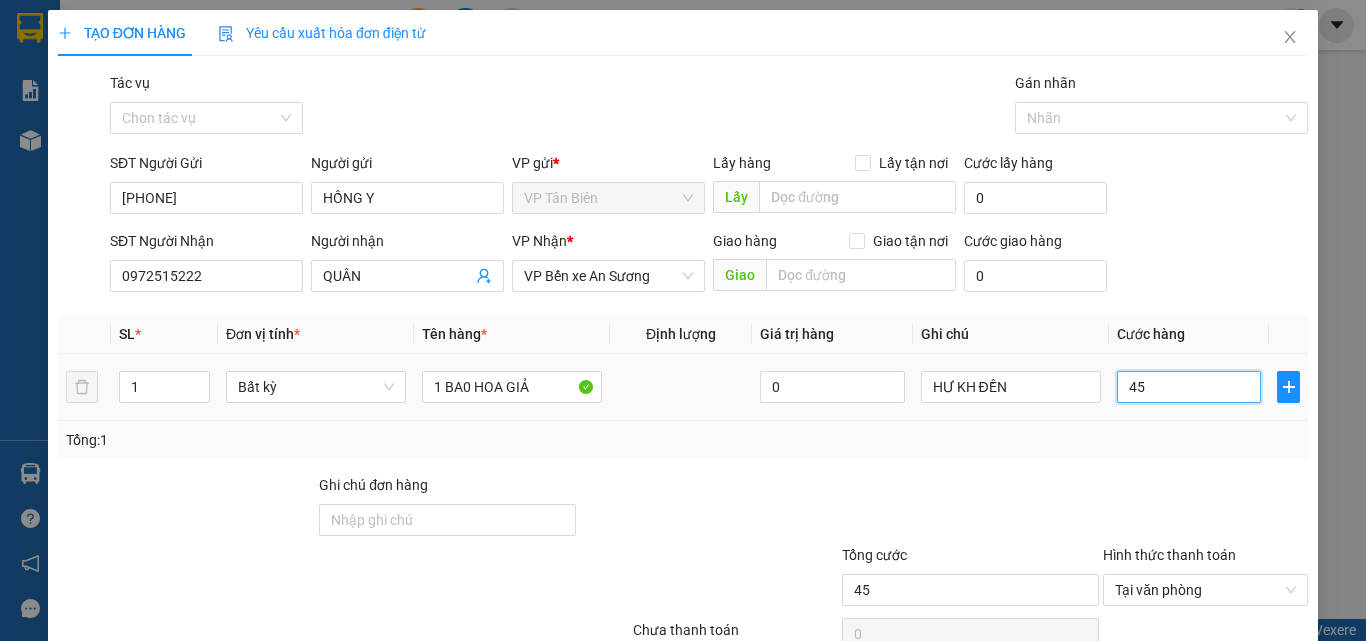 type on "45" 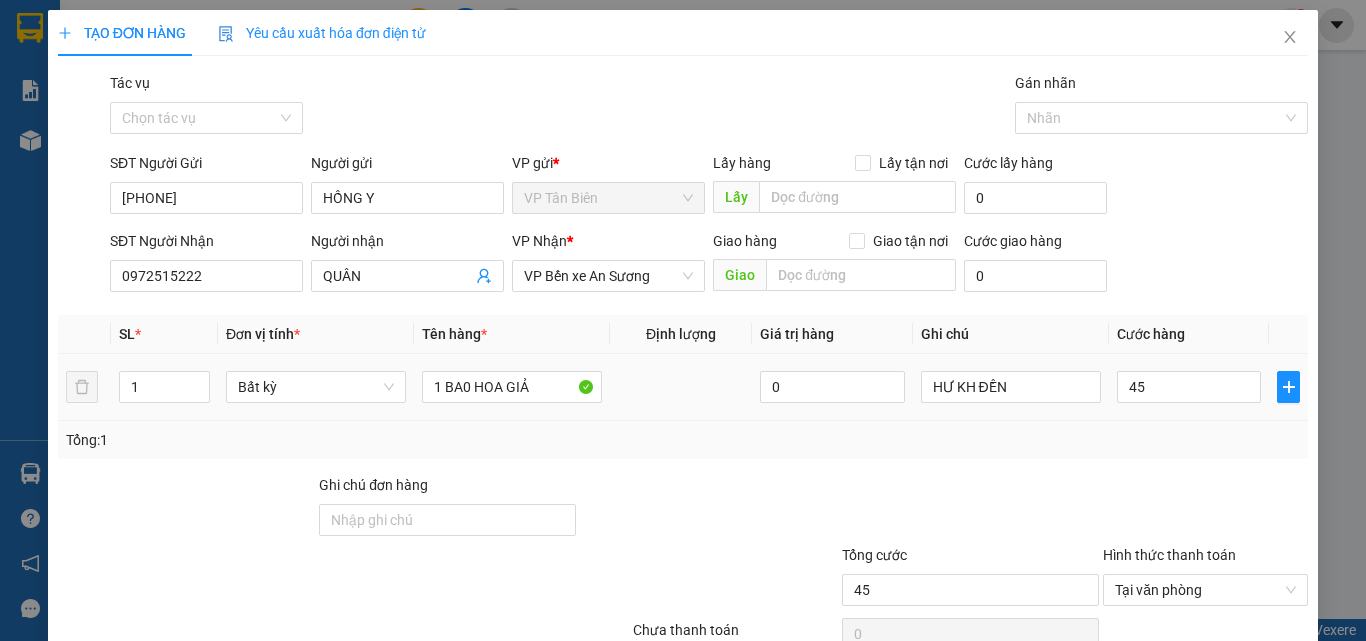 type on "45.000" 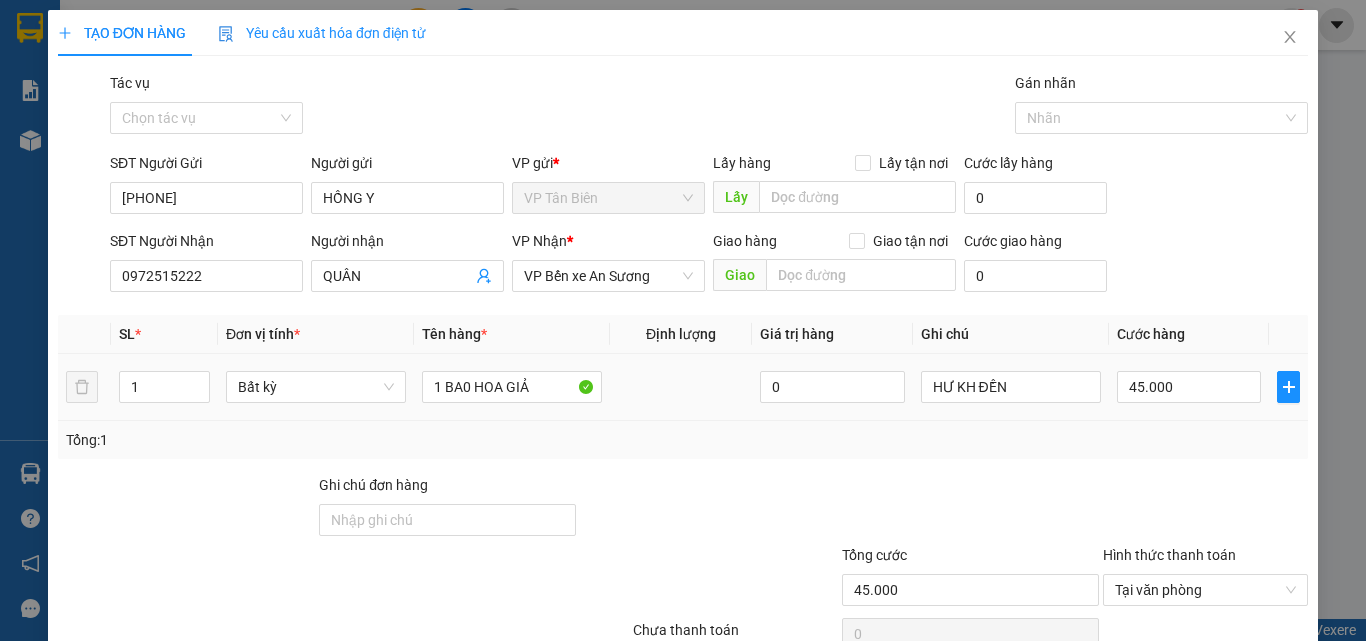 click on "Tổng:  1" at bounding box center (683, 440) 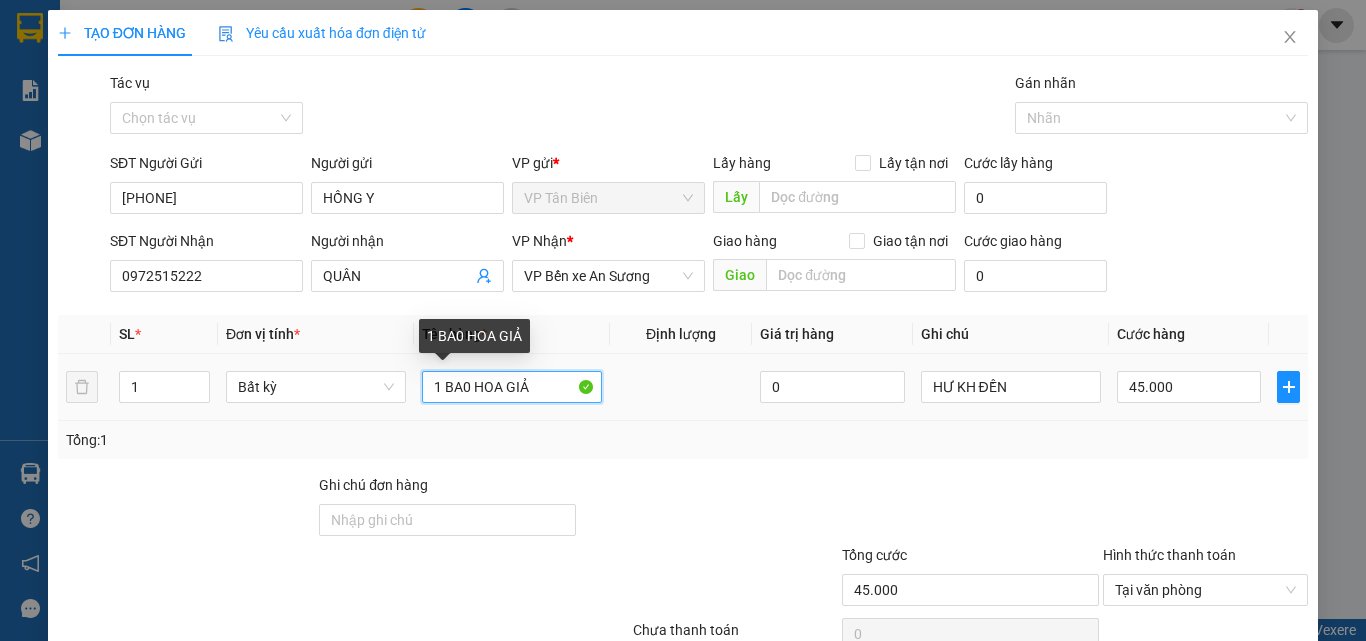 click on "1 BA0 HOA GIẢ" at bounding box center [512, 387] 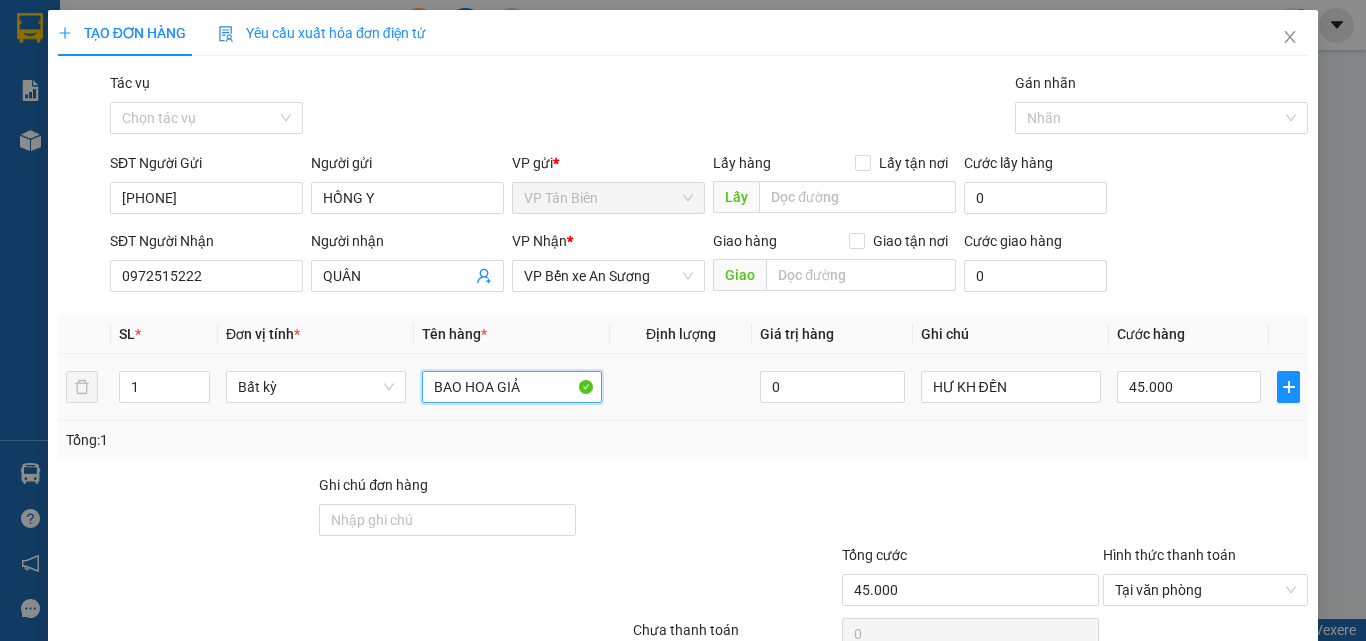 type on "BAO HOA GIẢ" 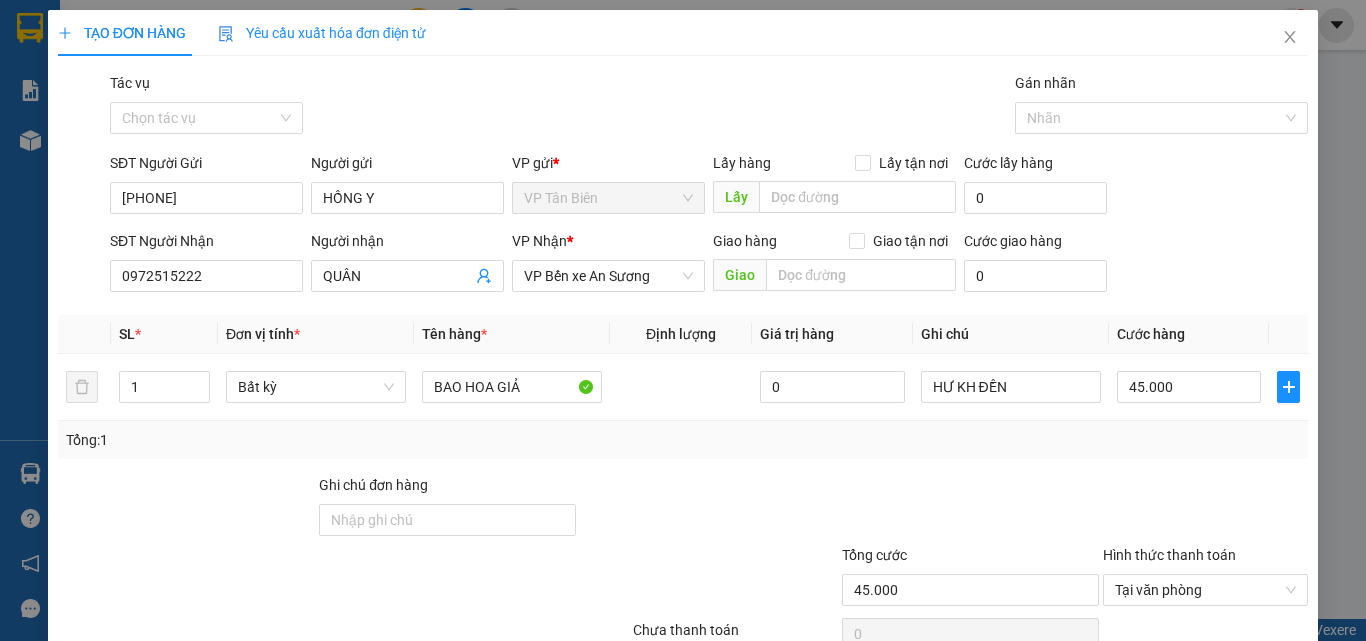 click on "Tổng:  1" at bounding box center (683, 440) 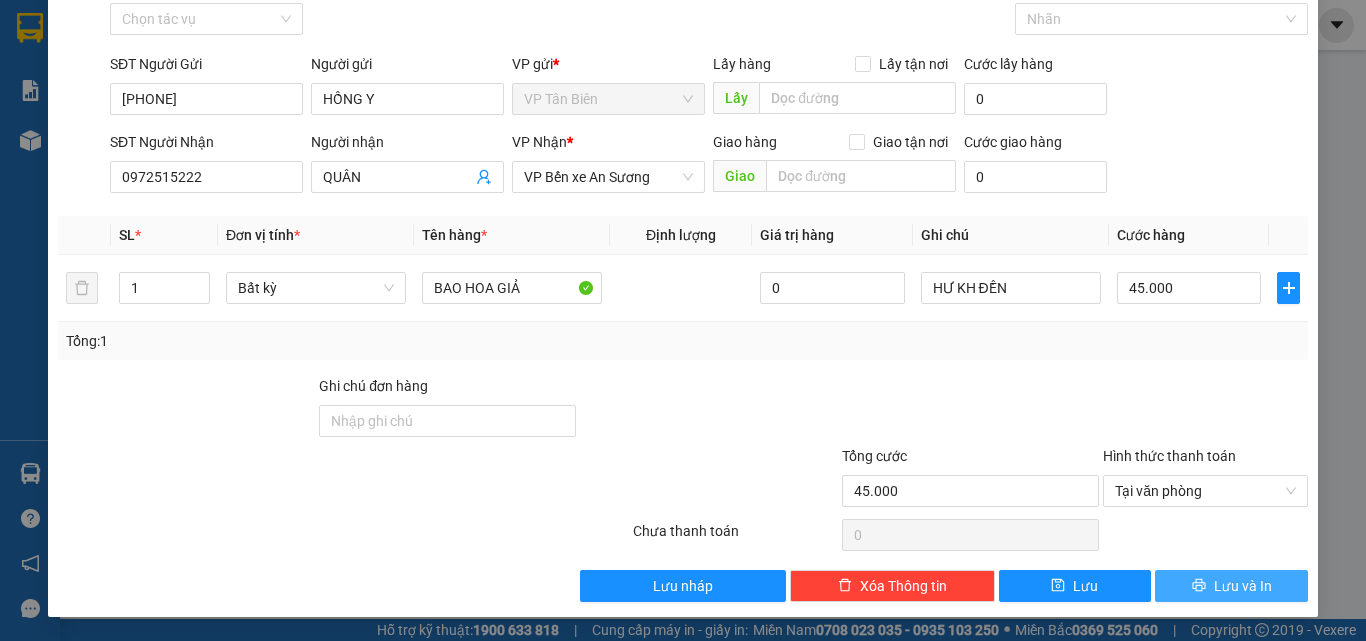 click on "Lưu và In" at bounding box center (1243, 586) 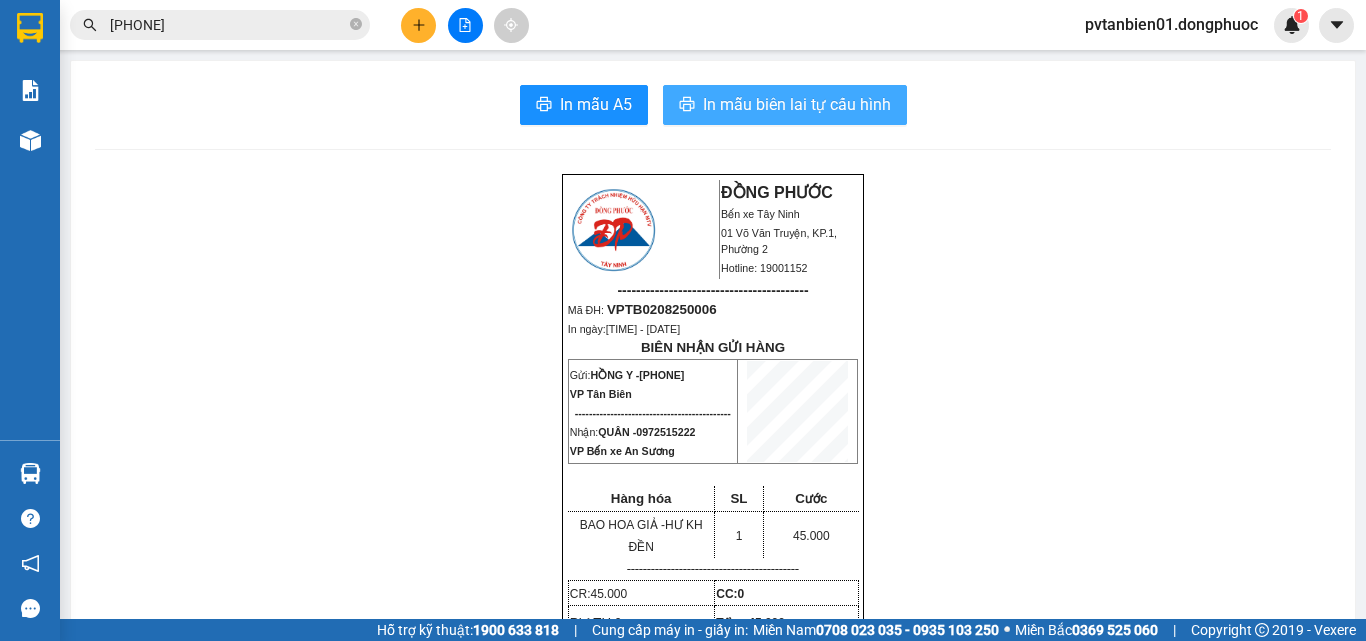 click on "In mẫu biên lai tự cấu hình" at bounding box center (797, 104) 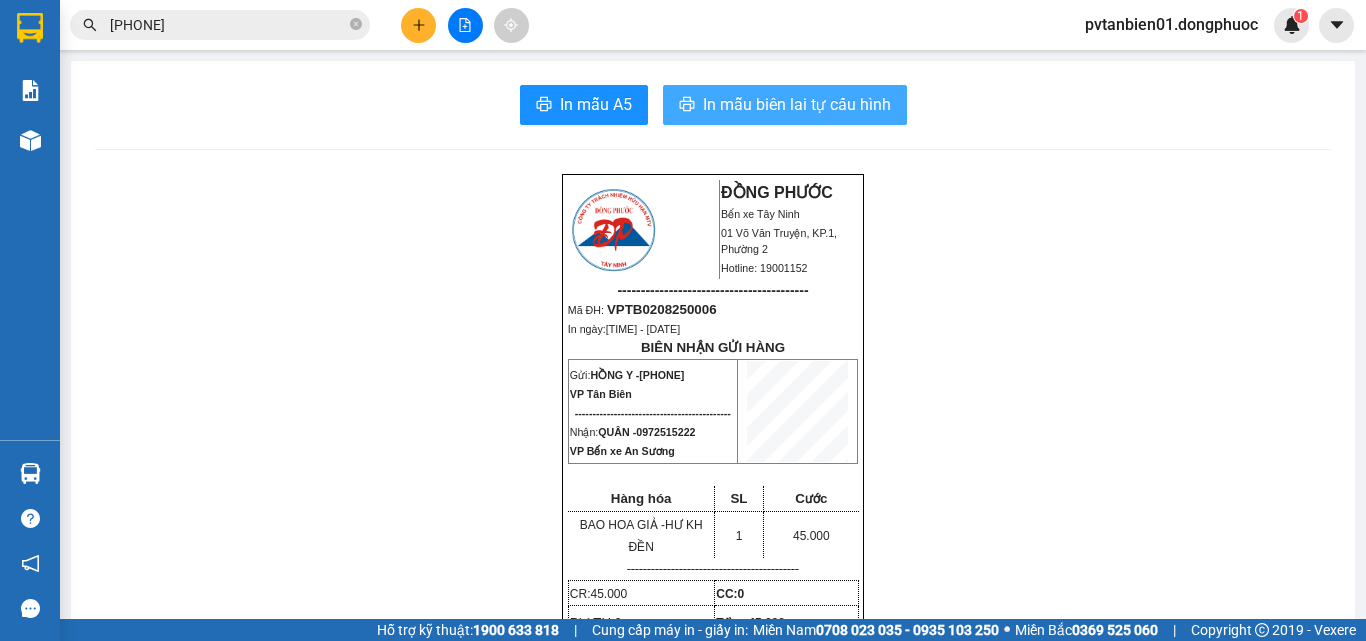 scroll, scrollTop: 0, scrollLeft: 0, axis: both 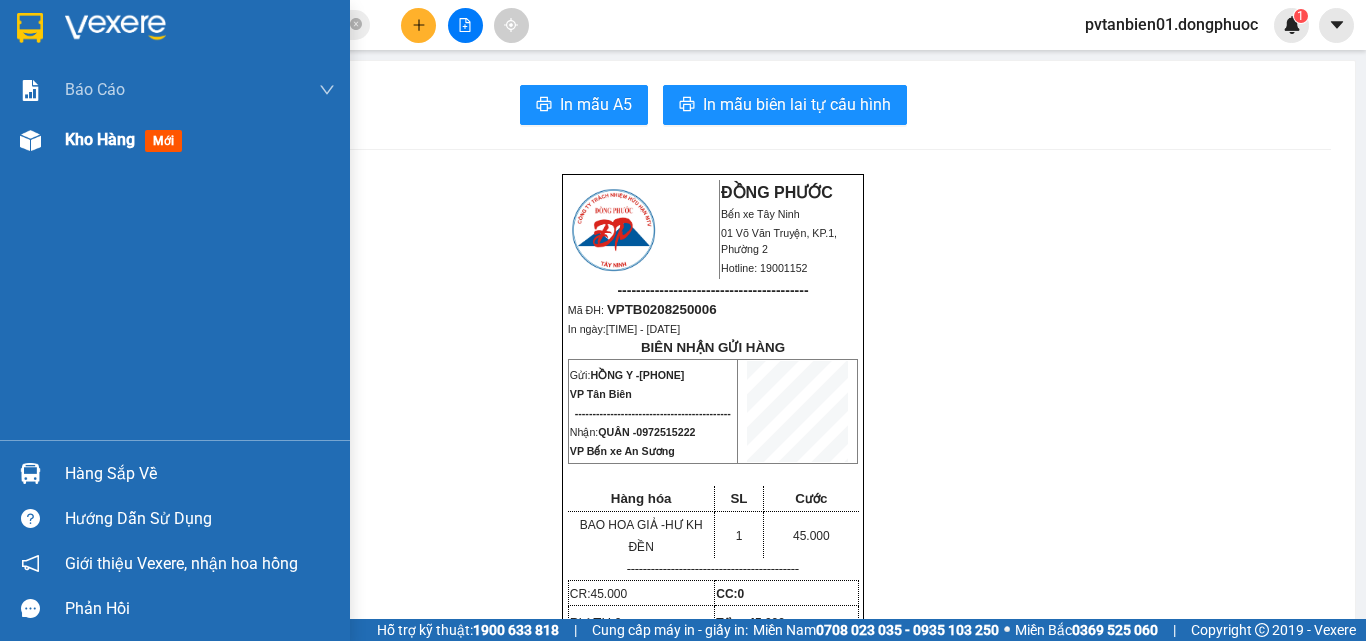 click at bounding box center [30, 140] 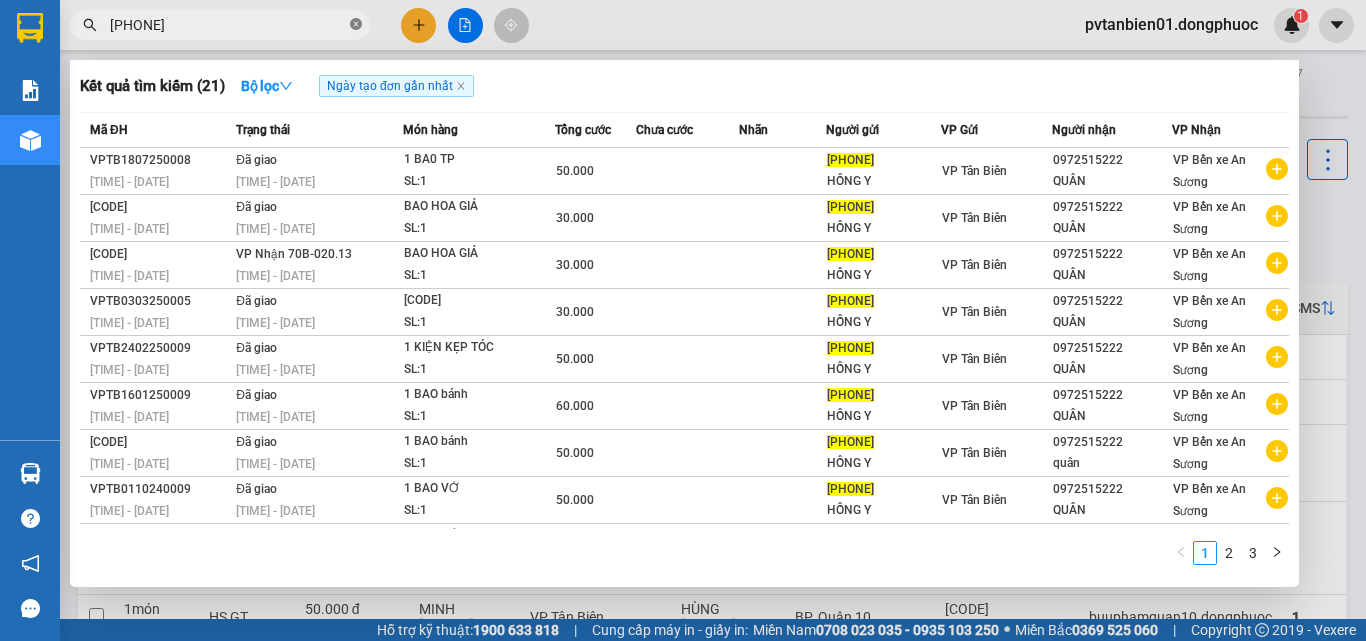 click 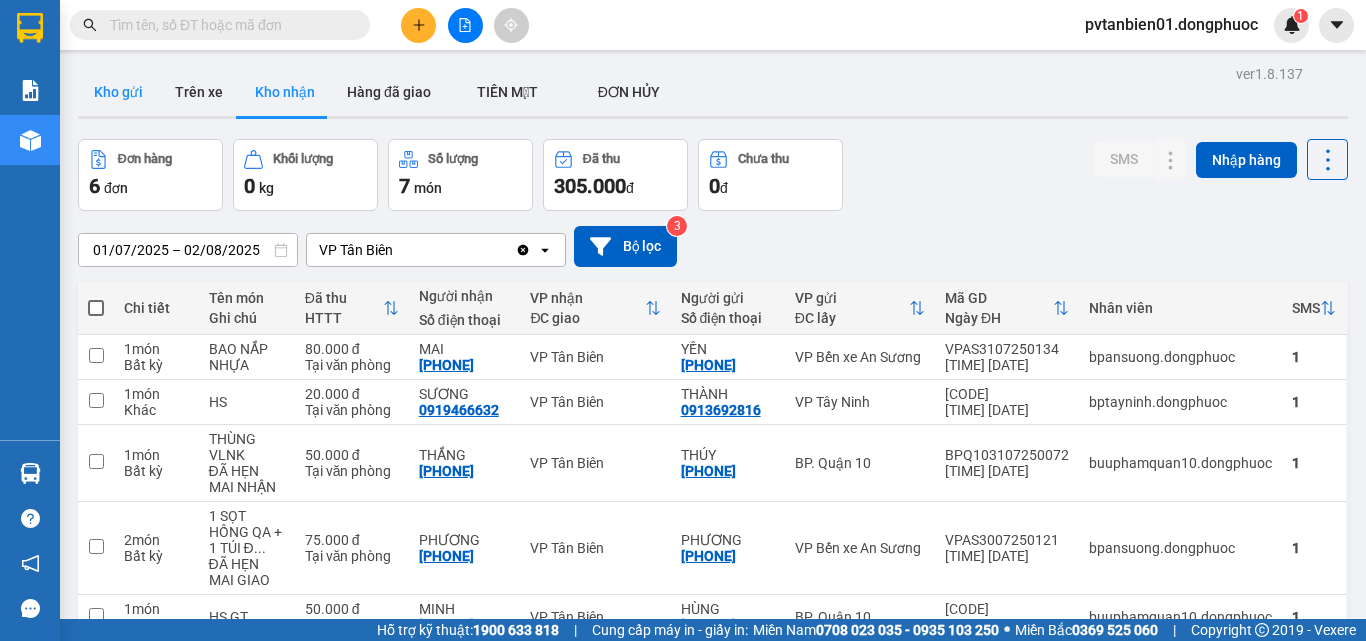click on "Kho gửi" at bounding box center [118, 92] 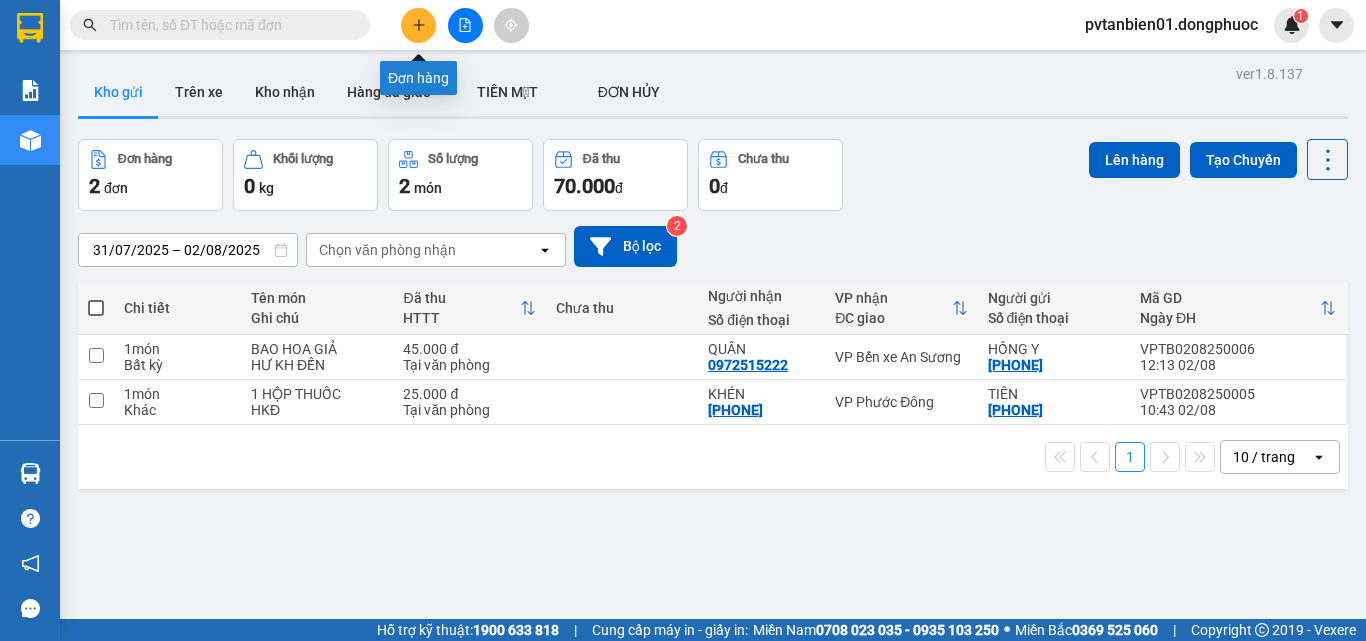 click 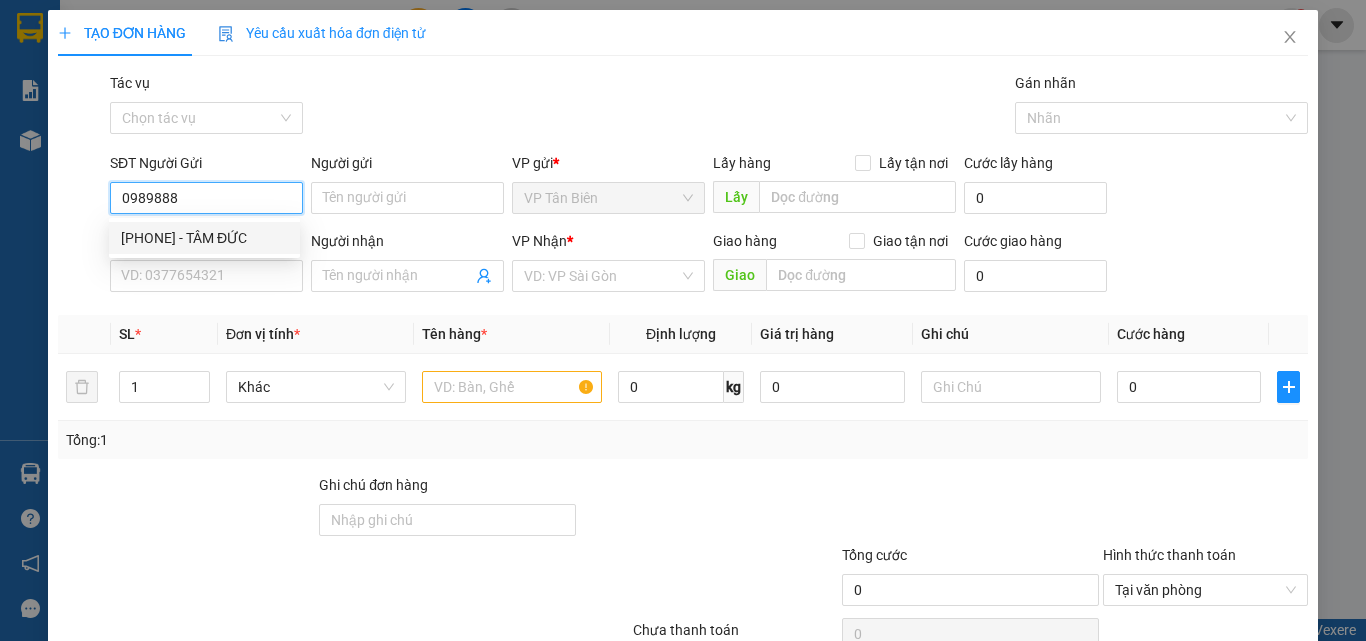 click on "[PHONE] - TÂM ĐỨC" at bounding box center (204, 238) 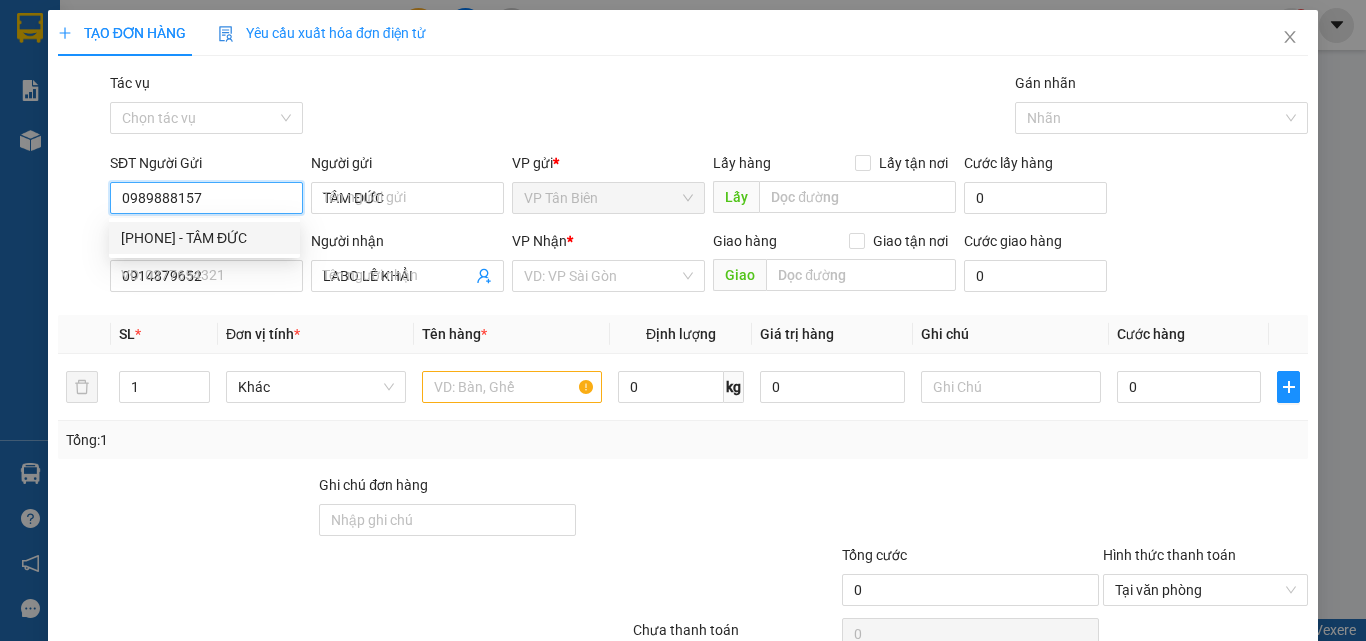 type on "25.000" 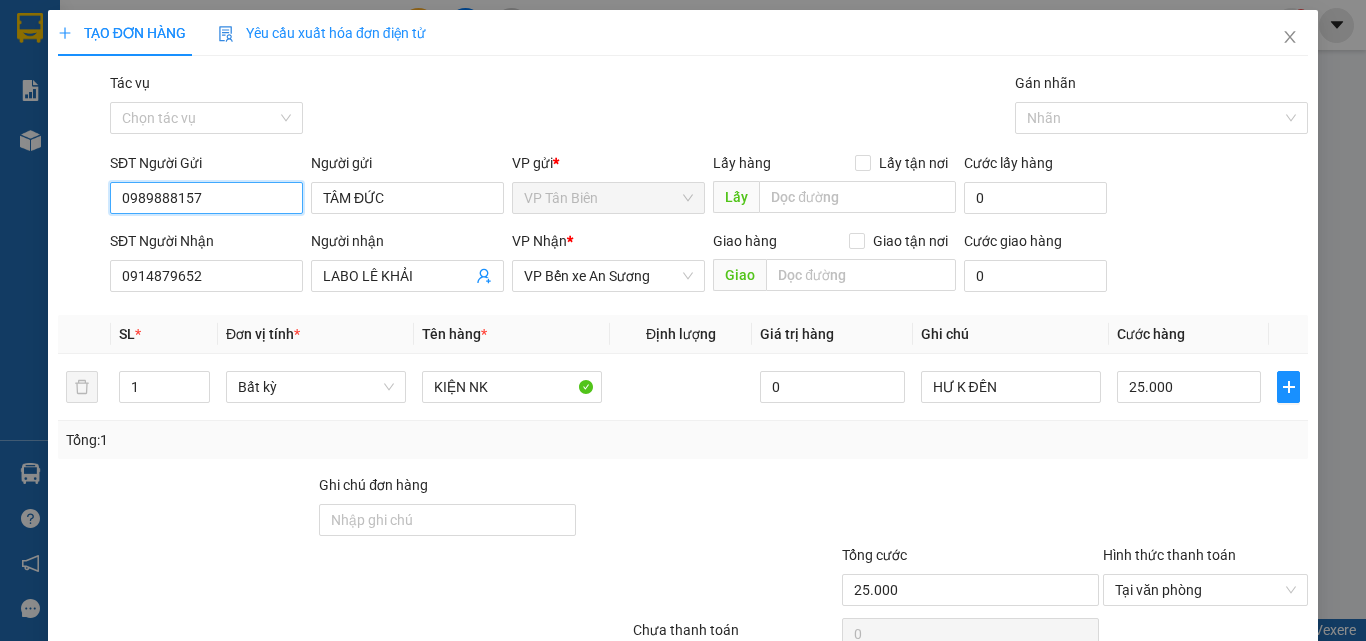 scroll, scrollTop: 99, scrollLeft: 0, axis: vertical 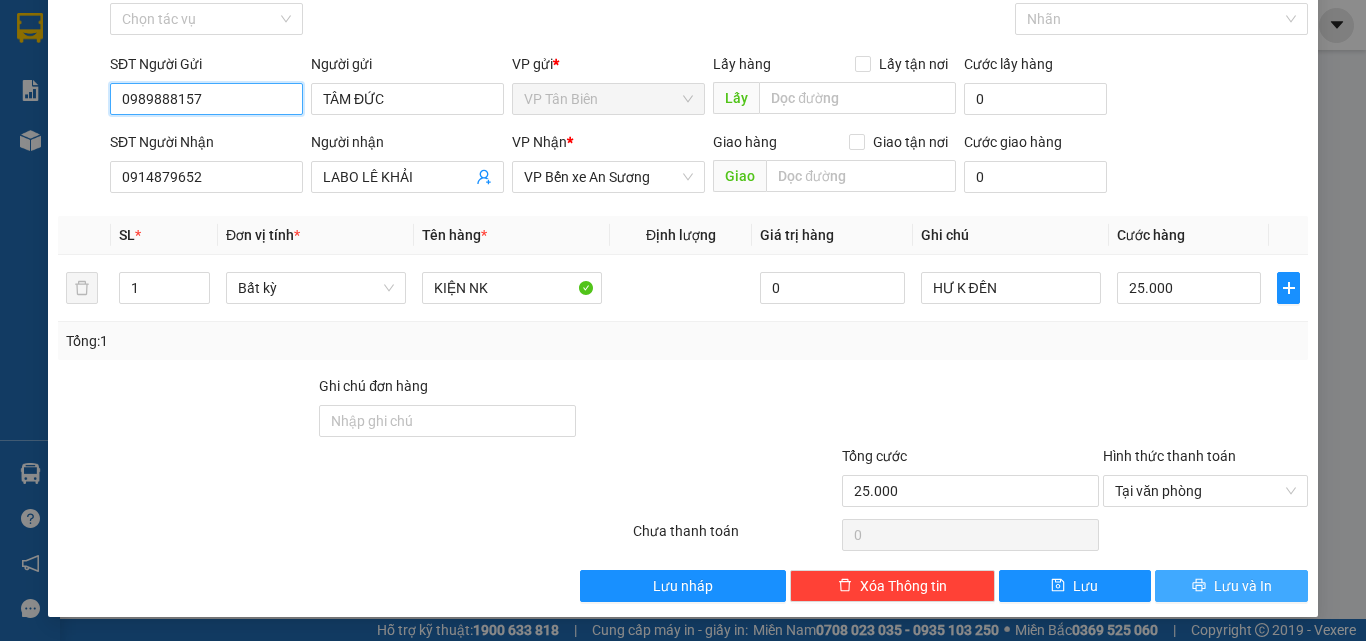 type on "0989888157" 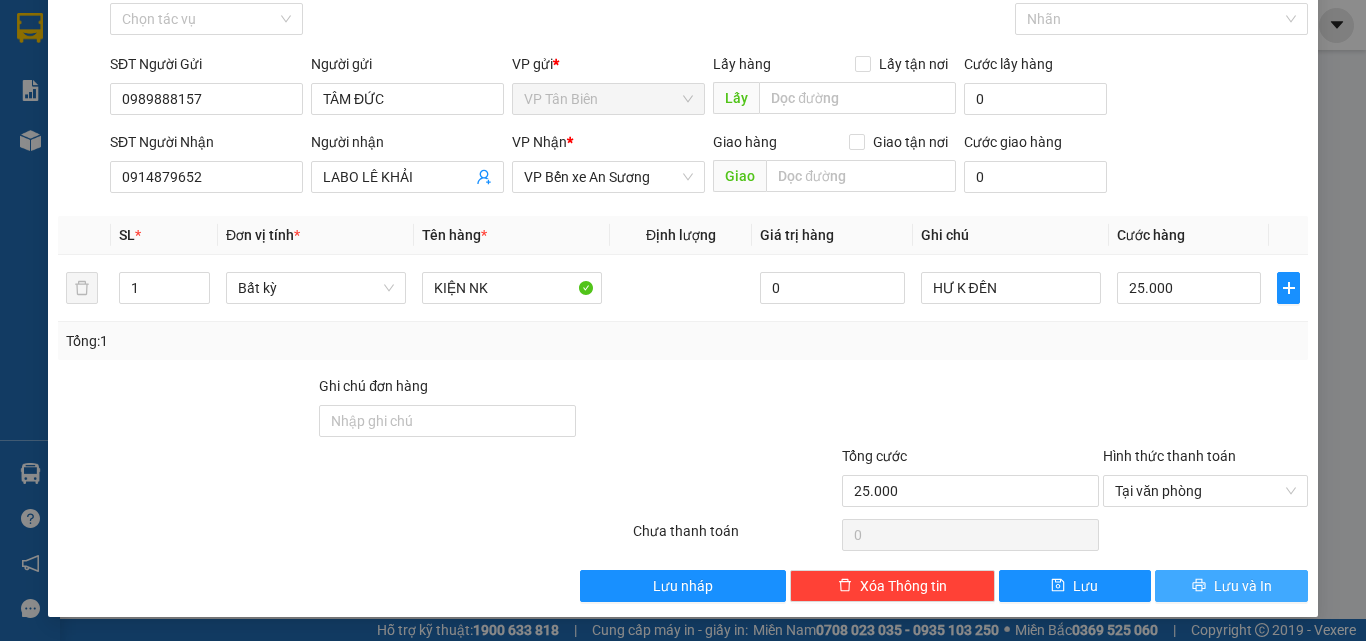 click on "Lưu và In" at bounding box center (1243, 586) 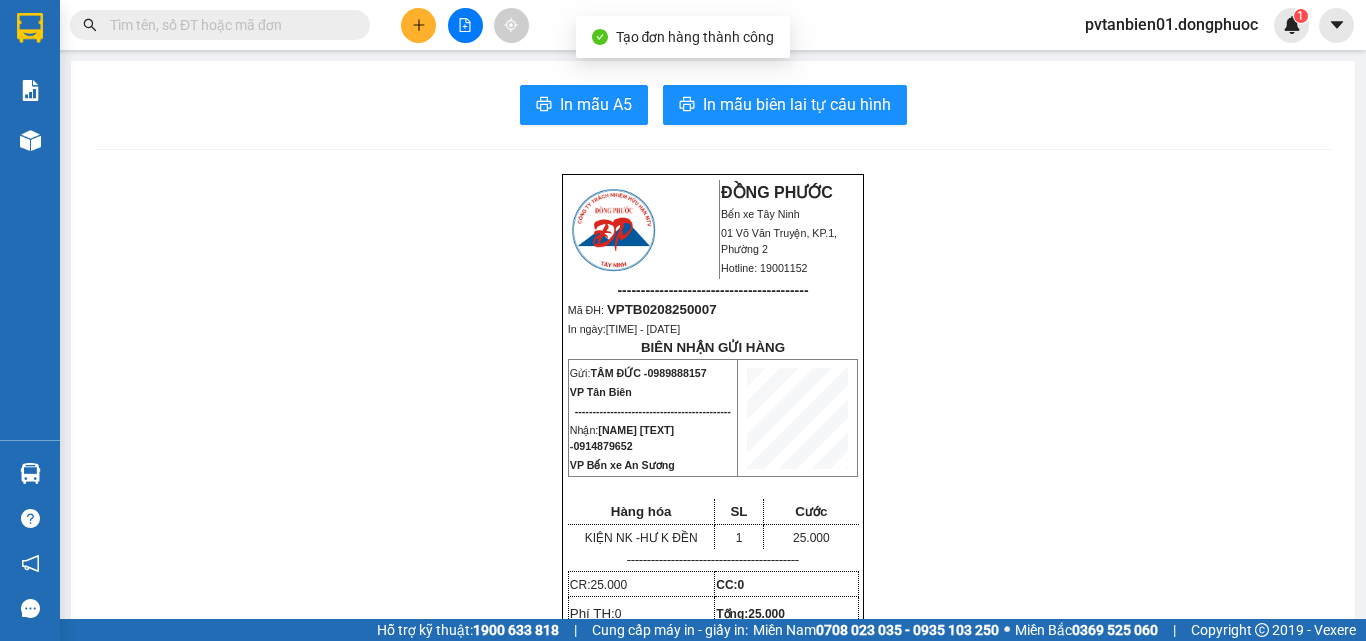 click on "In mẫu A5
In mẫu biên lai tự cấu hình
ĐỒNG PHƯỚC
Bến xe Tây Ninh
01 Võ Văn Truyện, KP.1, Phường 2
Hotline: 19001152
-----------------------------------------
Mã ĐH:   VPTB0208250007
In ngày:  [TIME]:[TIME]:[TIME] - [DATE]
BIÊN NHẬN GỬI HÀNG
Gửi:  TÂM ĐỨC -  [PHONE]
VP Tân Biên
--------------------------------------------
Nhận:  LABO LÊ KHẢI  -  [PHONE]
VP Bến xe An Sương
Hàng hóa
SL
Cước
KIỆN NK -  HƯ K ĐỀN
1
25.000
-------------------------------------------
CR:  25.000
CC:  0
Phí TH:  0
Tổng:  25.000
-------------------------------------------
Quy định nhận/gửi hàng: - Sau 03 ngày gửi hàng, nếu quý khách không đến nhận hàng hóa thì mọi khiếu nại công ty sẽ không giải quyết.
- Nếu mất hàng: công ty sẽ hoàn bằng giá cước phí x 20 lần." at bounding box center (713, 1656) 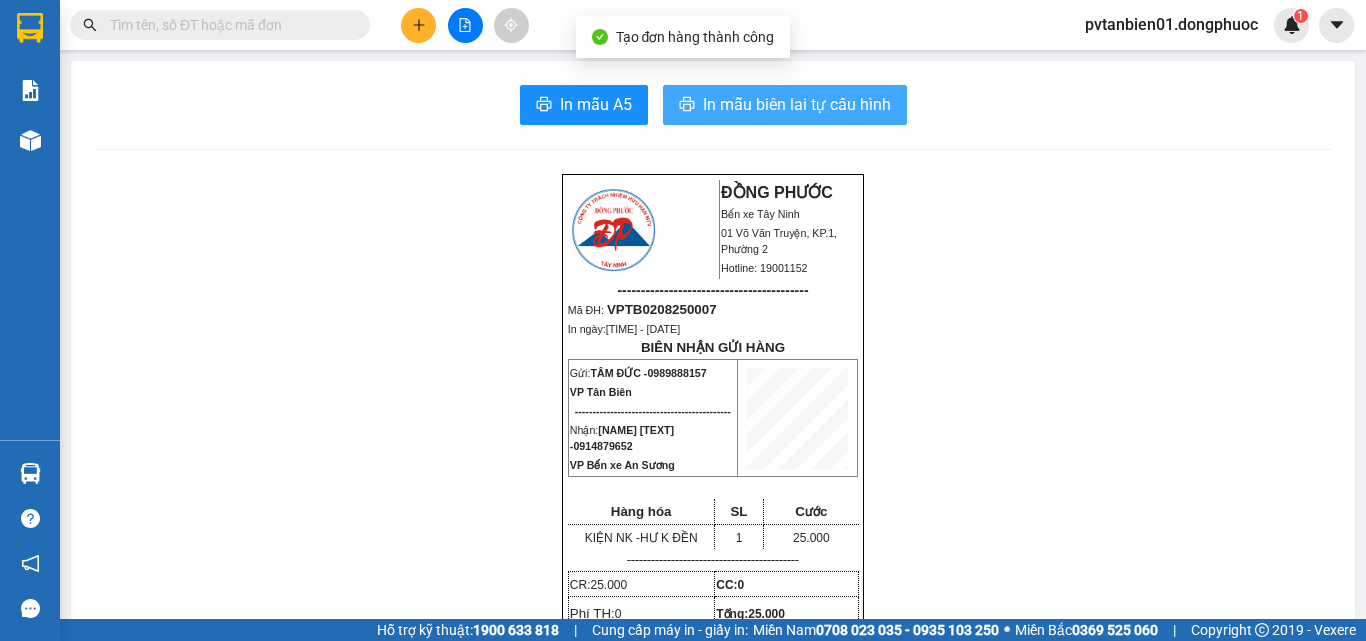 click on "In mẫu biên lai tự cấu hình" at bounding box center (797, 104) 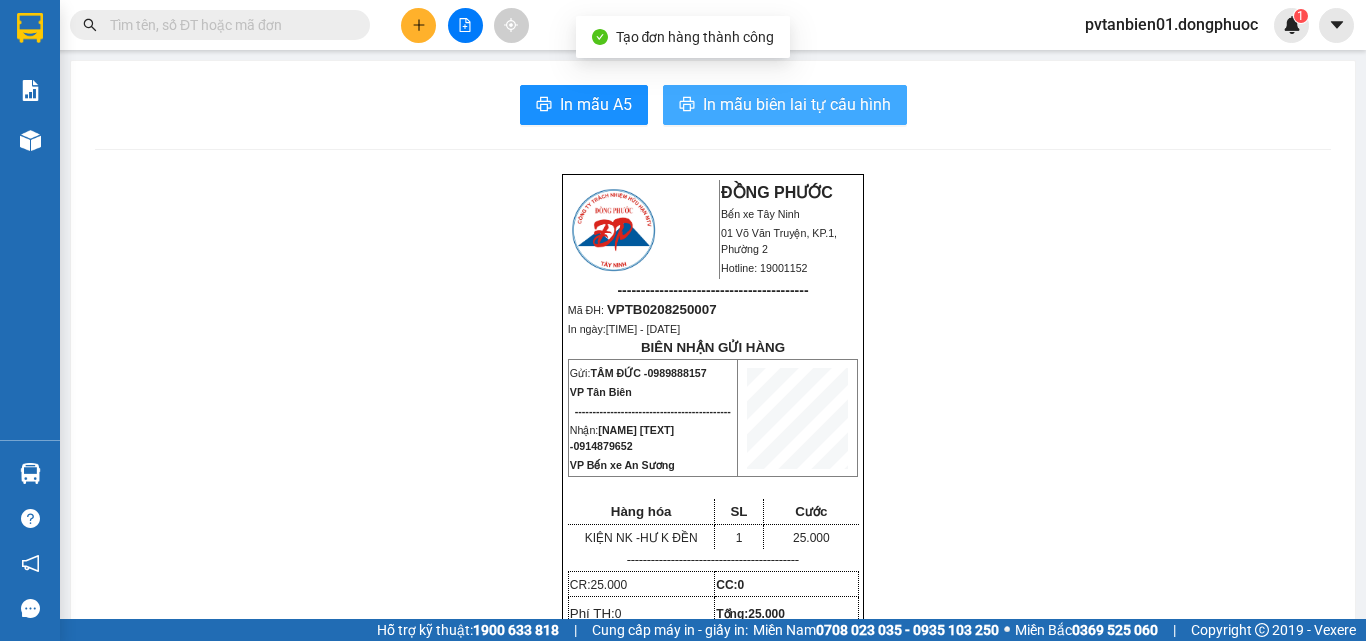 scroll, scrollTop: 0, scrollLeft: 0, axis: both 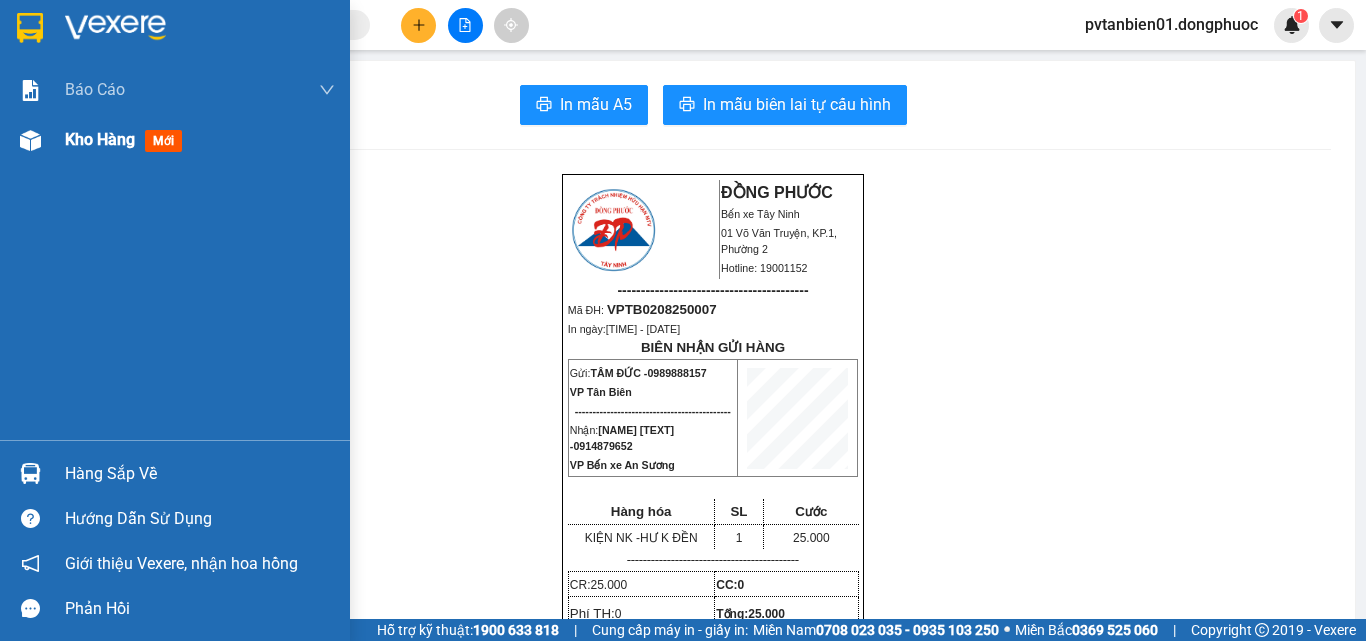 click at bounding box center [30, 140] 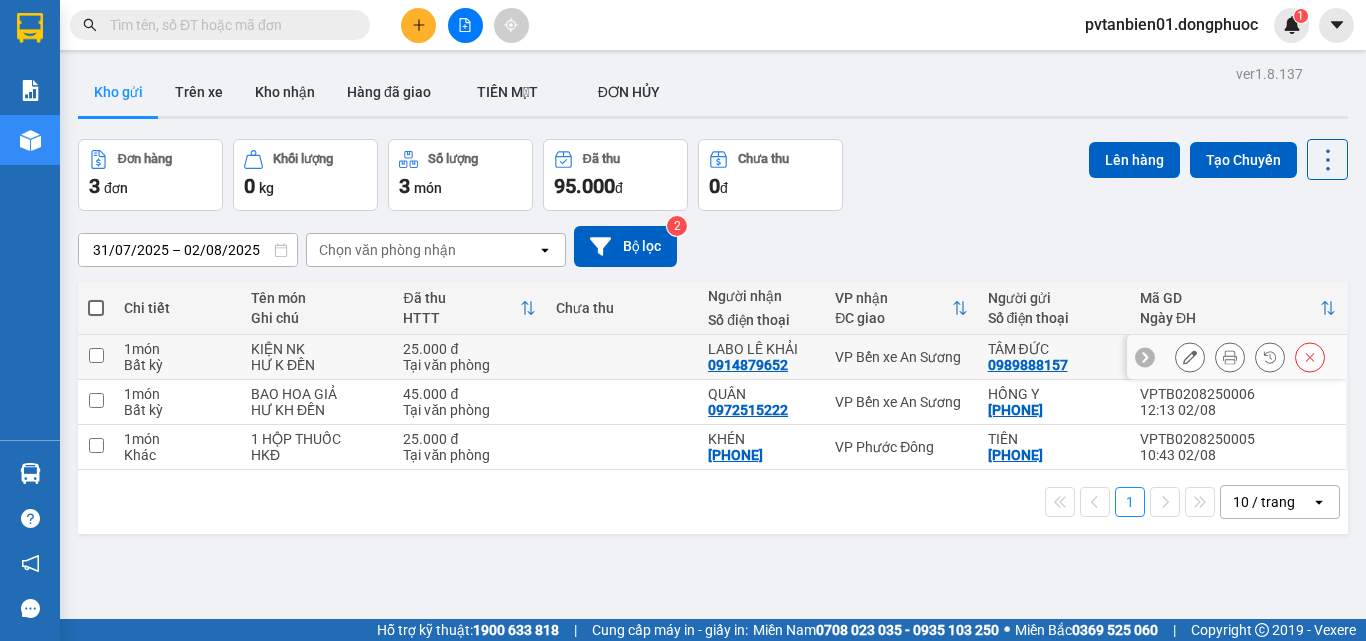 click 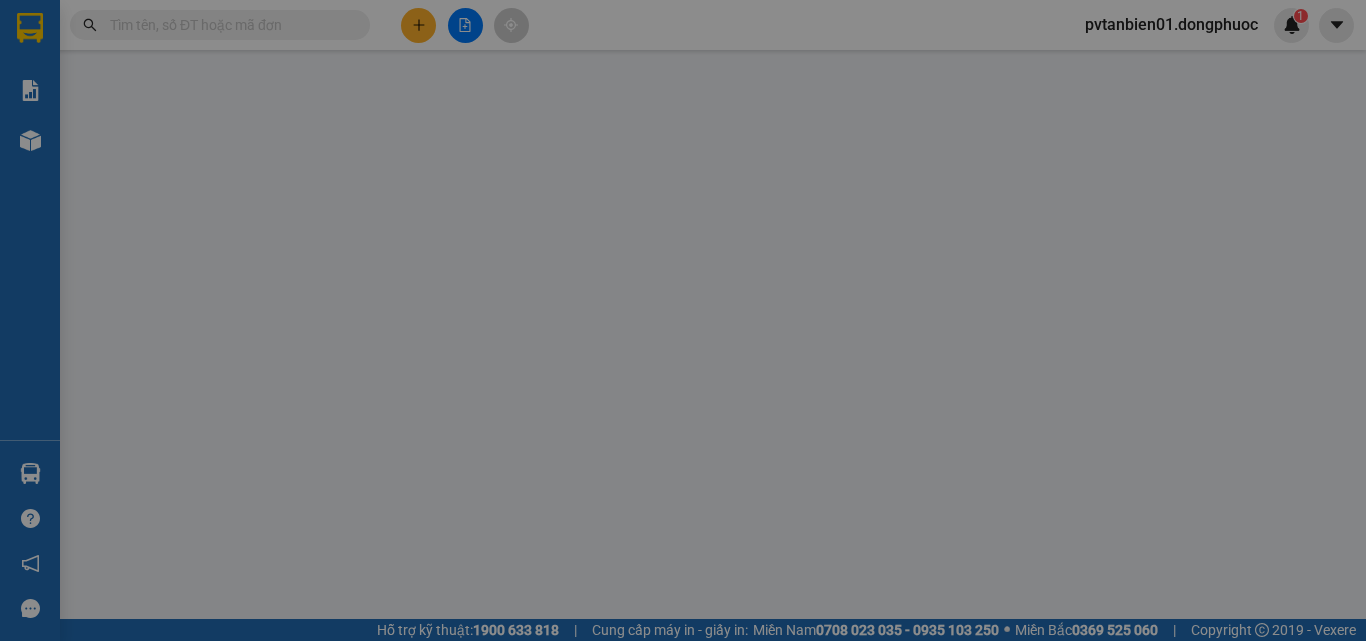 type on "0989888157" 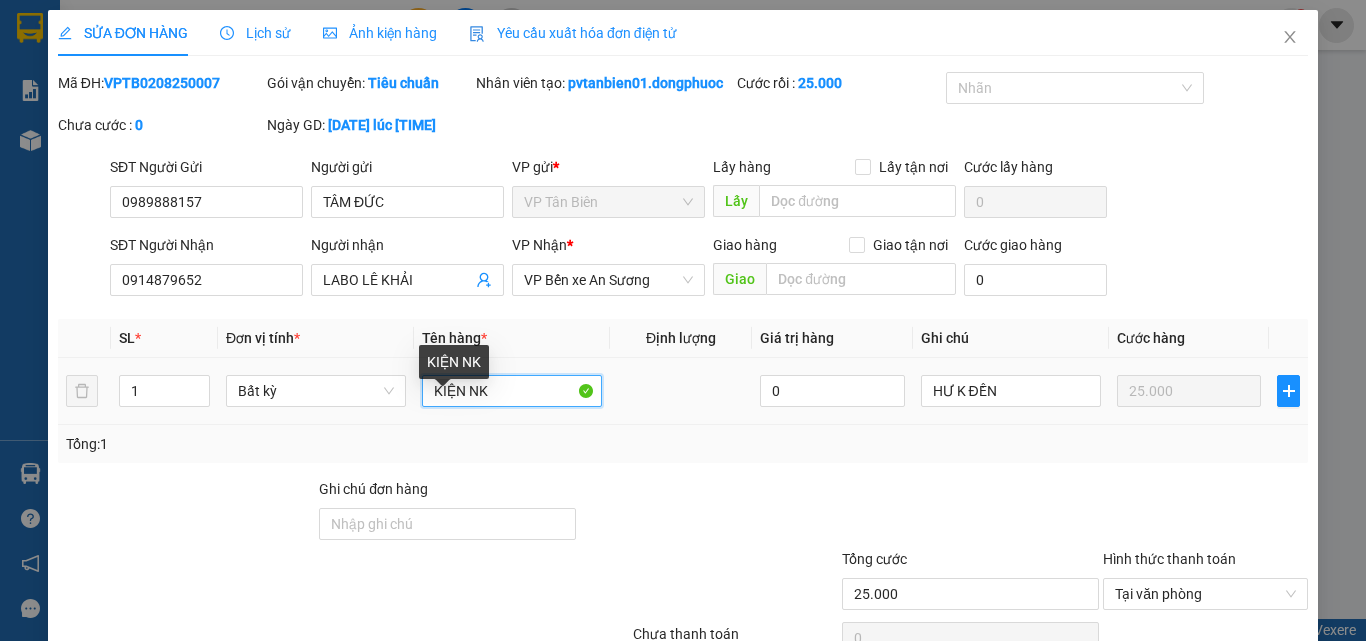click on "KIỆN NK" at bounding box center [512, 391] 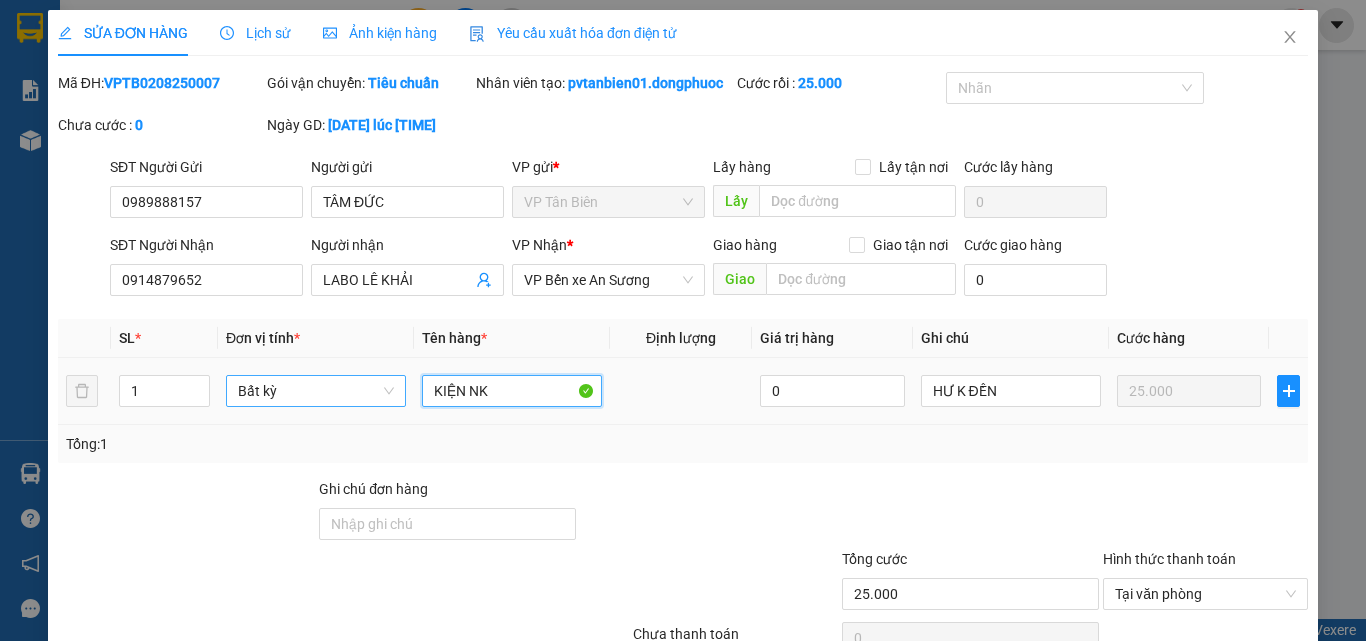 drag, startPoint x: 456, startPoint y: 409, endPoint x: 400, endPoint y: 406, distance: 56.0803 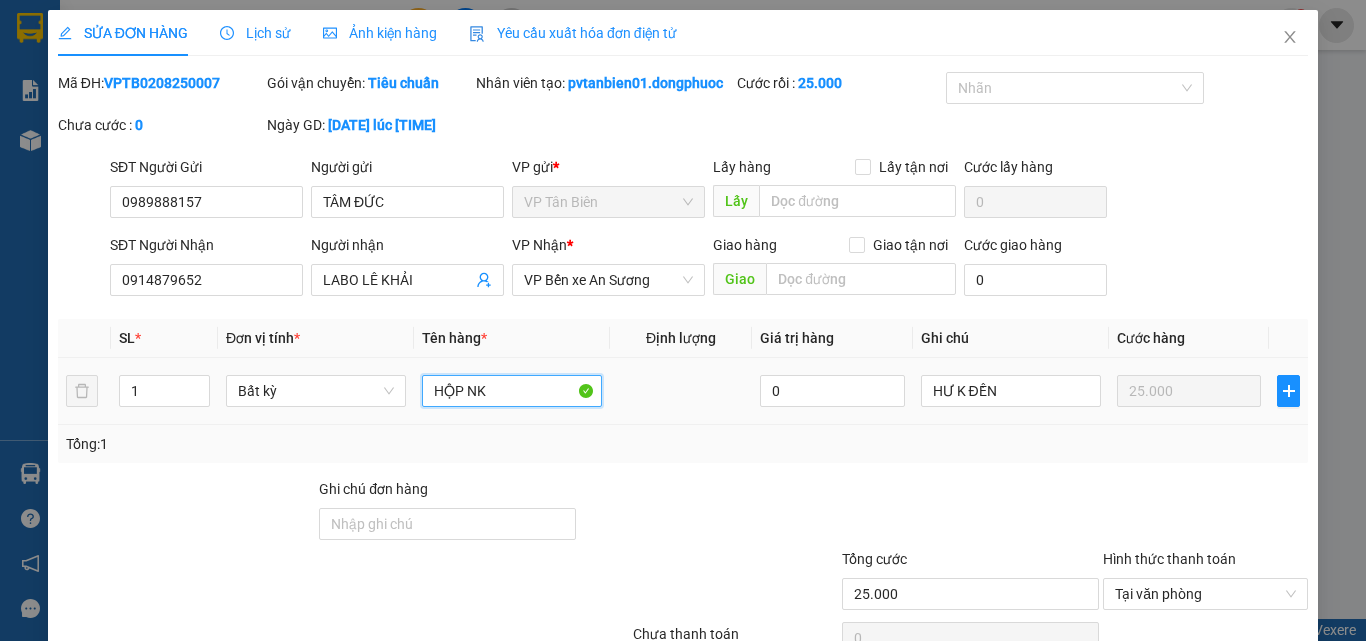 scroll, scrollTop: 125, scrollLeft: 0, axis: vertical 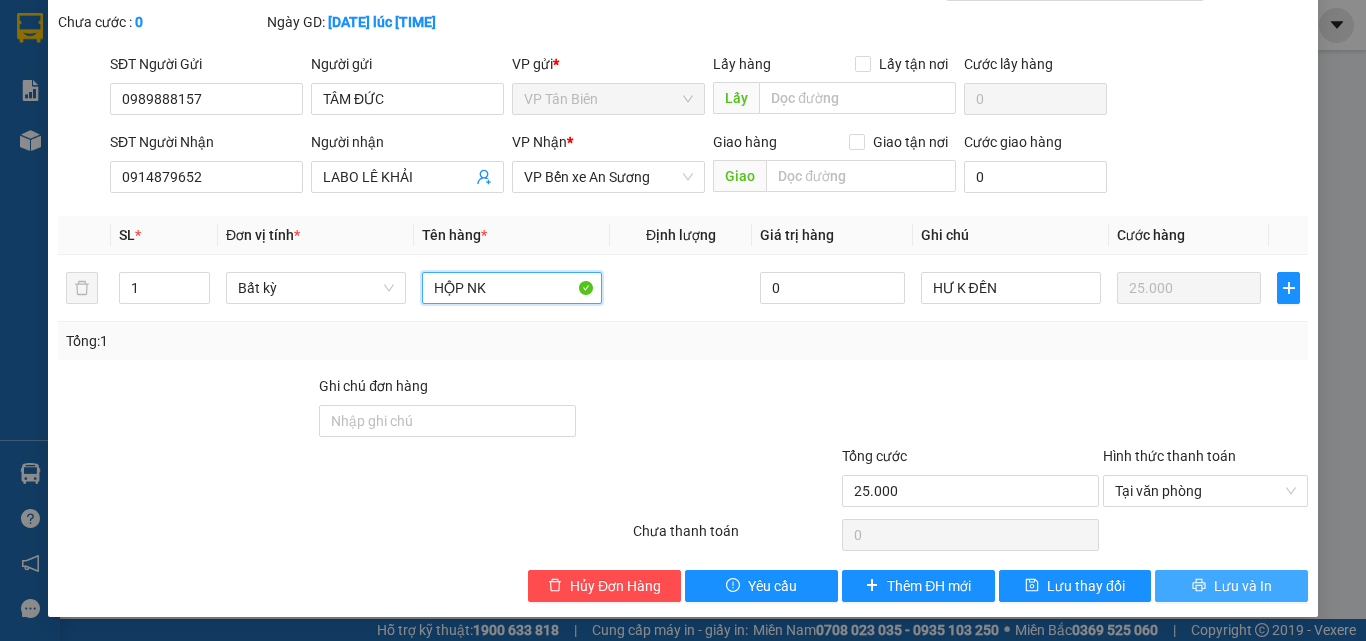 type on "HỘP NK" 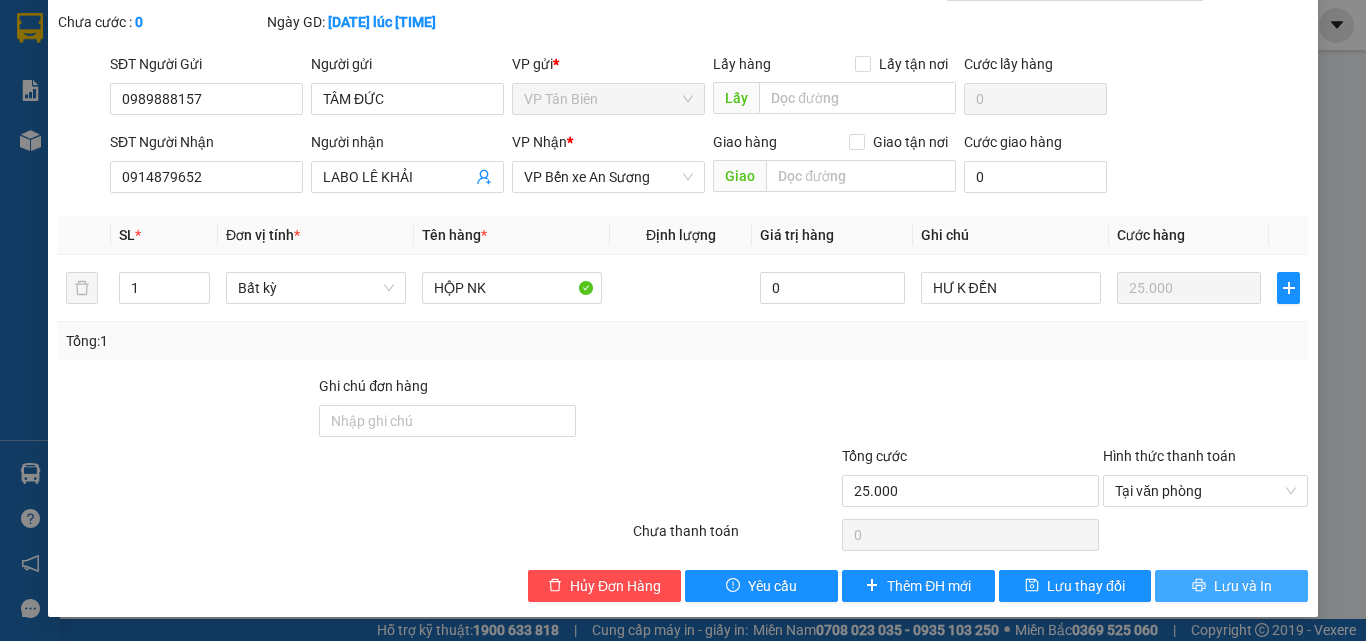 click on "Lưu và In" at bounding box center (1231, 586) 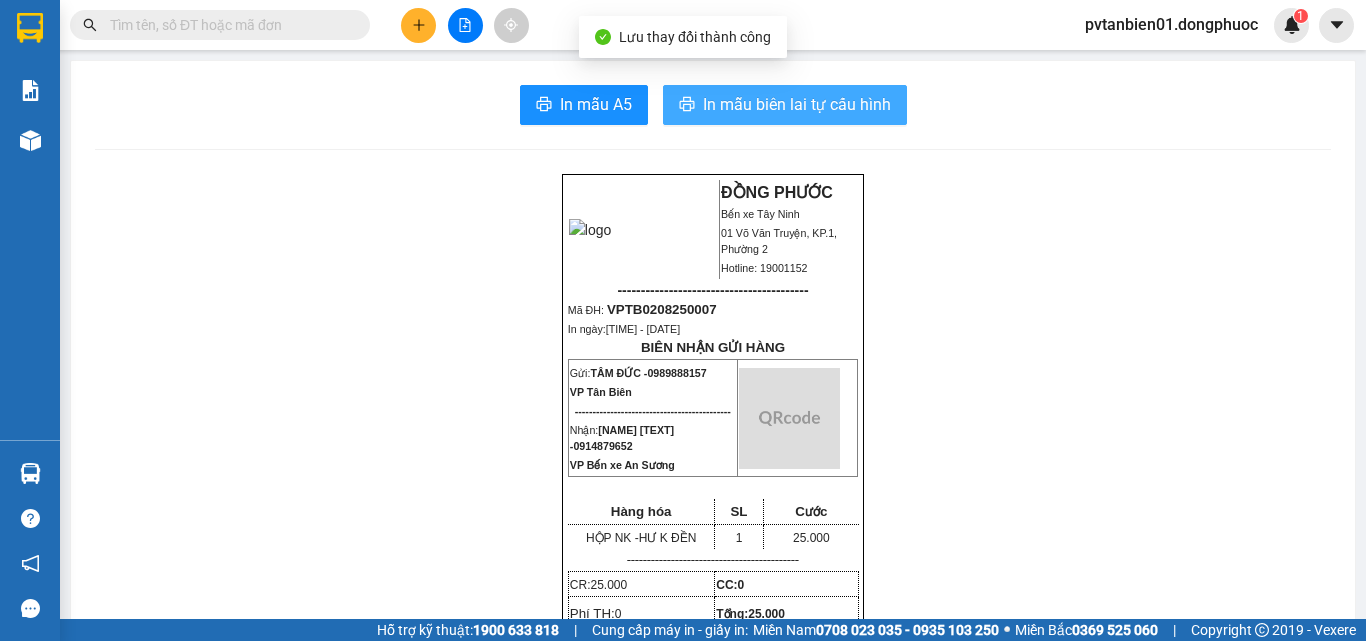 click on "In mẫu biên lai tự cấu hình" at bounding box center [797, 104] 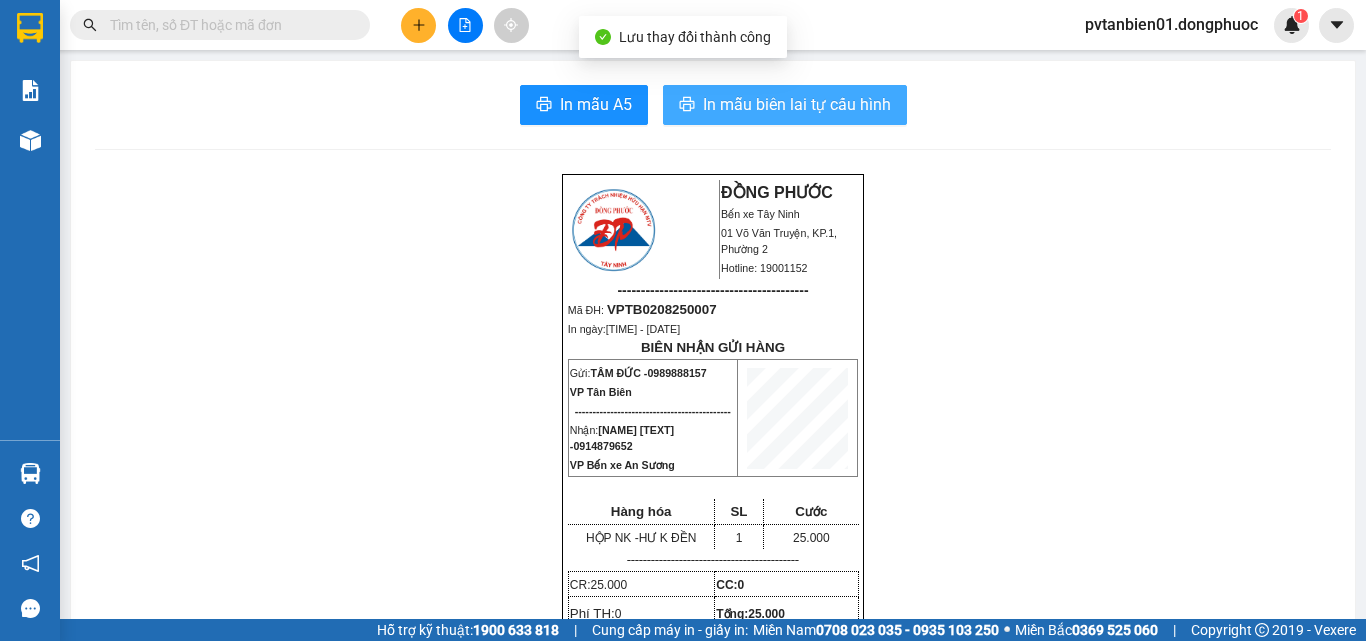 scroll, scrollTop: 0, scrollLeft: 0, axis: both 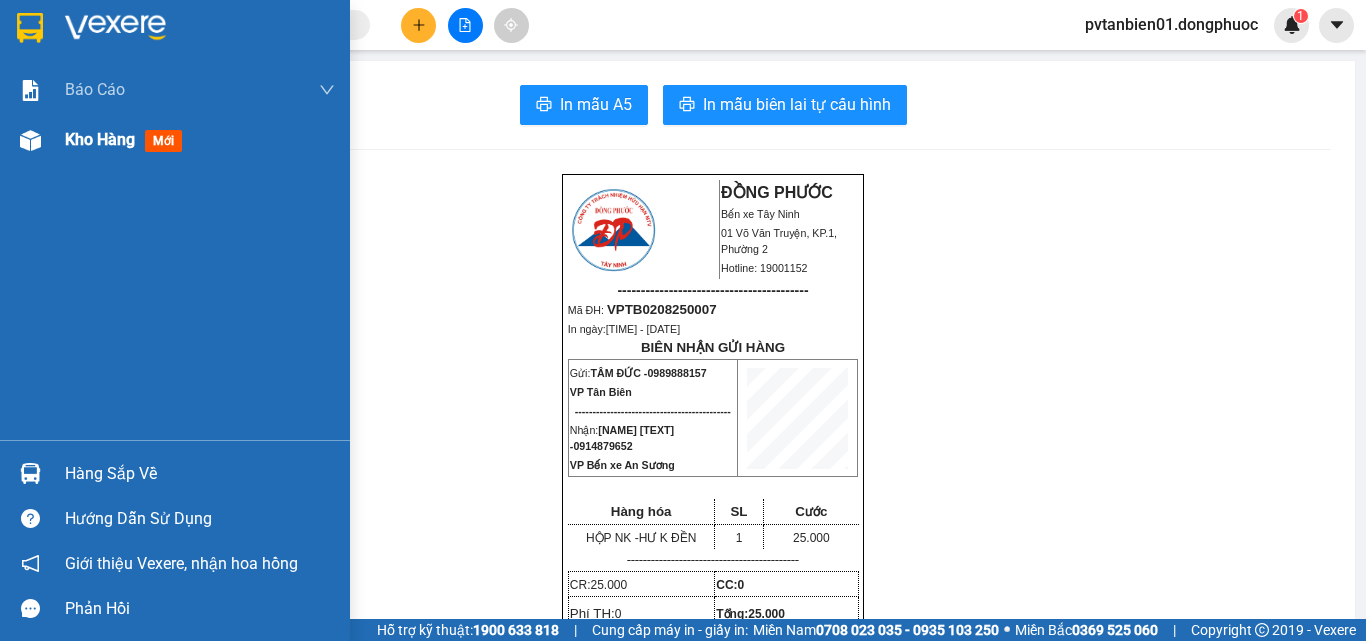 click on "Kho hàng" at bounding box center [100, 139] 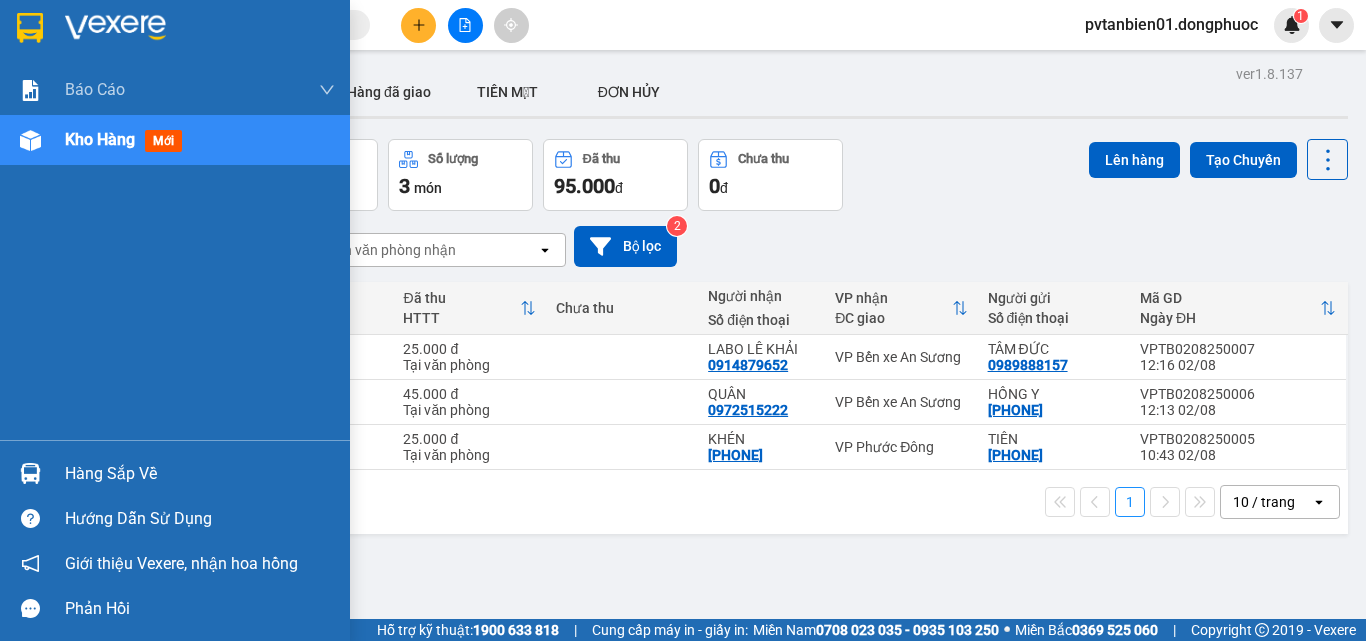 click on "Hàng sắp về" at bounding box center (200, 474) 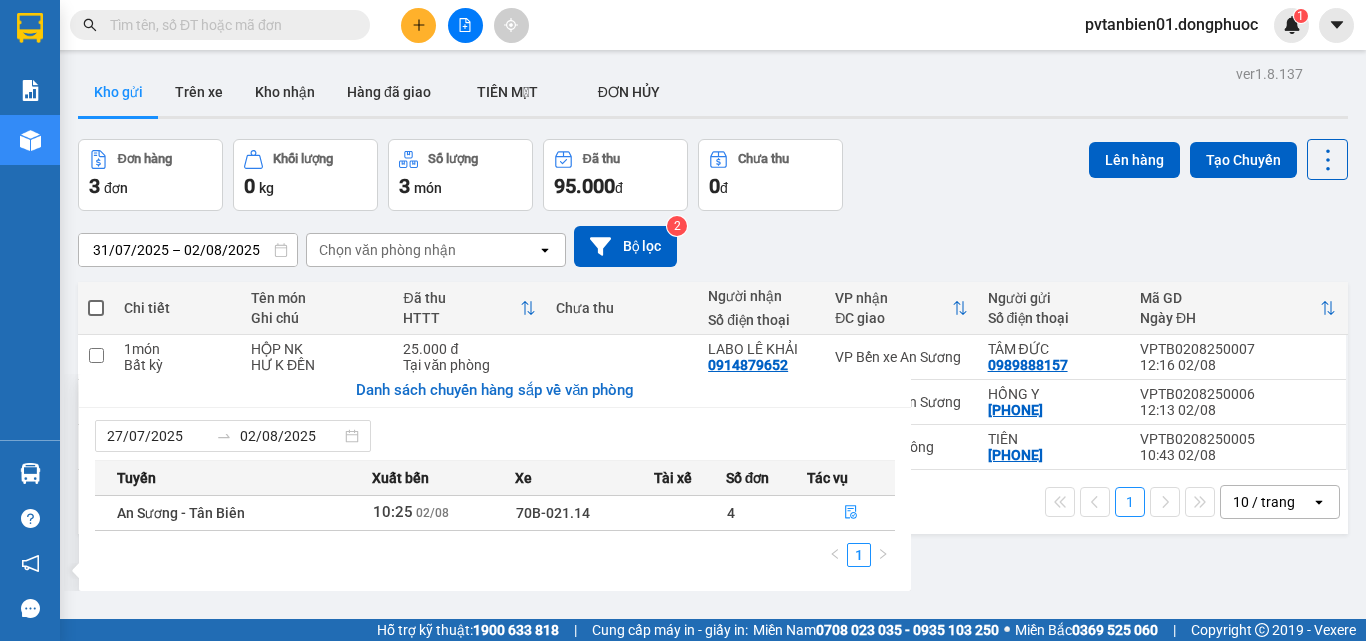 click on "Kết quả tìm kiếm ( 21 )  Bộ lọc  Ngày tạo đơn gần nhất Mã ĐH Trạng thái Món hàng Tổng cước Chưa cước Nhãn Người gửi VP Gửi Người nhận VP Nhận[CODE] [TIME] - [DATE] Đã giao   [TIME] - [DATE] [CODE] [TEXT] SL:  1 [PRICE] [PHONE] [NAME] VP [NAME] VP [PHONE] [NAME] VP [NAME] VP[CODE] [TIME] - [DATE] Đã giao   [TIME] - [DATE] [CODE] [TEXT] SL:  1 [PRICE] [PHONE] [NAME] VP [NAME] VP [PHONE] [NAME] VP [NAME] VP[CODE] [TIME] - [DATE] VP Nhận   [CODE] [TIME] - [DATE] [CODE] [TEXT] SL:  1 [PRICE] [PHONE] [NAME] VP [NAME] VP [PHONE] [NAME] VP [NAME] VP[CODE] [TIME] - [DATE] Đã giao   [TIME] - [DATE] [CODE] SL:  1 [PRICE] [PHONE] [NAME] VP [NAME] VP [PHONE] [NAME] VP [NAME] VP[CODE] Đã giao   [TIME] - [DATE] [CODE] SL:  1 [PRICE] [PHONE] [NAME] VP [NAME] VP [PHONE] [NAME] VP [NAME] VP" at bounding box center [683, 320] 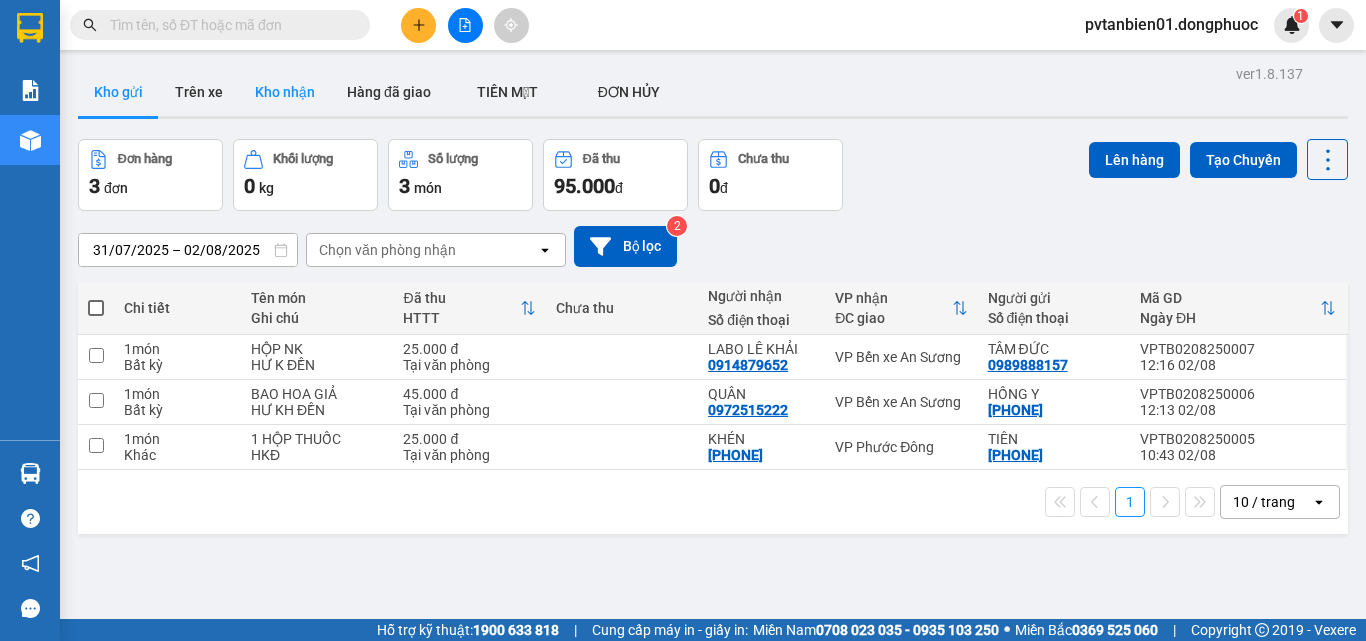 click on "Kho nhận" at bounding box center (285, 92) 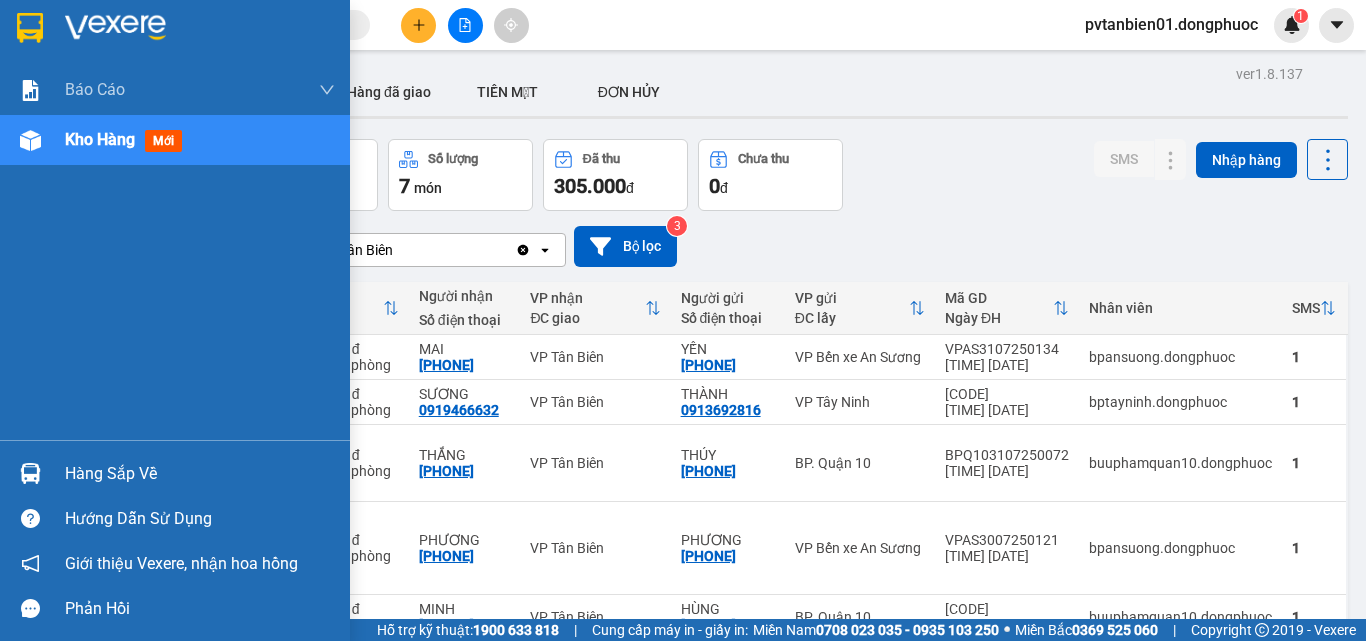click at bounding box center (30, 473) 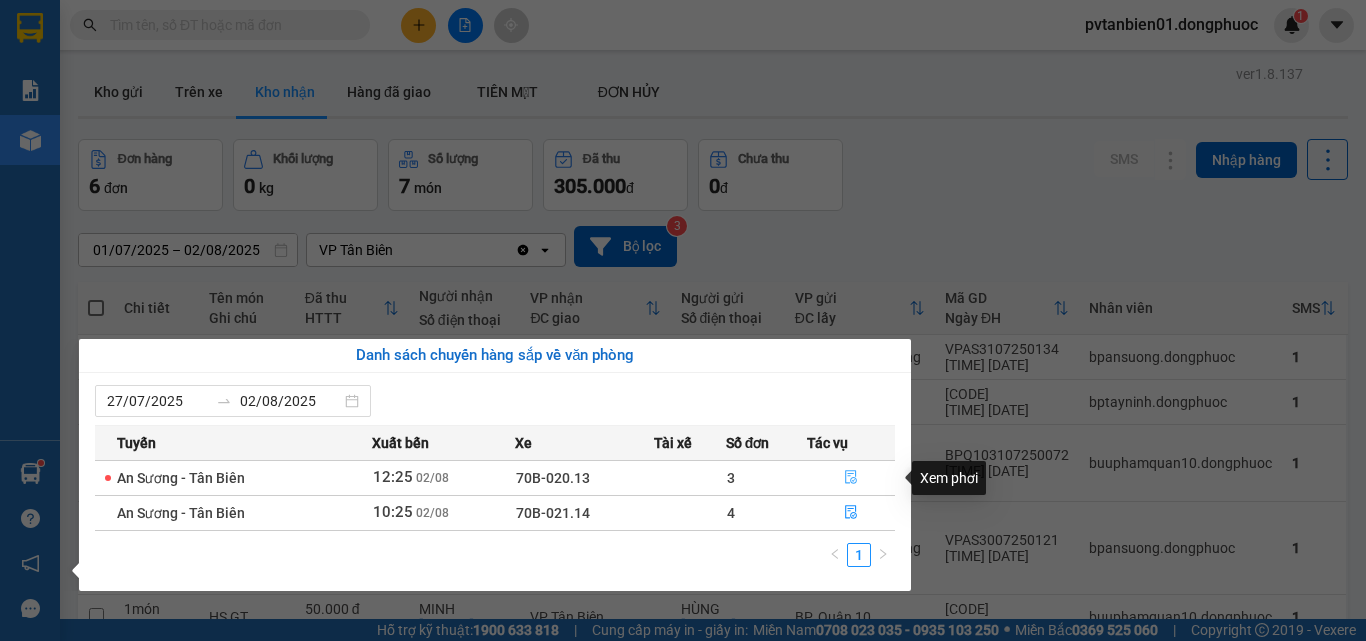 click at bounding box center (851, 478) 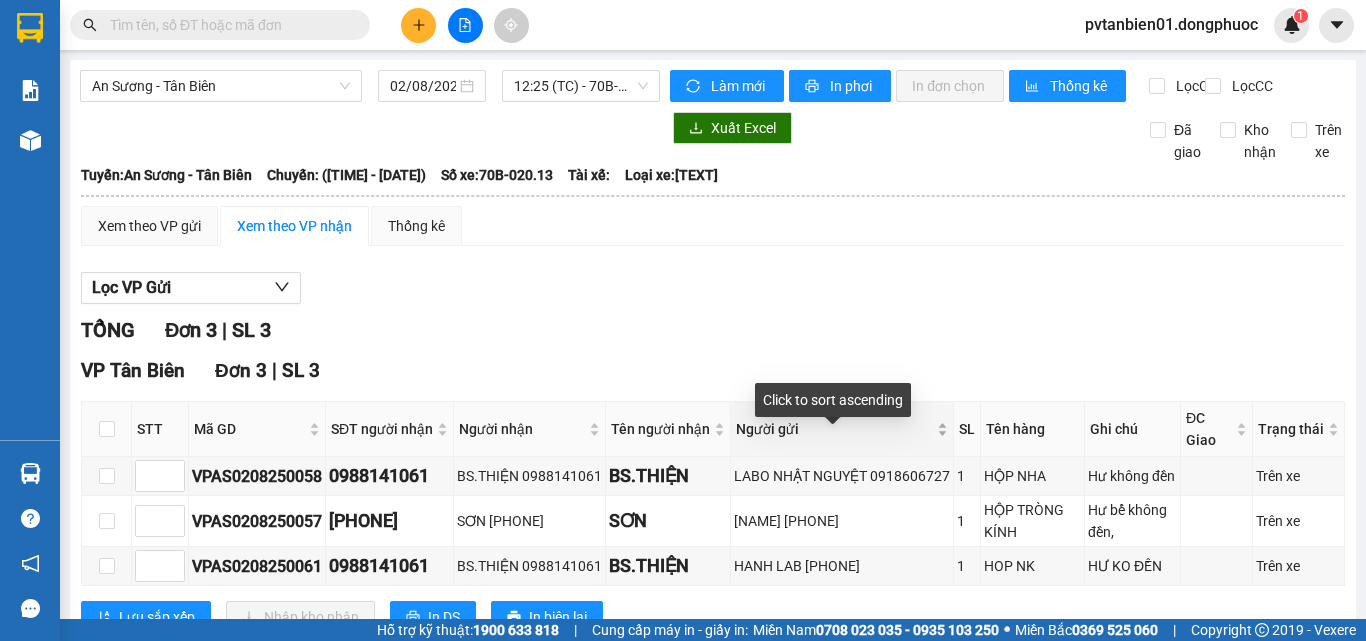 scroll, scrollTop: 87, scrollLeft: 0, axis: vertical 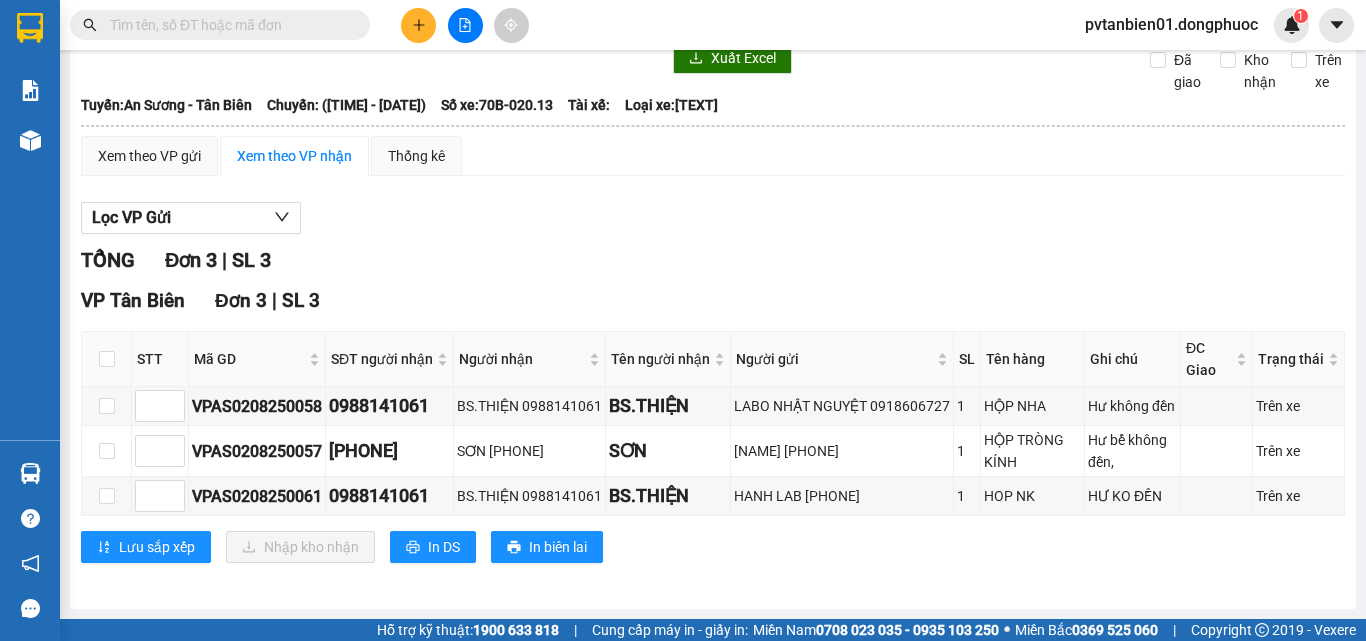click on "Lưu sắp xếp Nhập kho nhận In DS In biên lai" at bounding box center [713, 547] 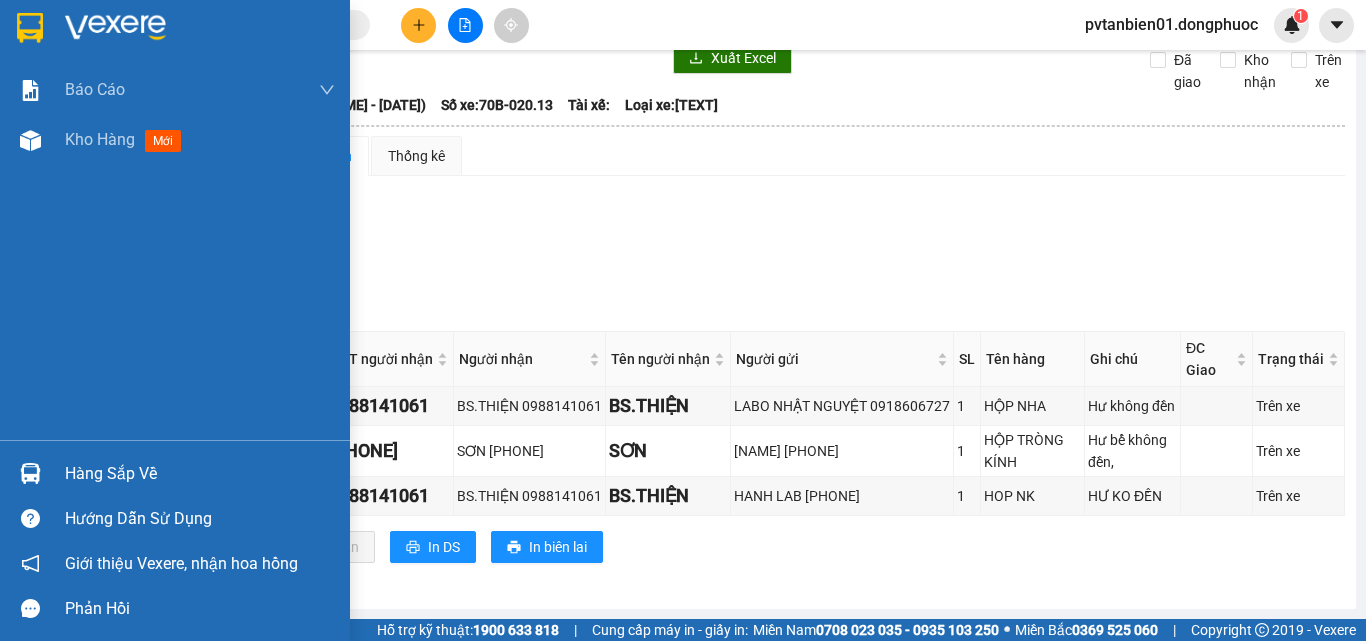 click on "Hàng sắp về" at bounding box center [200, 474] 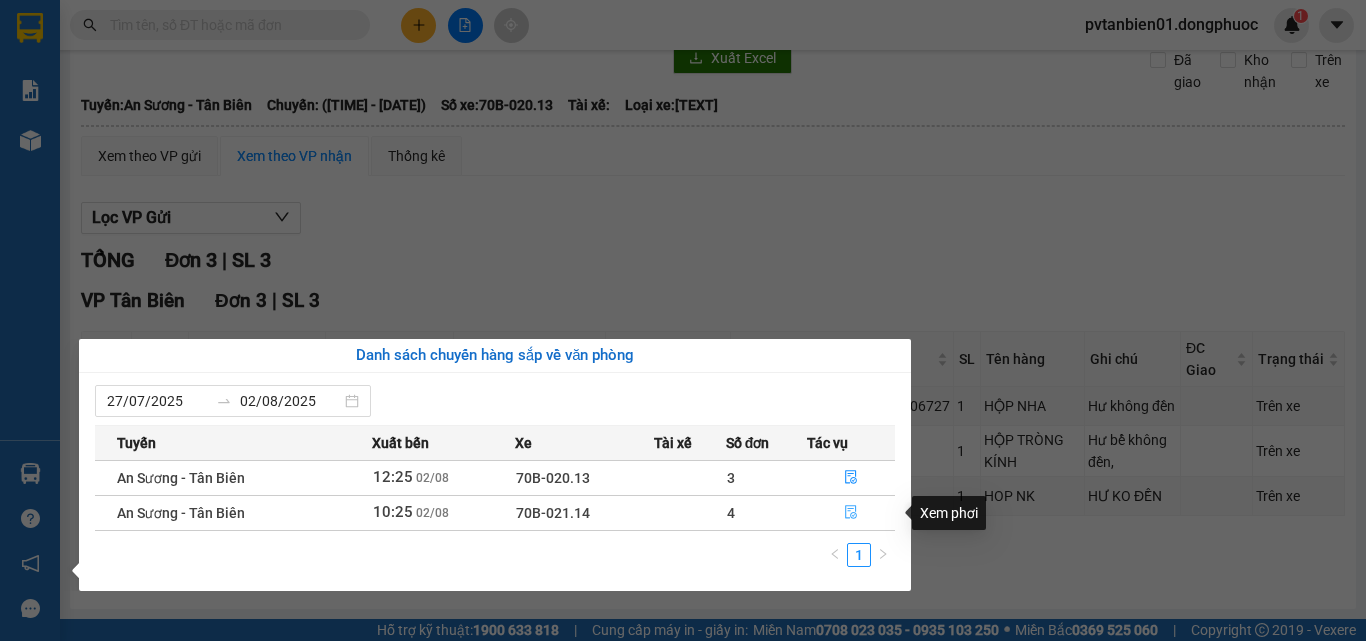 click 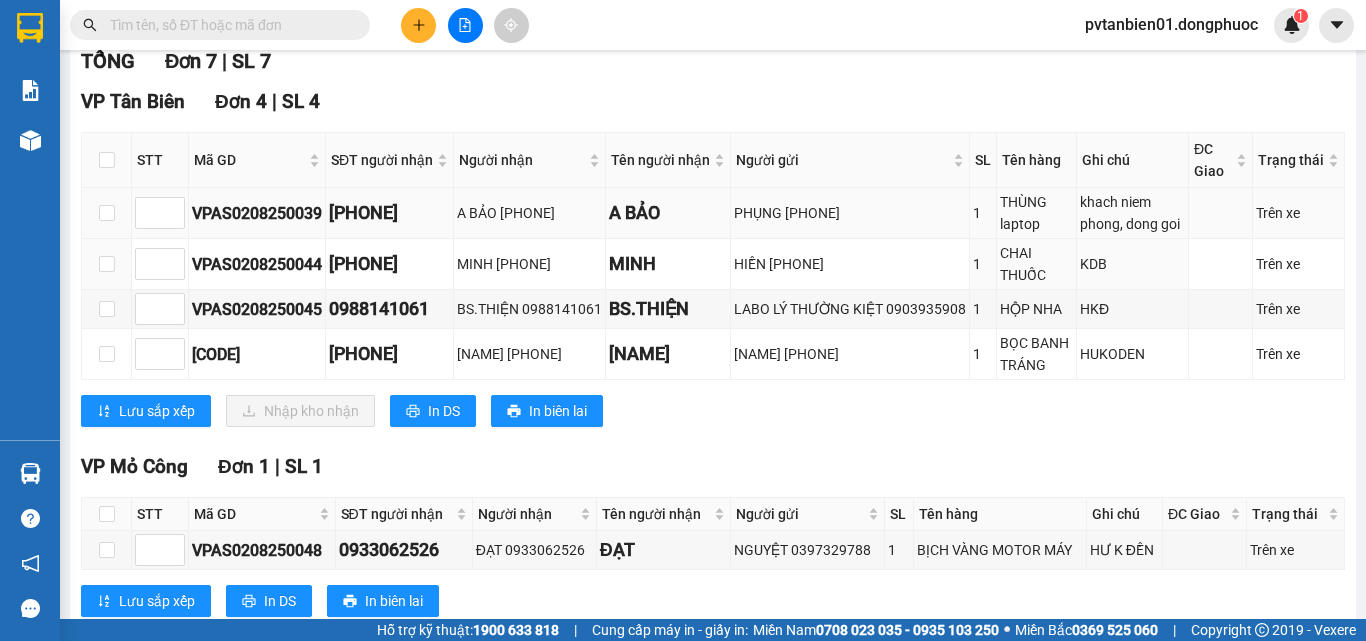 scroll, scrollTop: 0, scrollLeft: 0, axis: both 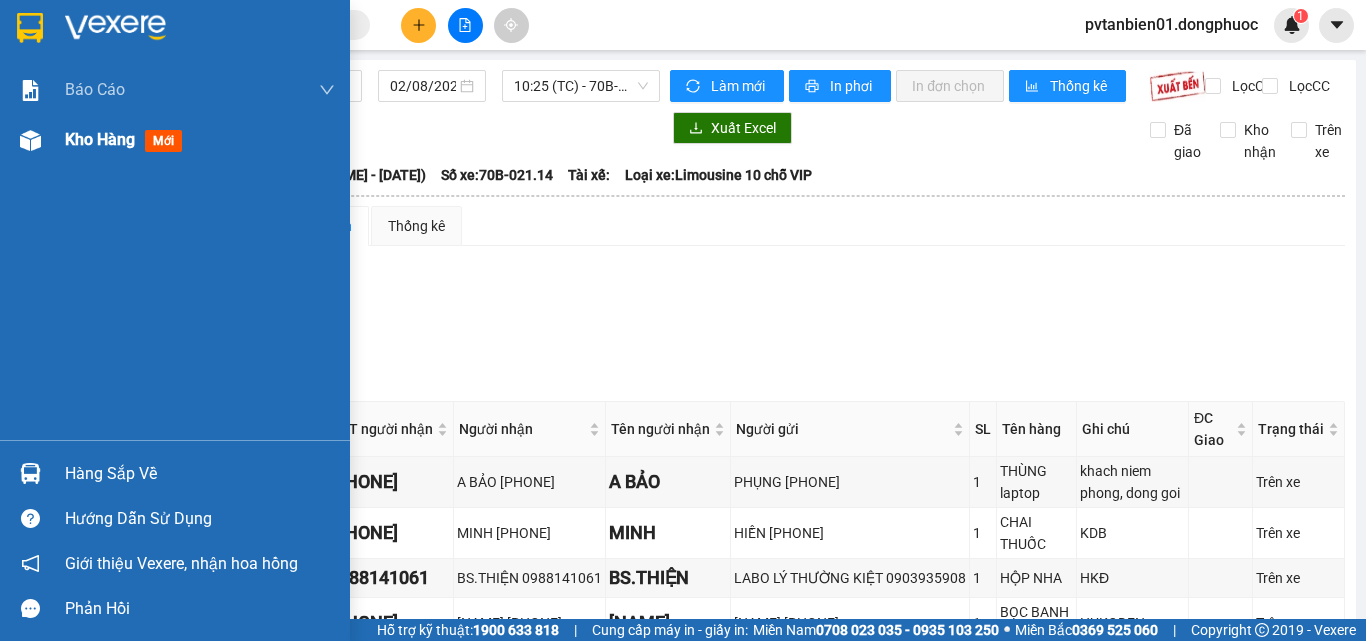 click on "Kho hàng mới" at bounding box center (200, 140) 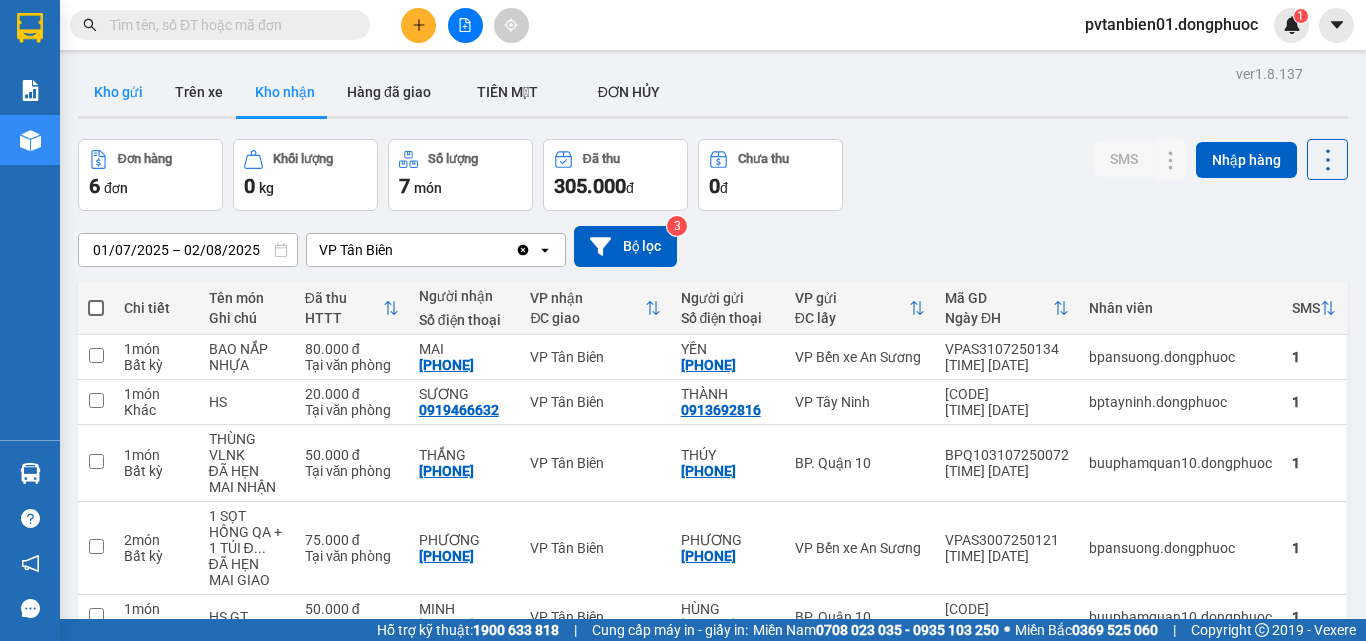click on "Kho gửi" at bounding box center (118, 92) 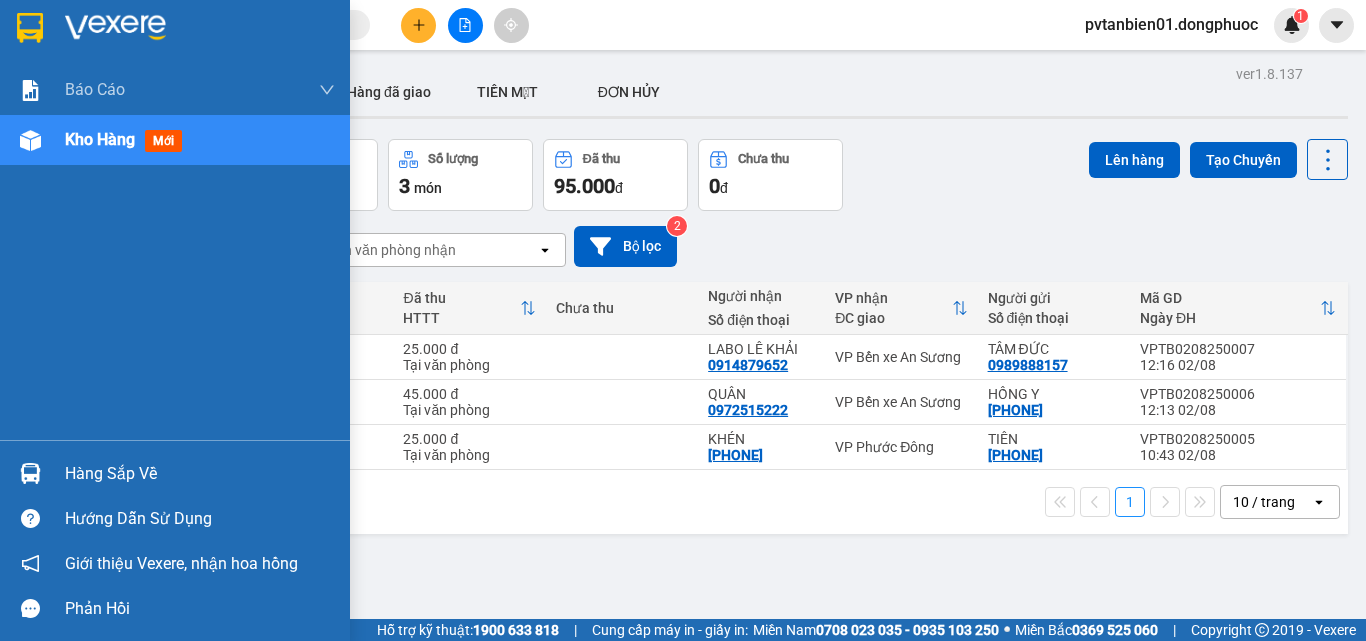 click on "Hàng sắp về" at bounding box center (200, 474) 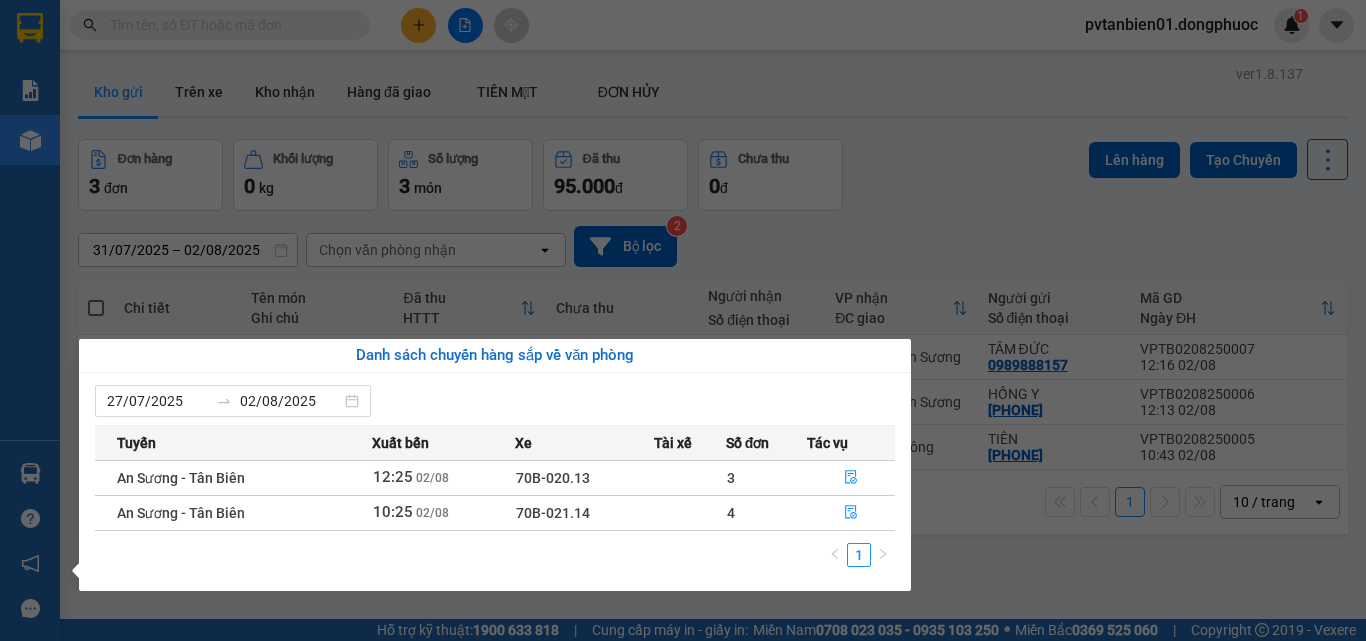 click on "Kết quả tìm kiếm ( 21 )  Bộ lọc  Ngày tạo đơn gần nhất Mã ĐH Trạng thái Món hàng Tổng cước Chưa cước Nhãn Người gửi VP Gửi Người nhận VP Nhận[CODE] [TIME] - [DATE] Đã giao   [TIME] - [DATE] [CODE] [TEXT] SL:  1 [PRICE] [PHONE] [NAME] VP [NAME] VP [PHONE] [NAME] VP [NAME] VP[CODE] [TIME] - [DATE] Đã giao   [TIME] - [DATE] [CODE] [TEXT] SL:  1 [PRICE] [PHONE] [NAME] VP [NAME] VP [PHONE] [NAME] VP [NAME] VP[CODE] [TIME] - [DATE] VP Nhận   [CODE] [TIME] - [DATE] [CODE] [TEXT] SL:  1 [PRICE] [PHONE] [NAME] VP [NAME] VP [PHONE] [NAME] VP [NAME] VP[CODE] [TIME] - [DATE] Đã giao   [TIME] - [DATE] [CODE] SL:  1 [PRICE] [PHONE] [NAME] VP [NAME] VP [PHONE] [NAME] VP [NAME] VP[CODE] Đã giao   [TIME] - [DATE] [CODE] SL:  1 [PRICE] [PHONE] [NAME] VP [NAME] VP [PHONE] [NAME] VP [NAME] VP" at bounding box center (683, 320) 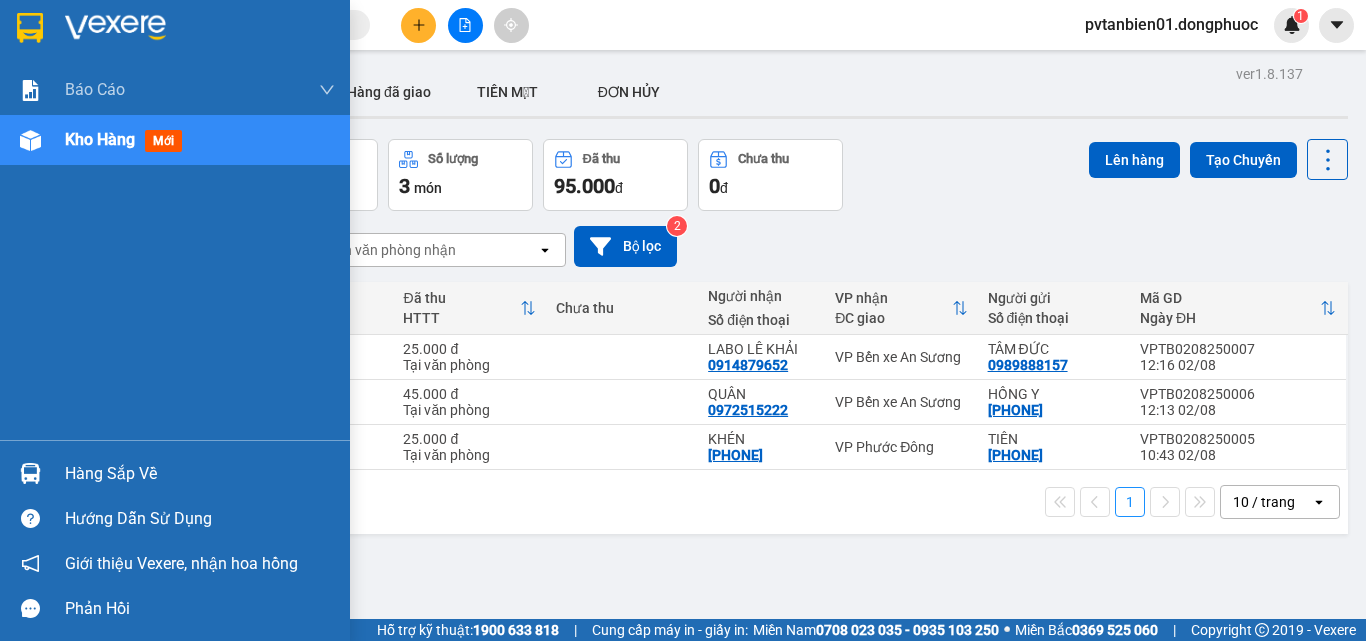 click on "Hàng sắp về" at bounding box center (200, 474) 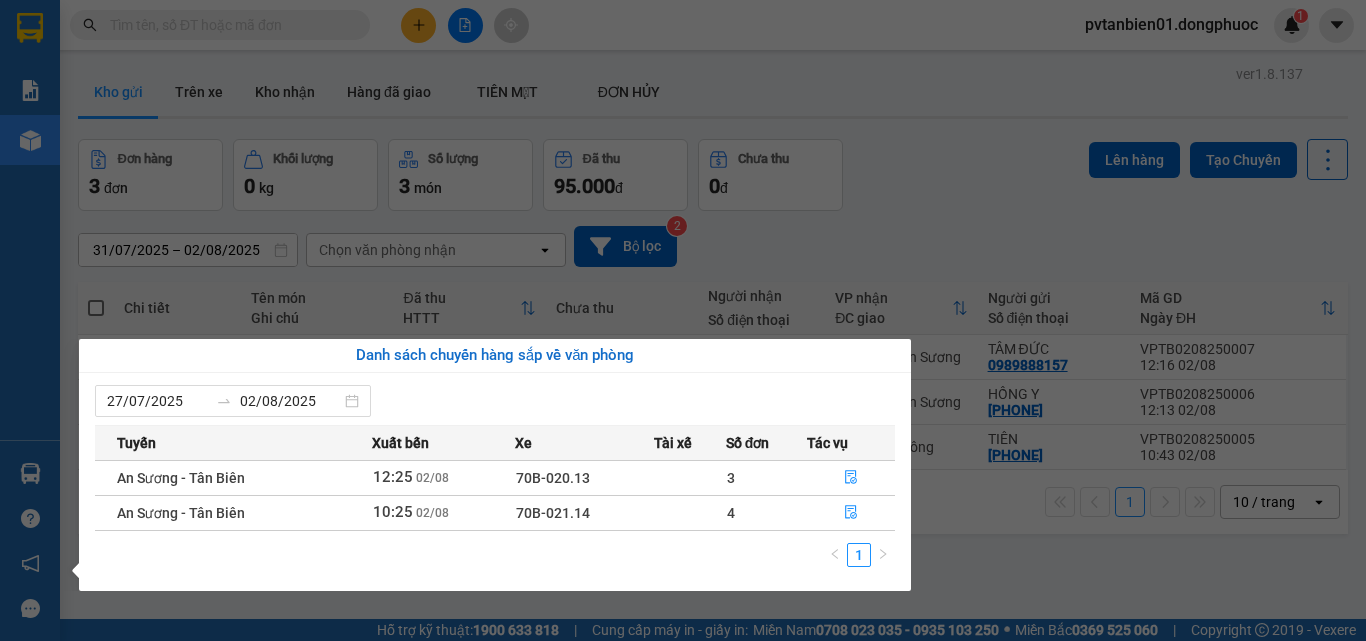 click on "Kết quả tìm kiếm ( 21 )  Bộ lọc  Ngày tạo đơn gần nhất Mã ĐH Trạng thái Món hàng Tổng cước Chưa cước Nhãn Người gửi VP Gửi Người nhận VP Nhận[CODE] [TIME] - [DATE] Đã giao   [TIME] - [DATE] [CODE] [TEXT] SL:  1 [PRICE] [PHONE] [NAME] VP [NAME] VP [PHONE] [NAME] VP [NAME] VP[CODE] [TIME] - [DATE] Đã giao   [TIME] - [DATE] [CODE] [TEXT] SL:  1 [PRICE] [PHONE] [NAME] VP [NAME] VP [PHONE] [NAME] VP [NAME] VP[CODE] [TIME] - [DATE] VP Nhận   [CODE] [TIME] - [DATE] [CODE] [TEXT] SL:  1 [PRICE] [PHONE] [NAME] VP [NAME] VP [PHONE] [NAME] VP [NAME] VP[CODE] [TIME] - [DATE] Đã giao   [TIME] - [DATE] [CODE] SL:  1 [PRICE] [PHONE] [NAME] VP [NAME] VP [PHONE] [NAME] VP [NAME] VP[CODE] Đã giao   [TIME] - [DATE] [CODE] SL:  1 [PRICE] [PHONE] [NAME] VP [NAME] VP [PHONE] [NAME] VP [NAME] VP" at bounding box center [683, 320] 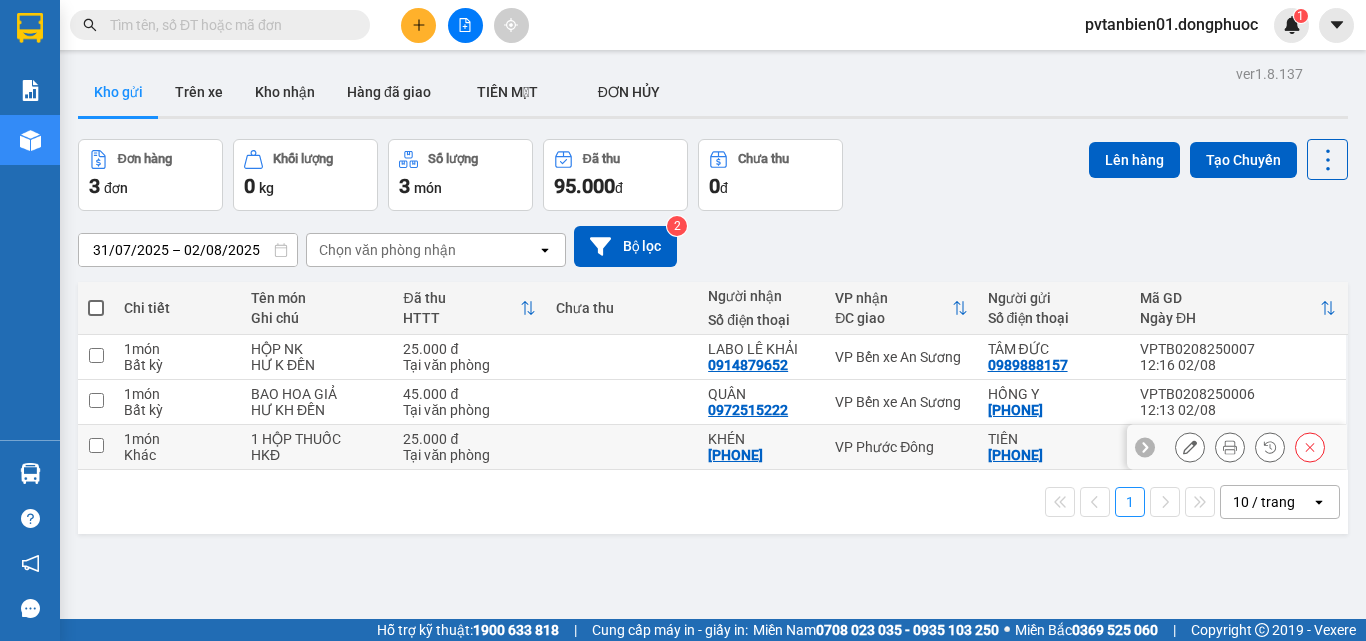 click on "1 HỘP THUỐC" at bounding box center (317, 439) 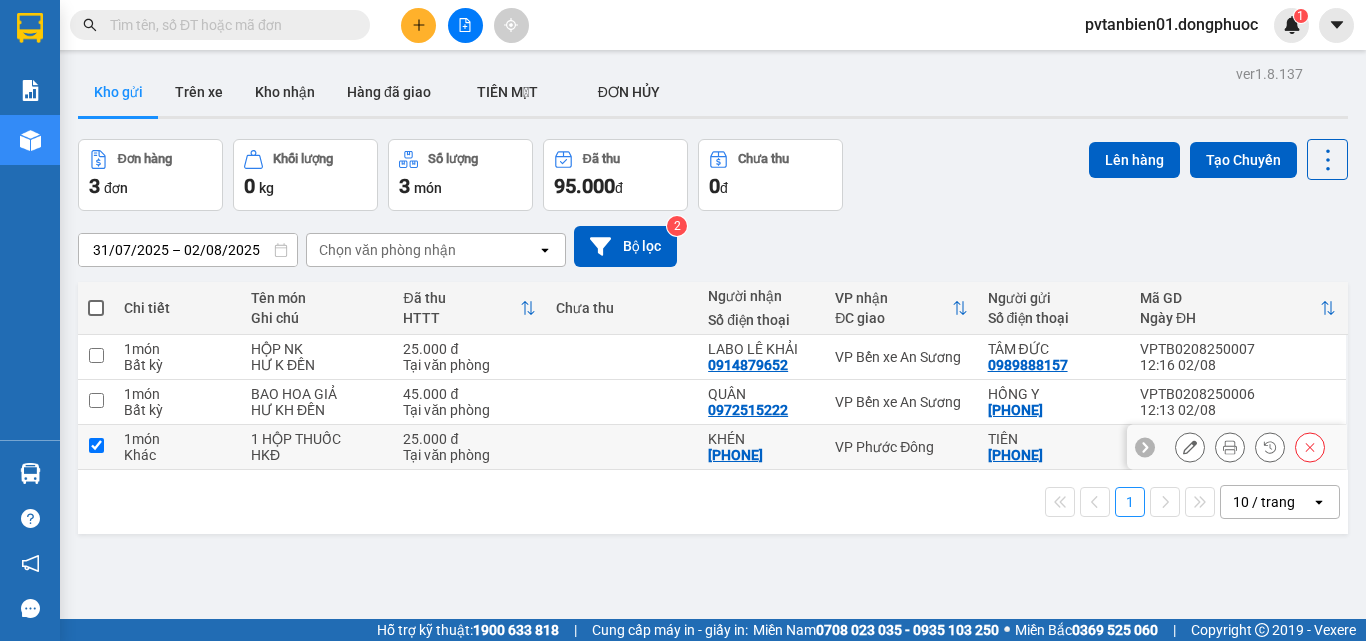 checkbox on "true" 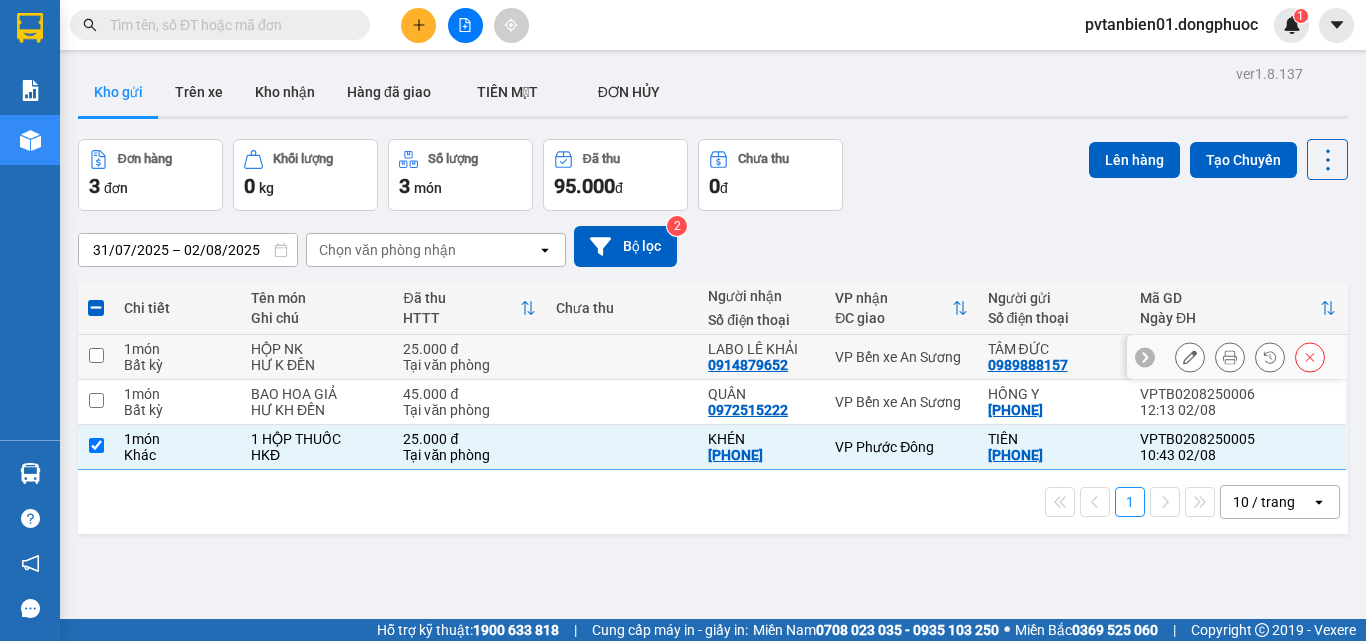 click on "1  món" at bounding box center [177, 349] 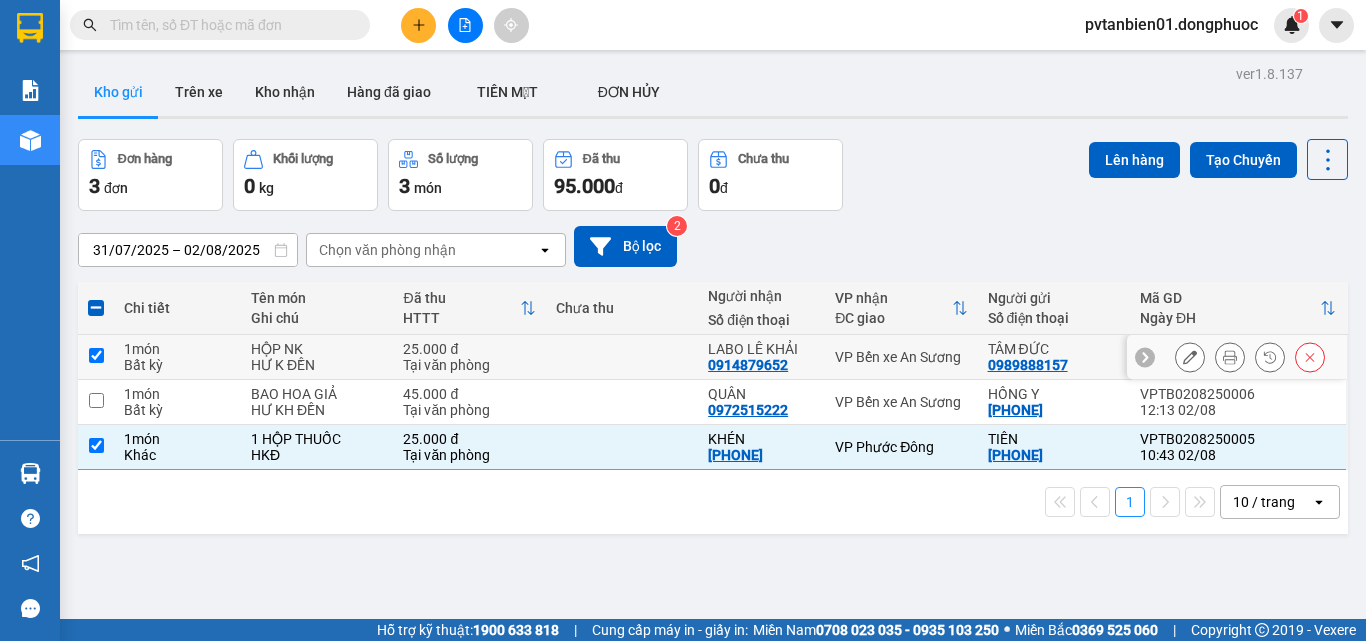 checkbox on "true" 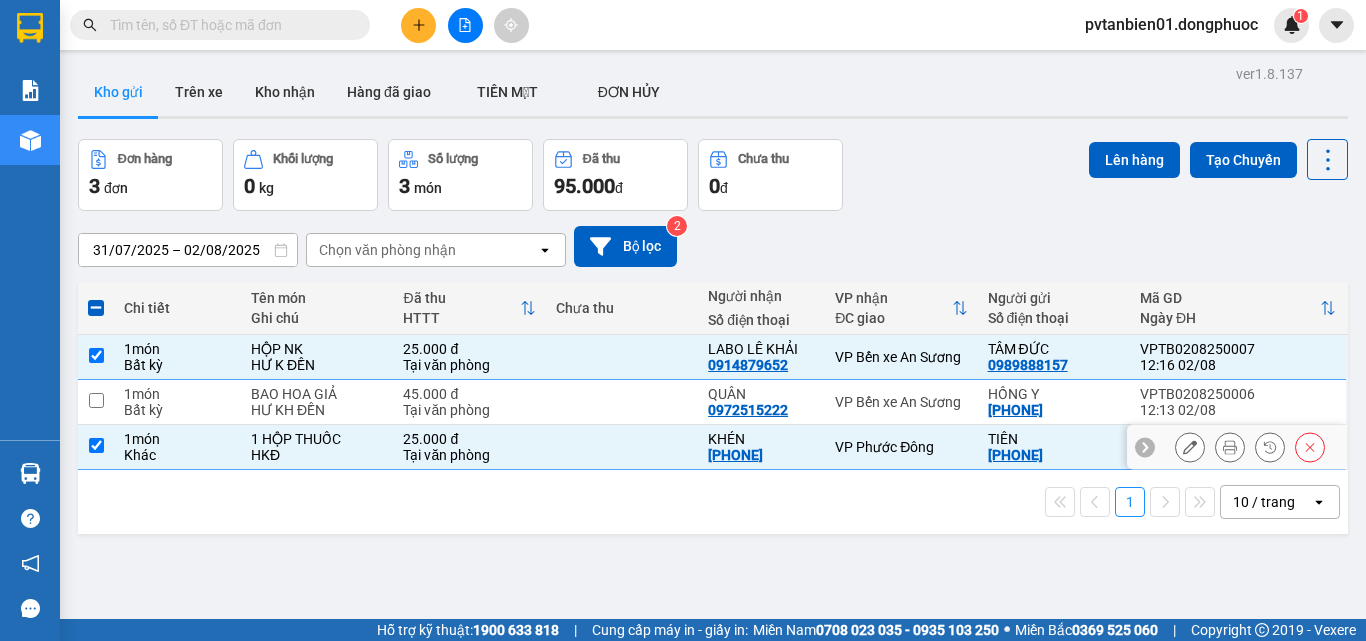 click on "Khác" at bounding box center (177, 455) 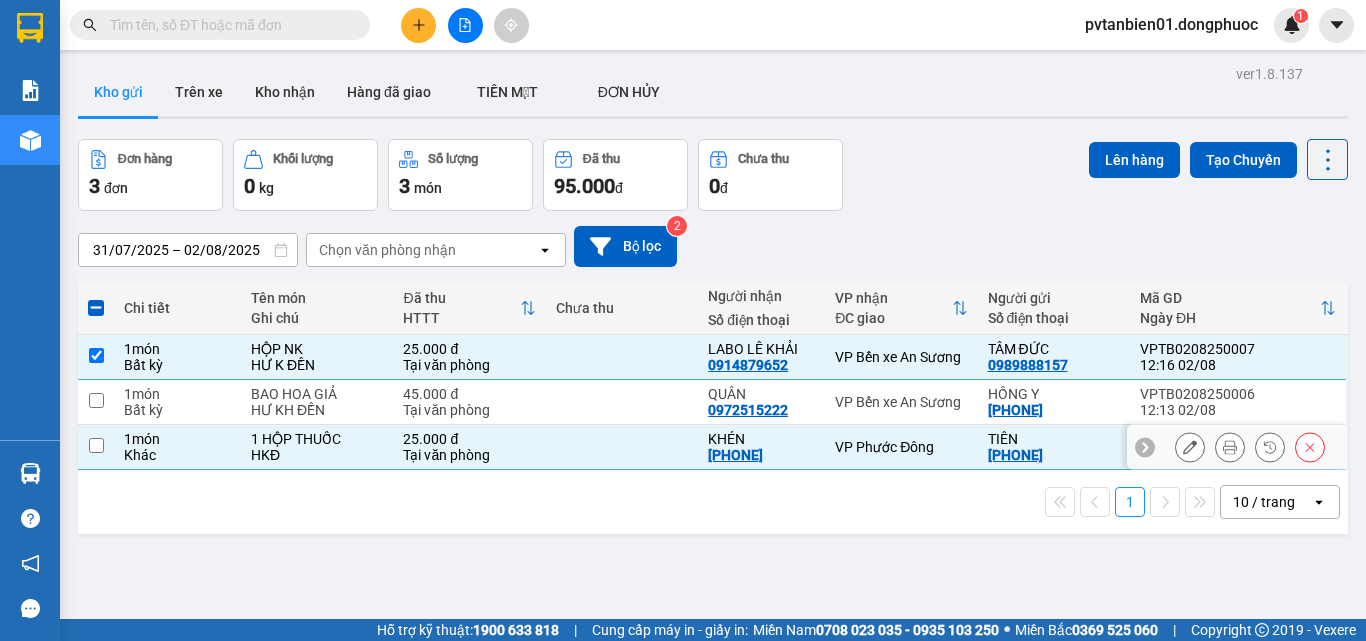 checkbox on "false" 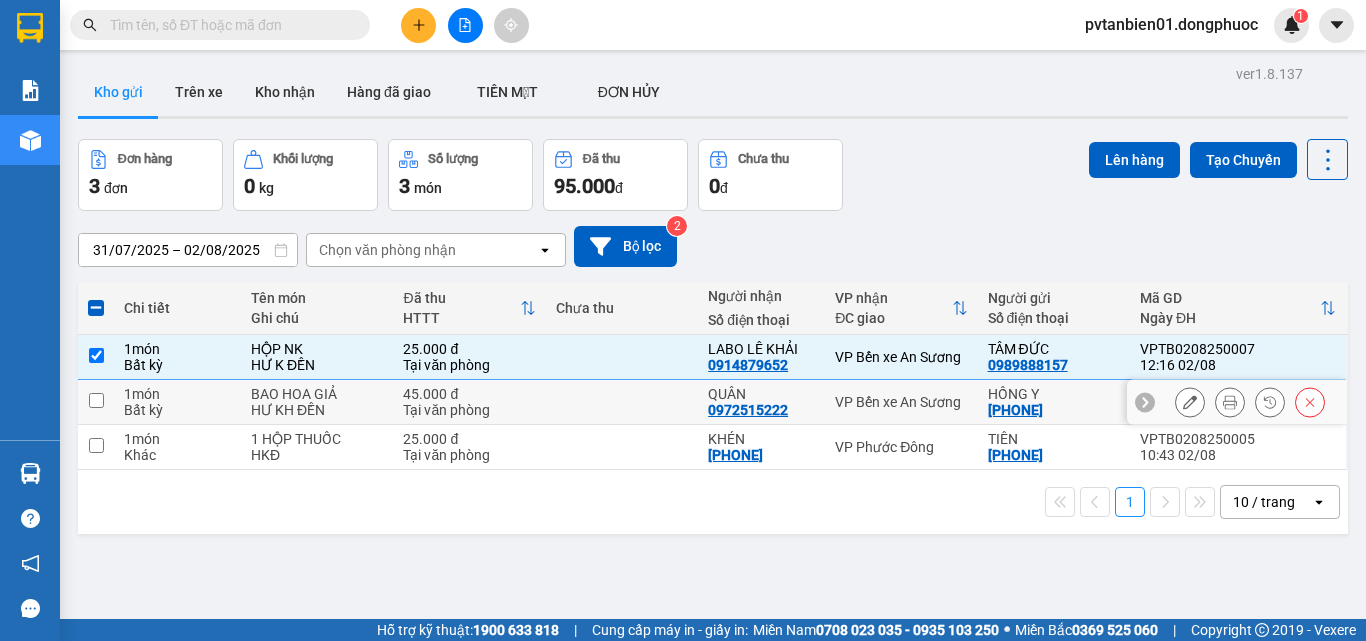 click on "Bất kỳ" at bounding box center [177, 410] 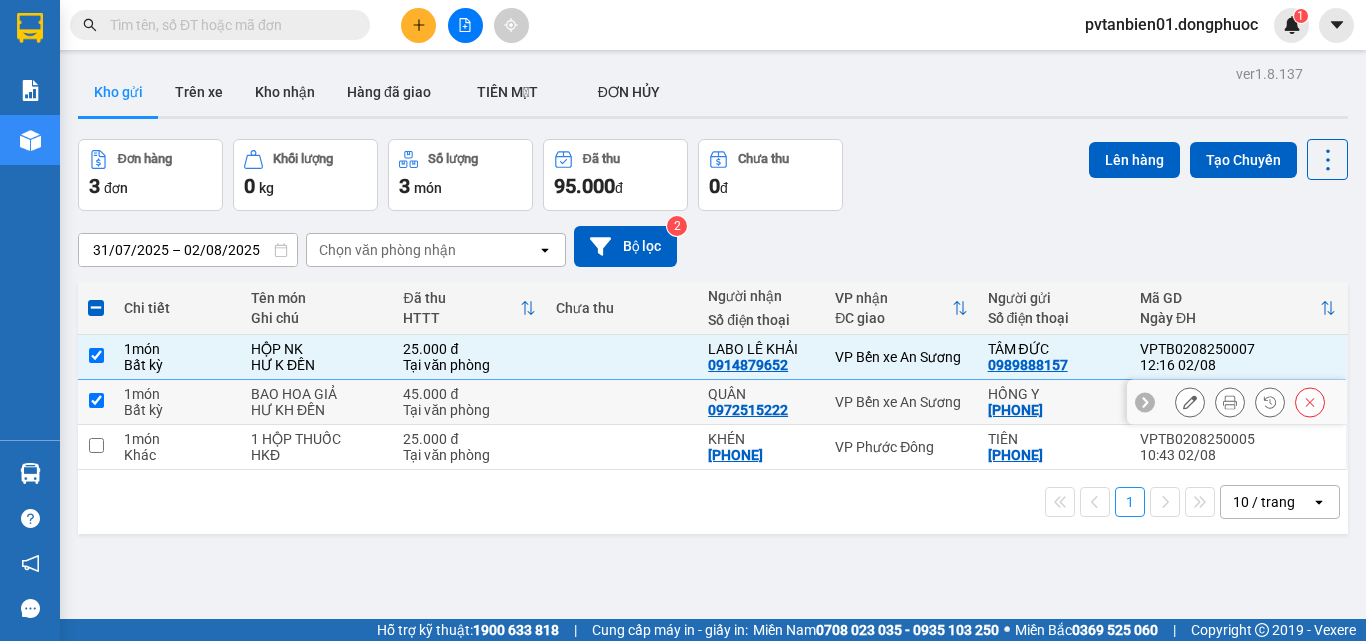 checkbox on "true" 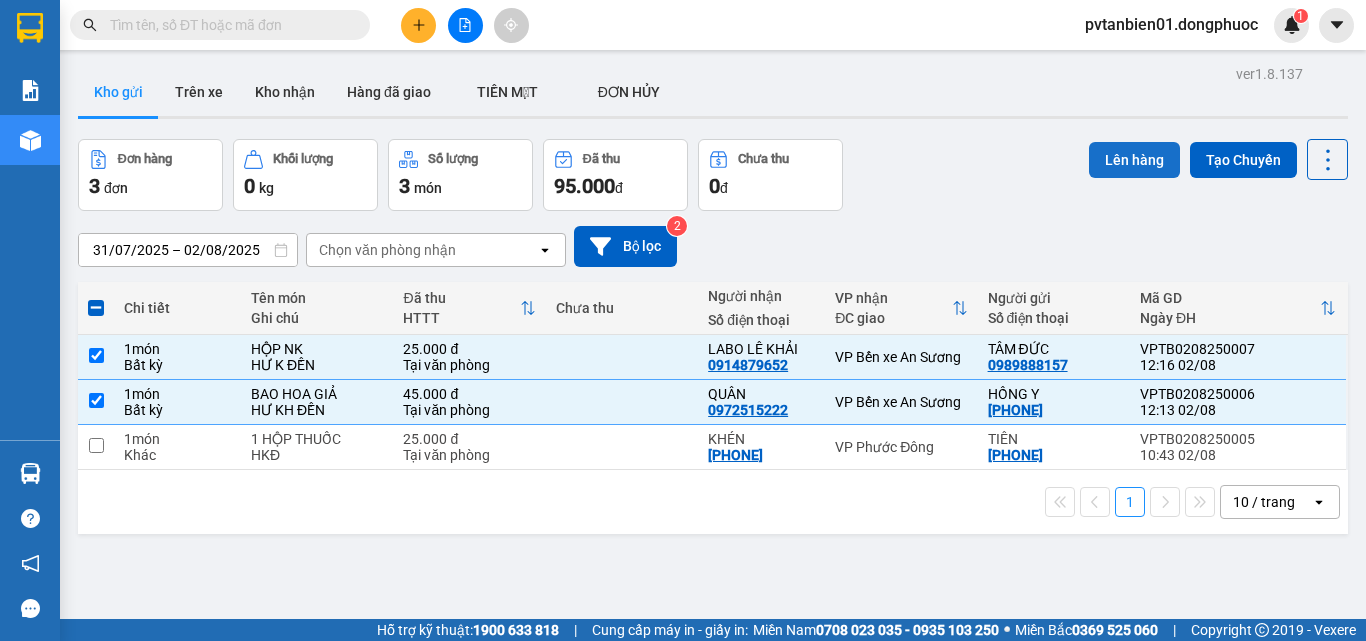 click on "Lên hàng" at bounding box center [1134, 160] 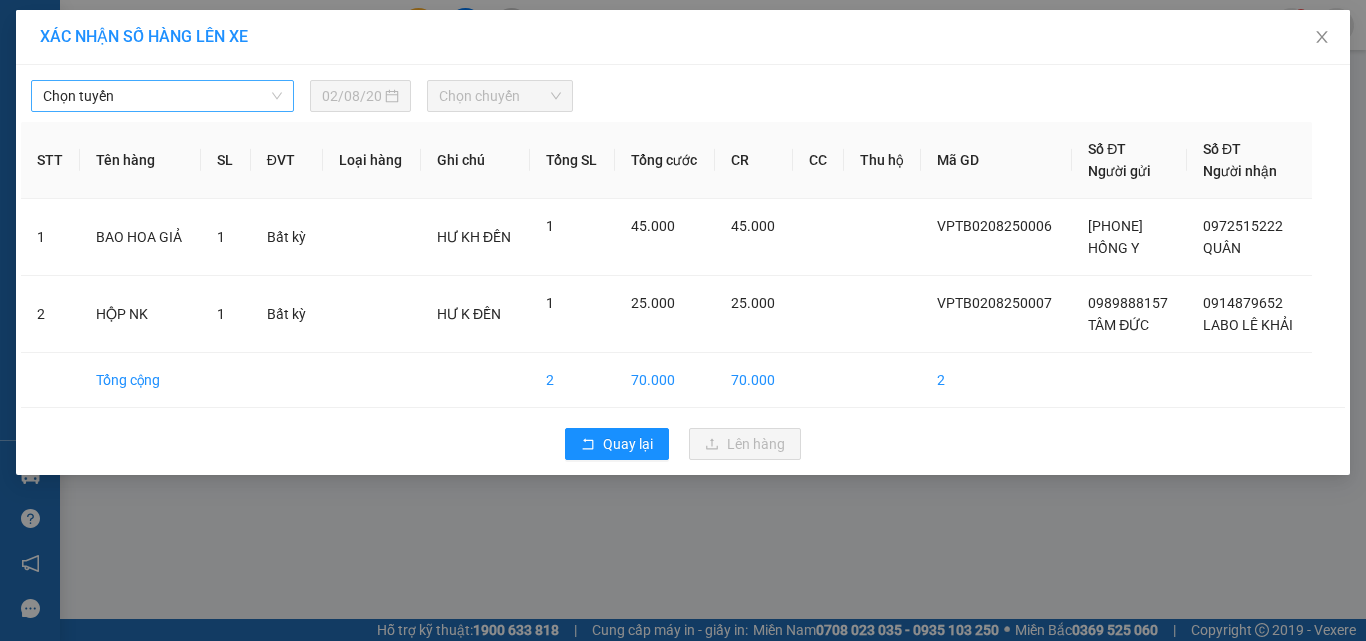 click on "Chọn tuyến" at bounding box center [162, 96] 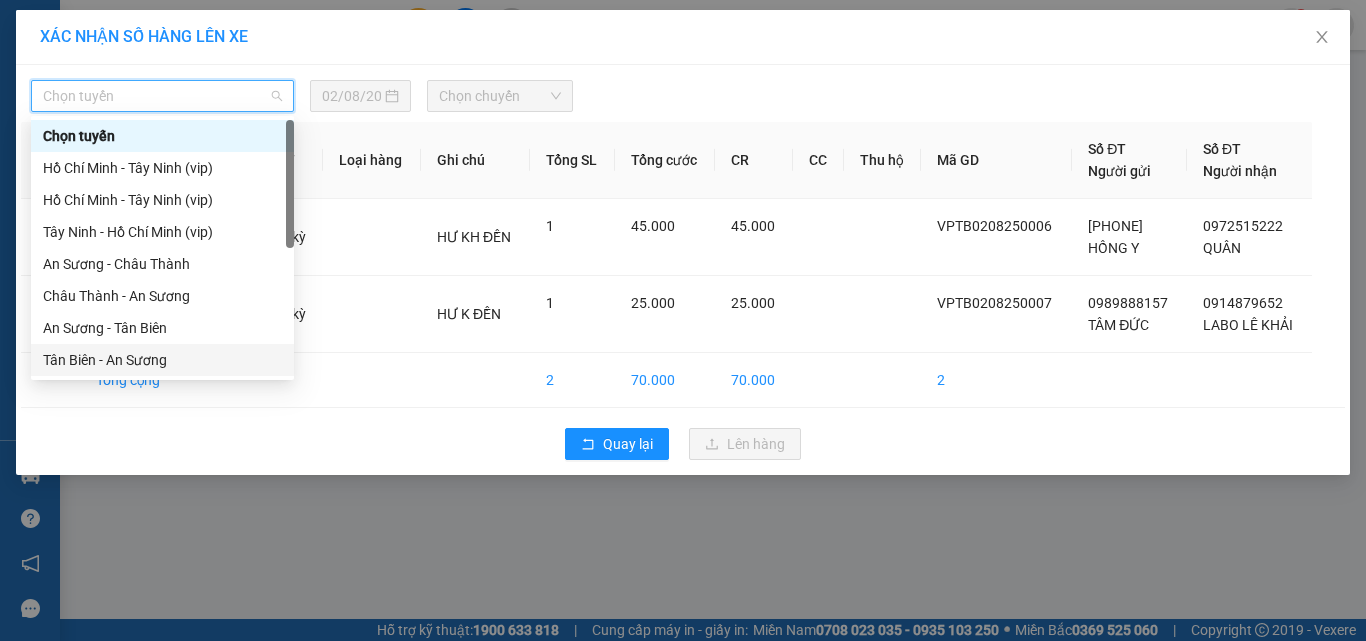 click on "Tân Biên - An Sương" at bounding box center [162, 360] 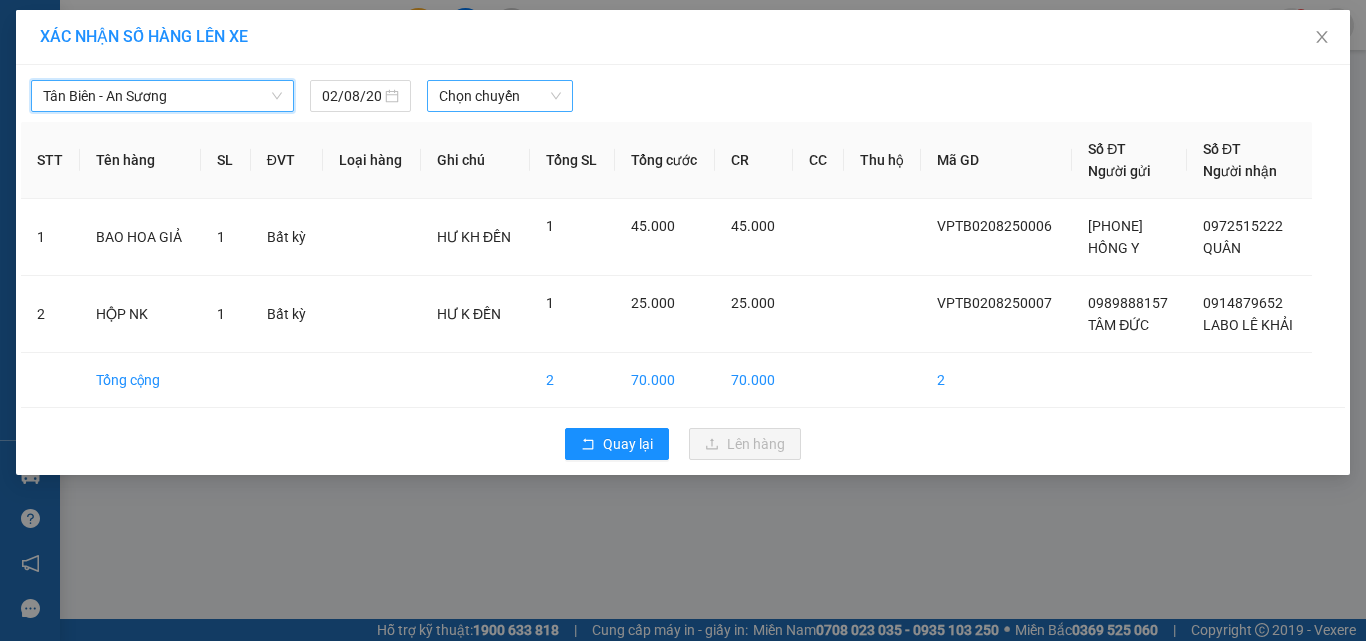 click on "Chọn chuyến" at bounding box center (500, 96) 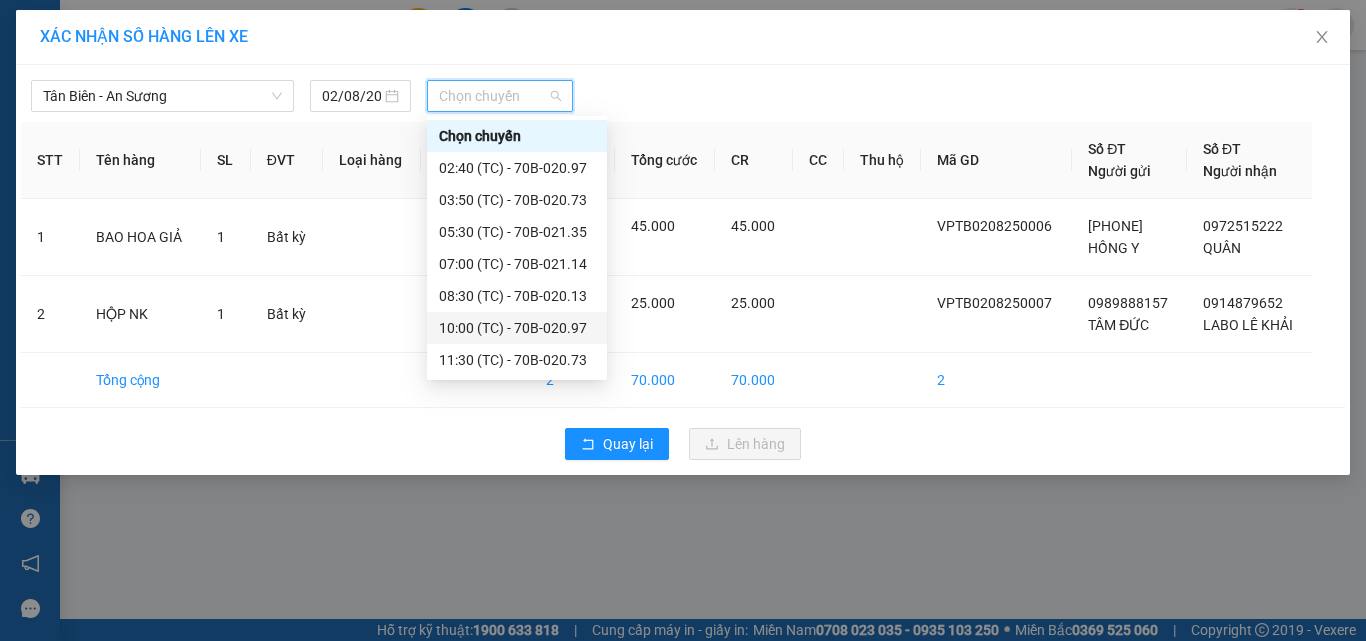 scroll, scrollTop: 96, scrollLeft: 0, axis: vertical 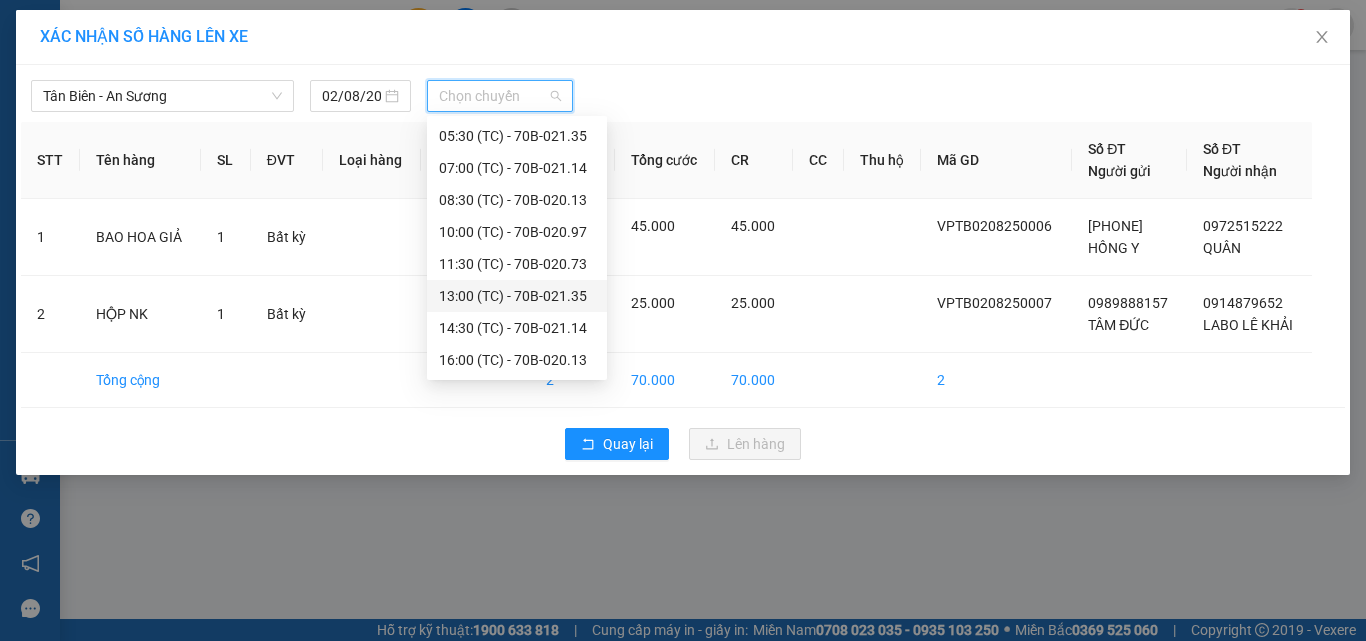click on "13:00   (TC)   - 70B-021.35" at bounding box center [517, 296] 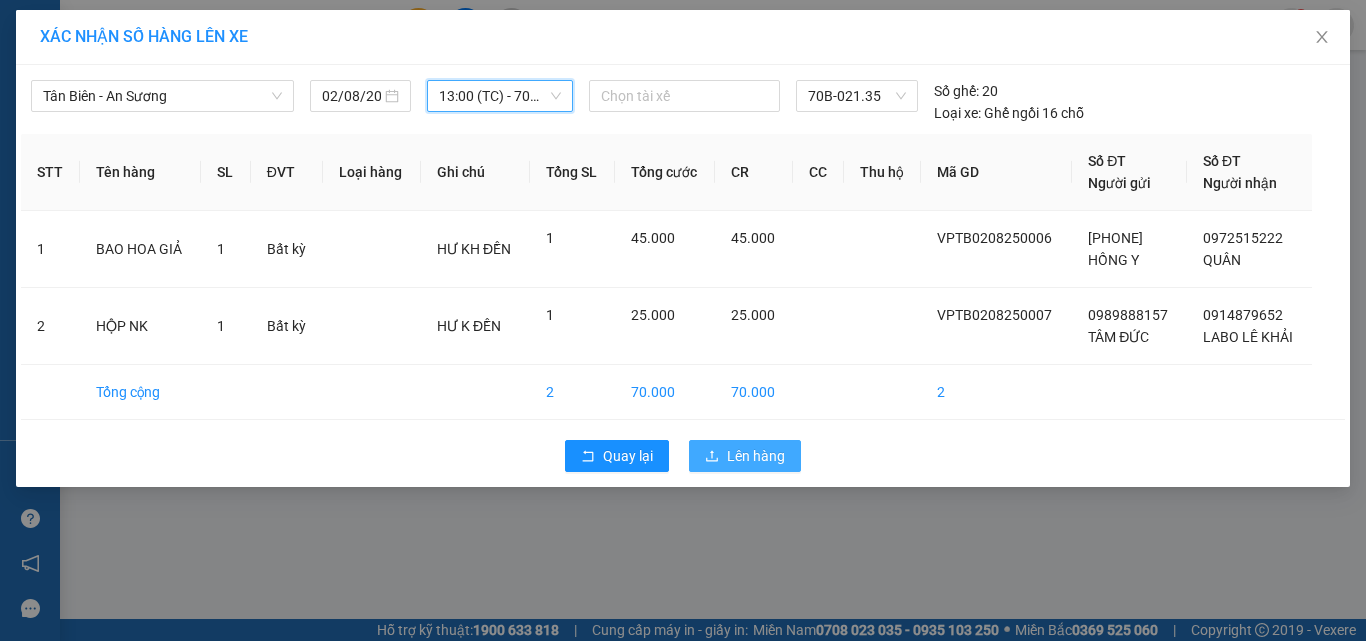 click on "Lên hàng" at bounding box center (756, 456) 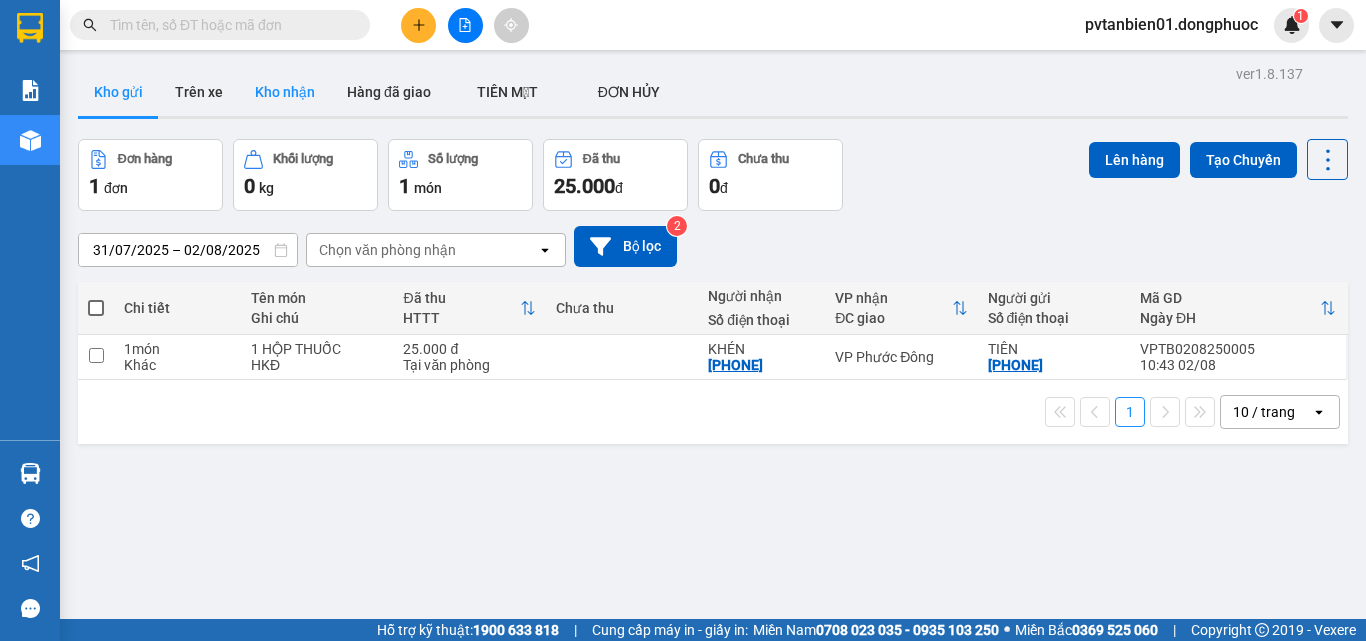 click on "Kho nhận" at bounding box center [285, 92] 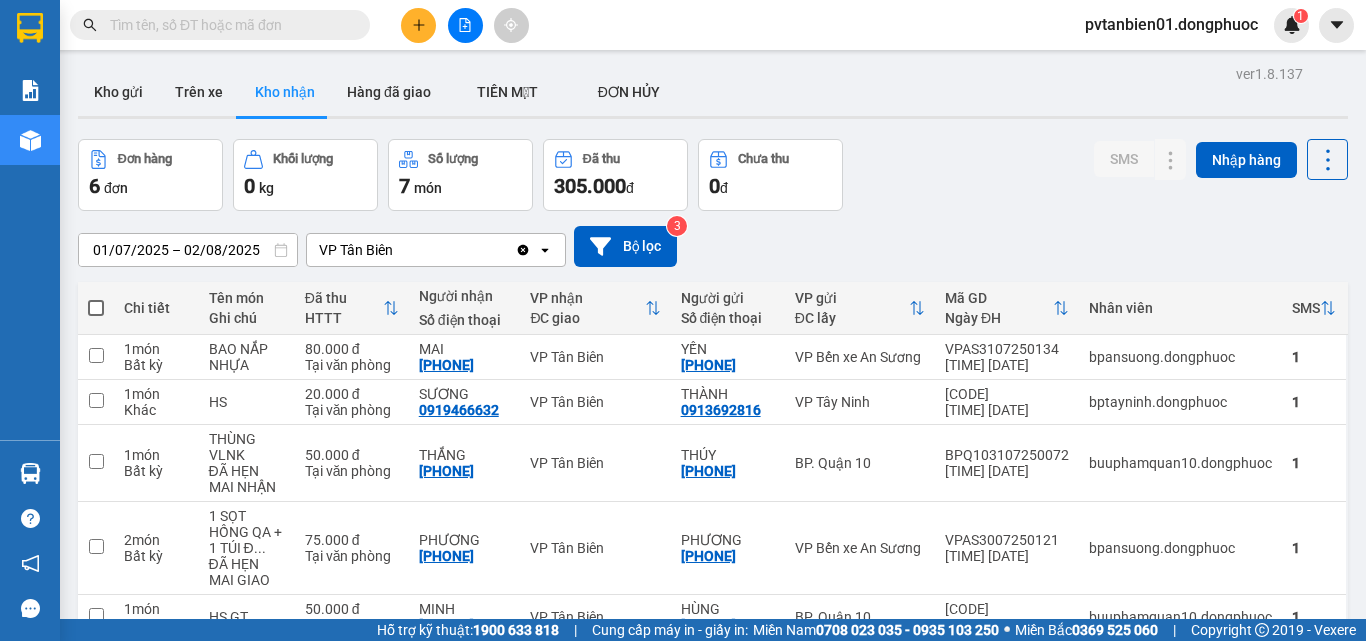 click on "Đơn hàng 6 đơn Khối lượng 0 kg Số lượng 7 món Đã thu [PRICE]  đ Chưa thu 0  đ SMS Nhập hàng" at bounding box center [713, 175] 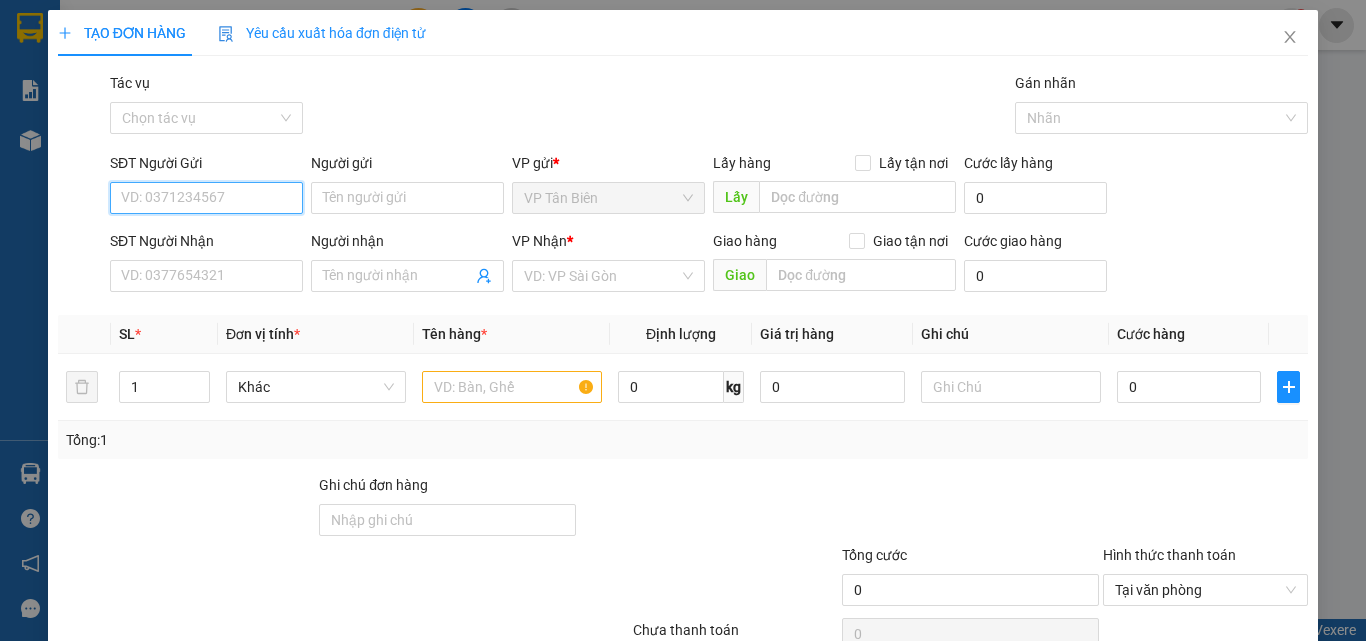 click on "SĐT Người Gửi" at bounding box center [206, 198] 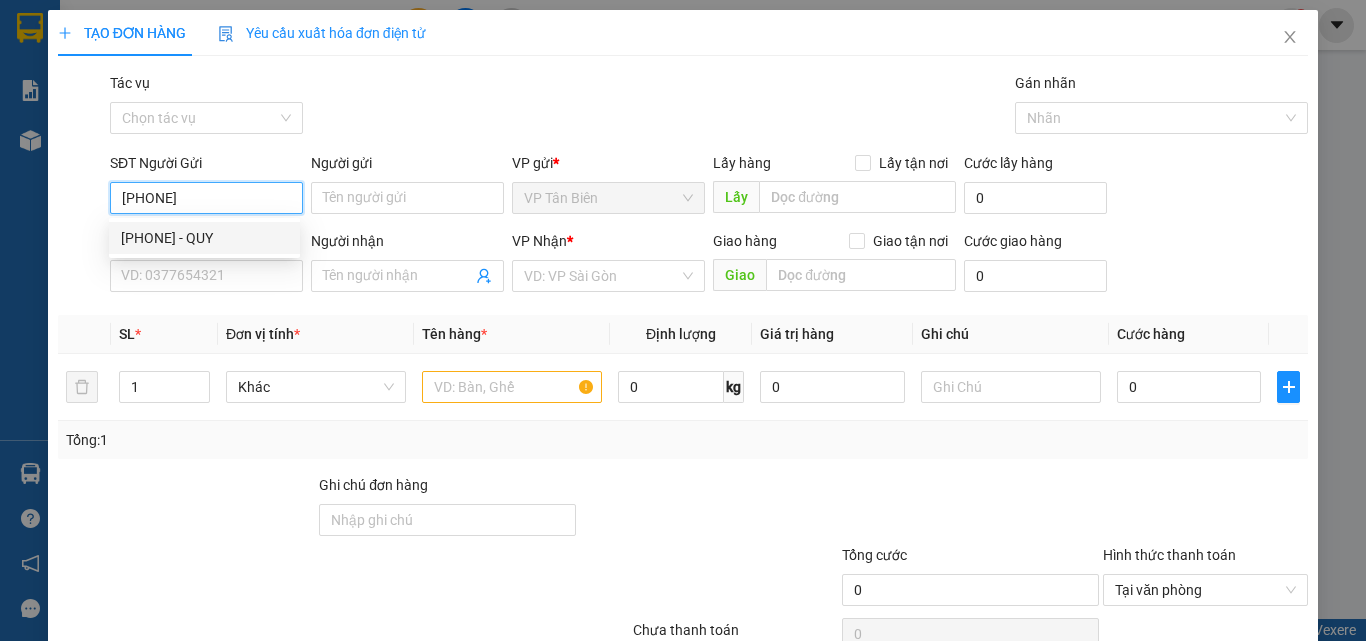 click on "[PHONE] - QUY" at bounding box center [204, 238] 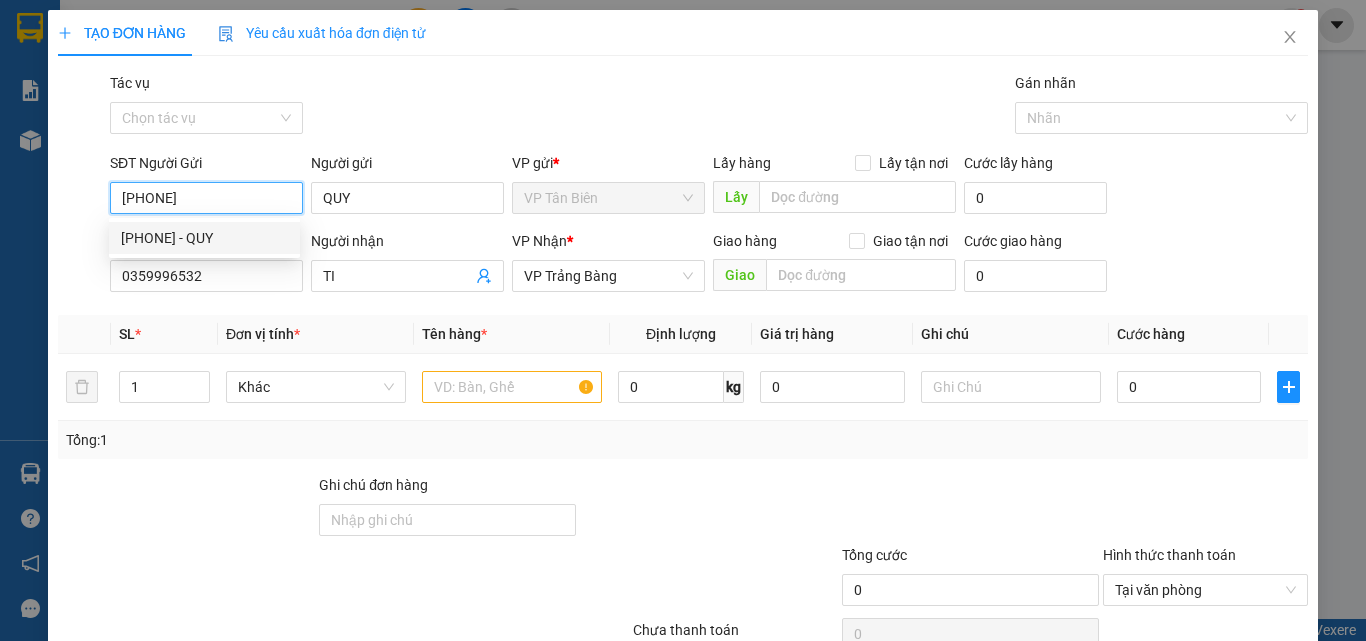 type on "30.000" 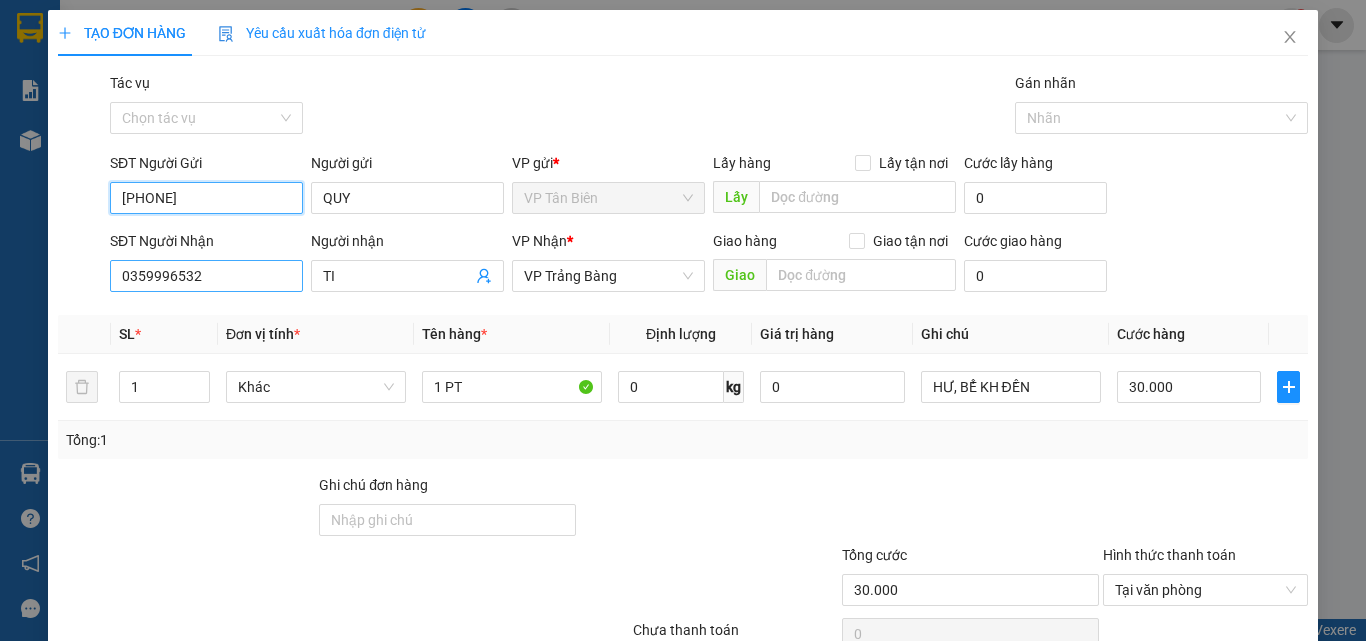 type on "[PHONE]" 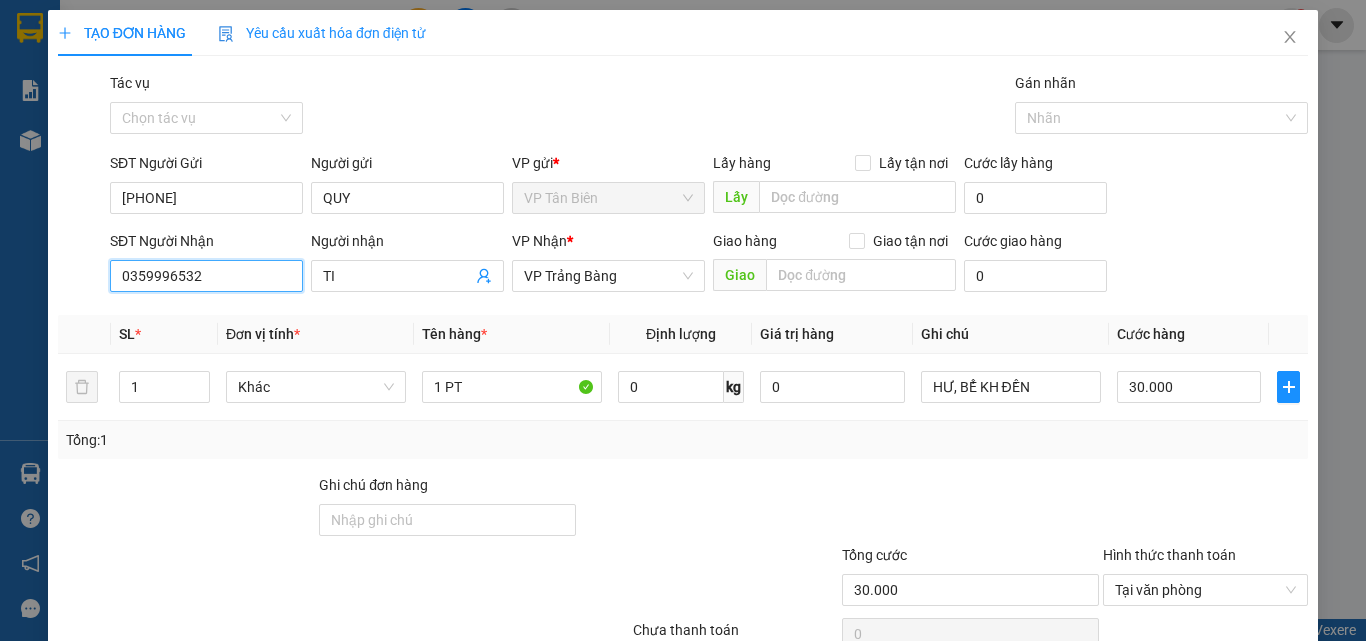 click on "0359996532" at bounding box center [206, 276] 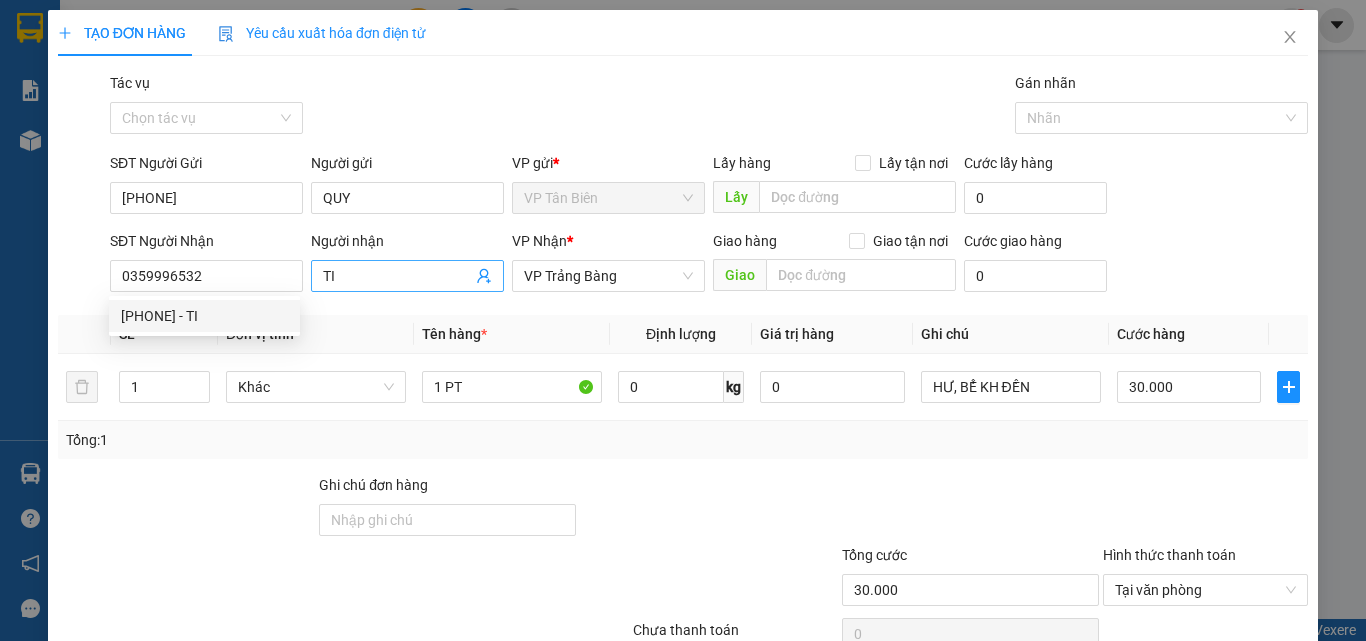 click on "TI" at bounding box center [397, 276] 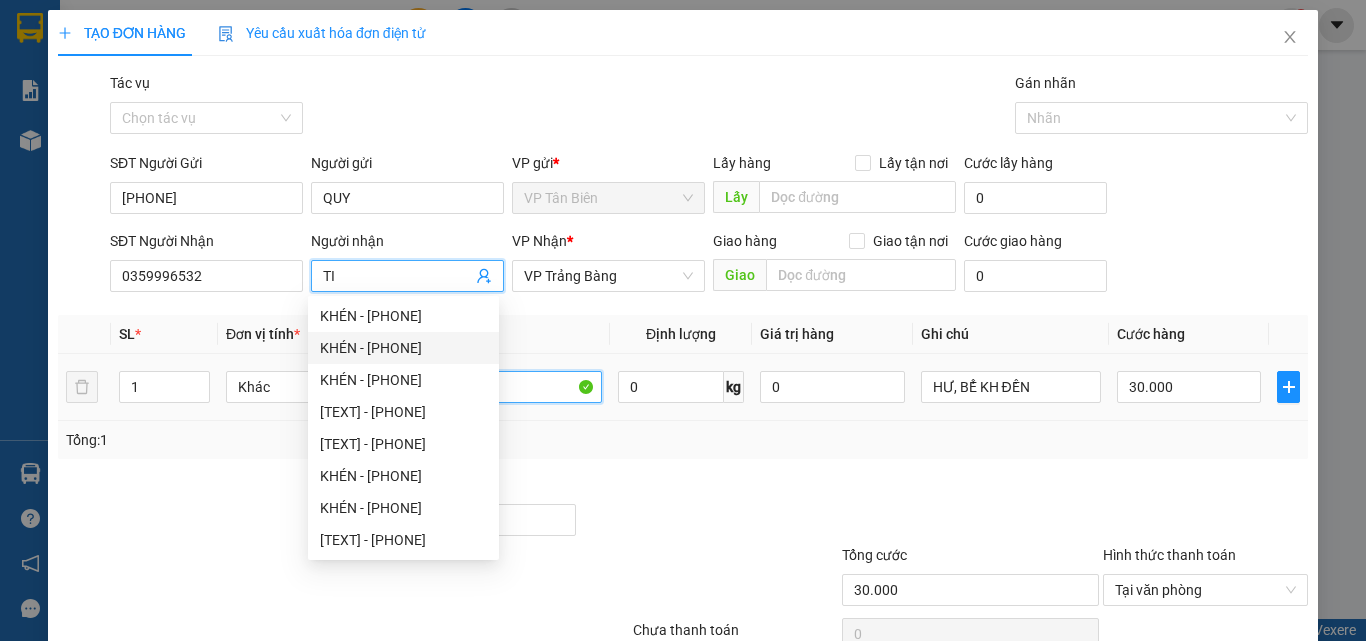 click on "1 PT" at bounding box center [512, 387] 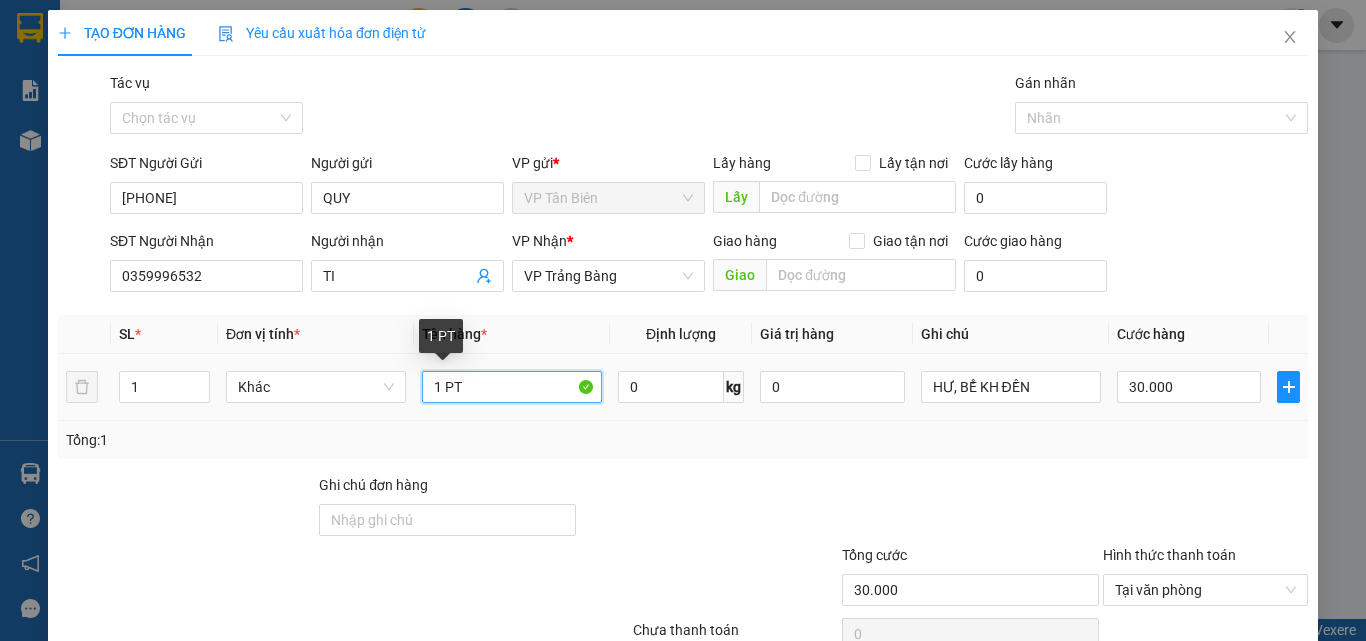 click on "1 PT" at bounding box center (512, 387) 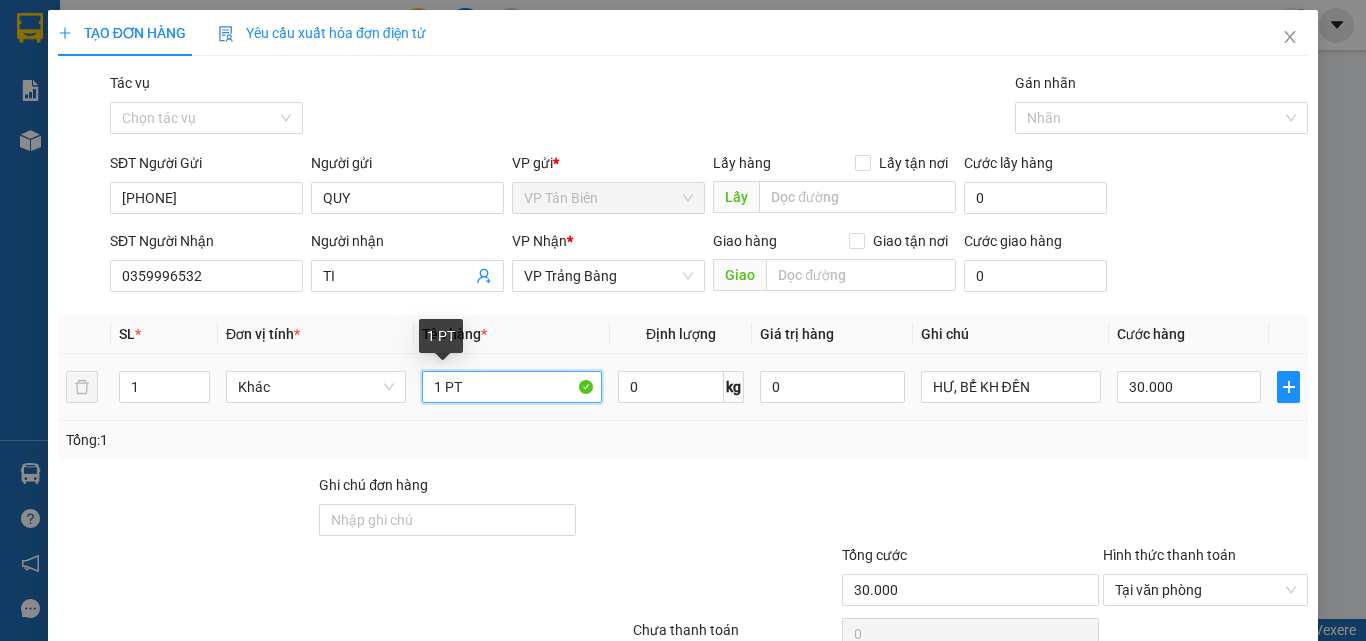click on "1 PT" at bounding box center (512, 387) 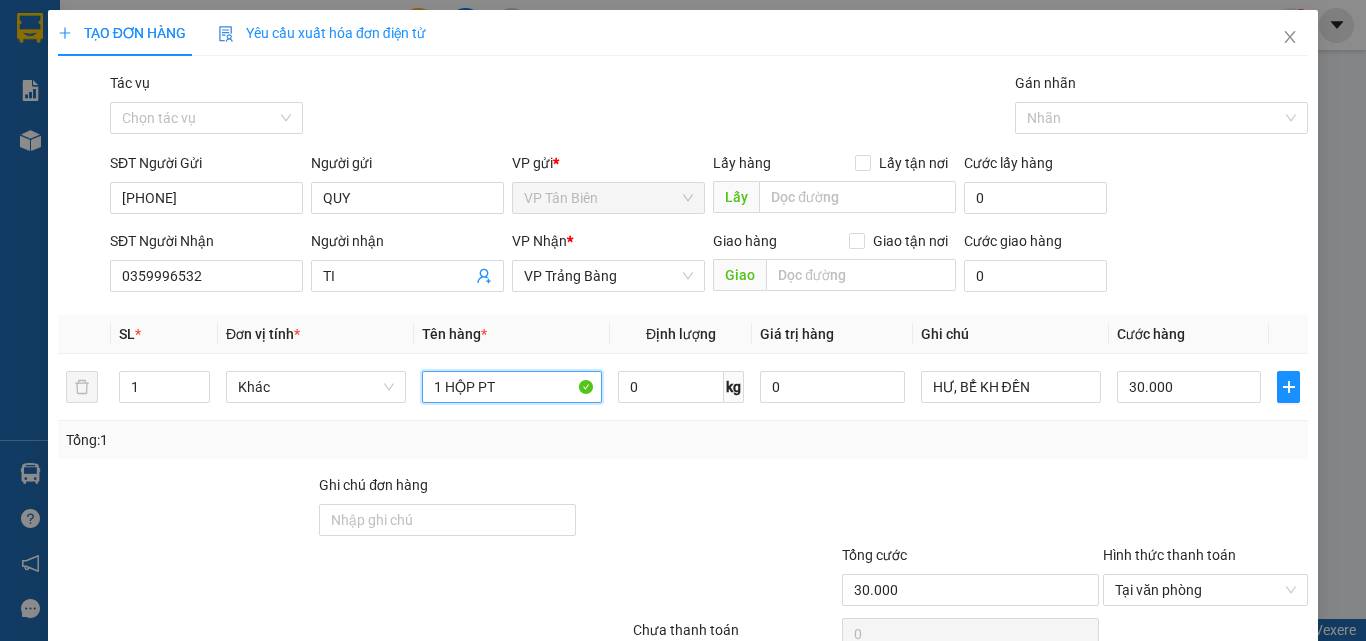 type on "1 HỘP PT" 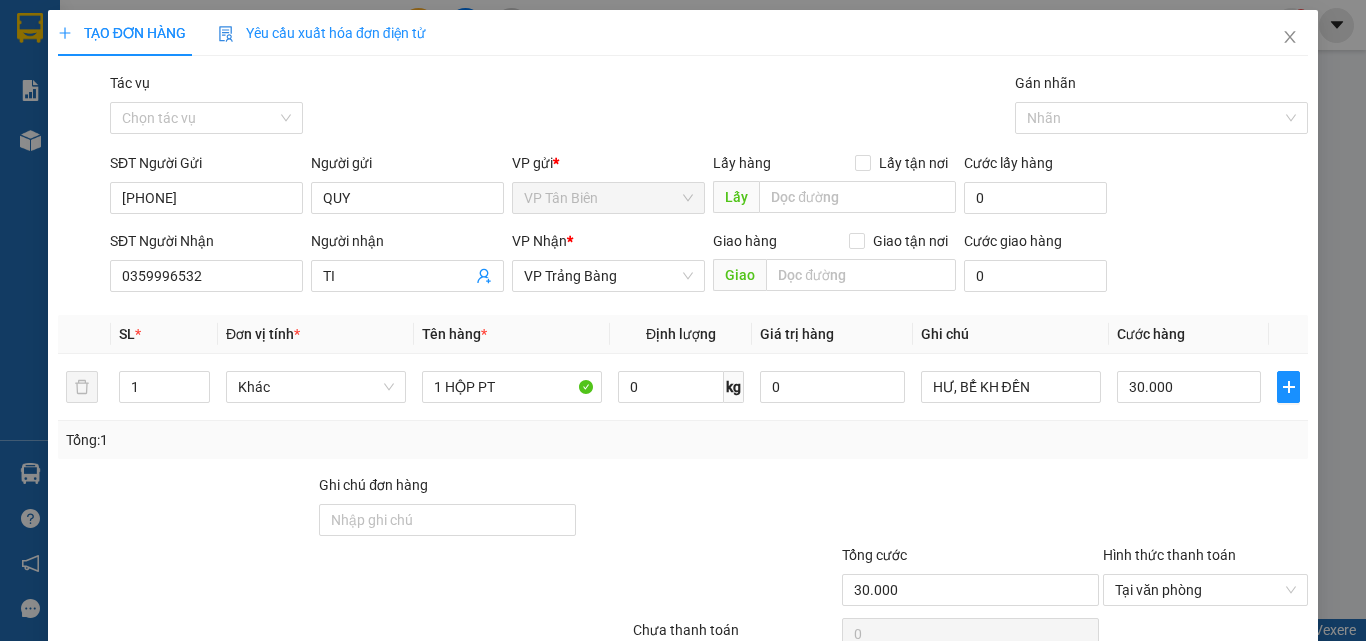 click at bounding box center [970, 509] 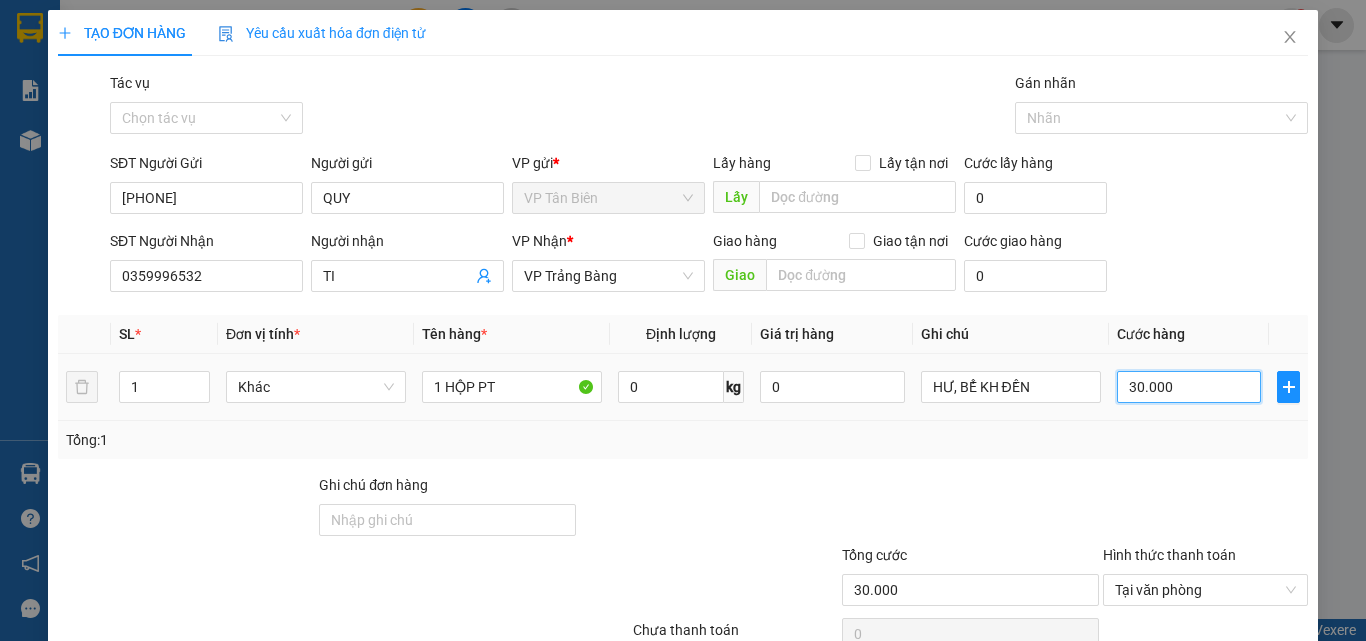 click on "30.000" at bounding box center [1189, 387] 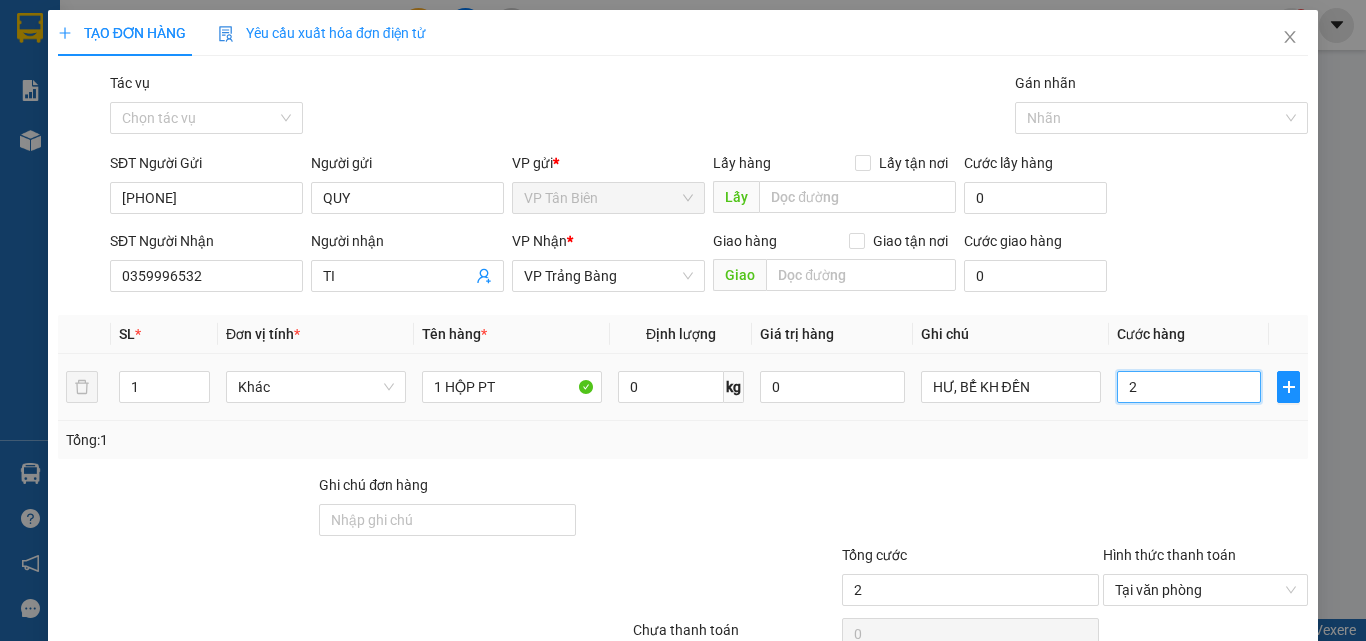 type on "25" 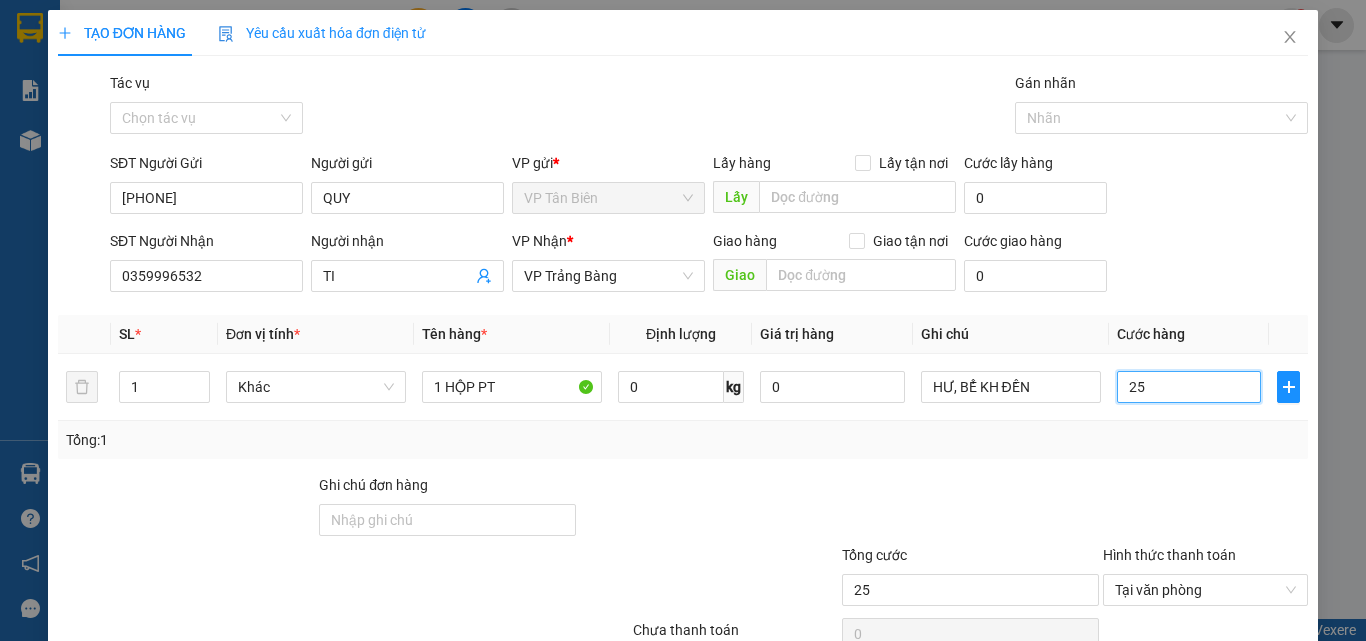 type on "25" 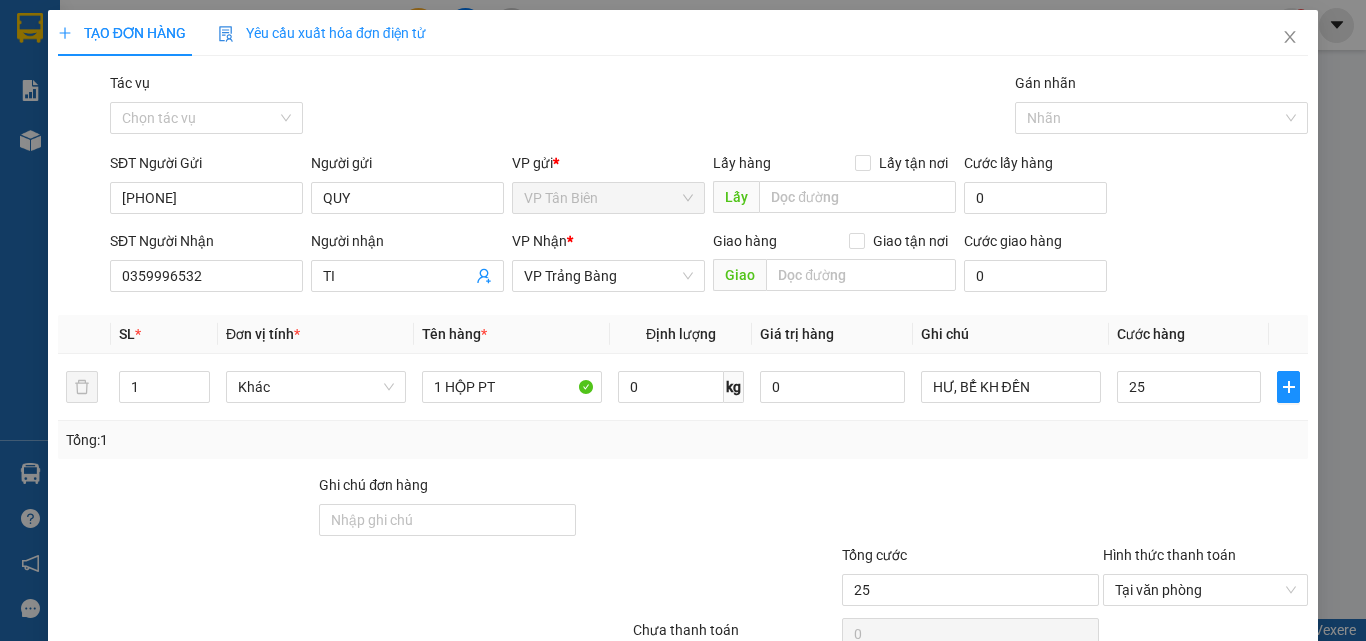 type on "25.000" 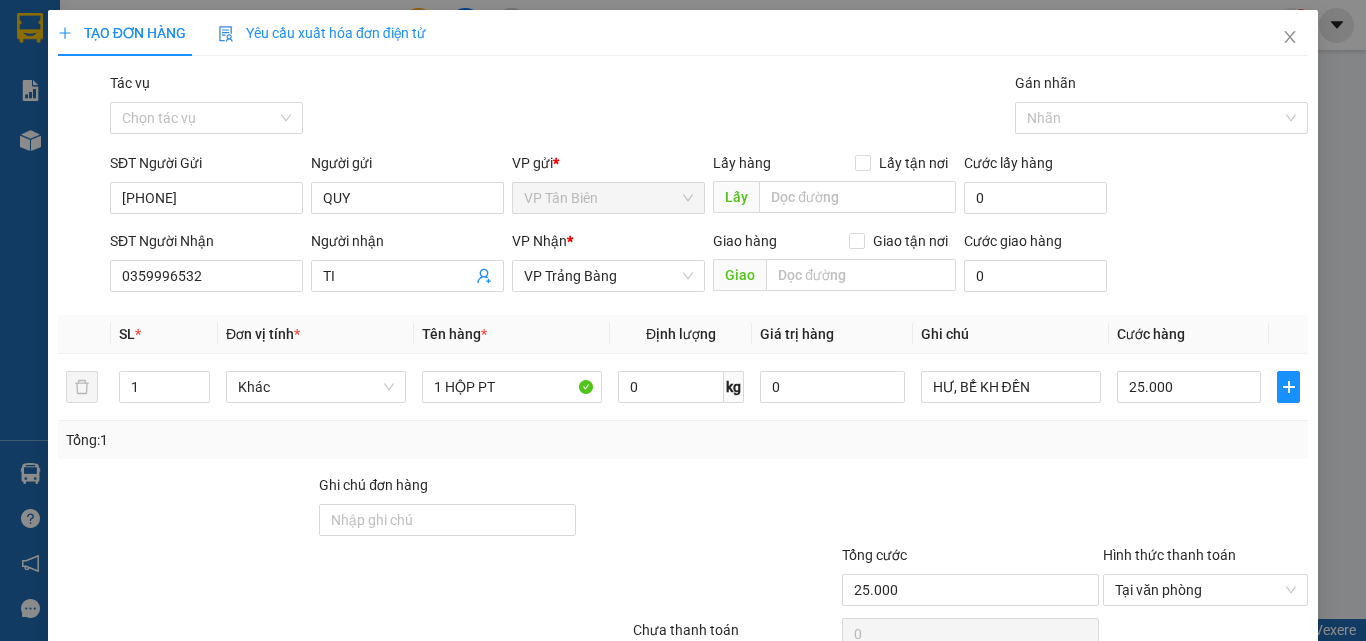 click on "Tổng:  1" at bounding box center [683, 440] 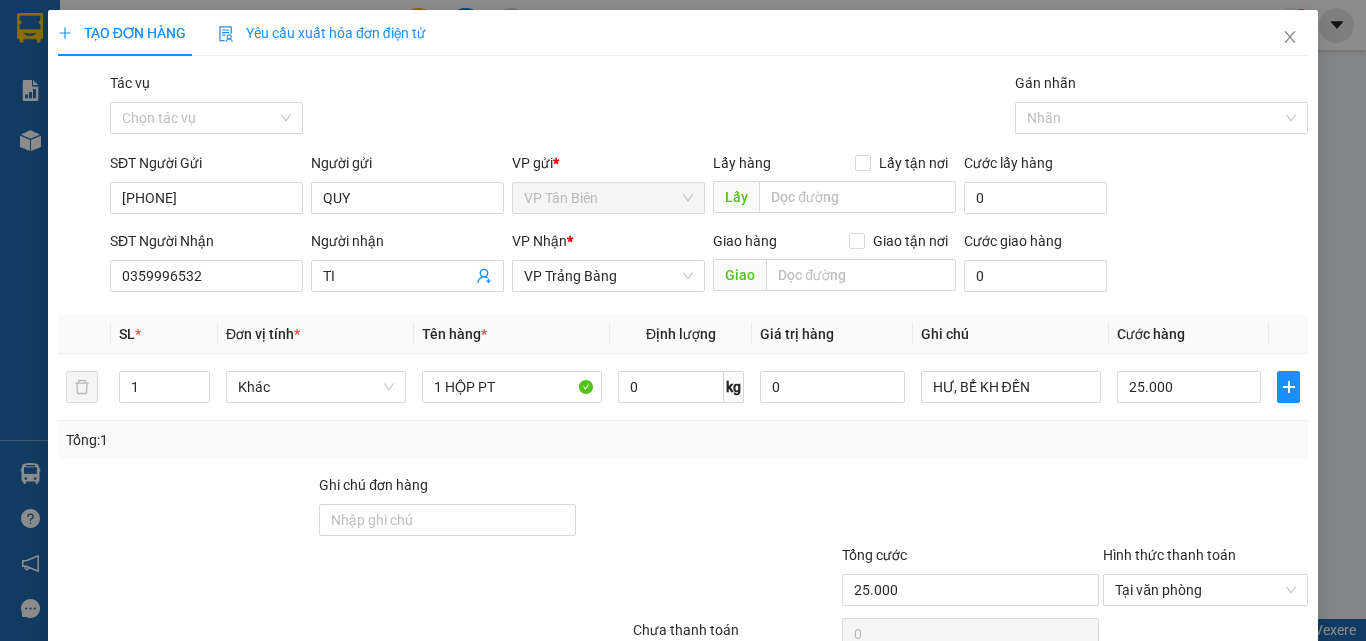 scroll, scrollTop: 99, scrollLeft: 0, axis: vertical 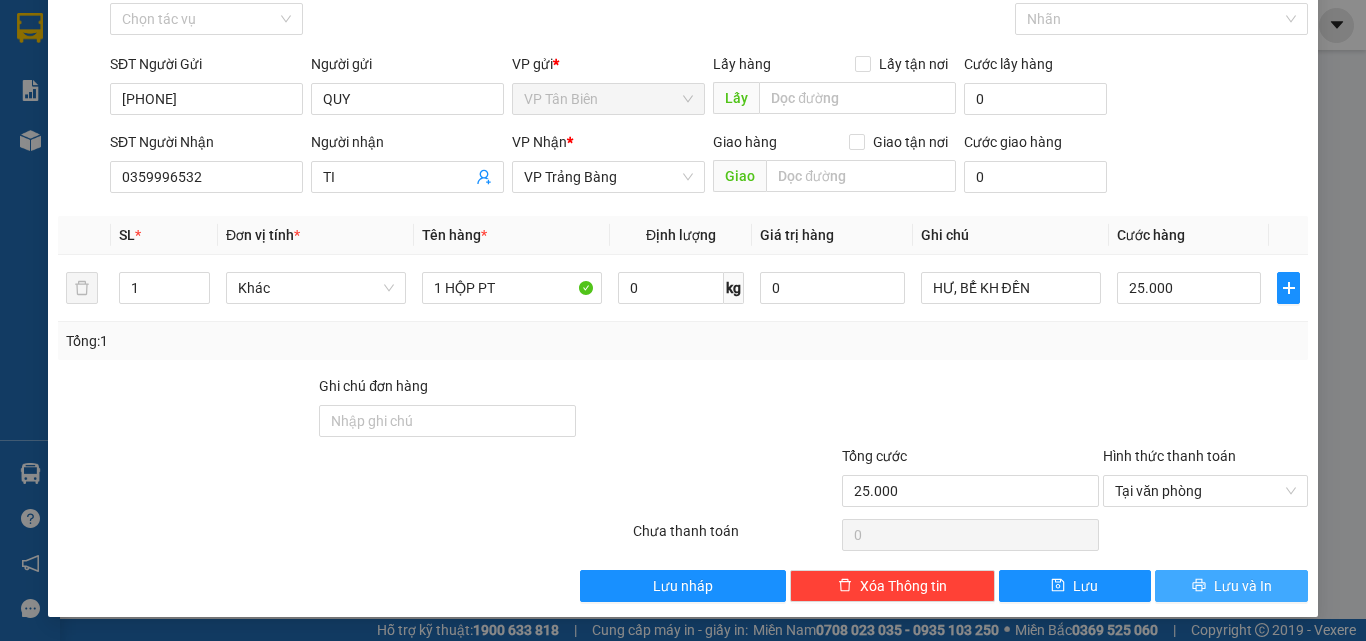 click on "Lưu và In" at bounding box center [1231, 586] 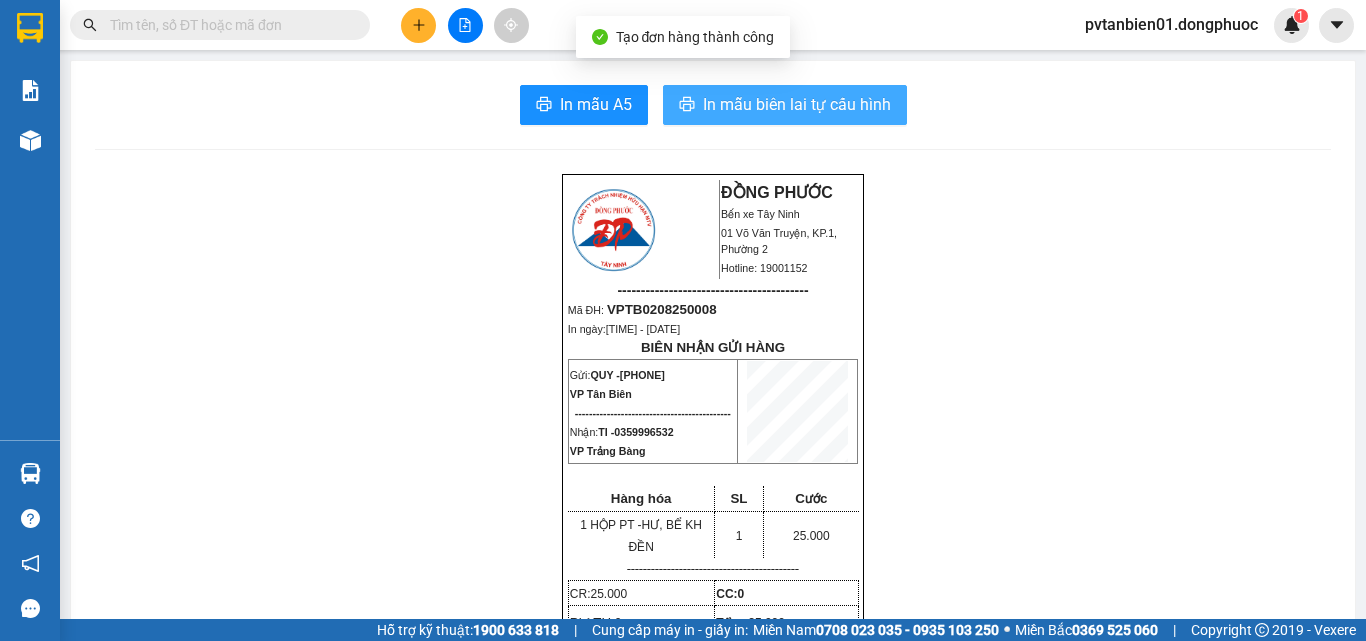 click on "In mẫu biên lai tự cấu hình" at bounding box center [797, 104] 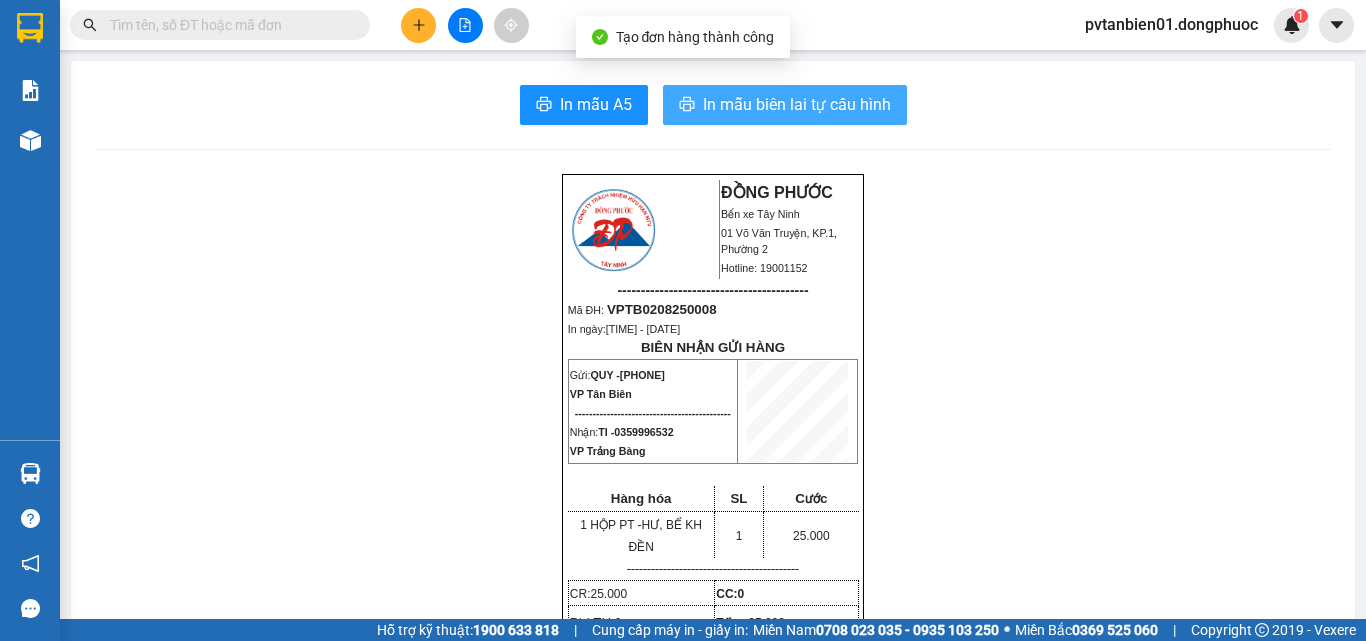 scroll, scrollTop: 0, scrollLeft: 0, axis: both 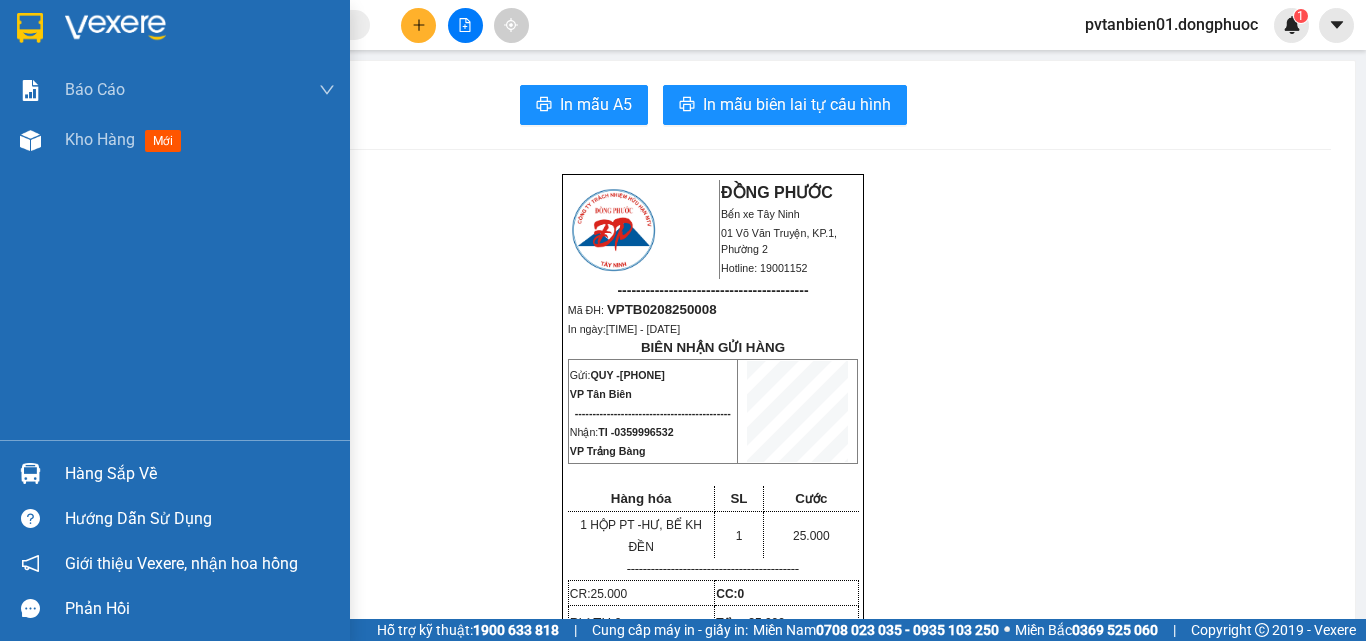 drag, startPoint x: 34, startPoint y: 142, endPoint x: 372, endPoint y: 638, distance: 600.2166 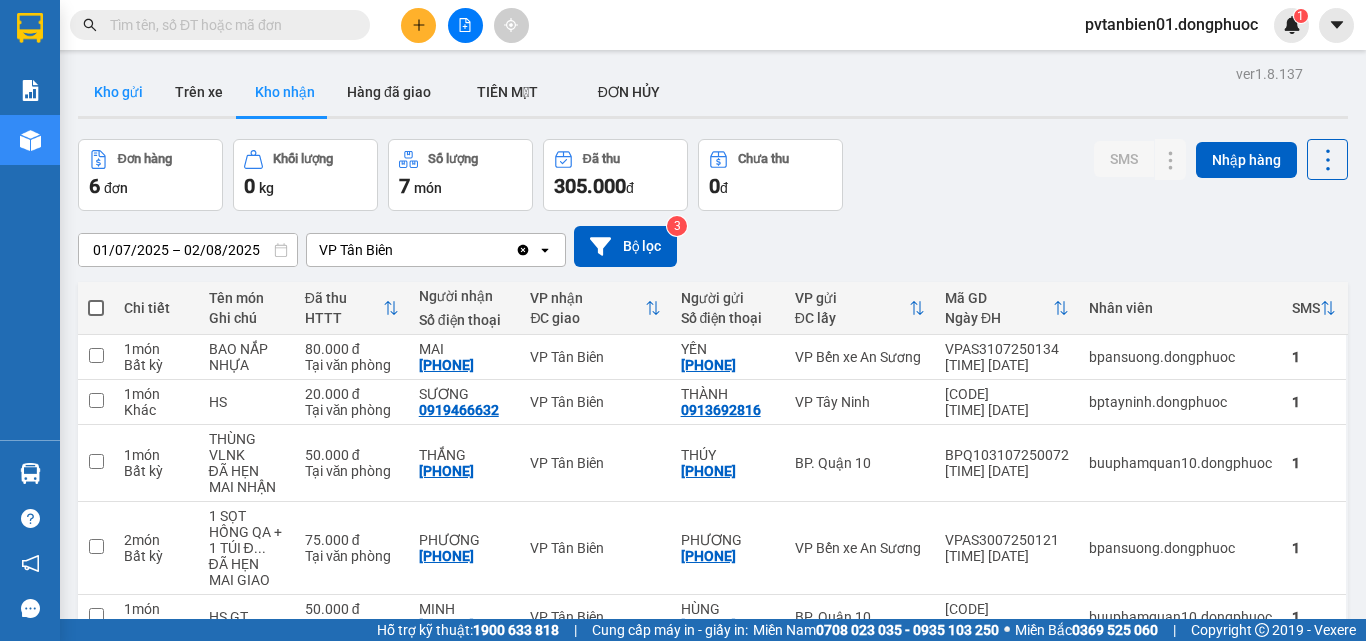 click on "Kho gửi" at bounding box center (118, 92) 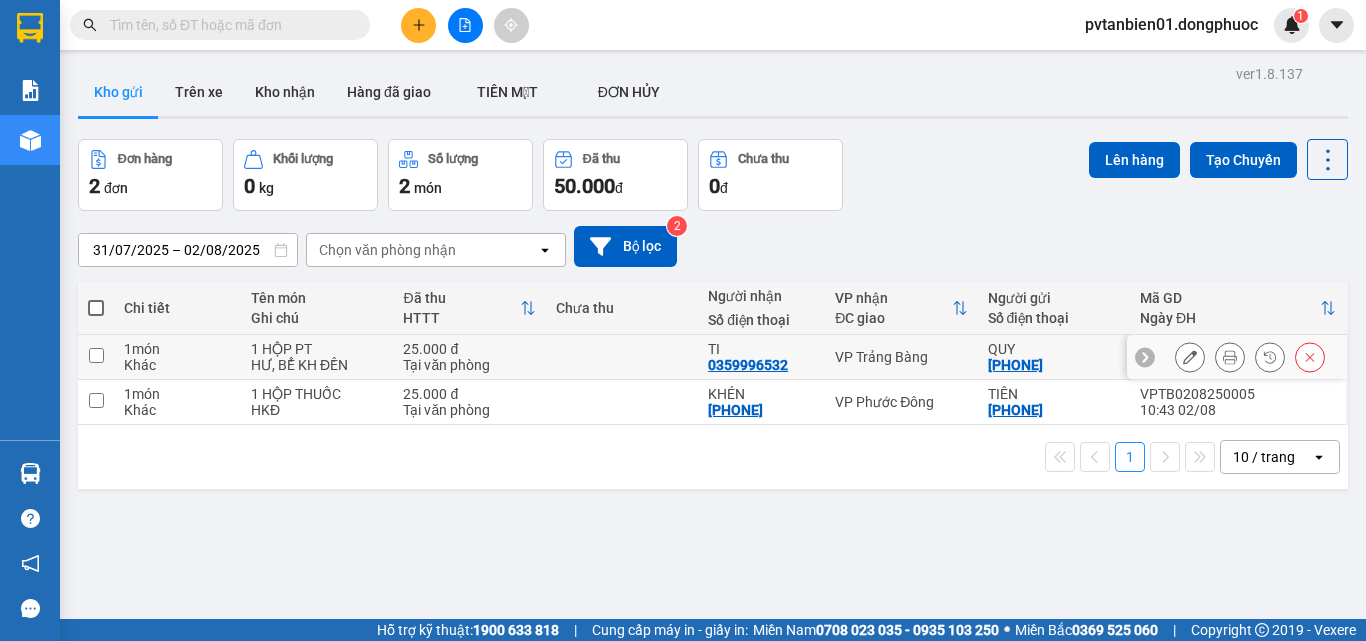 click on "[CODE] [TEXT] [TEXT]" at bounding box center (317, 357) 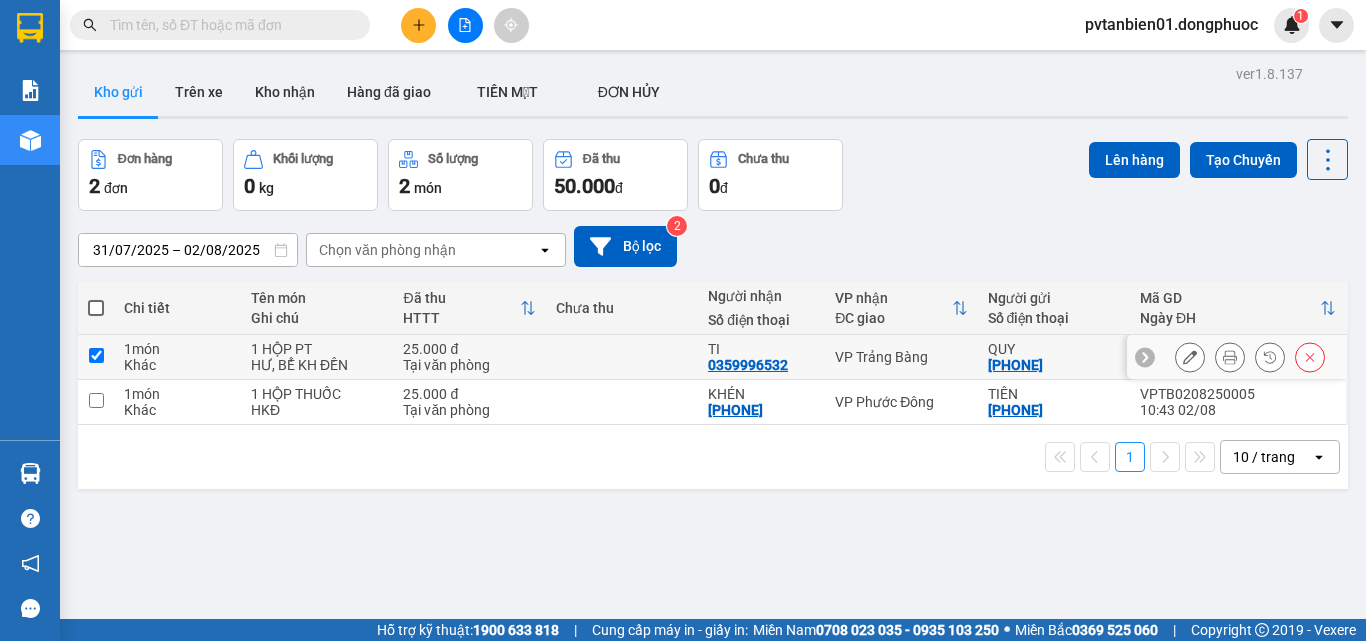 checkbox on "true" 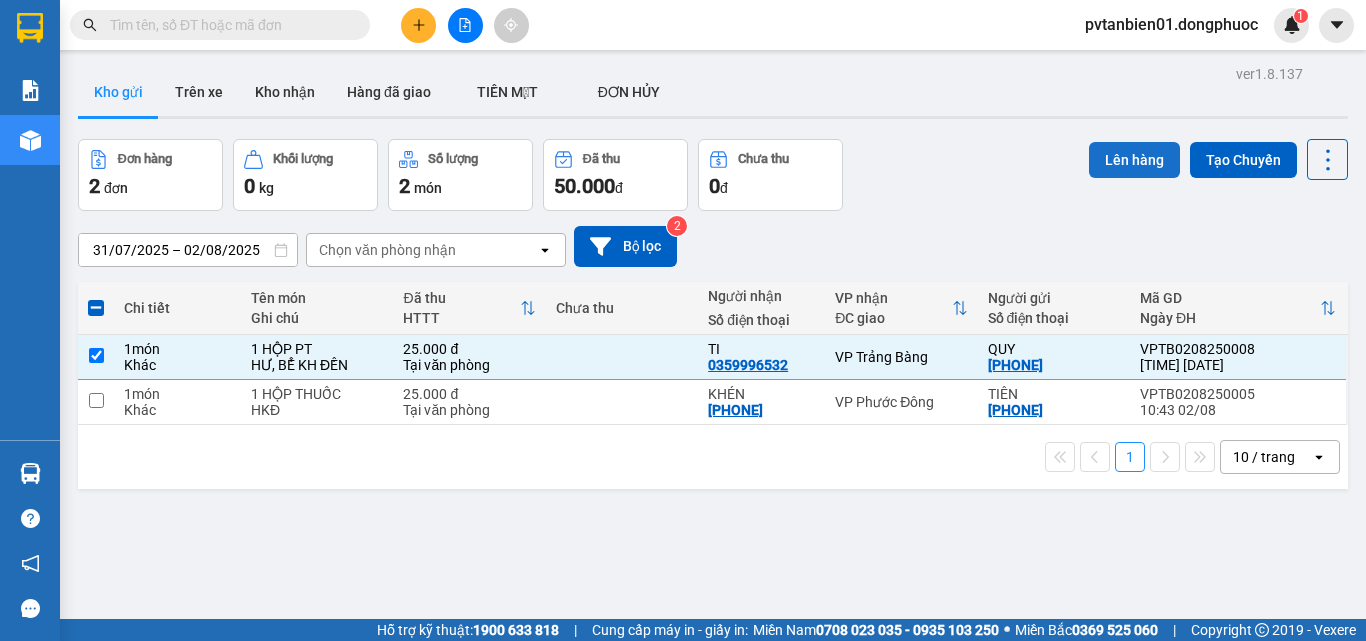 click on "Lên hàng" at bounding box center (1134, 160) 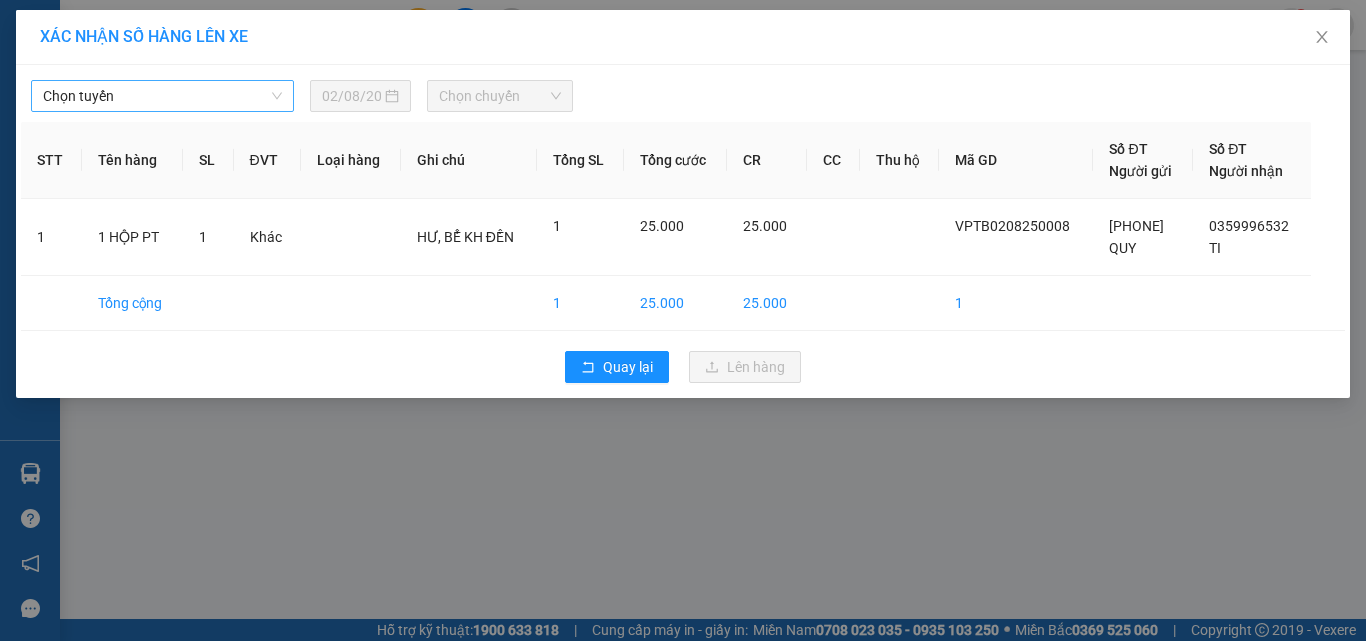 click on "Chọn tuyến" at bounding box center [162, 96] 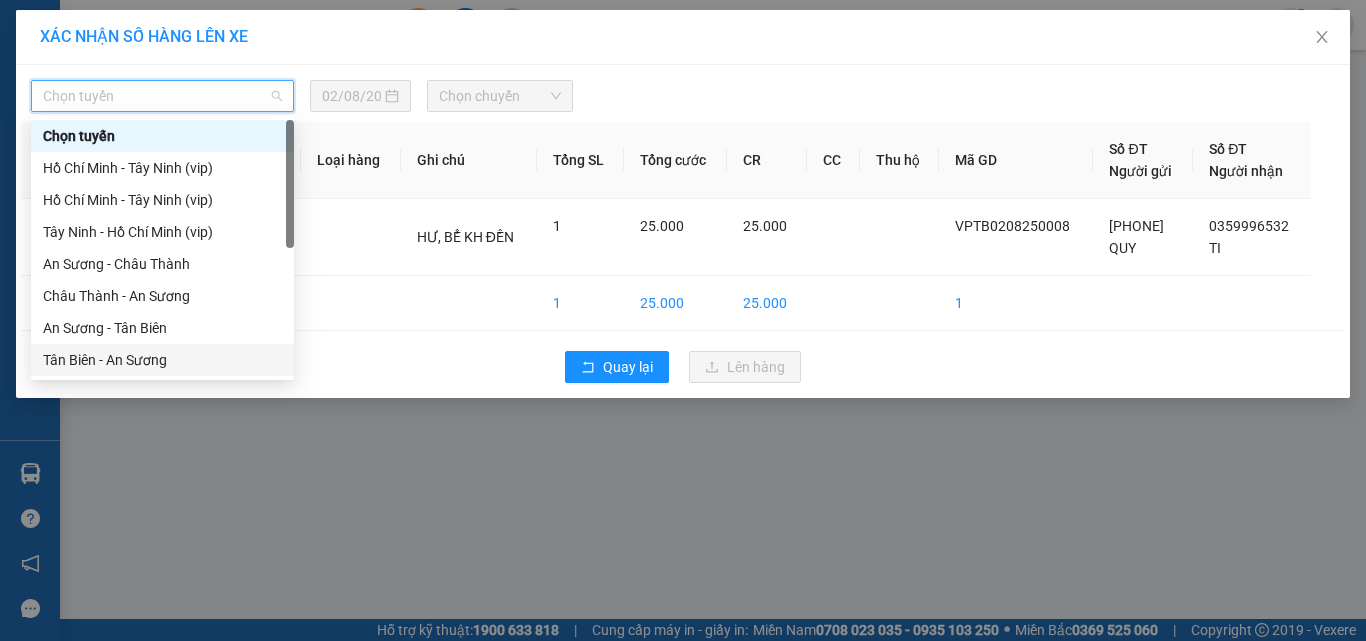 click on "Tân Biên - An Sương" at bounding box center (162, 360) 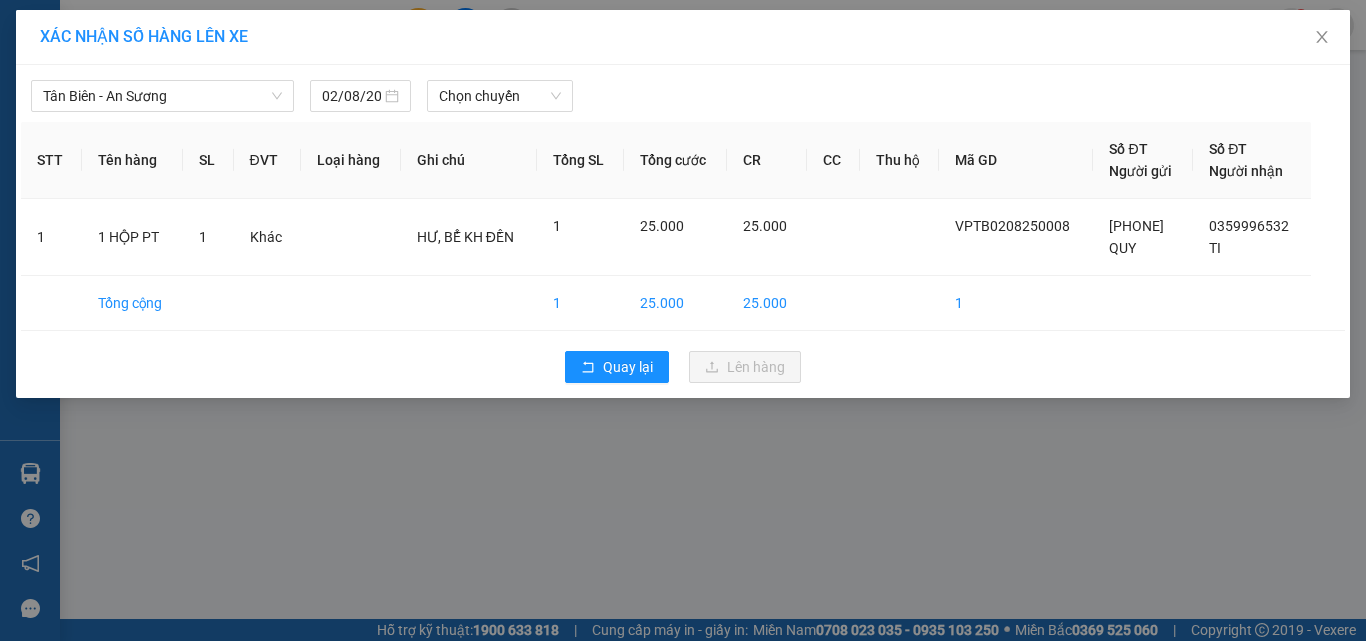 click on "Tân Biên - An Sương [DATE] Chọn chuyến STT Tên hàng SL ĐVT Loại hàng Ghi chú Tổng SL Tổng cước CR CC Thu hộ Mã GD Số ĐT Người gửi Số ĐT Người nhận 1 1 HỘP PT 1 Khác HƯ, BỂ KH ĐỀN 1 25.000 25.000 VPTB0208250008 [PHONE] QUY [PHONE] TI Tổng cộng 1 25.000 25.000 1 Quay lại Lên hàng" at bounding box center [683, 231] 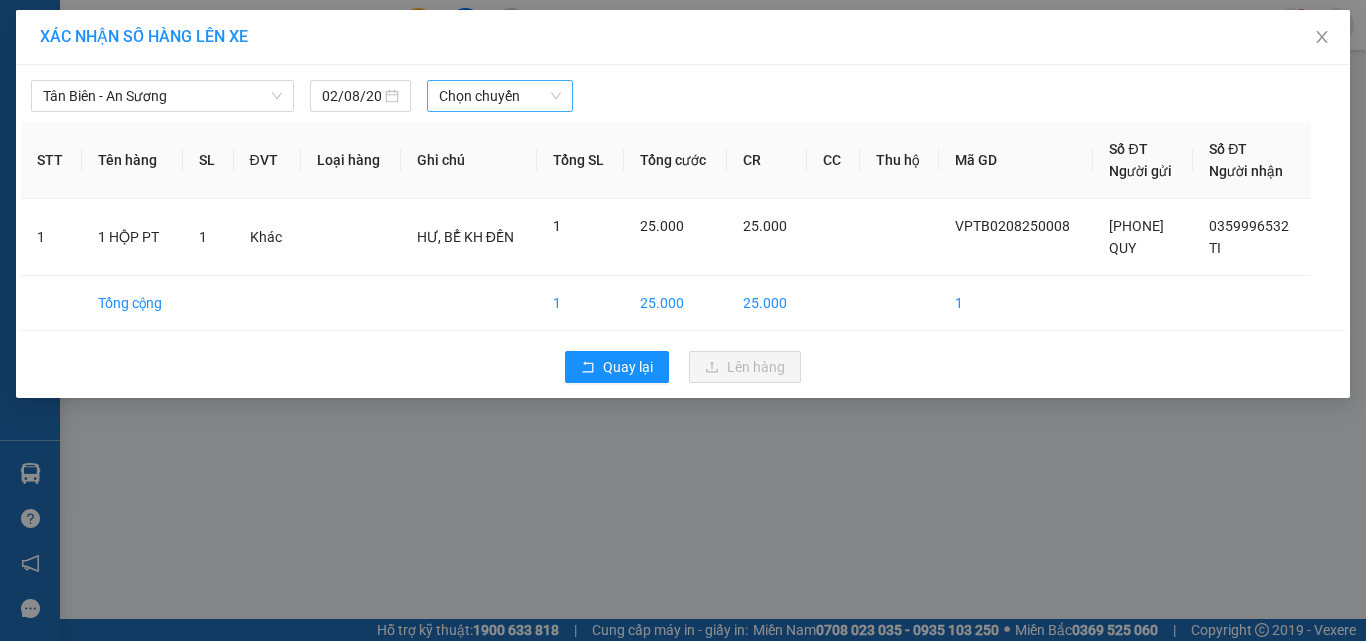 click on "Chọn chuyến" at bounding box center (500, 96) 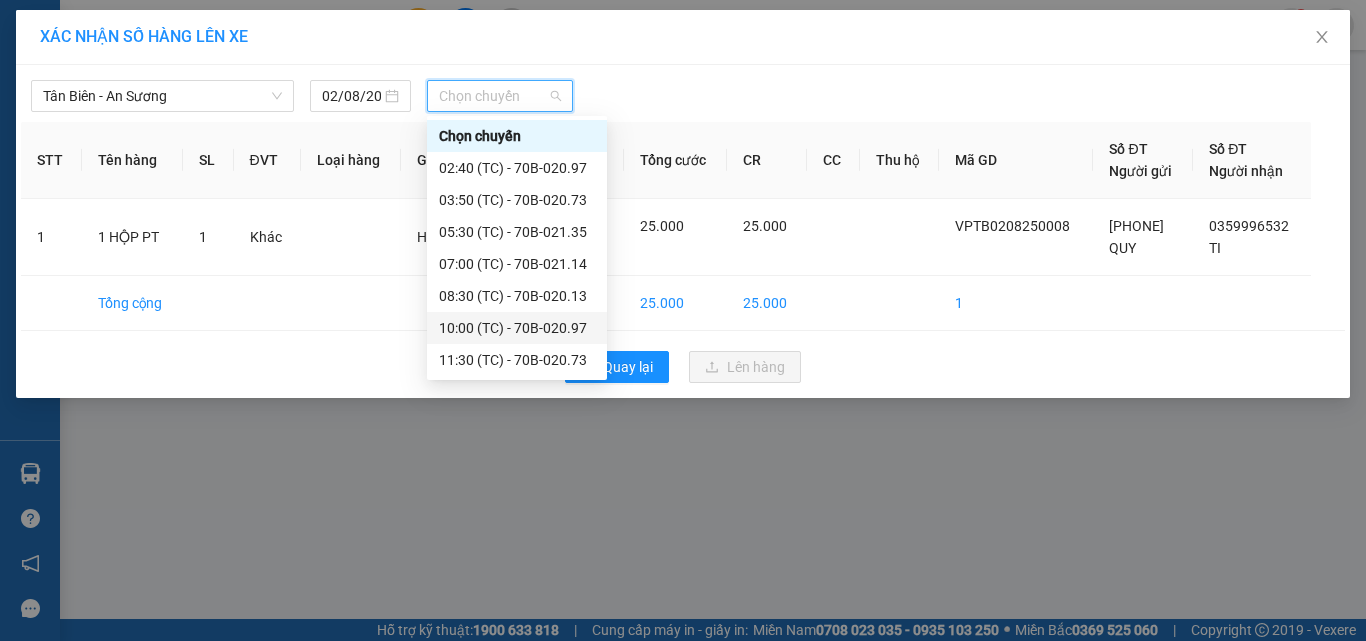 scroll, scrollTop: 96, scrollLeft: 0, axis: vertical 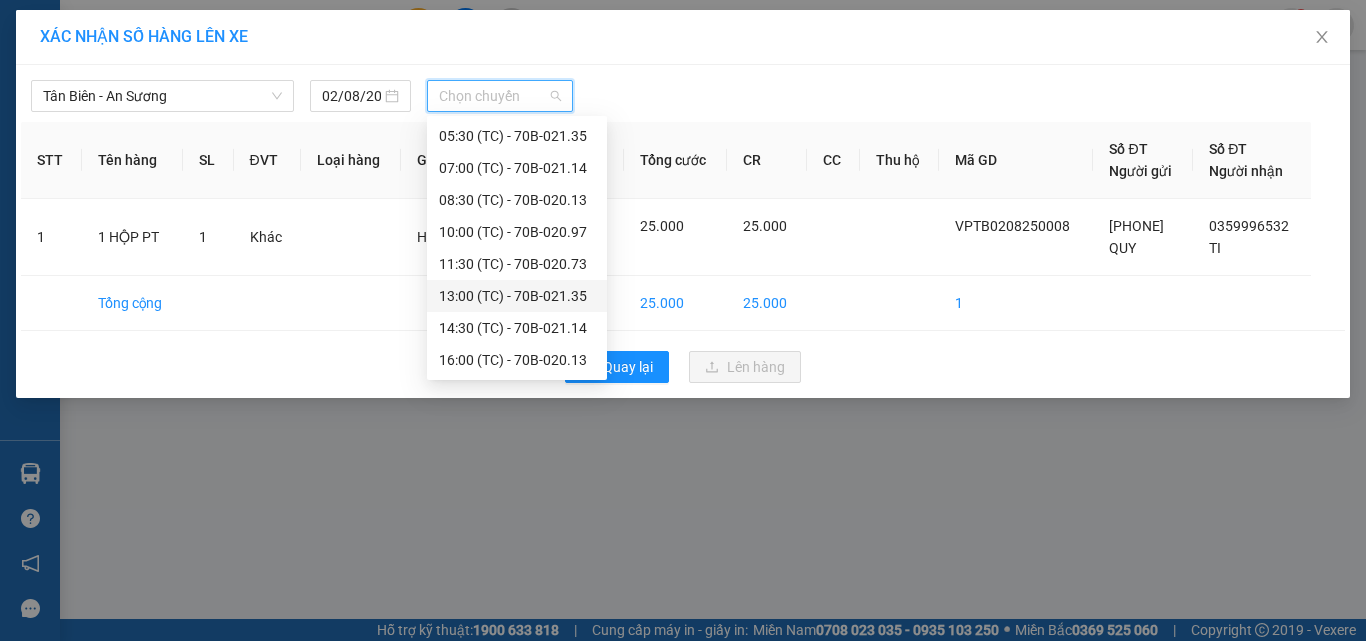 click on "13:00   (TC)   - 70B-021.35" at bounding box center (517, 296) 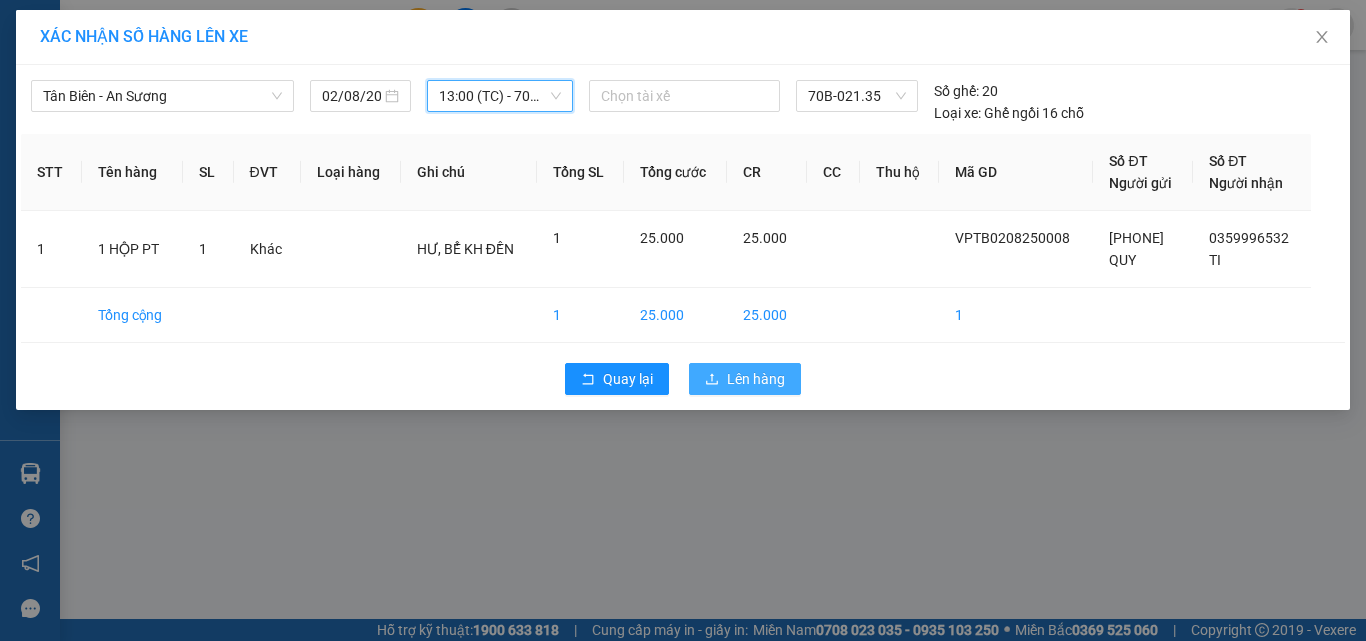 click on "Lên hàng" at bounding box center [745, 379] 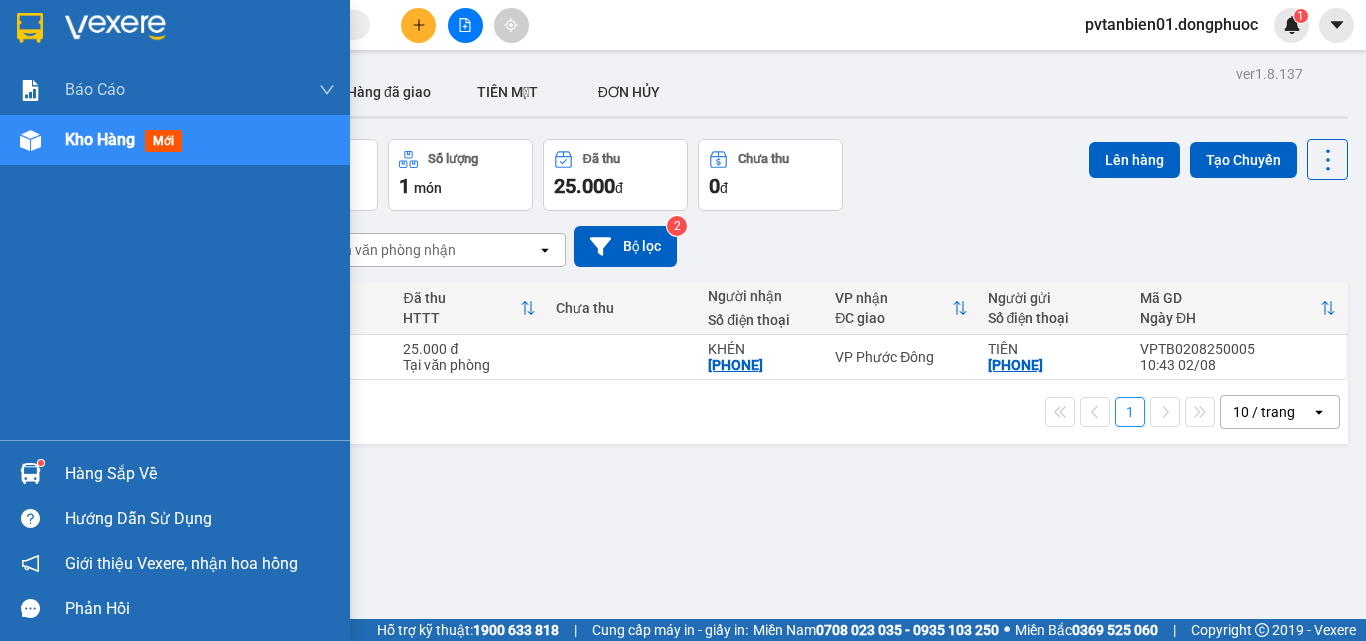 click at bounding box center [30, 473] 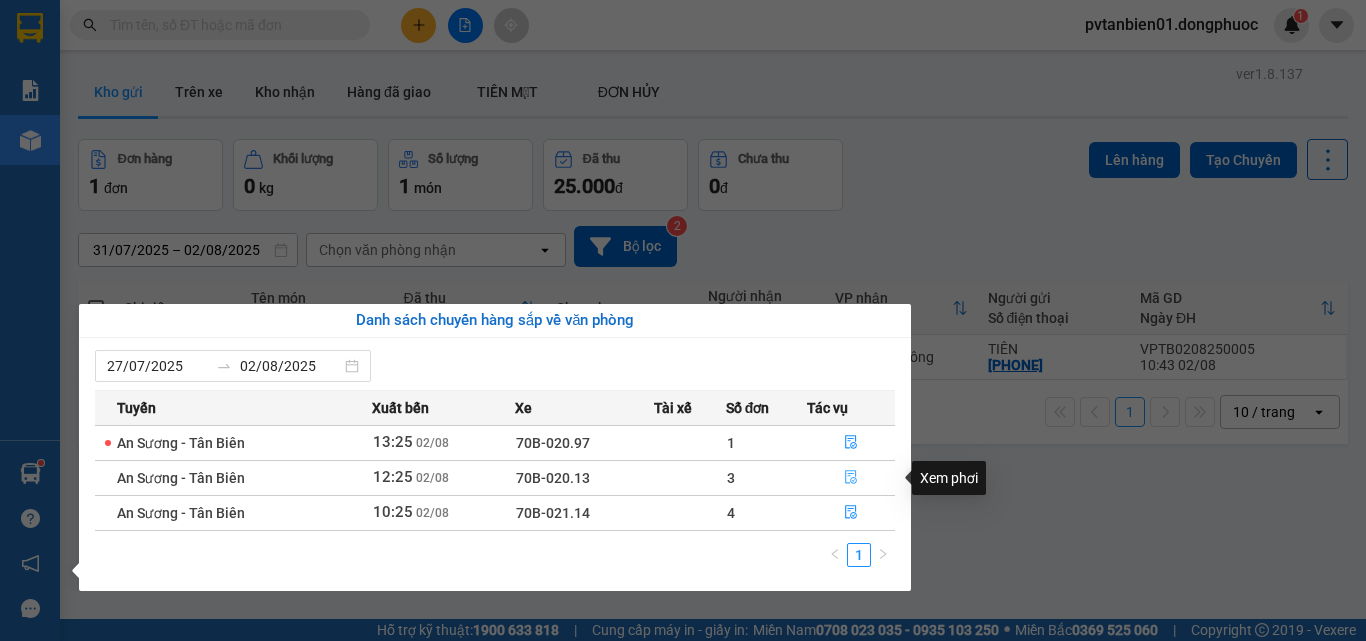 click 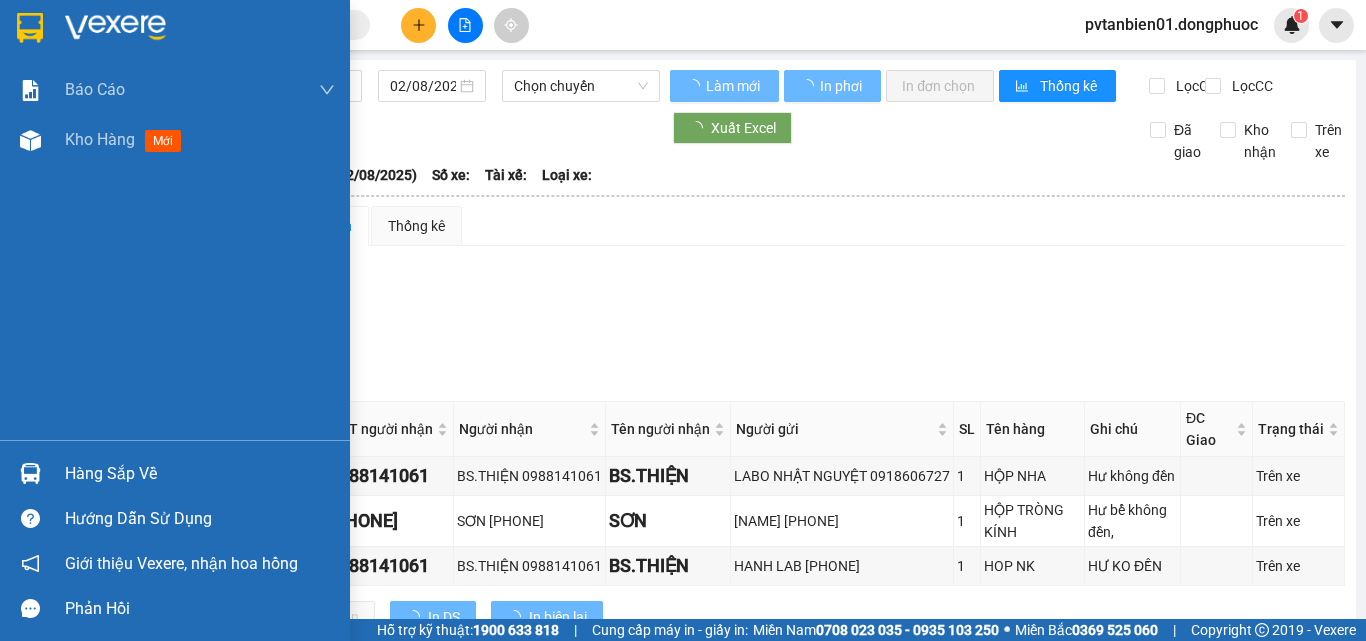 click at bounding box center [30, 473] 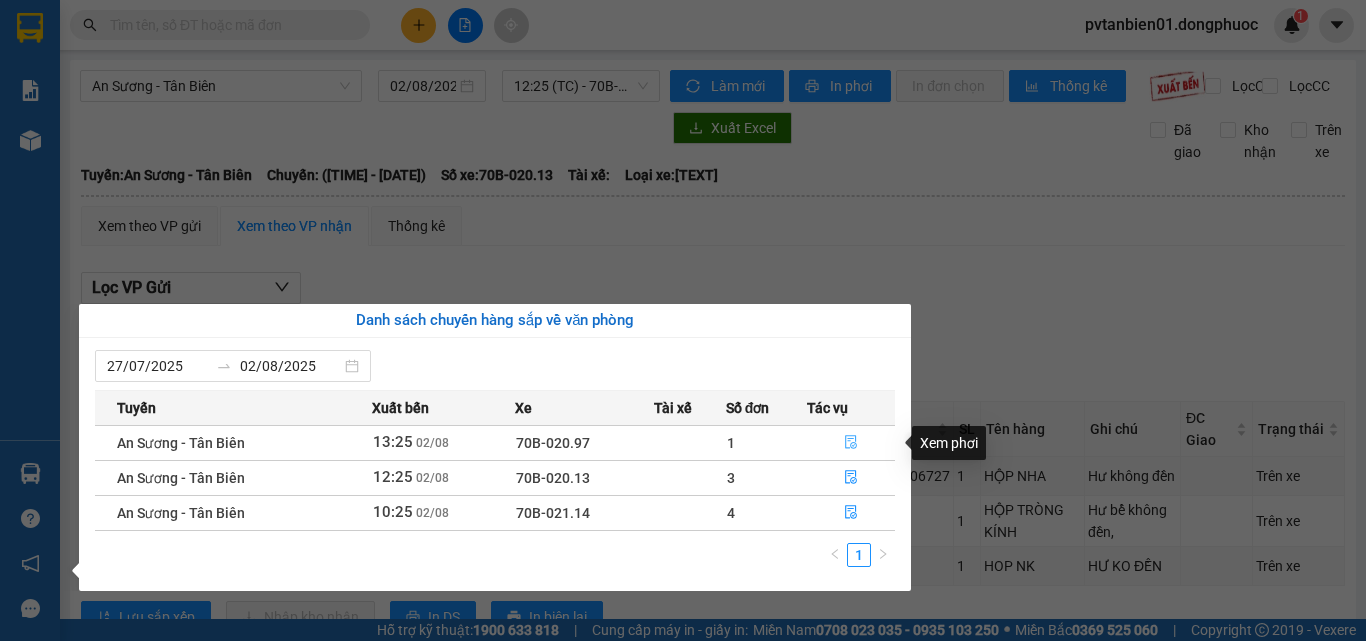 click 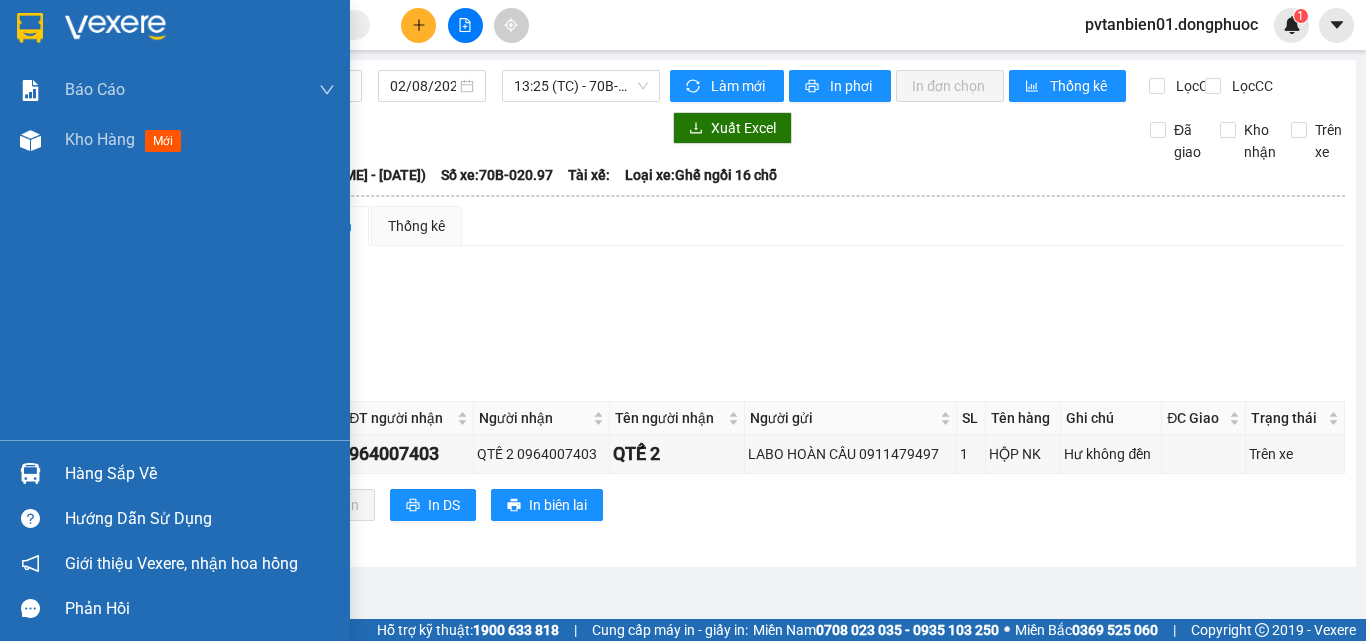 click on "Hàng sắp về" at bounding box center [175, 473] 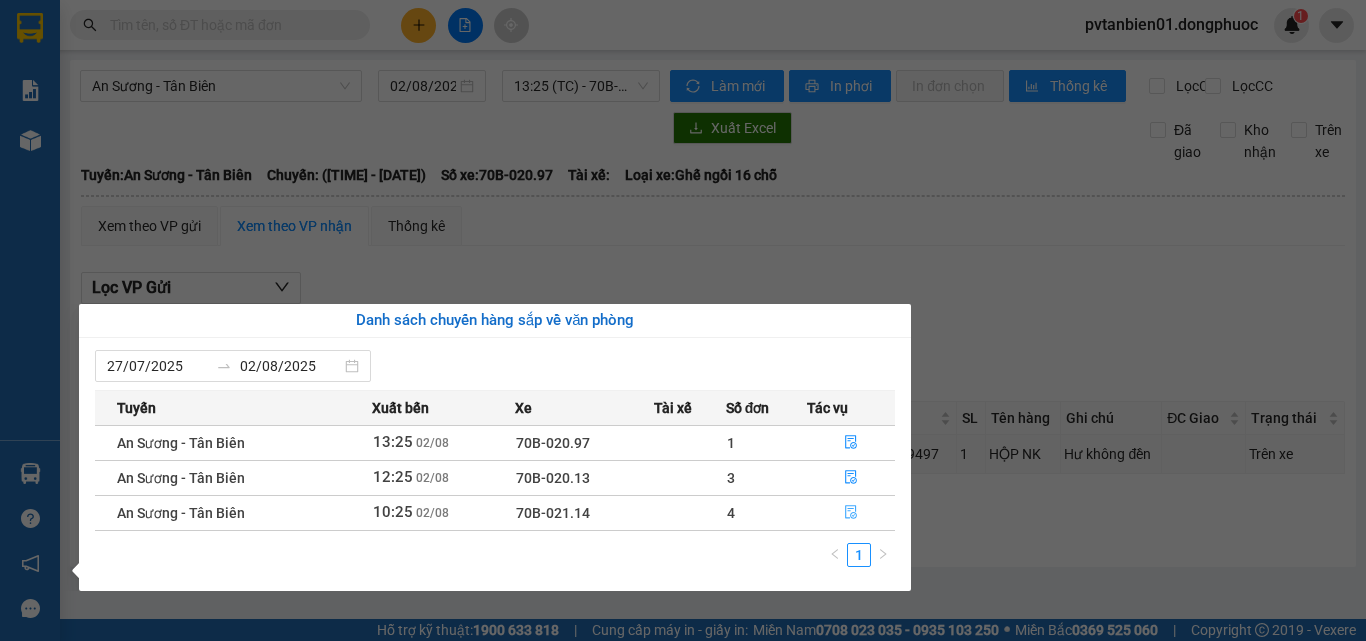 click at bounding box center [851, 513] 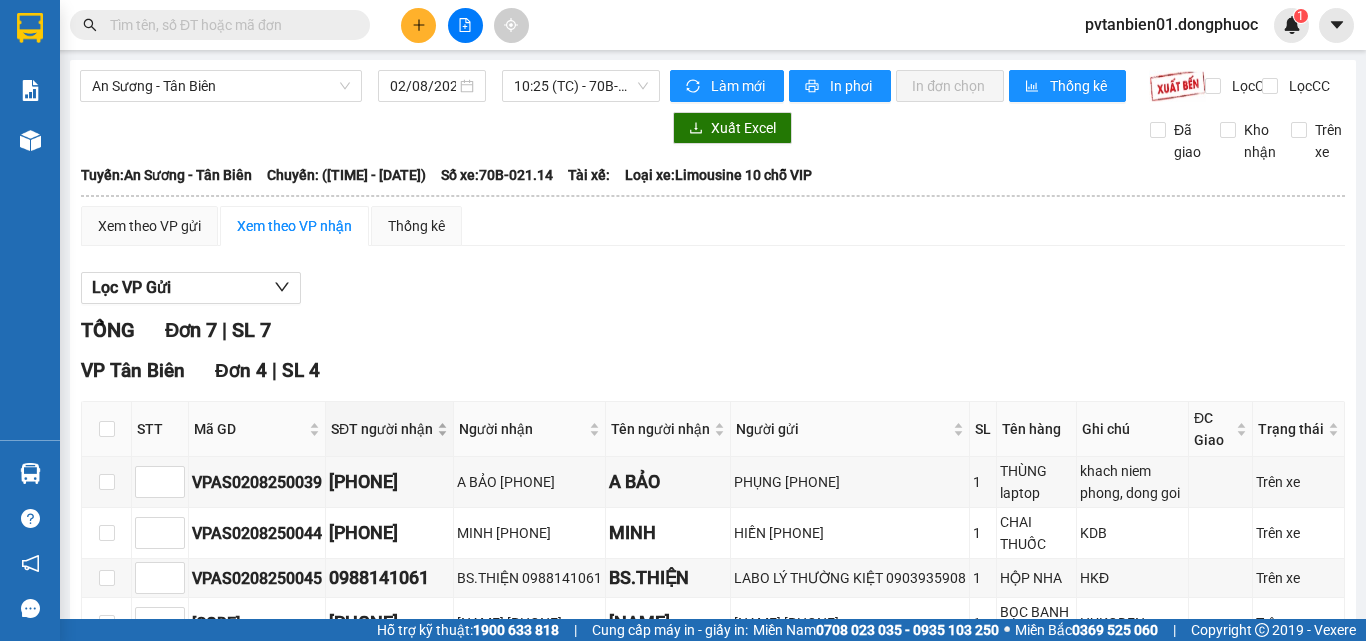 scroll, scrollTop: 100, scrollLeft: 0, axis: vertical 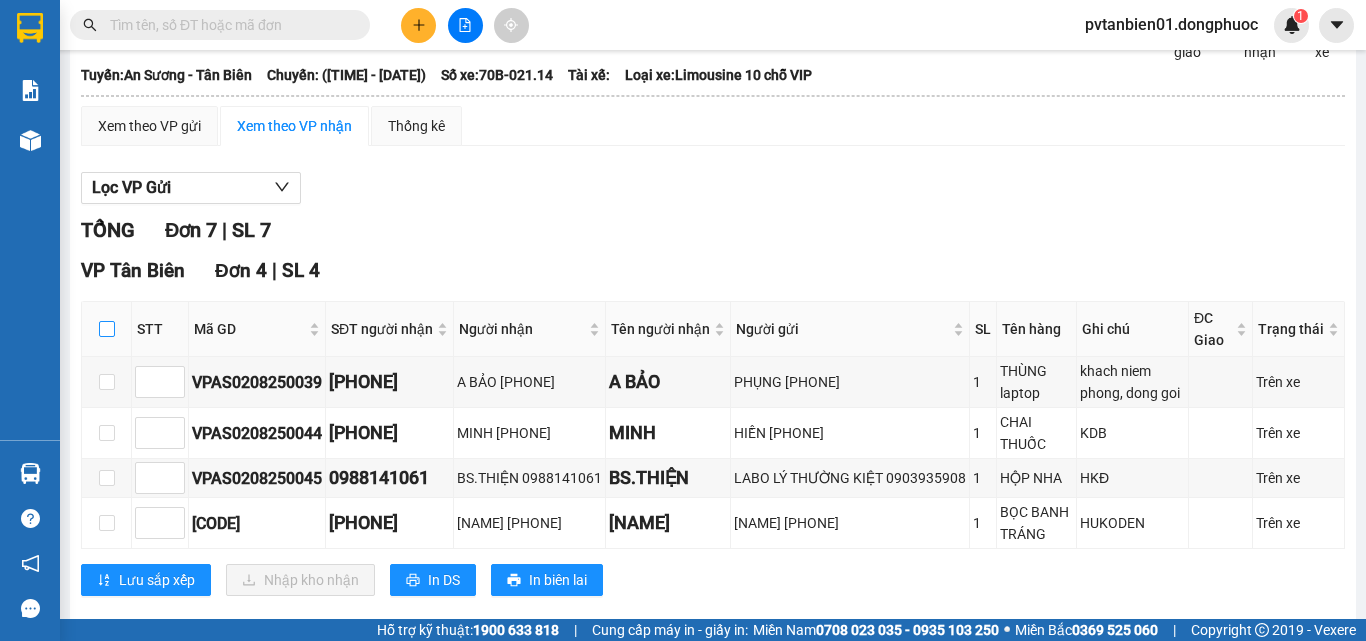 click at bounding box center (107, 329) 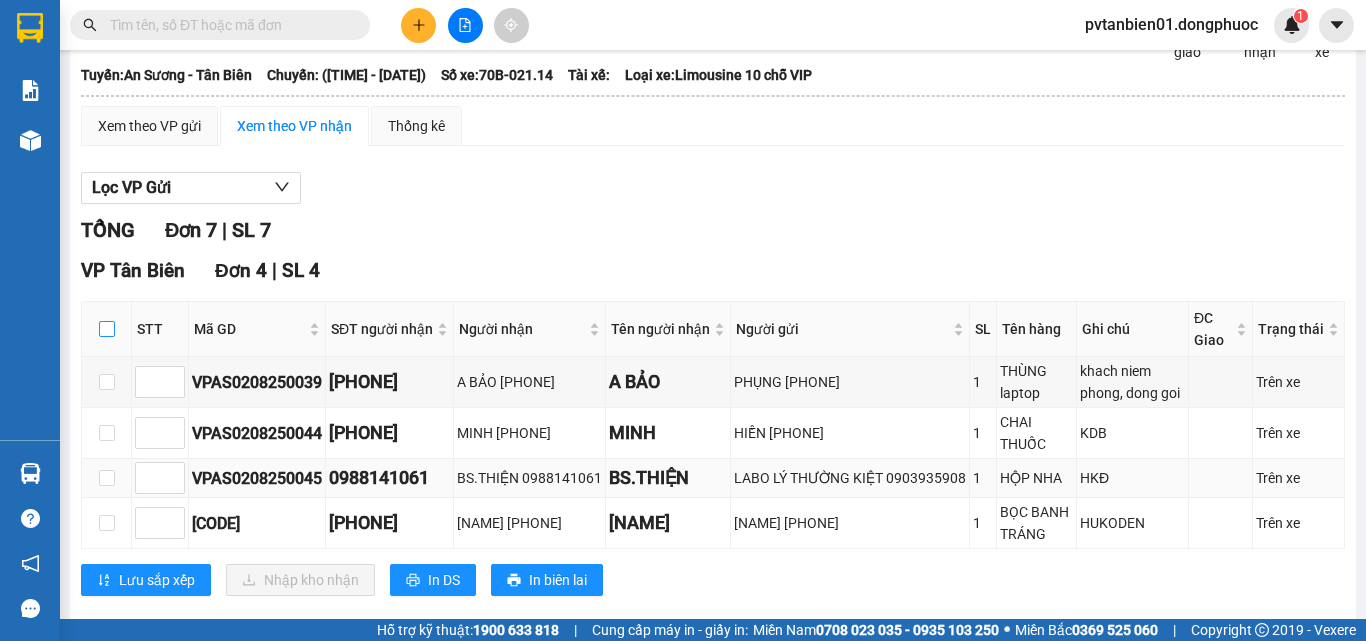 checkbox on "true" 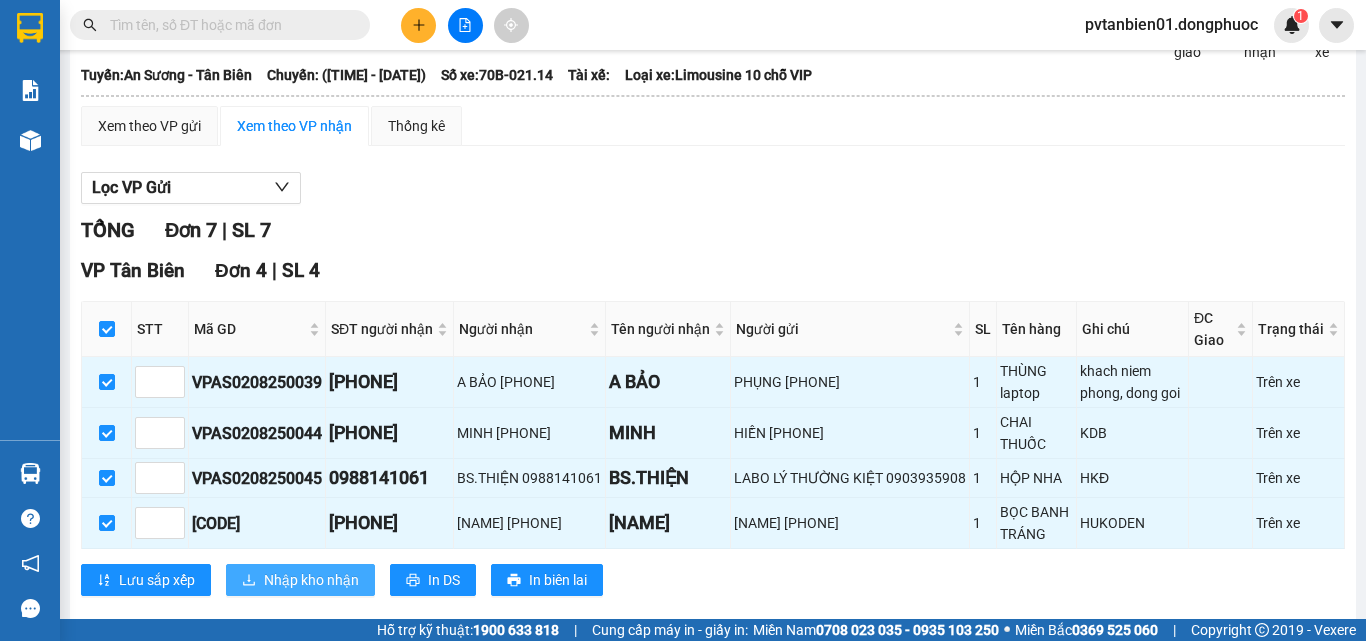 click on "Nhập kho nhận" at bounding box center (311, 580) 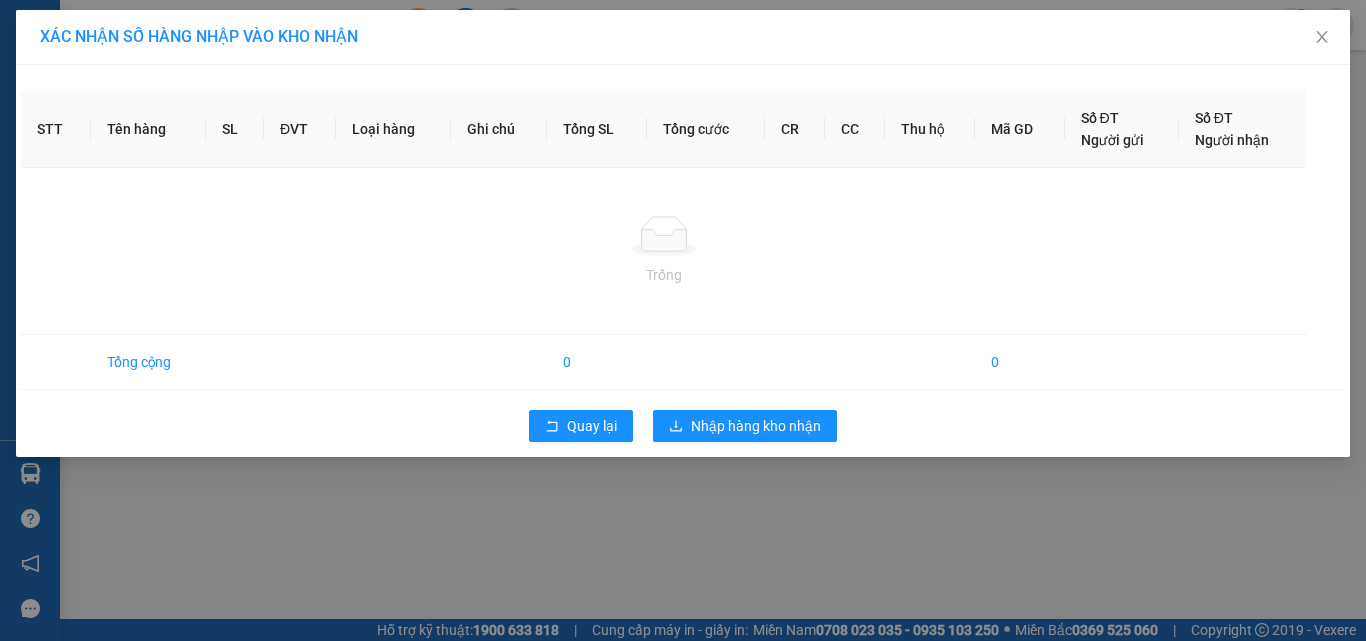 scroll, scrollTop: 0, scrollLeft: 0, axis: both 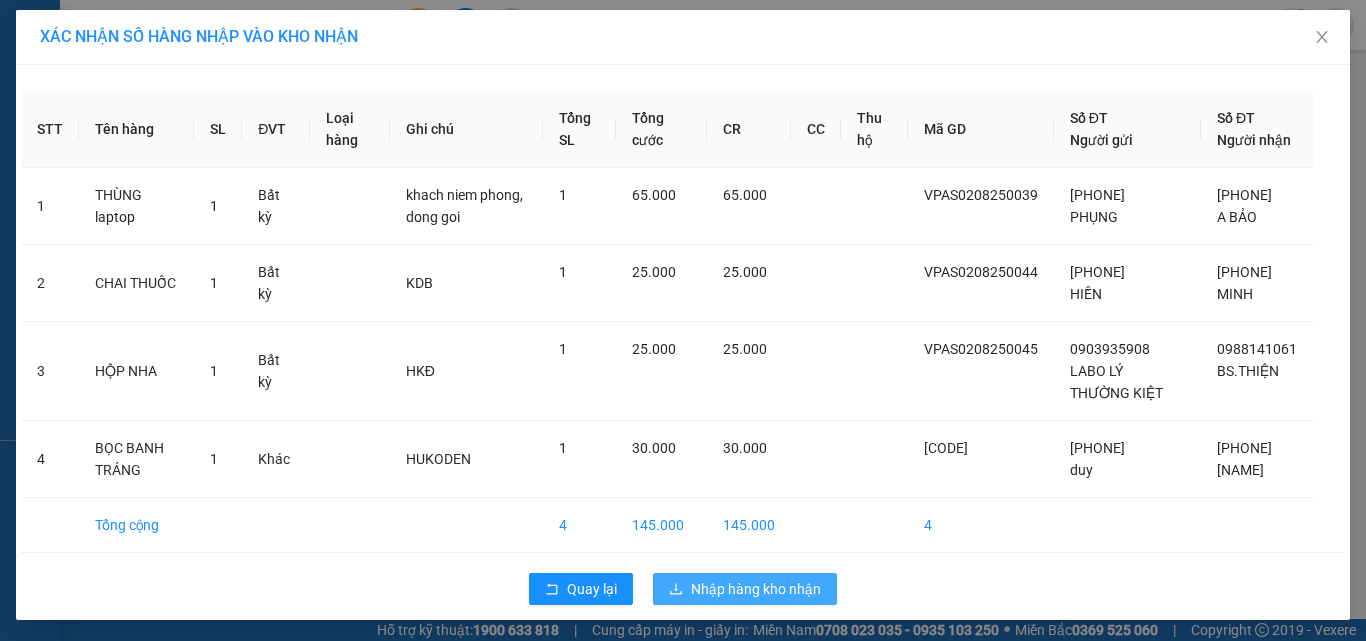 click on "Nhập hàng kho nhận" at bounding box center [756, 589] 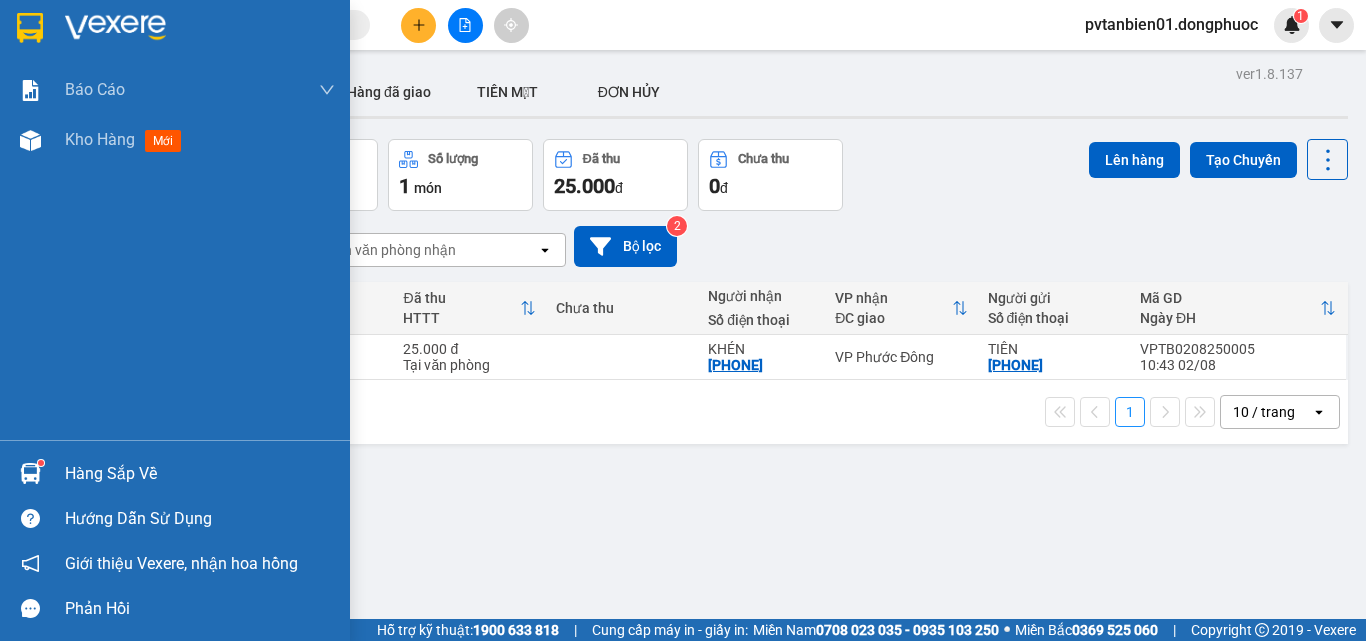 click at bounding box center (30, 473) 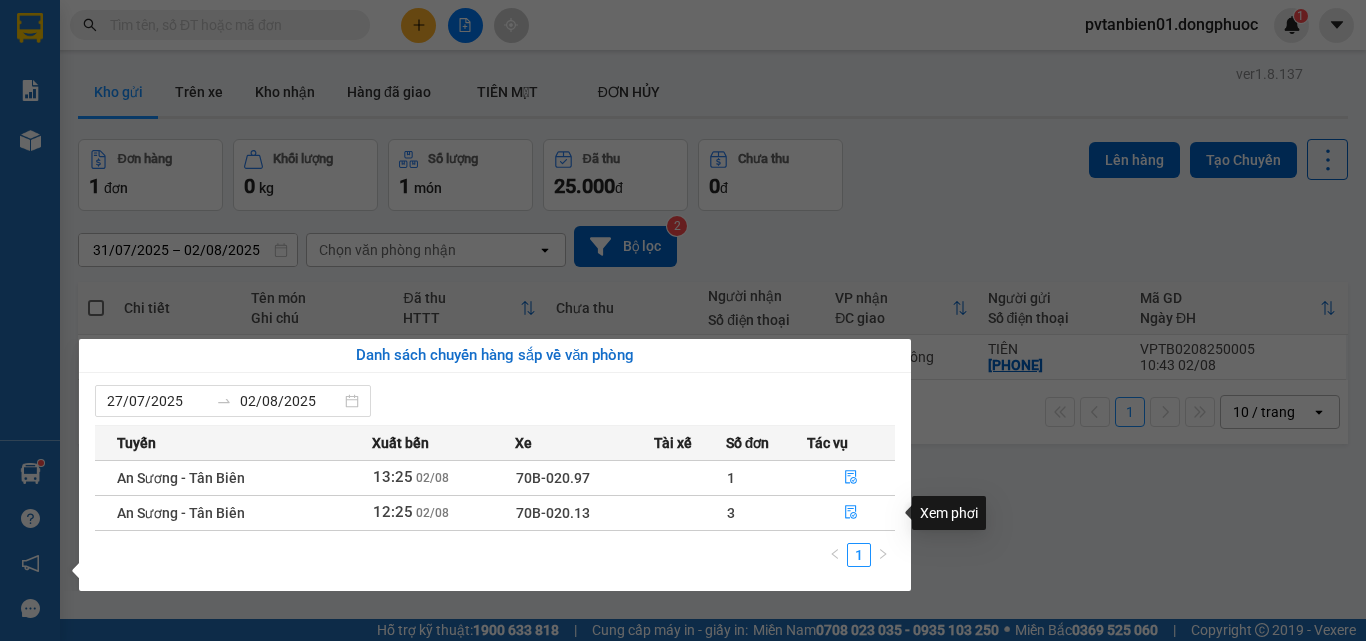 click on "Kết quả tìm kiếm ( 21 )  Bộ lọc  Ngày tạo đơn gần nhất Mã ĐH Trạng thái Món hàng Tổng cước Chưa cước Nhãn Người gửi VP Gửi Người nhận VP Nhận[CODE] [TIME] - [DATE] Đã giao   [TIME] - [DATE] [CODE] [TEXT] SL:  1 [PRICE] [PHONE] [NAME] VP [NAME] VP [PHONE] [NAME] VP [NAME] VP[CODE] [TIME] - [DATE] Đã giao   [TIME] - [DATE] [CODE] [TEXT] SL:  1 [PRICE] [PHONE] [NAME] VP [NAME] VP [PHONE] [NAME] VP [NAME] VP[CODE] [TIME] - [DATE] VP Nhận   [CODE] [TIME] - [DATE] [CODE] [TEXT] SL:  1 [PRICE] [PHONE] [NAME] VP [NAME] VP [PHONE] [NAME] VP [NAME] VP[CODE] [TIME] - [DATE] Đã giao   [TIME] - [DATE] [CODE] SL:  1 [PRICE] [PHONE] [NAME] VP [NAME] VP [PHONE] [NAME] VP [NAME] VP[CODE] Đã giao   [TIME] - [DATE] [CODE] SL:  1 [PRICE] [PHONE] [NAME] VP [NAME] VP [PHONE] [NAME] VP [NAME] VP" at bounding box center (683, 320) 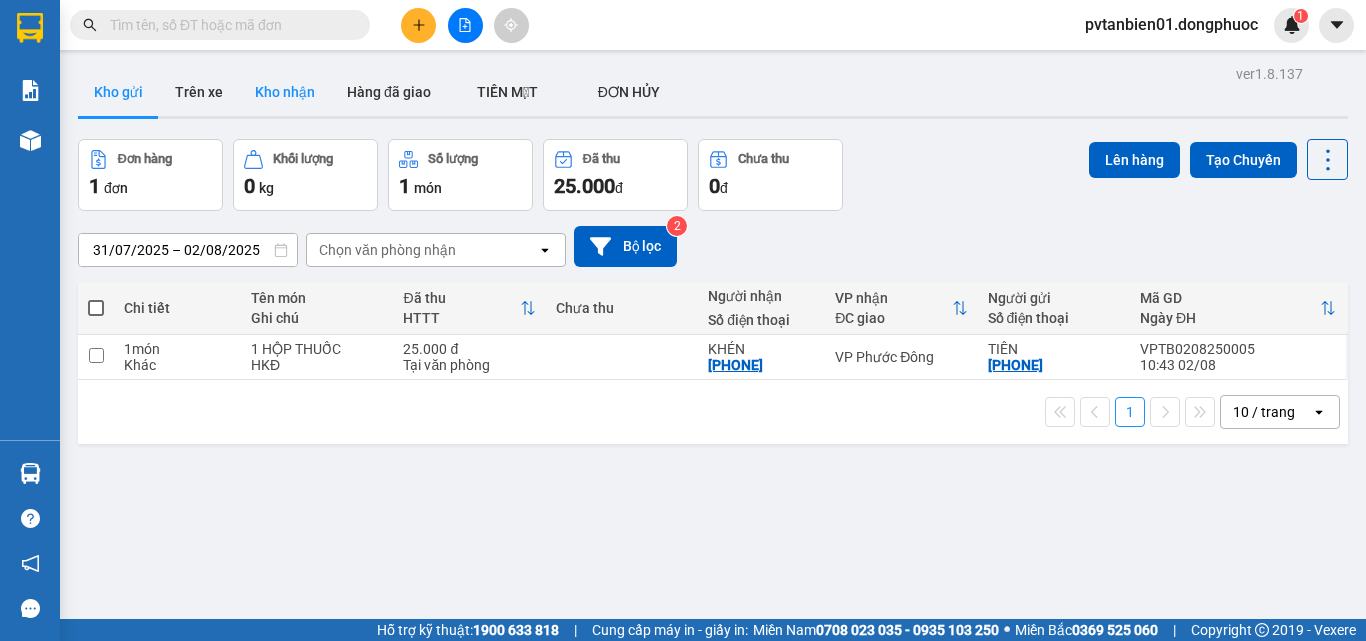 click on "Kho nhận" at bounding box center [285, 92] 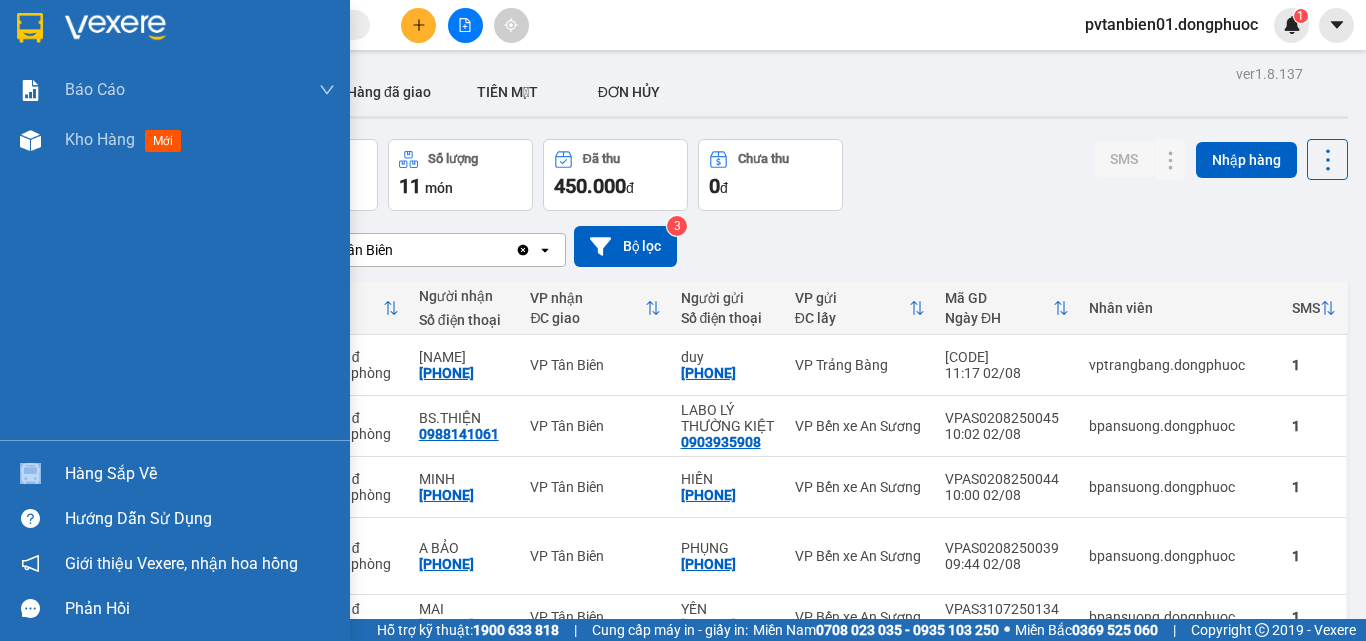 drag, startPoint x: 64, startPoint y: 465, endPoint x: 123, endPoint y: 480, distance: 60.876926 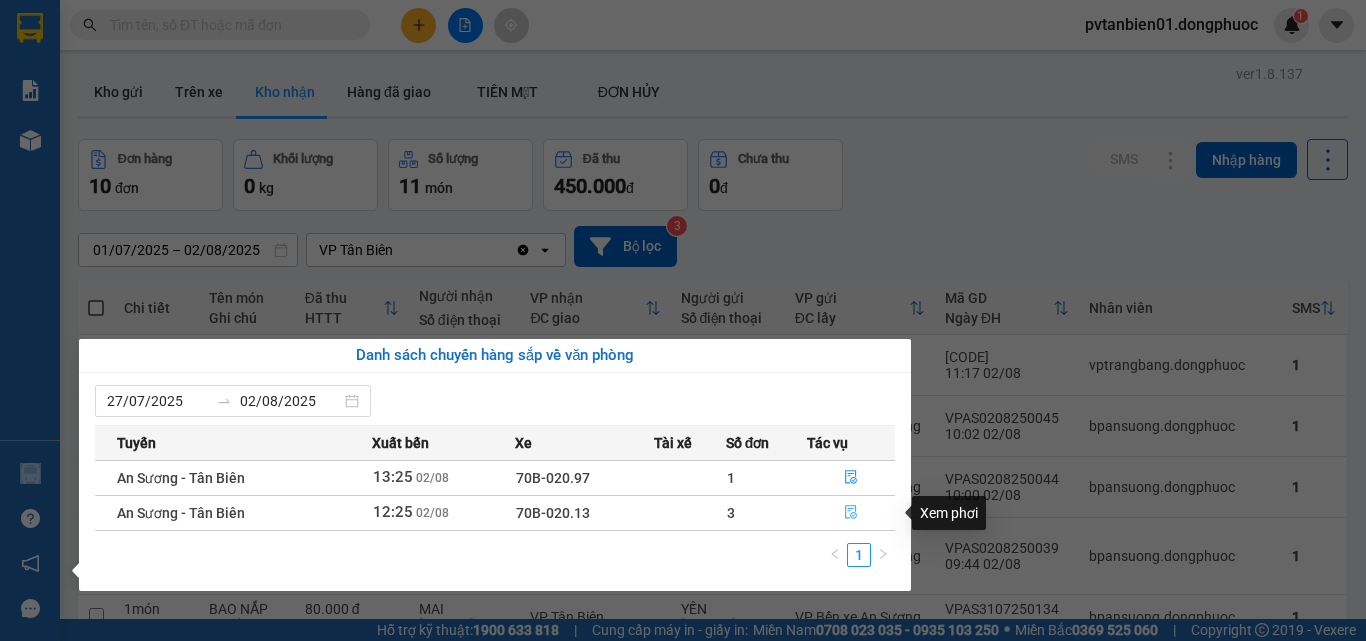 click at bounding box center (851, 513) 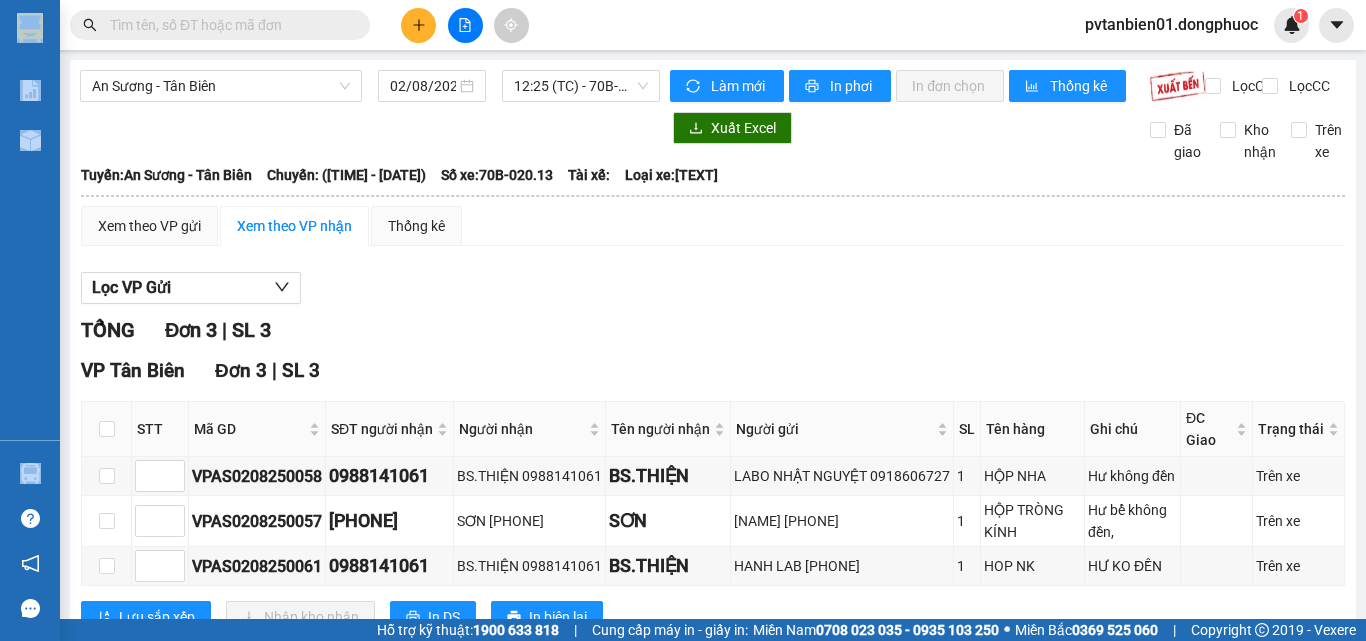 scroll, scrollTop: 87, scrollLeft: 0, axis: vertical 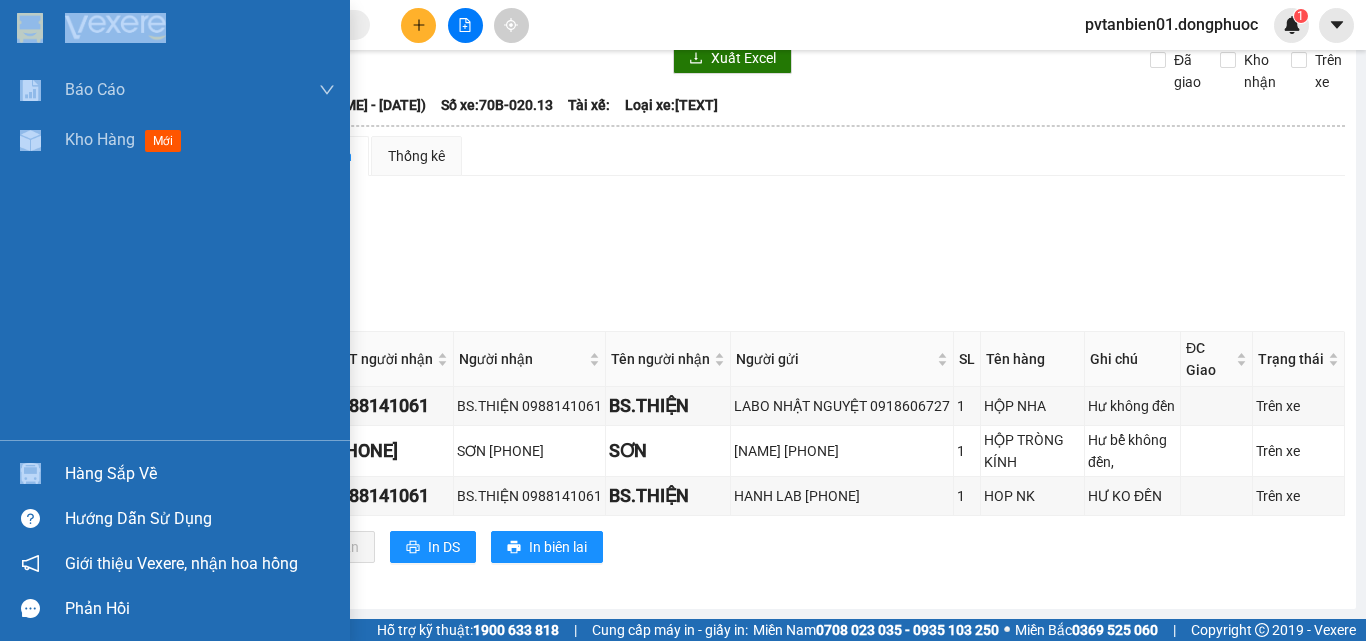 click on "Hàng sắp về Hướng dẫn sử dụng Giới thiệu Vexere, nhận hoa hồng Phản hồi" at bounding box center (175, 535) 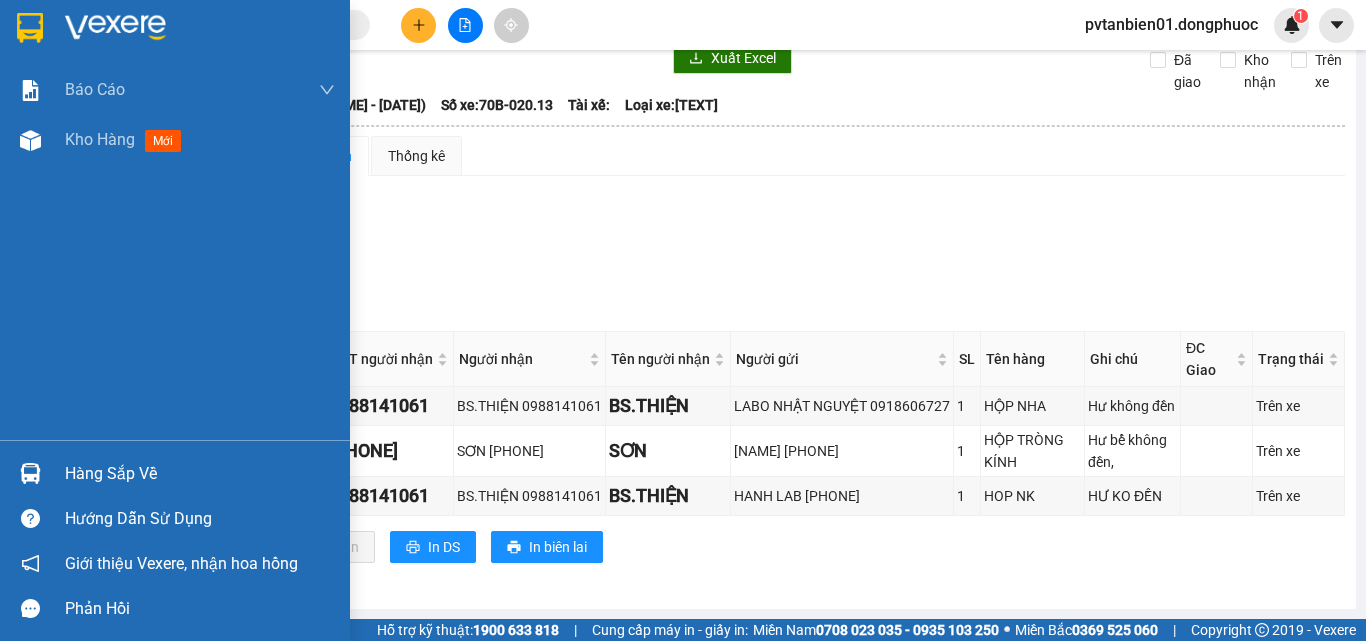 click on "Hàng sắp về" at bounding box center (175, 473) 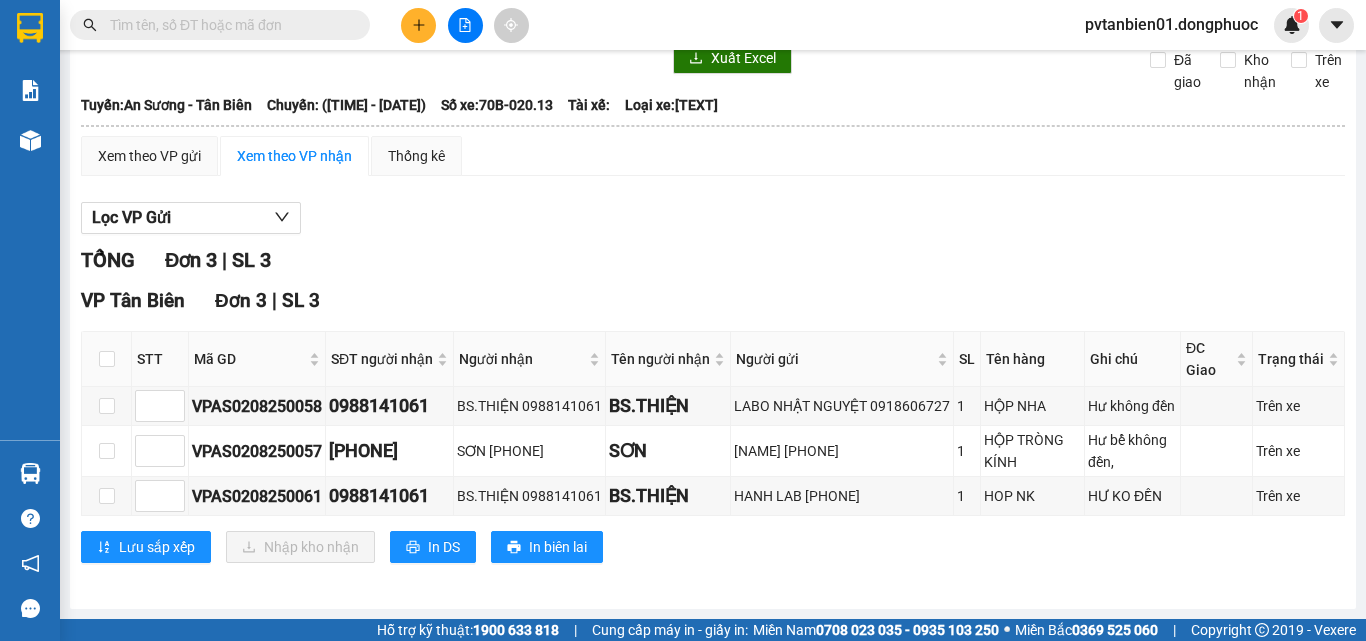 click on "Kết quả tìm kiếm ( 21 )  Bộ lọc  Ngày tạo đơn gần nhất Mã ĐH Trạng thái Món hàng Tổng cước Chưa cước Nhãn Người gửi VP Gửi Người nhận VP Nhận[CODE] [TIME] - [DATE] Đã giao   [TIME] - [DATE] [CODE] [TEXT] SL:  1 [PRICE] [PHONE] [NAME] VP [NAME] VP [PHONE] [NAME] VP [NAME] VP[CODE] [TIME] - [DATE] Đã giao   [TIME] - [DATE] [CODE] [TEXT] SL:  1 [PRICE] [PHONE] [NAME] VP [NAME] VP [PHONE] [NAME] VP [NAME] VP[CODE] [TIME] - [DATE] VP Nhận   [CODE] [TIME] - [DATE] [CODE] [TEXT] SL:  1 [PRICE] [PHONE] [NAME] VP [NAME] VP [PHONE] [NAME] VP [NAME] VP[CODE] [TIME] - [DATE] Đã giao   [TIME] - [DATE] [CODE] SL:  1 [PRICE] [PHONE] [NAME] VP [NAME] VP [PHONE] [NAME] VP [NAME] VP[CODE] Đã giao   [TIME] - [DATE] [CODE] SL:  1 [PRICE] [PHONE] [NAME] VP [NAME] VP [PHONE] [NAME] VP [NAME] VP" at bounding box center [683, 320] 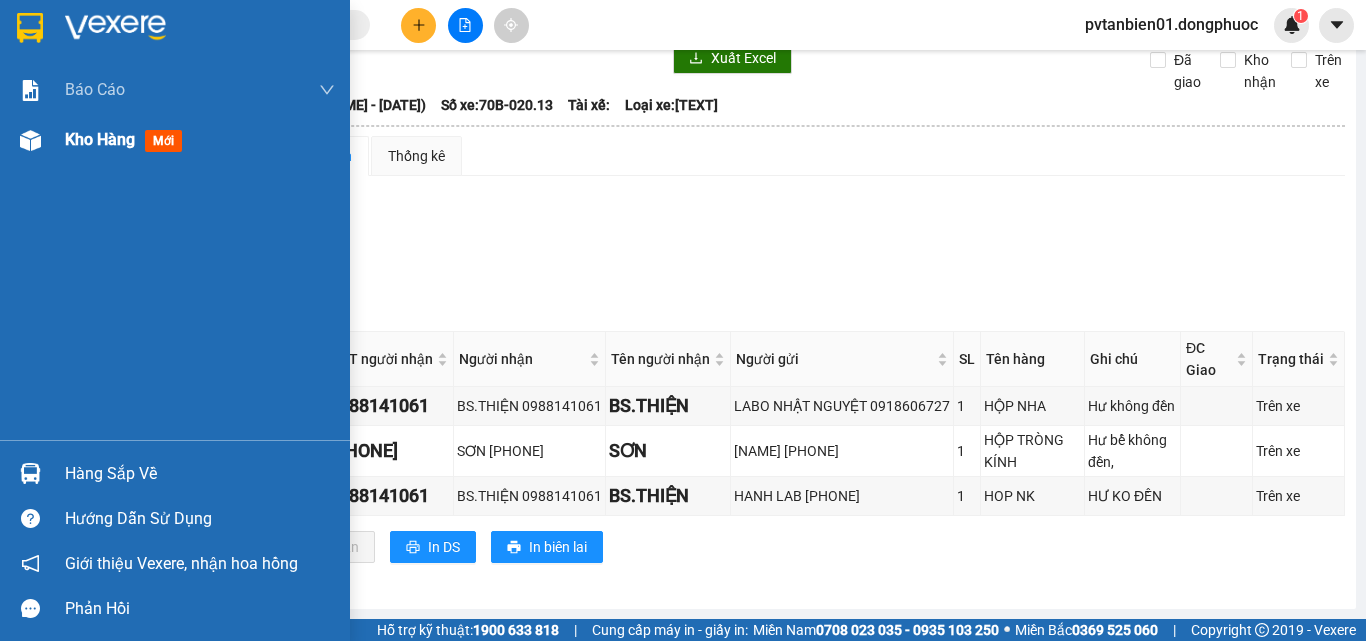 click on "Kho hàng mới" at bounding box center (175, 140) 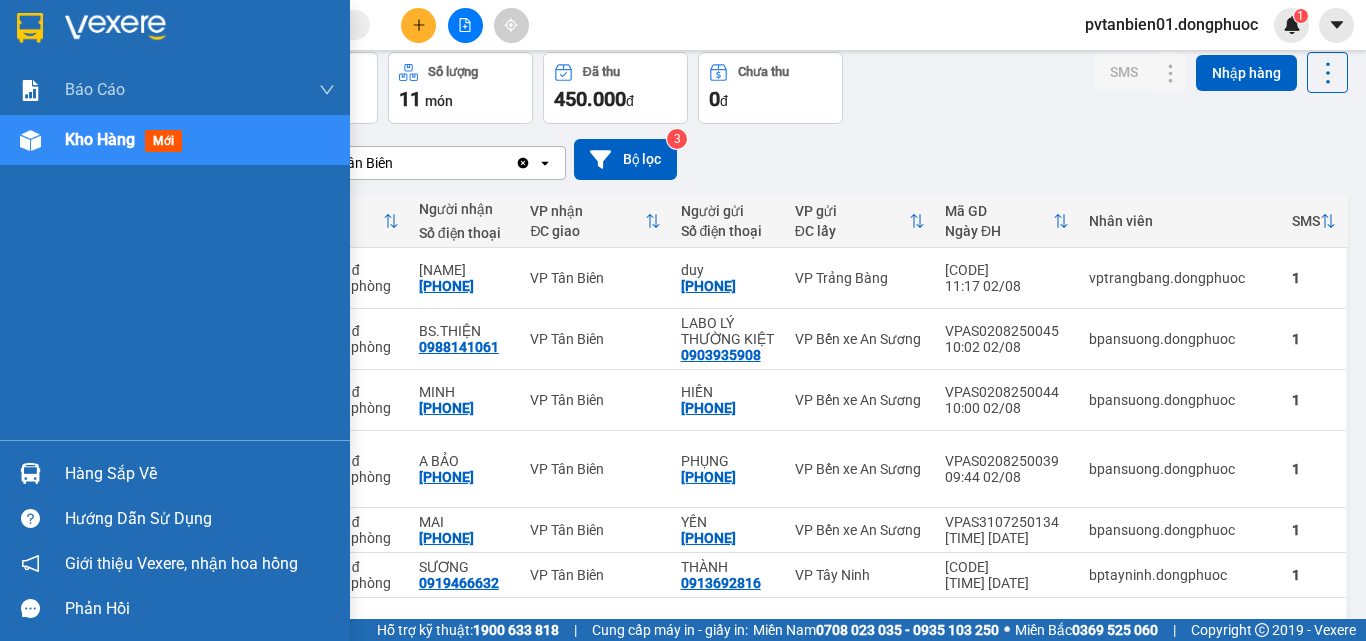 click at bounding box center [30, 473] 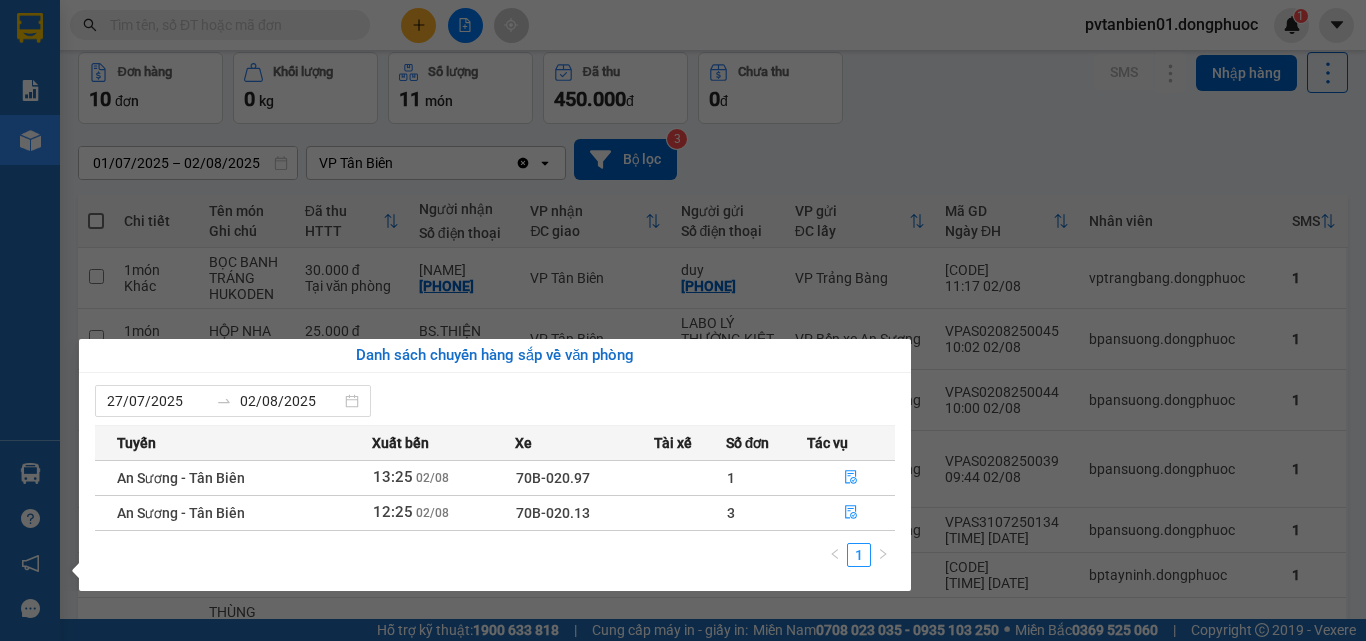 click on "Kết quả tìm kiếm ( 21 )  Bộ lọc  Ngày tạo đơn gần nhất Mã ĐH Trạng thái Món hàng Tổng cước Chưa cước Nhãn Người gửi VP Gửi Người nhận VP Nhận[CODE] [TIME] - [DATE] Đã giao   [TIME] - [DATE] [CODE] [TEXT] SL:  1 [PRICE] [PHONE] [NAME] VP [NAME] VP [PHONE] [NAME] VP [NAME] VP[CODE] [TIME] - [DATE] Đã giao   [TIME] - [DATE] [CODE] [TEXT] SL:  1 [PRICE] [PHONE] [NAME] VP [NAME] VP [PHONE] [NAME] VP [NAME] VP[CODE] [TIME] - [DATE] VP Nhận   [CODE] [TIME] - [DATE] [CODE] [TEXT] SL:  1 [PRICE] [PHONE] [NAME] VP [NAME] VP [PHONE] [NAME] VP [NAME] VP[CODE] [TIME] - [DATE] Đã giao   [TIME] - [DATE] [CODE] SL:  1 [PRICE] [PHONE] [NAME] VP [NAME] VP [PHONE] [NAME] VP [NAME] VP[CODE] Đã giao   [TIME] - [DATE] [CODE] SL:  1 [PRICE] [PHONE] [NAME] VP [NAME] VP [PHONE] [NAME] VP [NAME] VP" at bounding box center (683, 320) 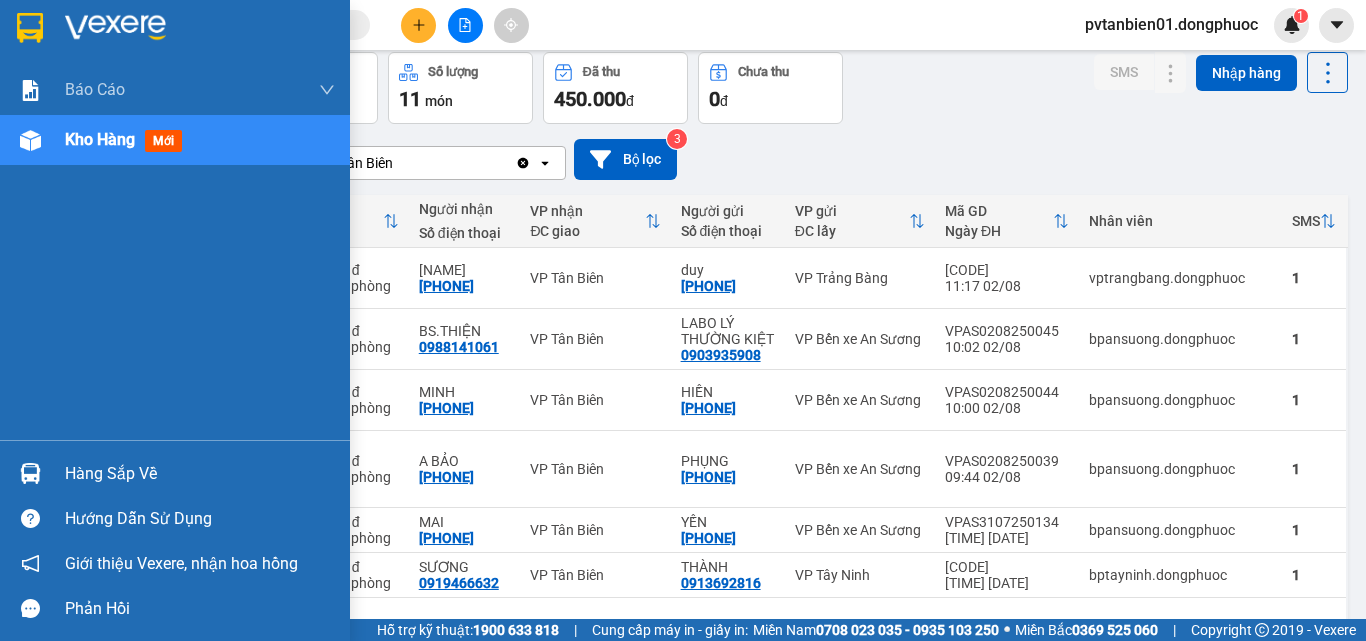 click on "Hàng sắp về Hướng dẫn sử dụng Giới thiệu Vexere, nhận hoa hồng Phản hồi" at bounding box center (175, 535) 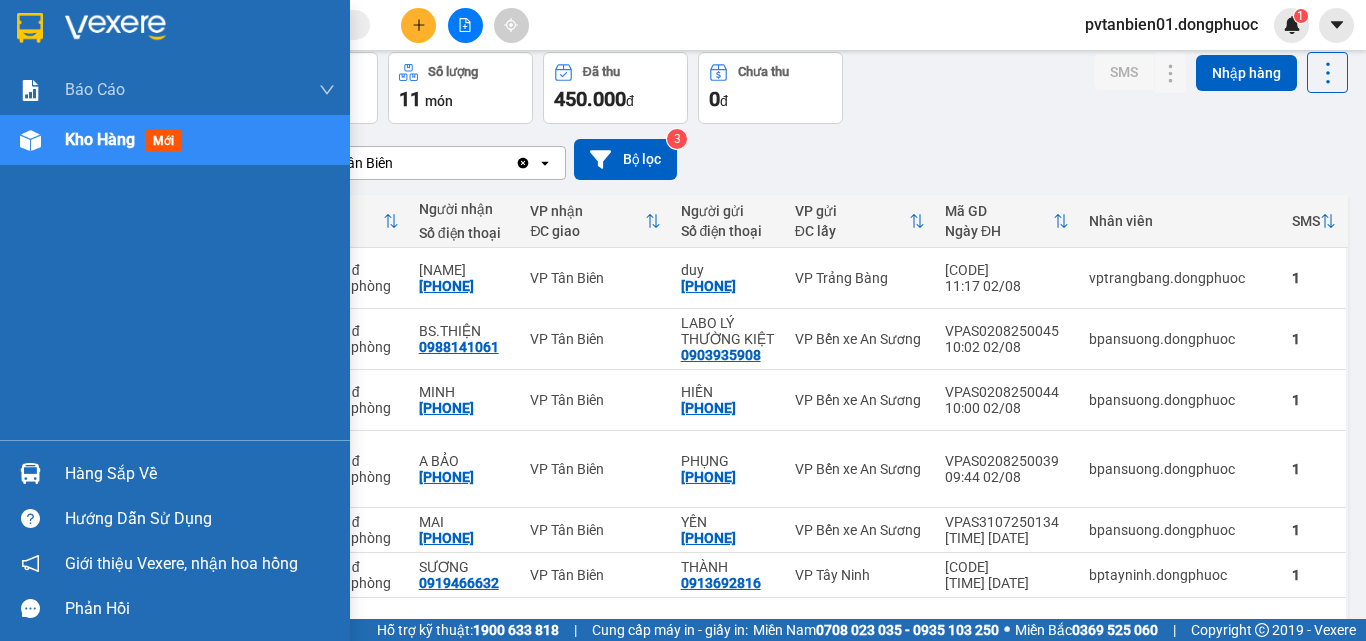 click on "Báo cáo Mẫu 1: Báo cáo dòng tiền theo nhân viên Mẫu 1: Báo cáo dòng tiền theo nhân viên (VP) Mẫu 2: Doanh số tạo đơn theo Văn phòng, nhân viên - Trạm     Kho hàng mới Hàng sắp về Hướng dẫn sử dụng Giới thiệu Vexere, nhận hoa hồng Phản hồi Phần mềm hỗ trợ bạn tốt chứ?" at bounding box center (175, 320) 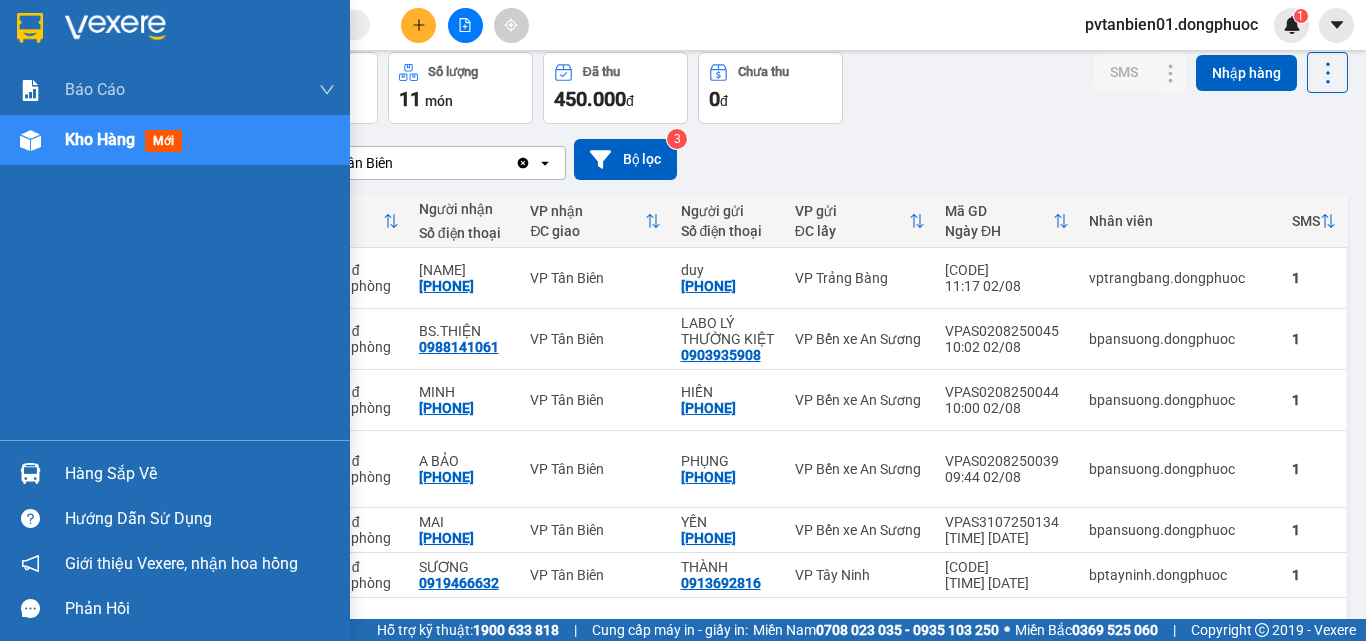 click at bounding box center [30, 473] 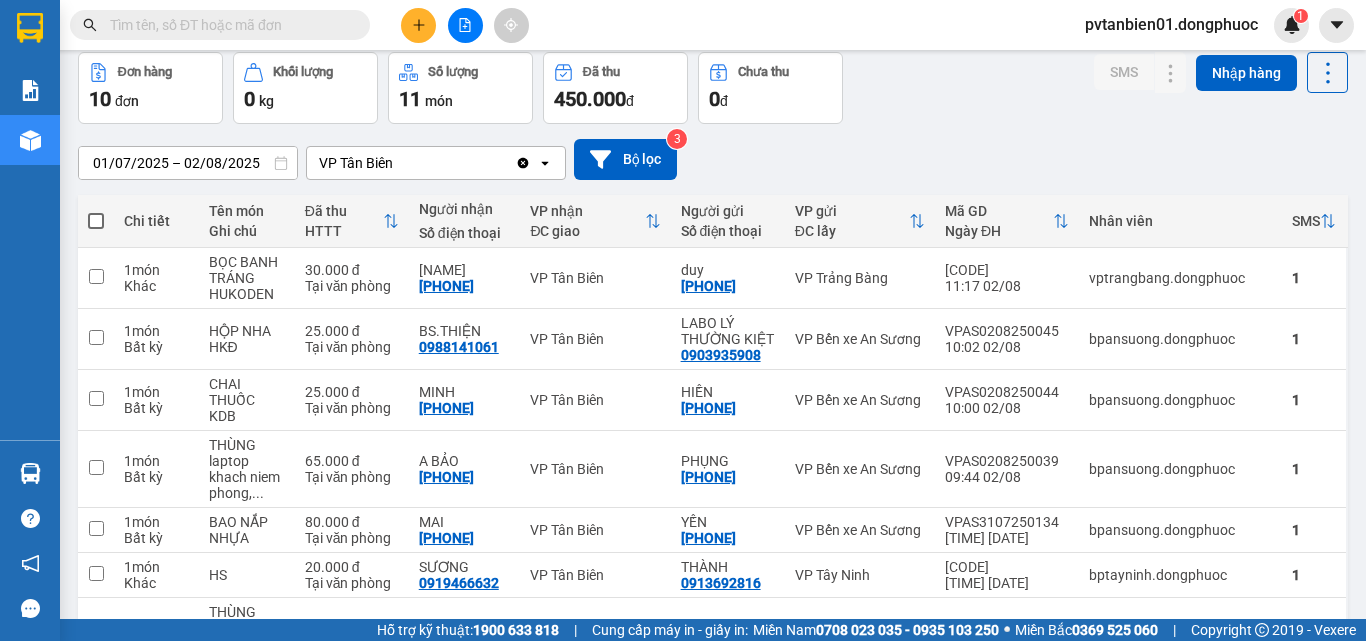 click on "Kết quả tìm kiếm ( 21 )  Bộ lọc  Ngày tạo đơn gần nhất Mã ĐH Trạng thái Món hàng Tổng cước Chưa cước Nhãn Người gửi VP Gửi Người nhận VP Nhận[CODE] [TIME] - [DATE] Đã giao   [TIME] - [DATE] [CODE] [TEXT] SL:  1 [PRICE] [PHONE] [NAME] VP [NAME] VP [PHONE] [NAME] VP [NAME] VP[CODE] [TIME] - [DATE] Đã giao   [TIME] - [DATE] [CODE] [TEXT] SL:  1 [PRICE] [PHONE] [NAME] VP [NAME] VP [PHONE] [NAME] VP [NAME] VP[CODE] [TIME] - [DATE] VP Nhận   [CODE] [TIME] - [DATE] [CODE] [TEXT] SL:  1 [PRICE] [PHONE] [NAME] VP [NAME] VP [PHONE] [NAME] VP [NAME] VP[CODE] [TIME] - [DATE] Đã giao   [TIME] - [DATE] [CODE] SL:  1 [PRICE] [PHONE] [NAME] VP [NAME] VP [PHONE] [NAME] VP [NAME] VP[CODE] Đã giao   [TIME] - [DATE] [CODE] SL:  1 [PRICE] [PHONE] [NAME] VP [NAME] VP [PHONE] [NAME] VP [NAME] VP" at bounding box center (683, 320) 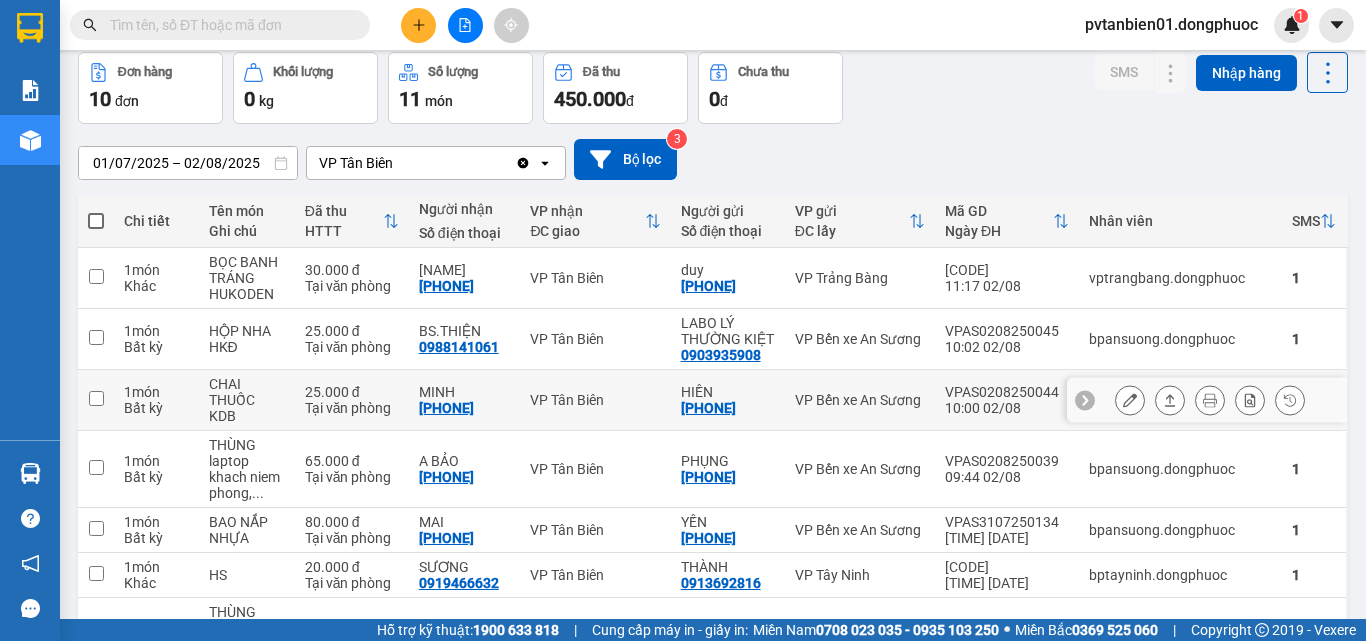 scroll, scrollTop: 0, scrollLeft: 0, axis: both 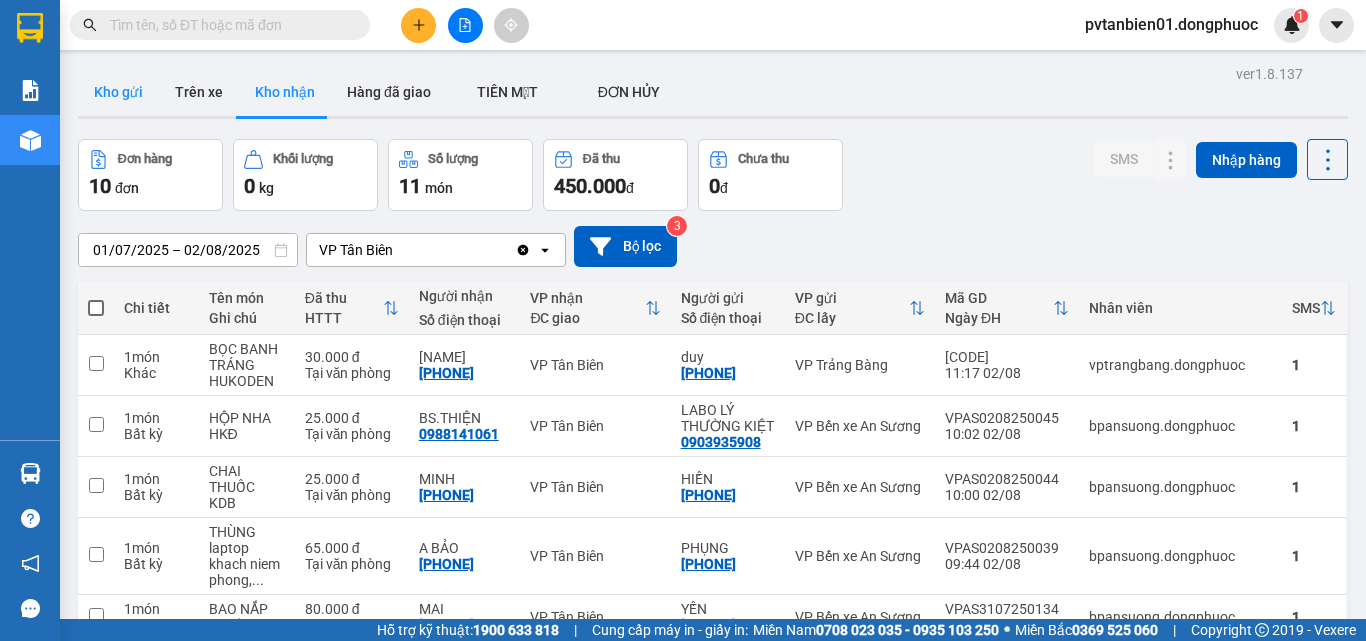 click on "Kho gửi" at bounding box center (118, 92) 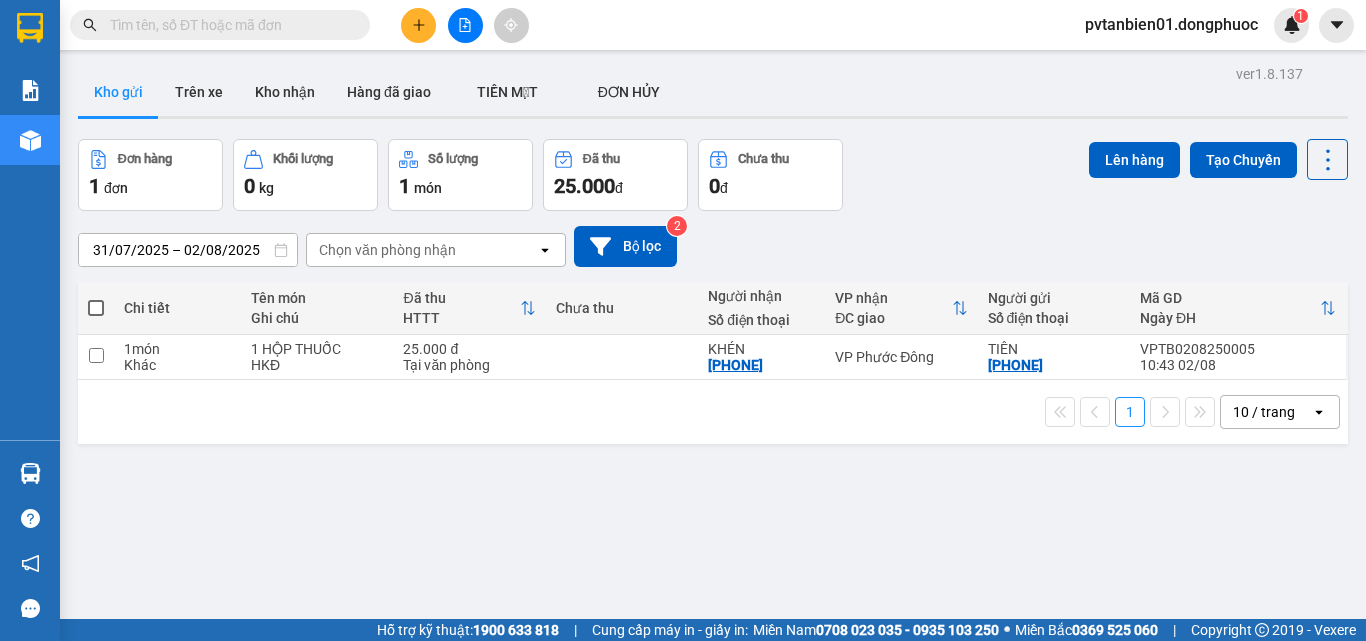 click at bounding box center (96, 308) 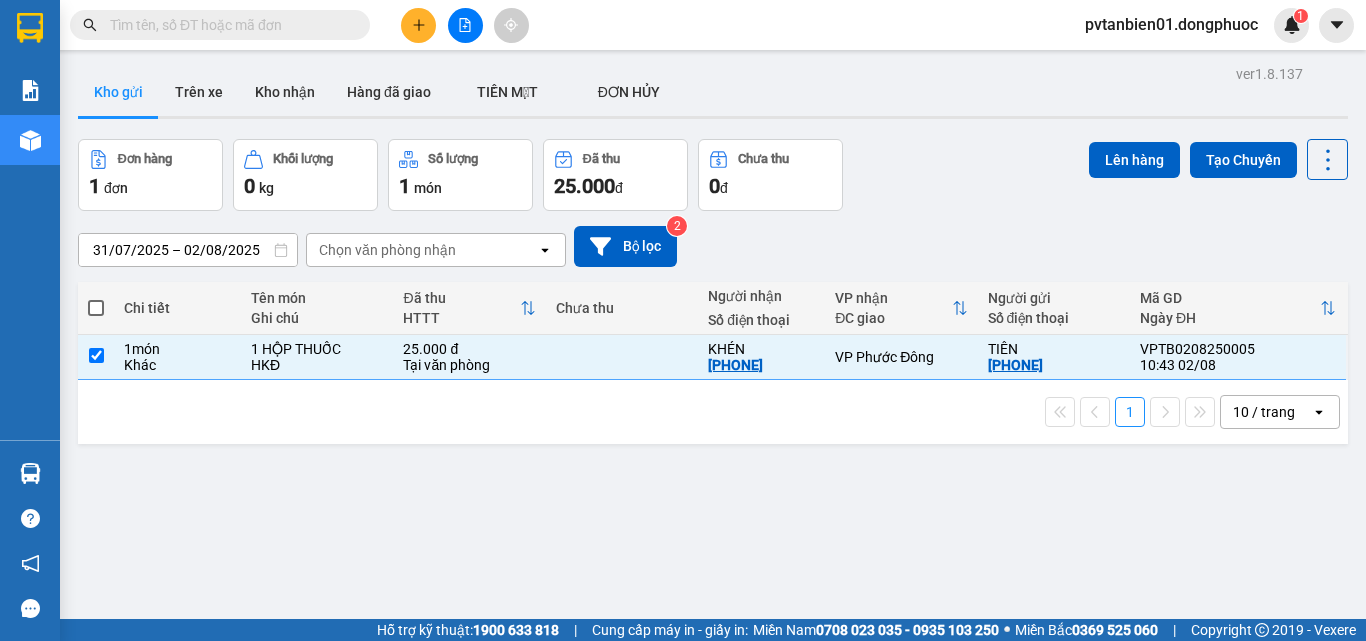 checkbox on "true" 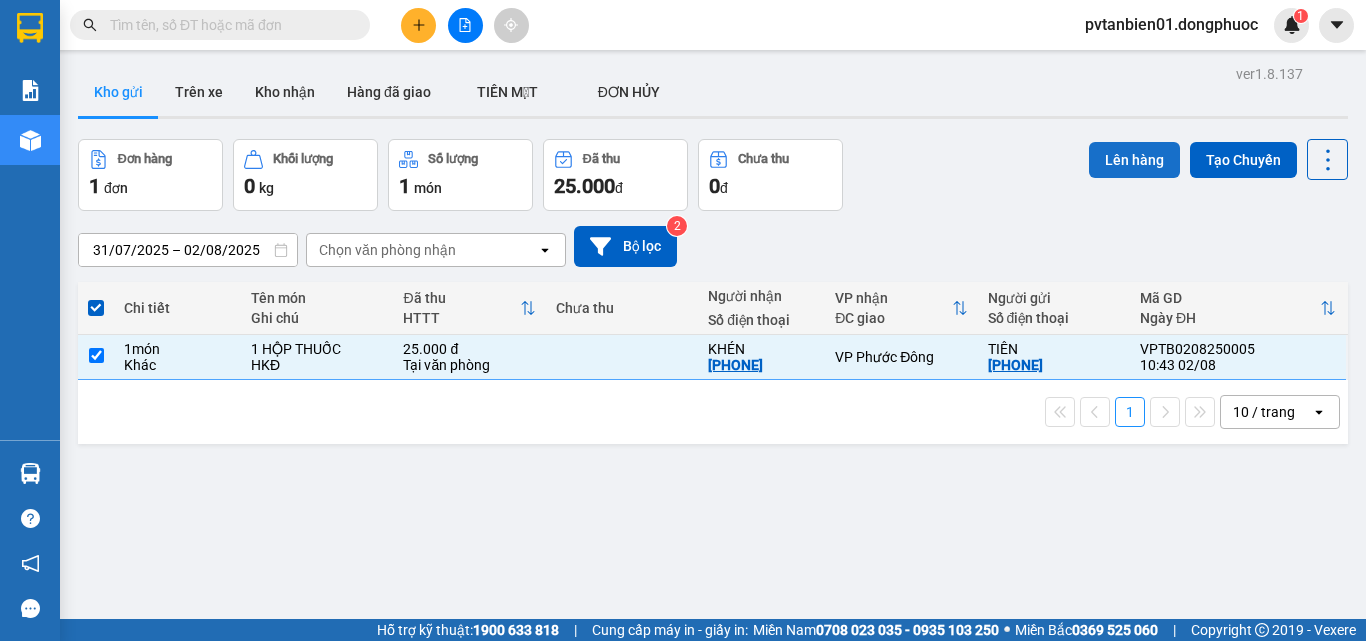 click on "Lên hàng" at bounding box center [1134, 160] 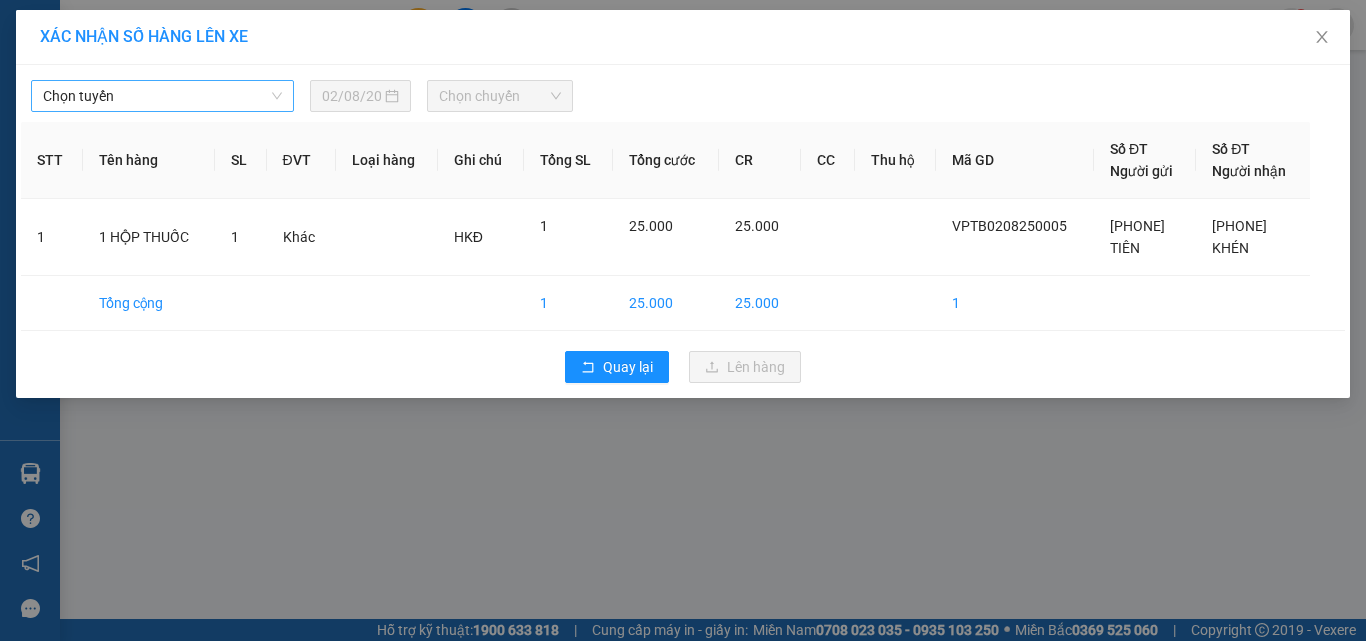 click on "Chọn tuyến" at bounding box center (162, 96) 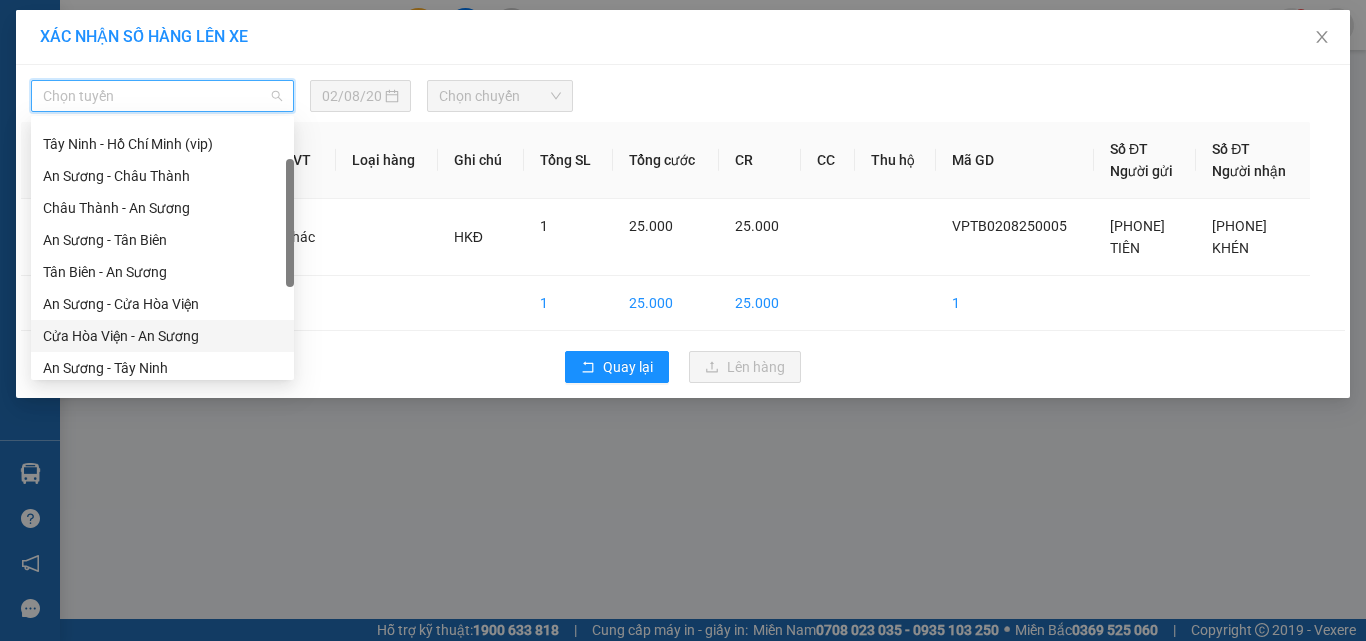 scroll, scrollTop: 288, scrollLeft: 0, axis: vertical 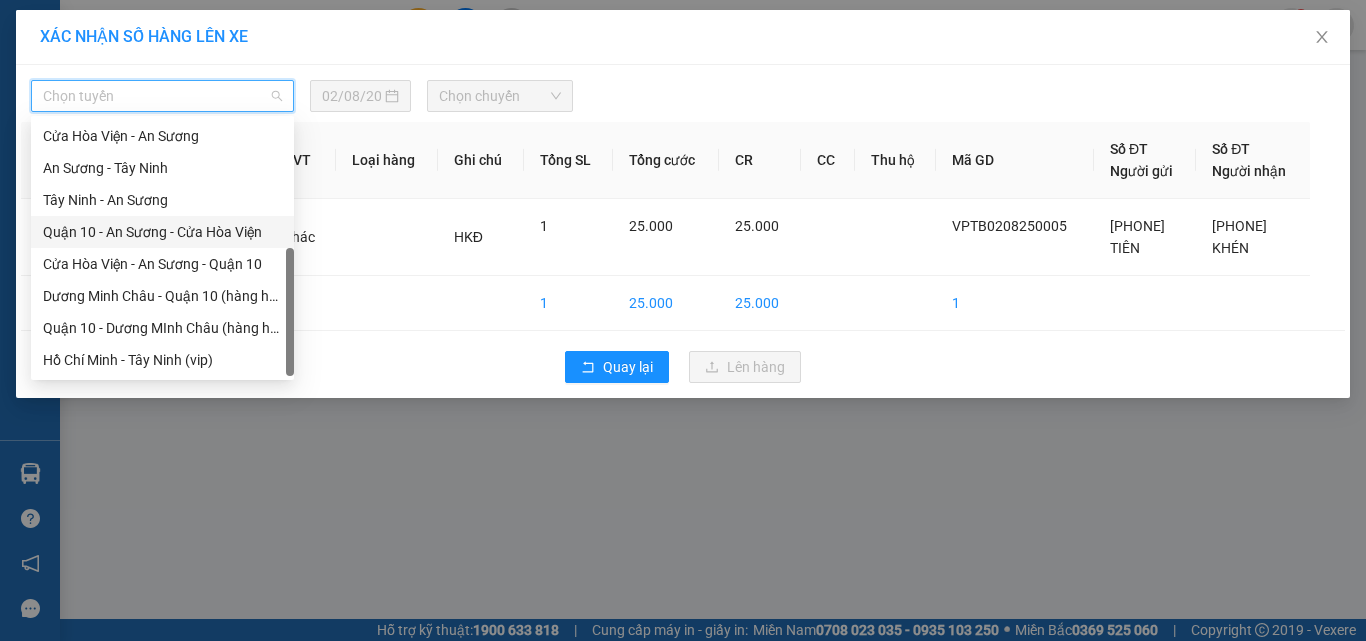 click on "Quận 10 - An Sương - Cửa Hòa Viện" at bounding box center (162, 232) 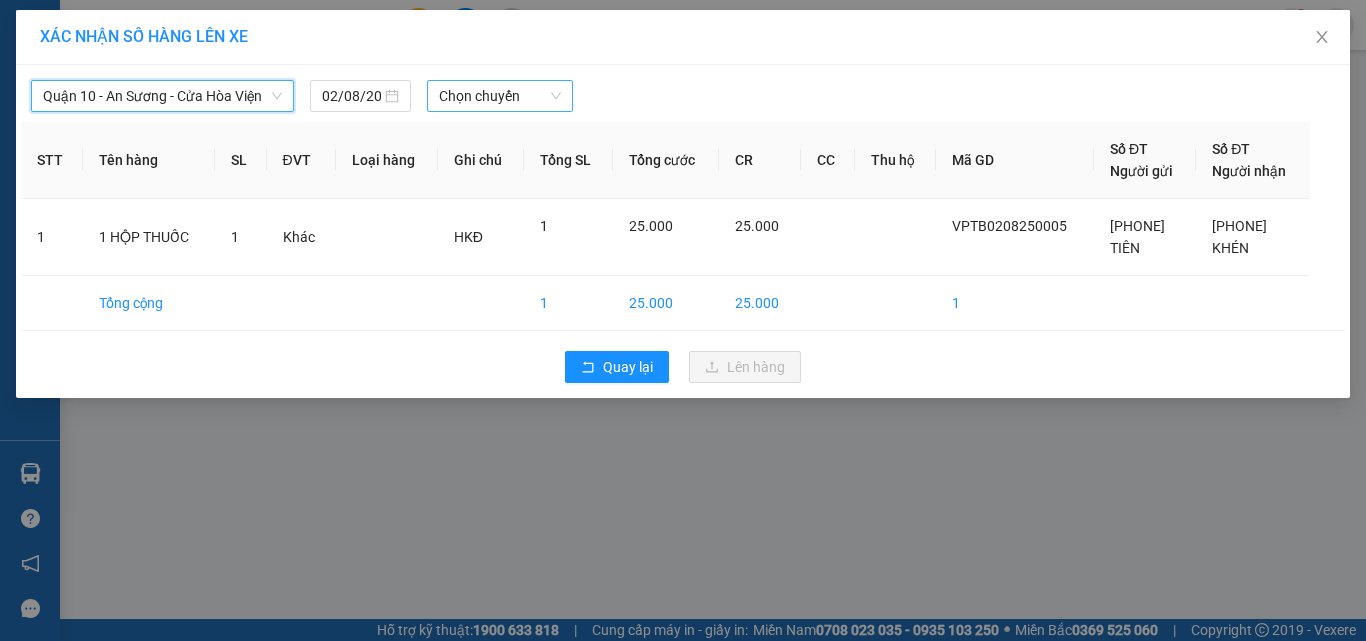 click on "Chọn chuyến" at bounding box center (500, 96) 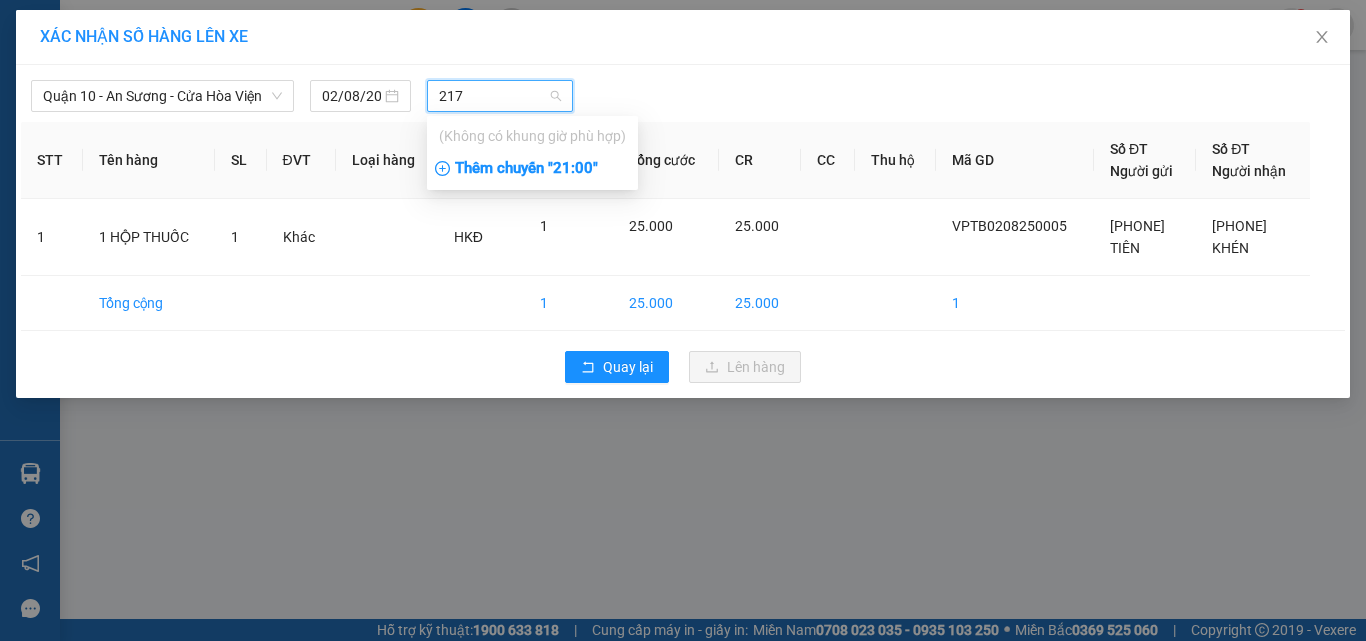 type on "2175" 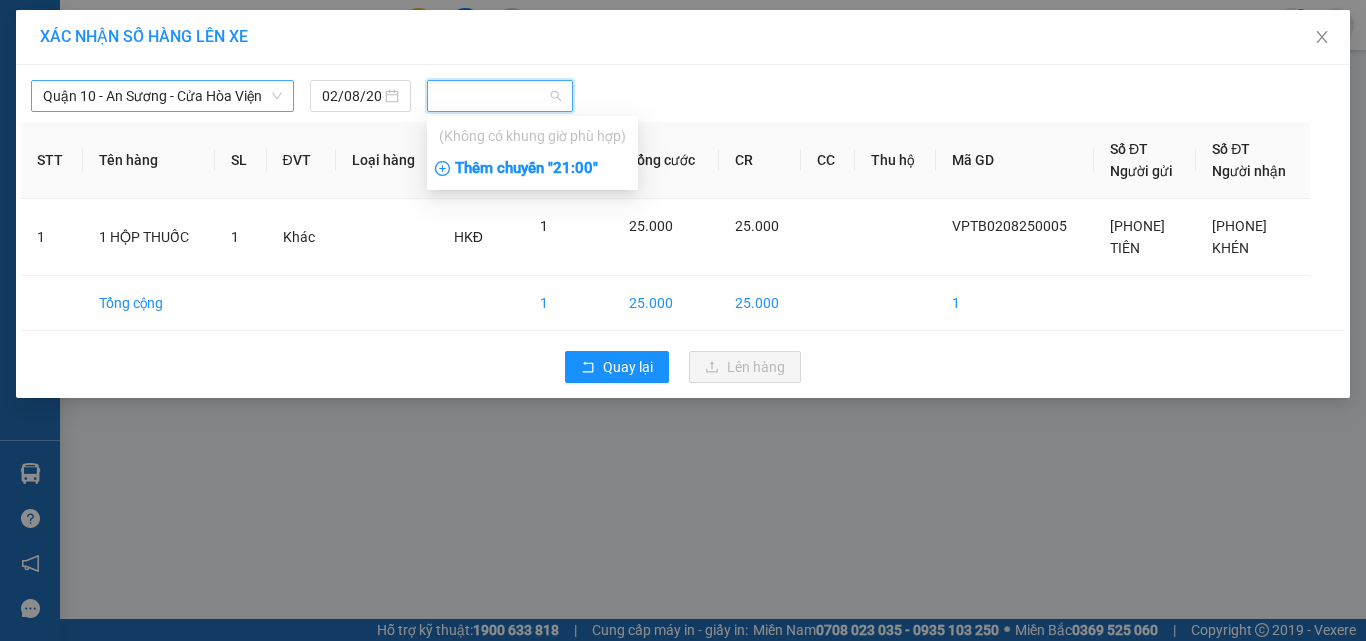 click on "Quận 10 - An Sương - Cửa Hòa Viện" at bounding box center [162, 96] 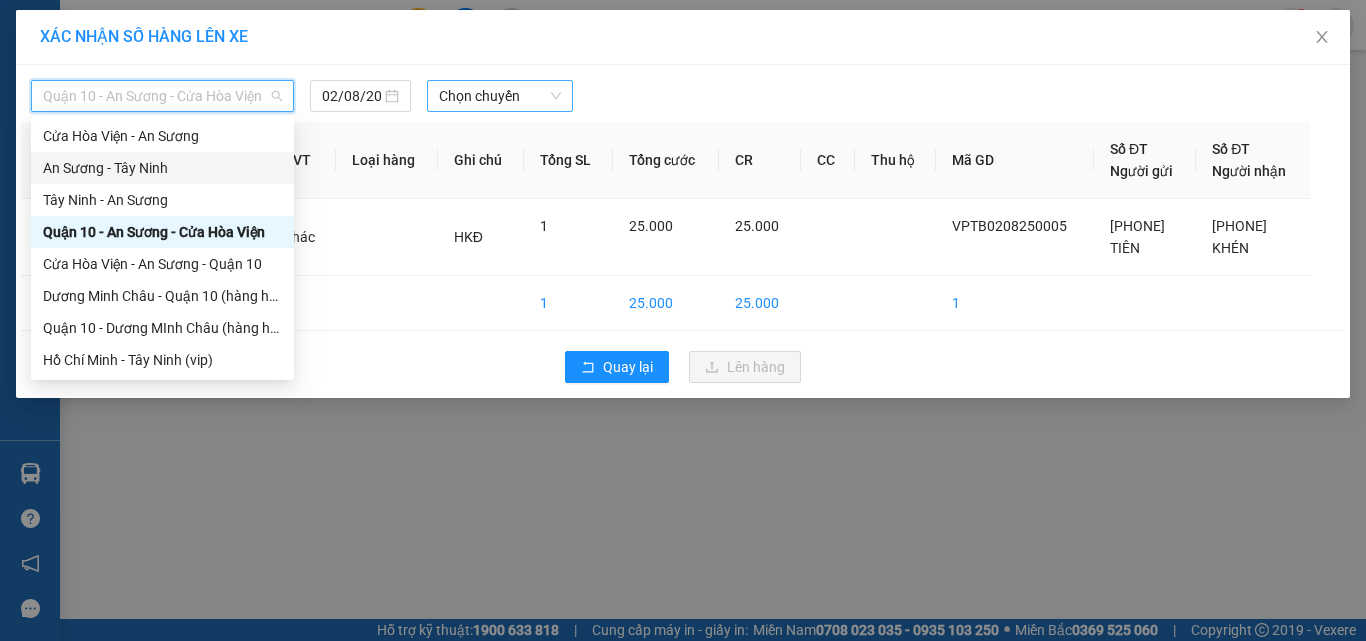 click on "An Sương - Tây Ninh" at bounding box center [162, 168] 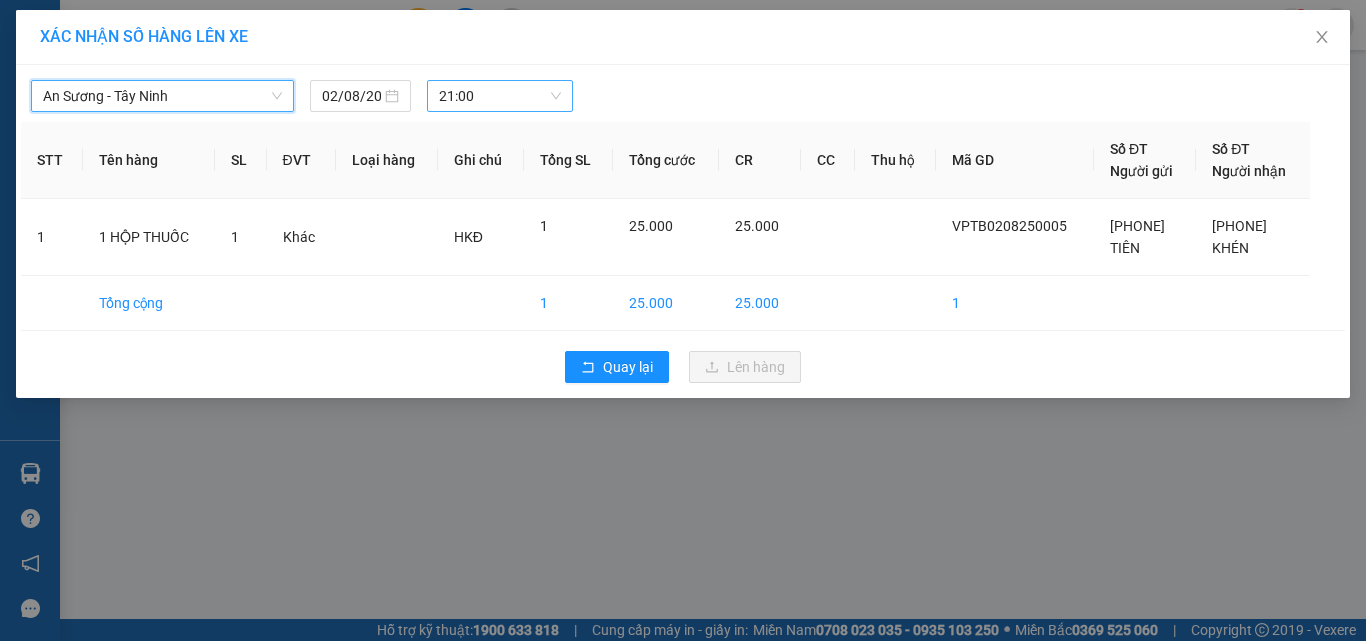 click on "21:00" at bounding box center [500, 96] 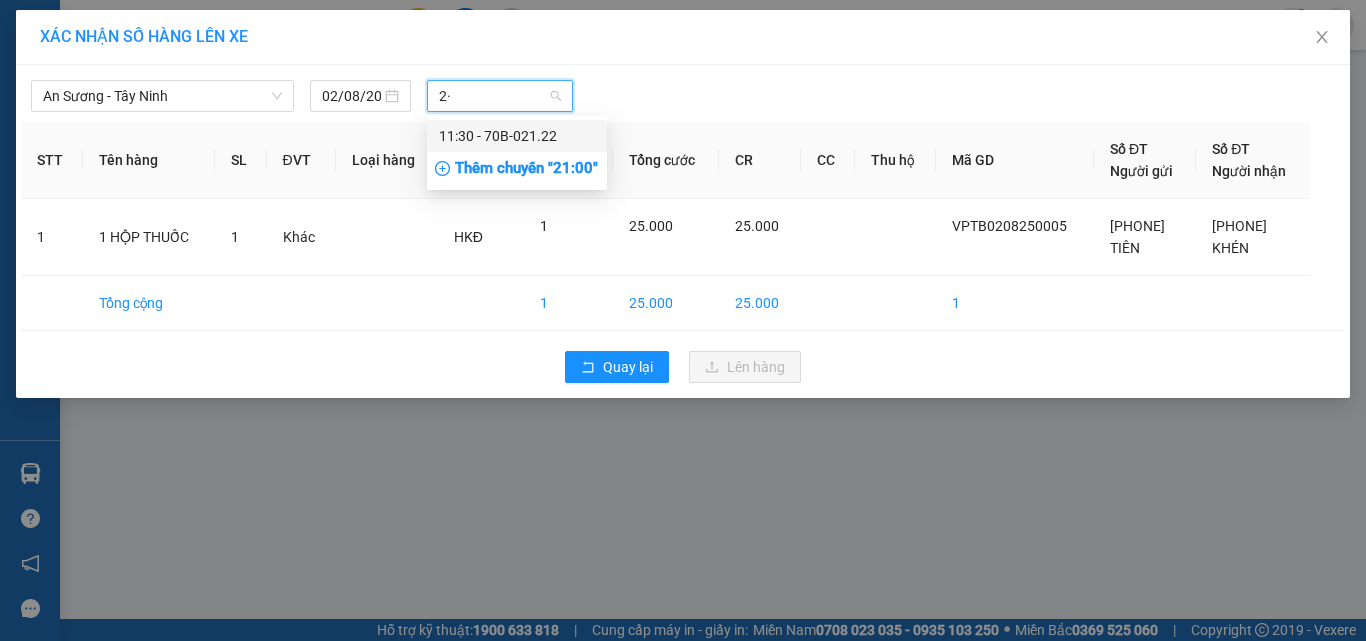 type on "2" 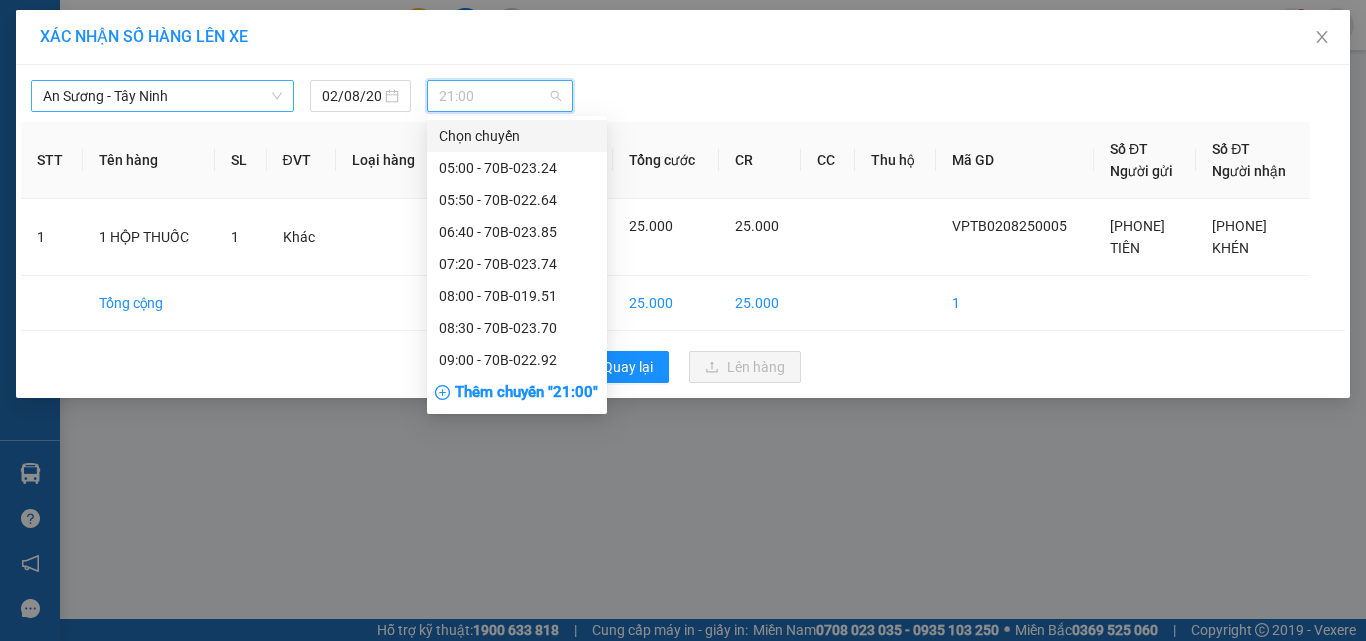 click on "An Sương - Tây Ninh" at bounding box center (162, 96) 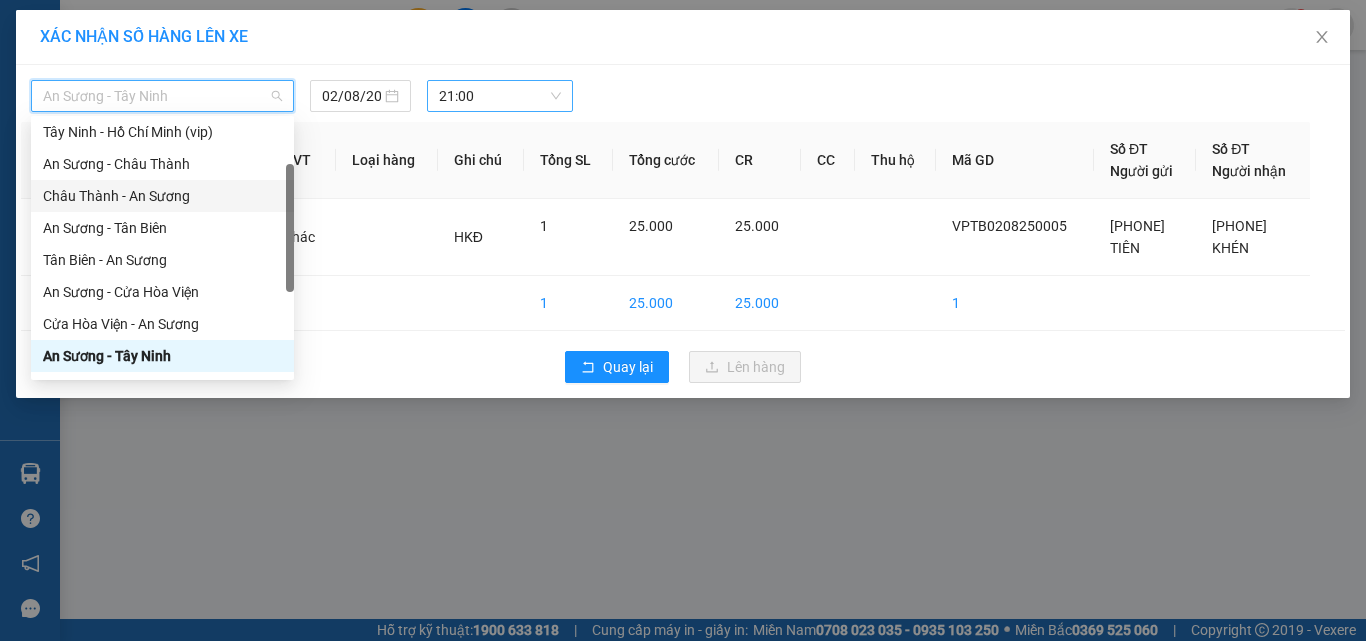 scroll, scrollTop: 200, scrollLeft: 0, axis: vertical 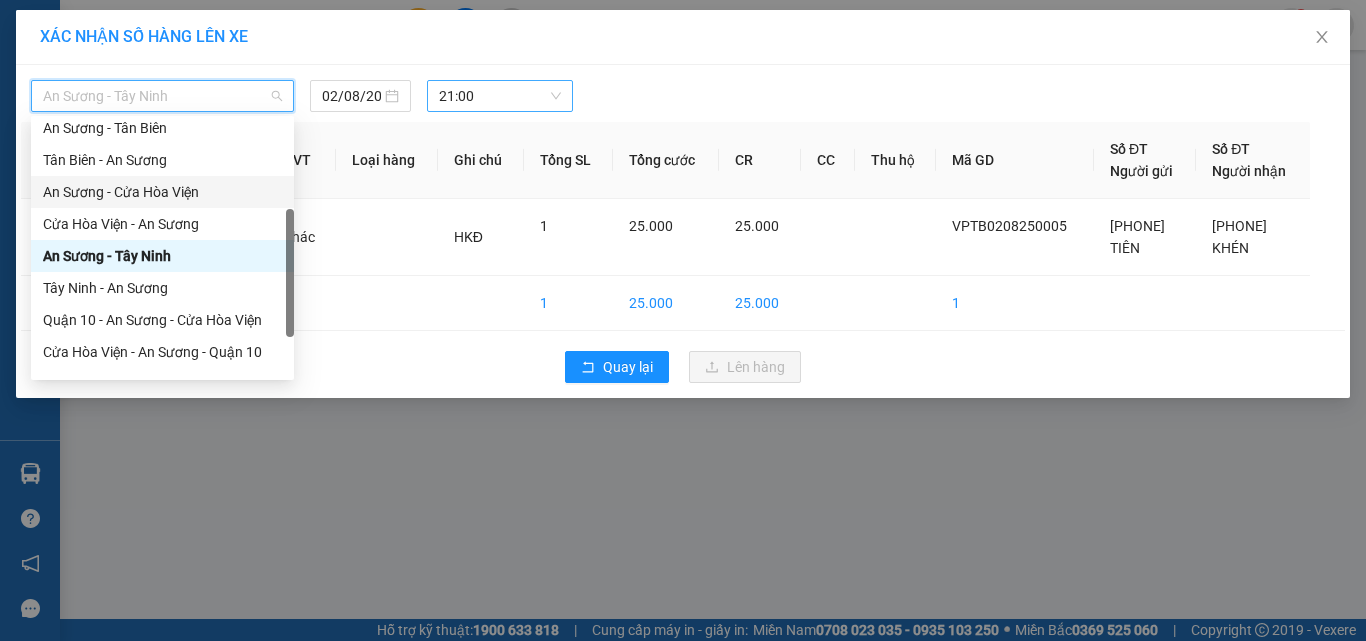 click on "An Sương - Cửa Hòa Viện" at bounding box center [162, 192] 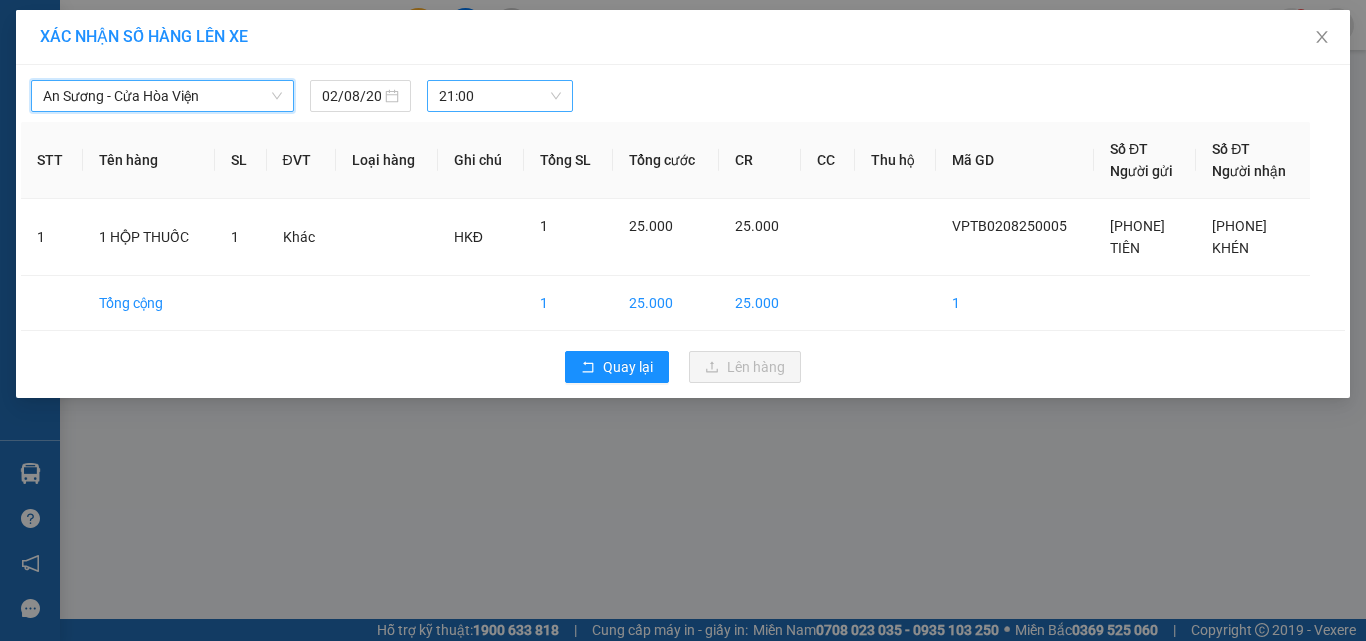 click on "21:00" at bounding box center [500, 96] 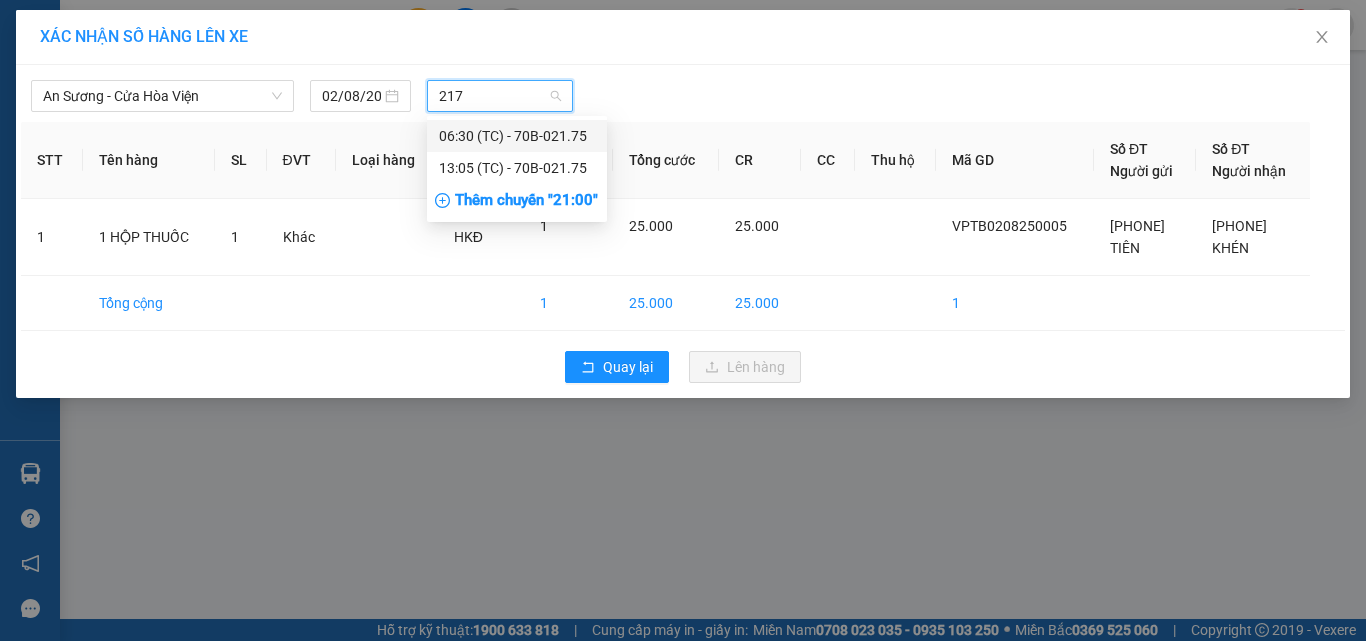 type on "2175" 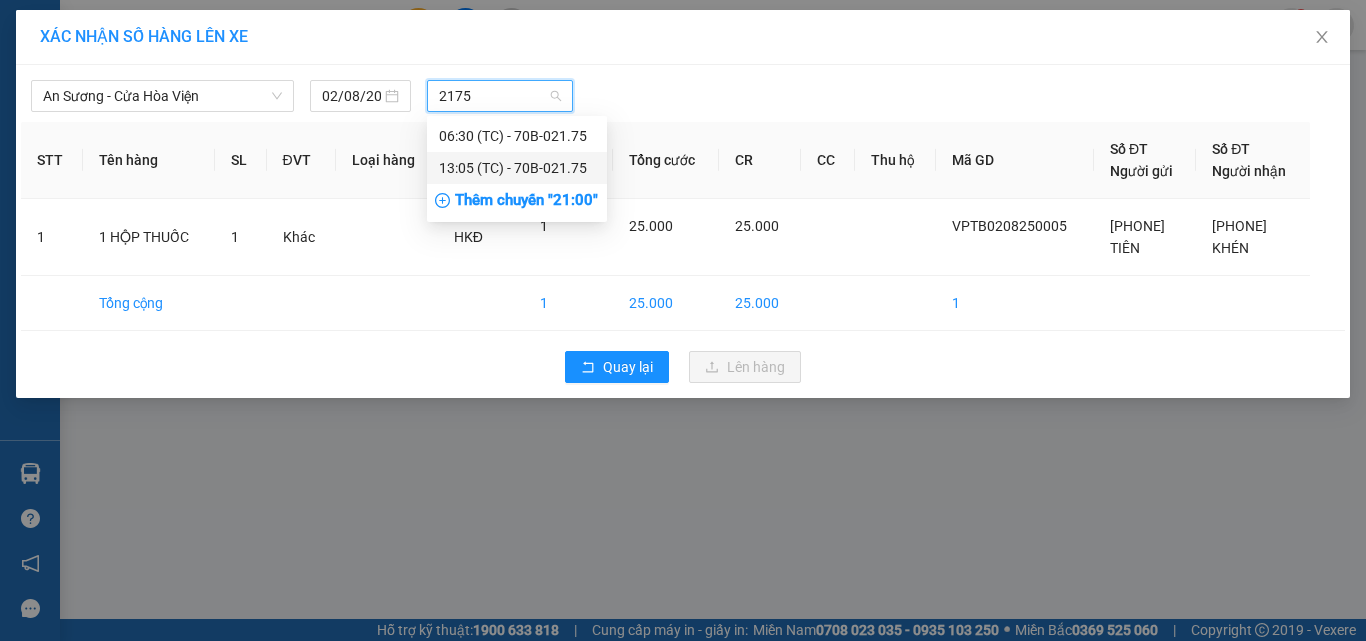 click on "13:05   (TC)   - 70B-021.75" at bounding box center [517, 168] 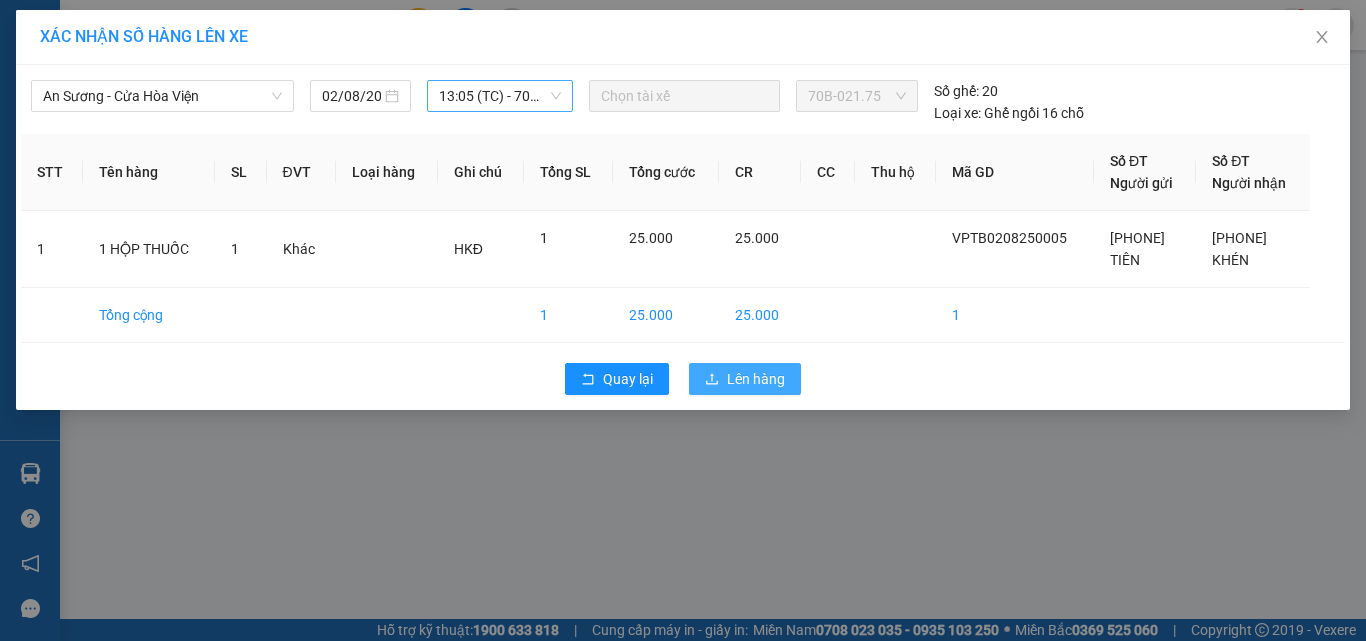 click on "Lên hàng" at bounding box center [756, 379] 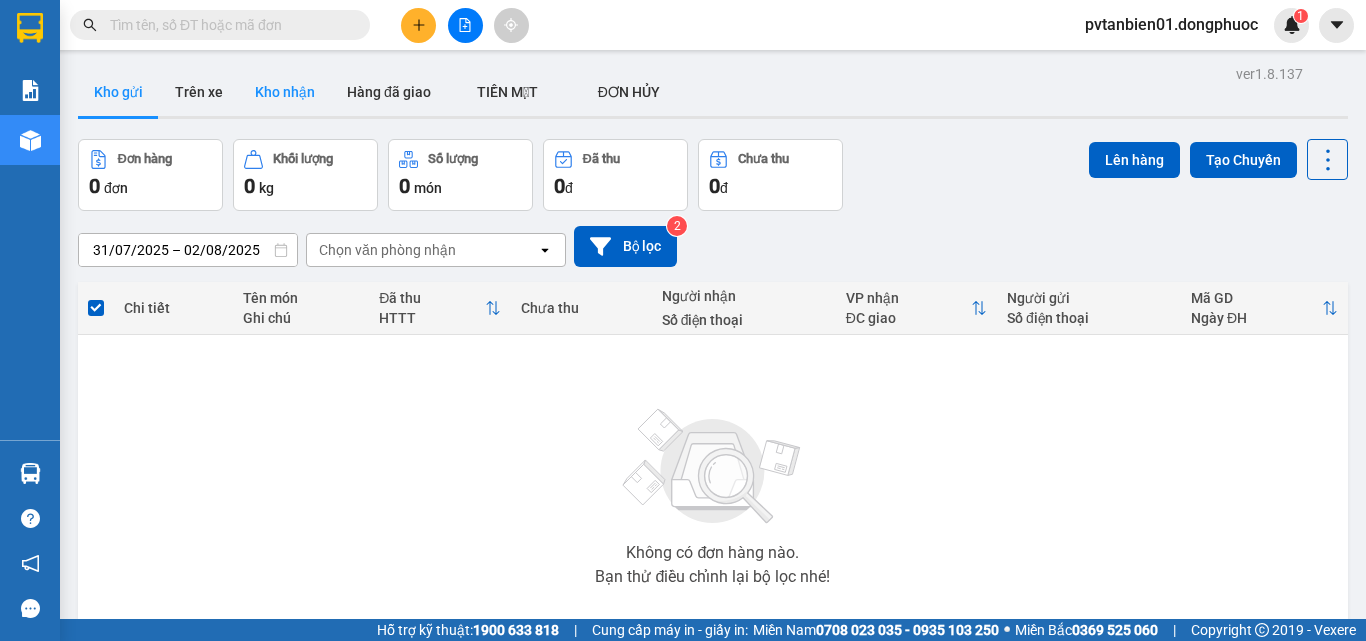 drag, startPoint x: 344, startPoint y: 120, endPoint x: 280, endPoint y: 99, distance: 67.357254 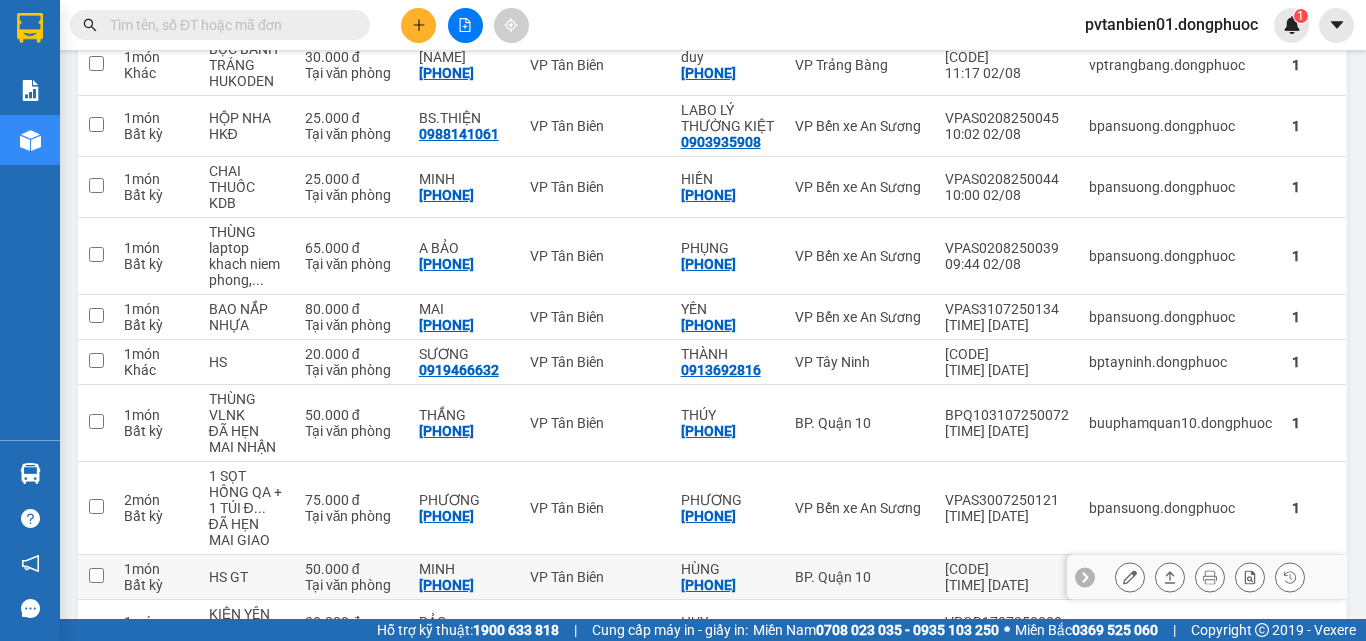 scroll, scrollTop: 424, scrollLeft: 0, axis: vertical 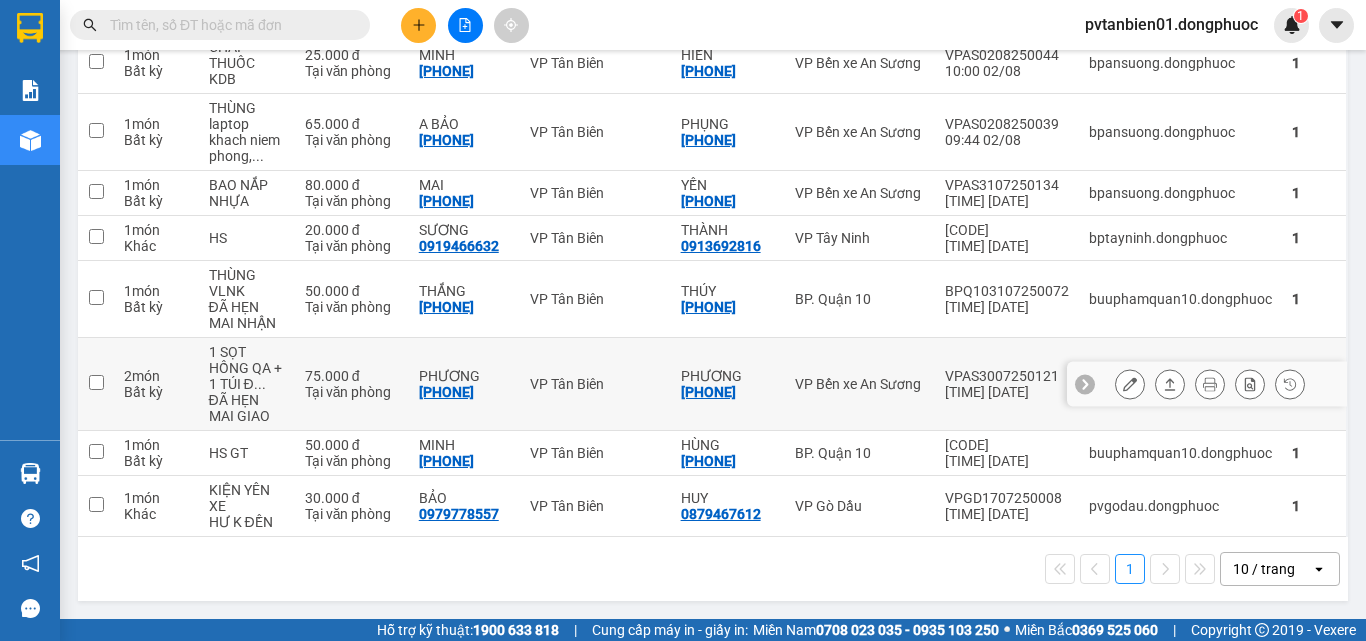 click at bounding box center (1170, 384) 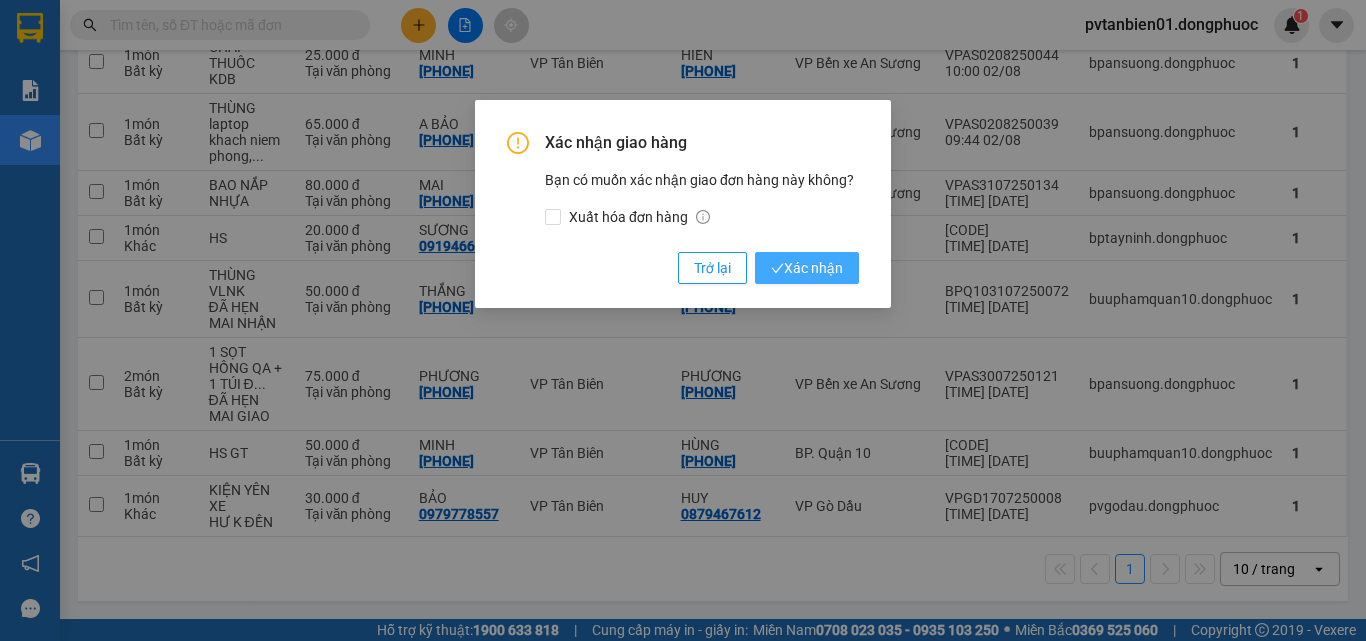 click on "Xác nhận" at bounding box center (807, 268) 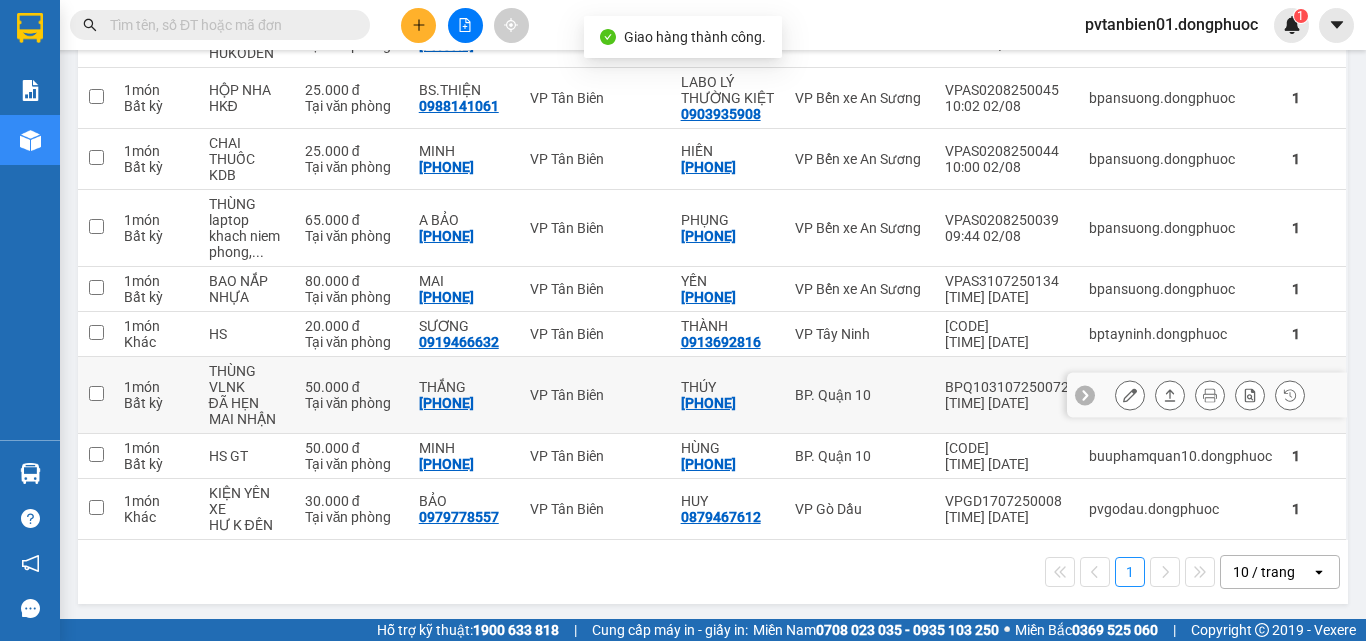 scroll, scrollTop: 331, scrollLeft: 0, axis: vertical 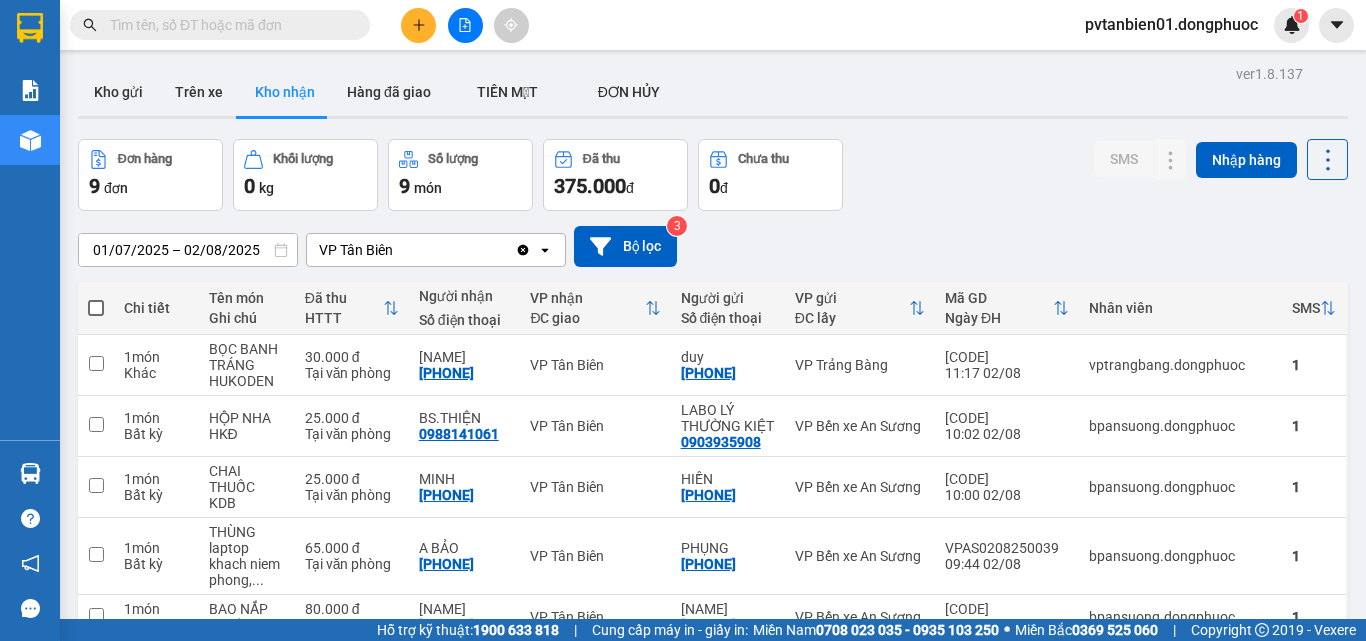 click at bounding box center [228, 25] 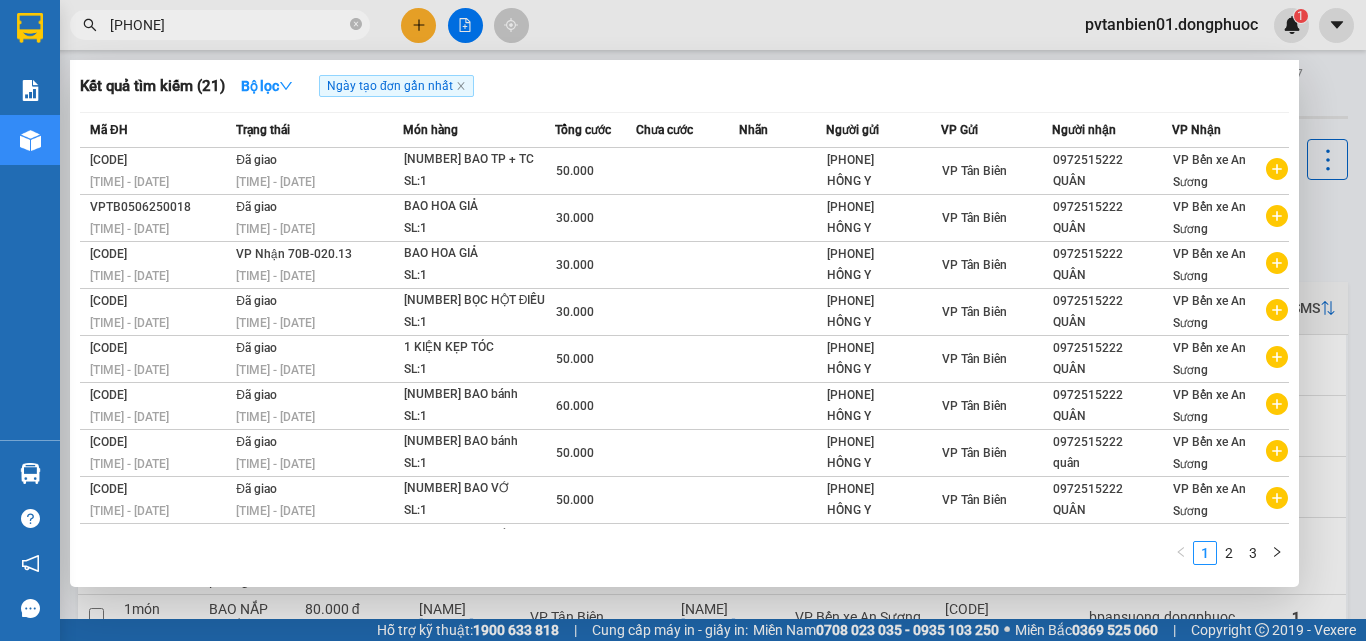 type on "0963101044" 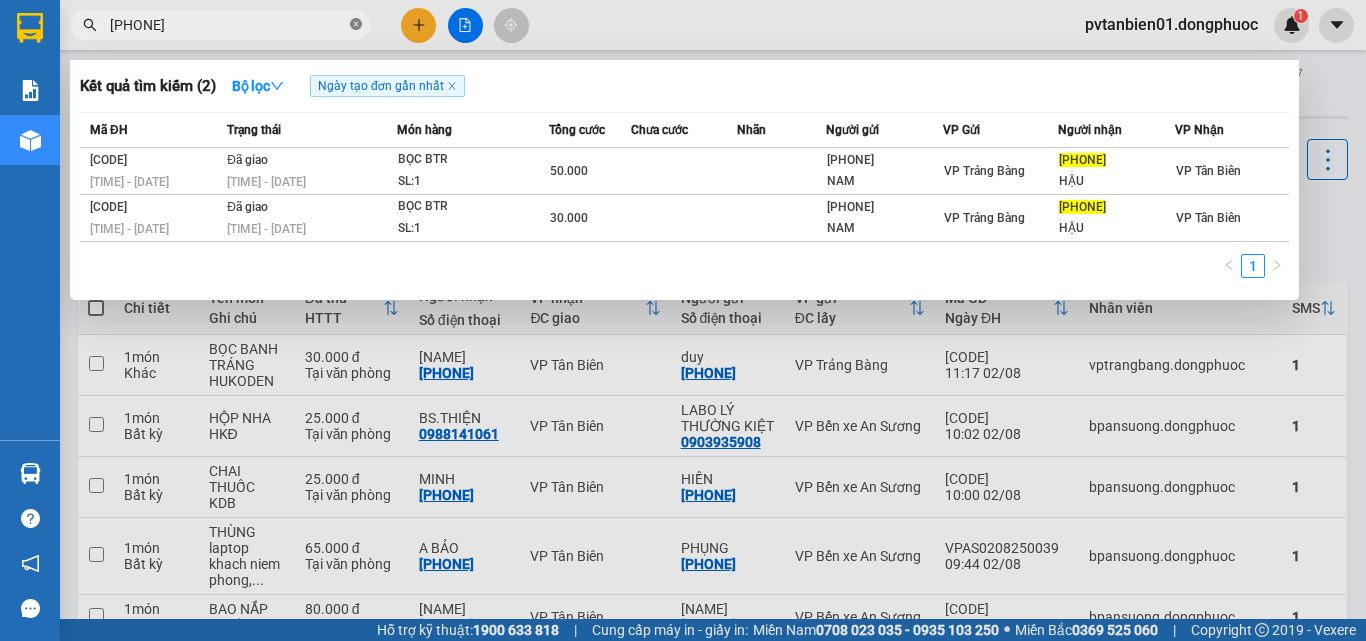 click 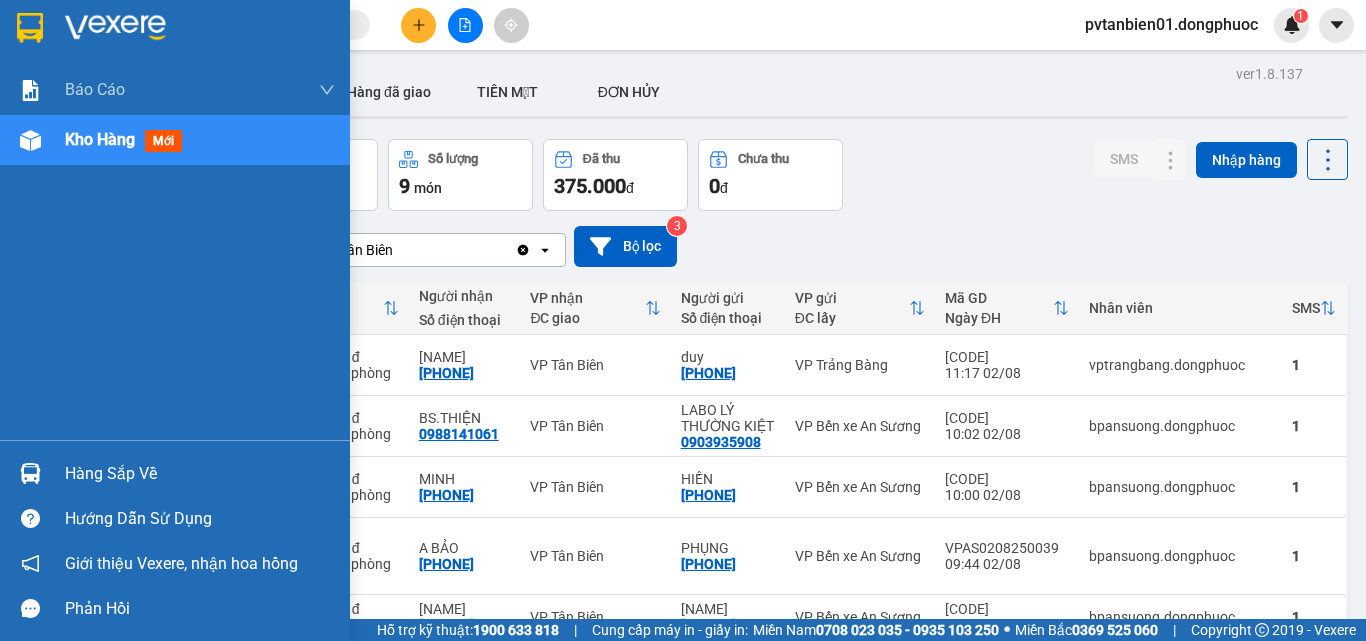 click at bounding box center [30, 473] 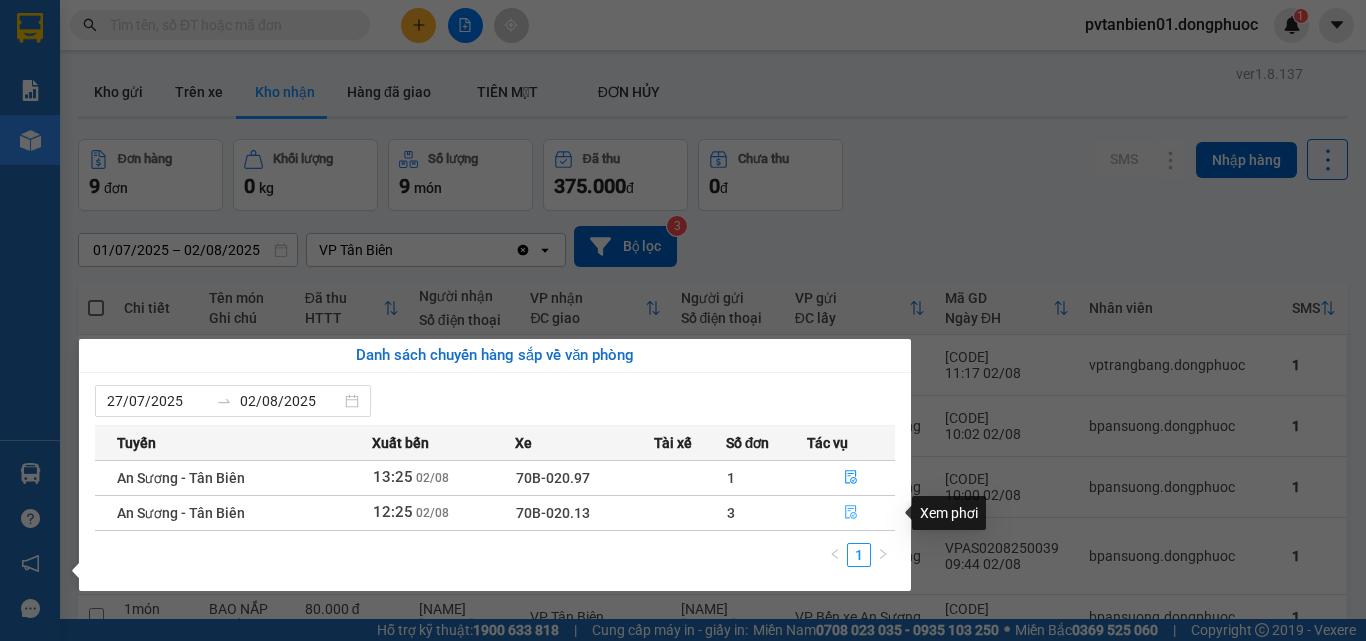 click 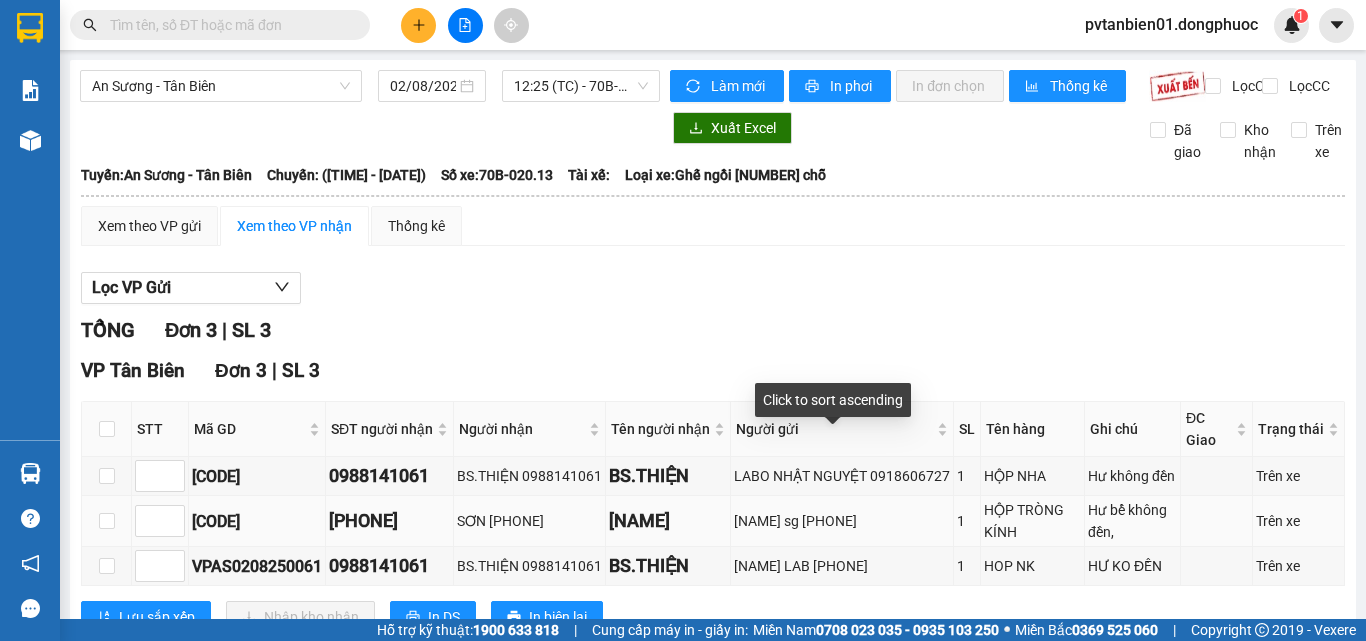 scroll, scrollTop: 87, scrollLeft: 0, axis: vertical 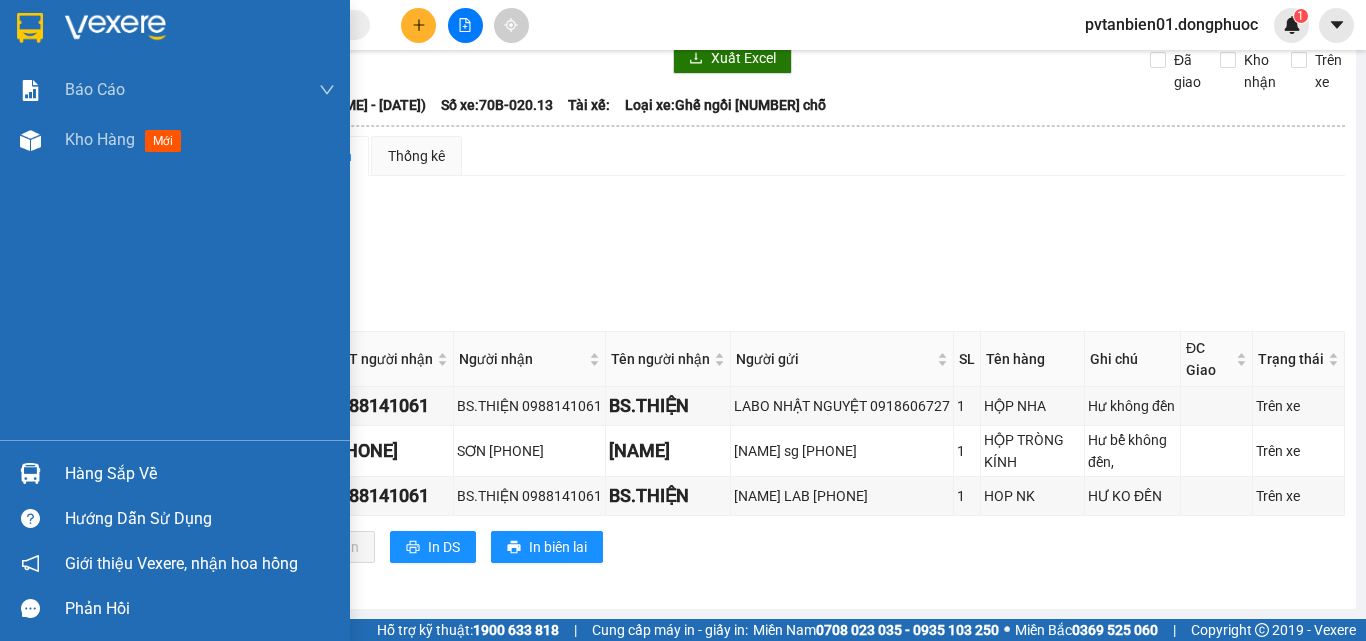 click on "Hàng sắp về" at bounding box center [200, 474] 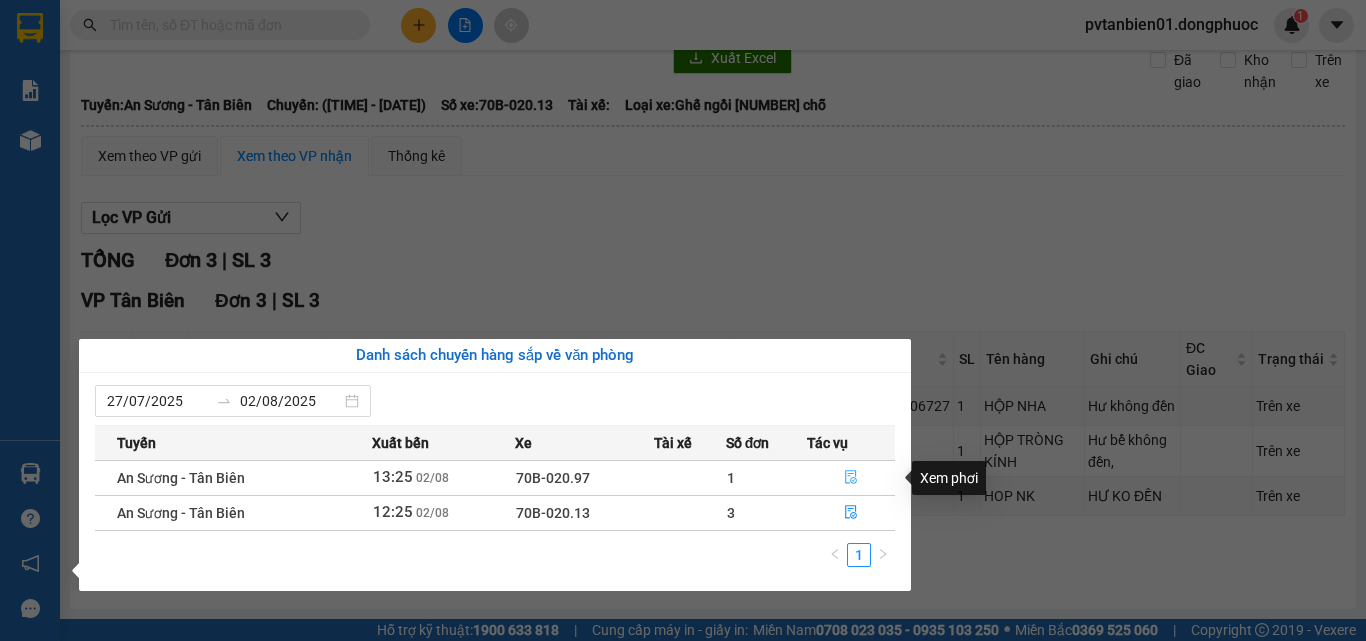click at bounding box center (851, 478) 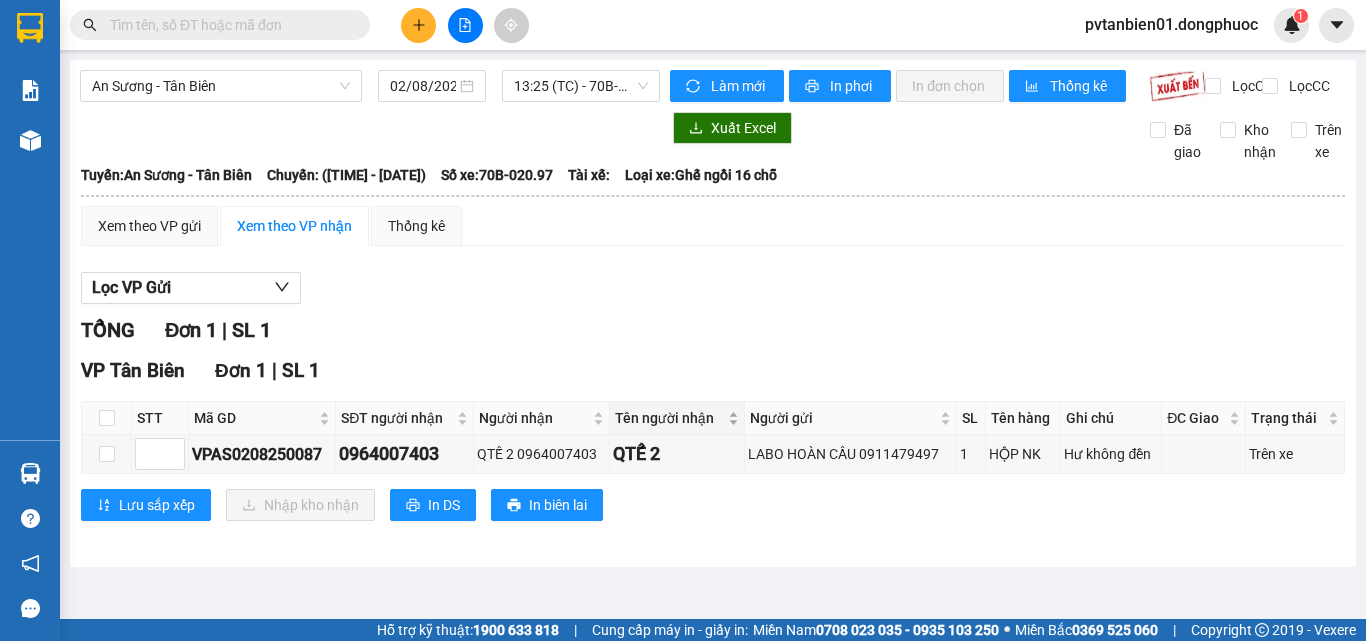 scroll, scrollTop: 0, scrollLeft: 0, axis: both 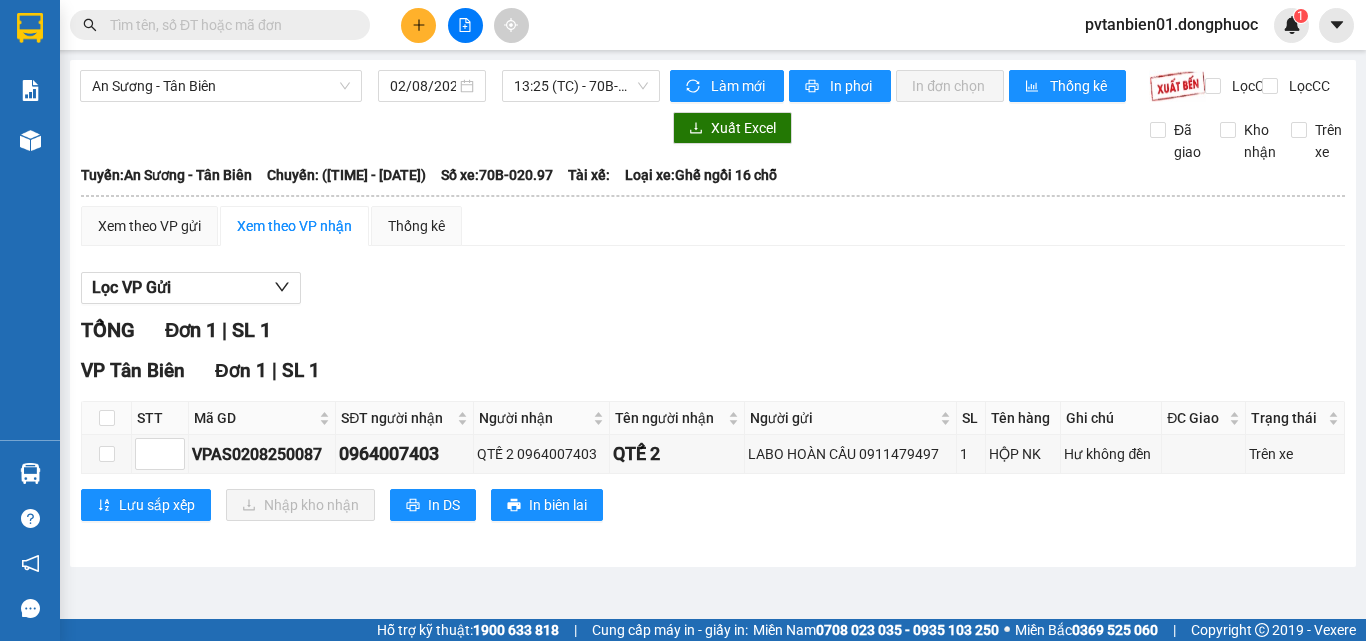click at bounding box center (30, 473) 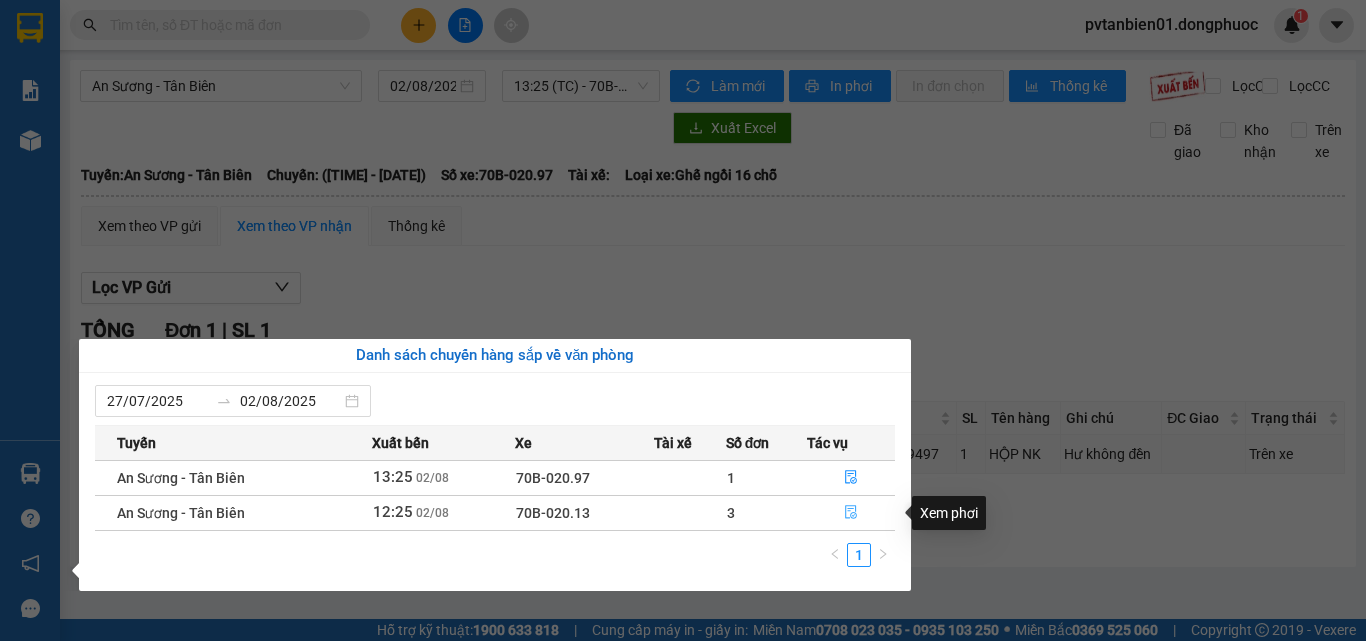 click at bounding box center (851, 513) 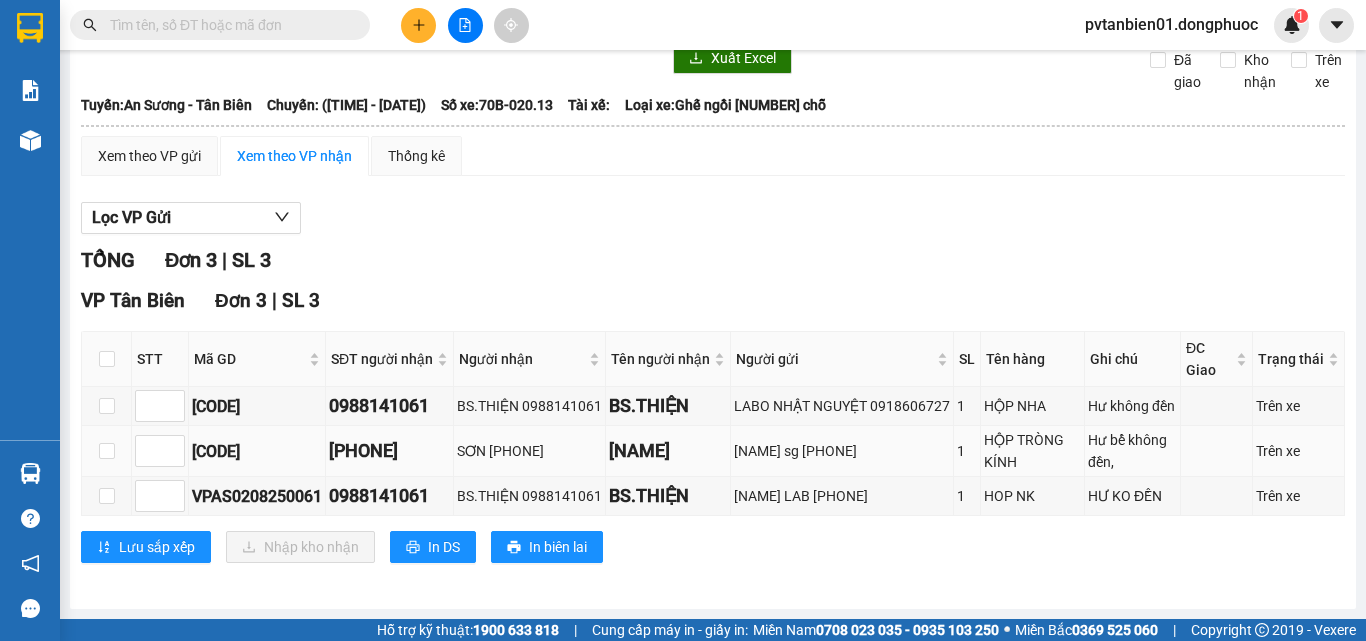 scroll, scrollTop: 0, scrollLeft: 0, axis: both 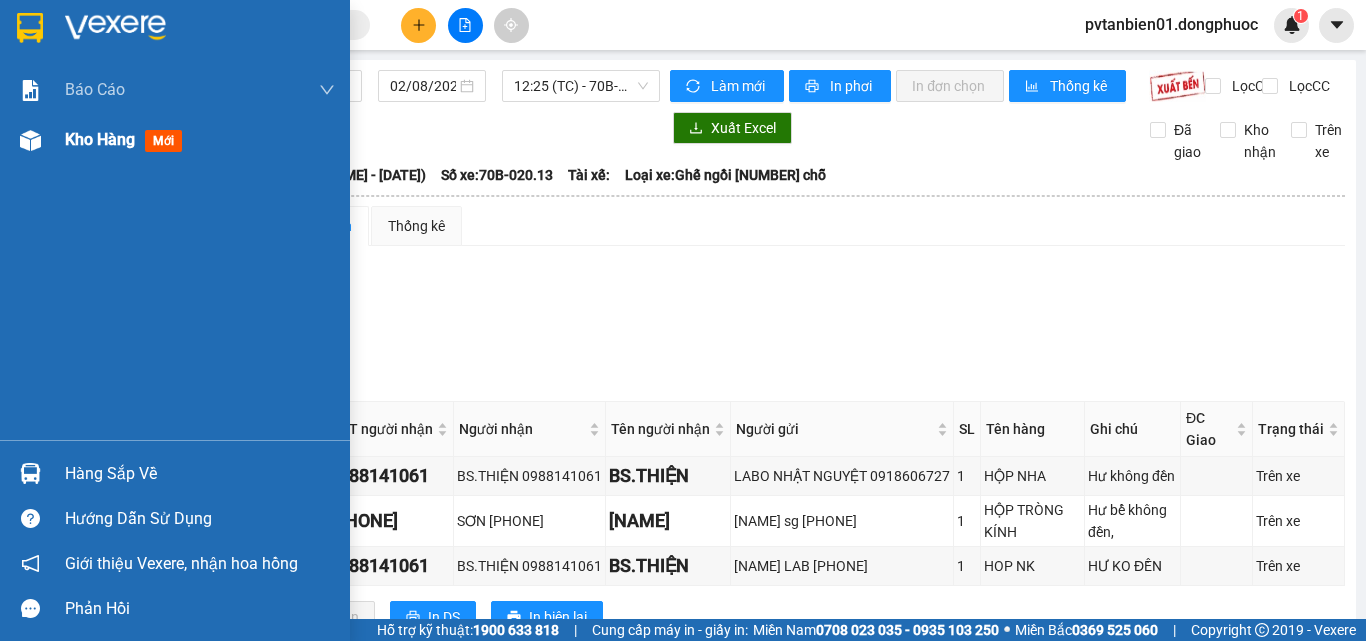 click at bounding box center [30, 140] 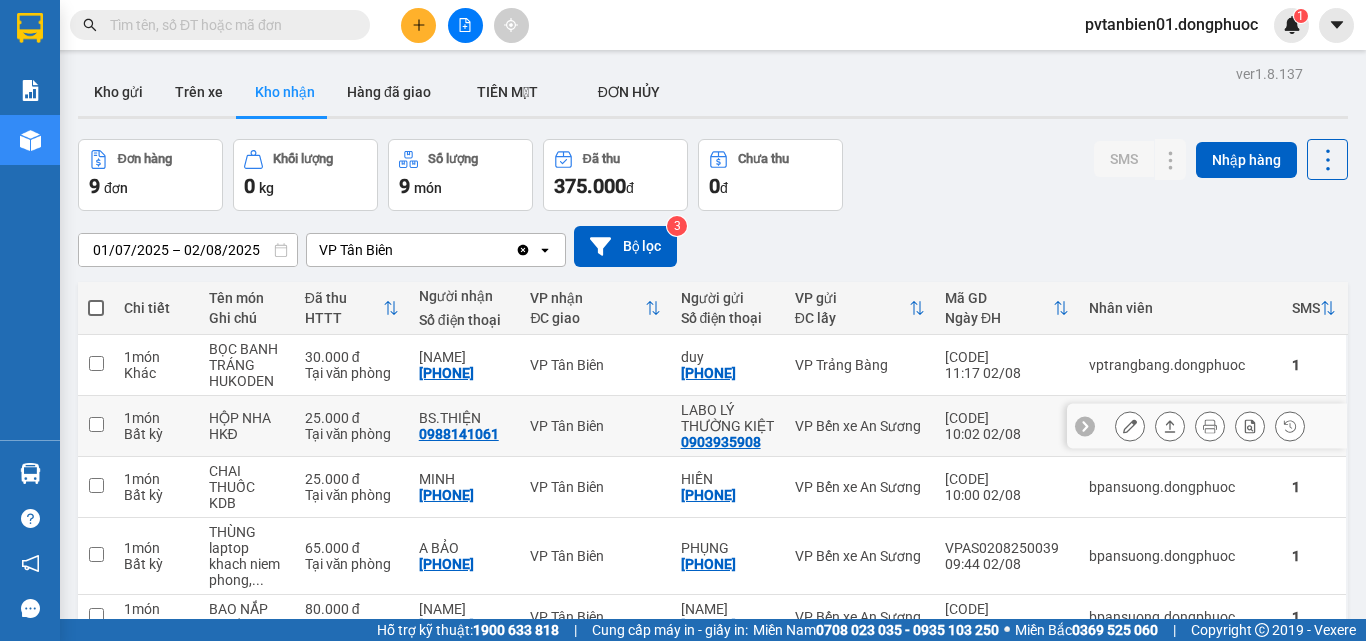 click at bounding box center (1170, 426) 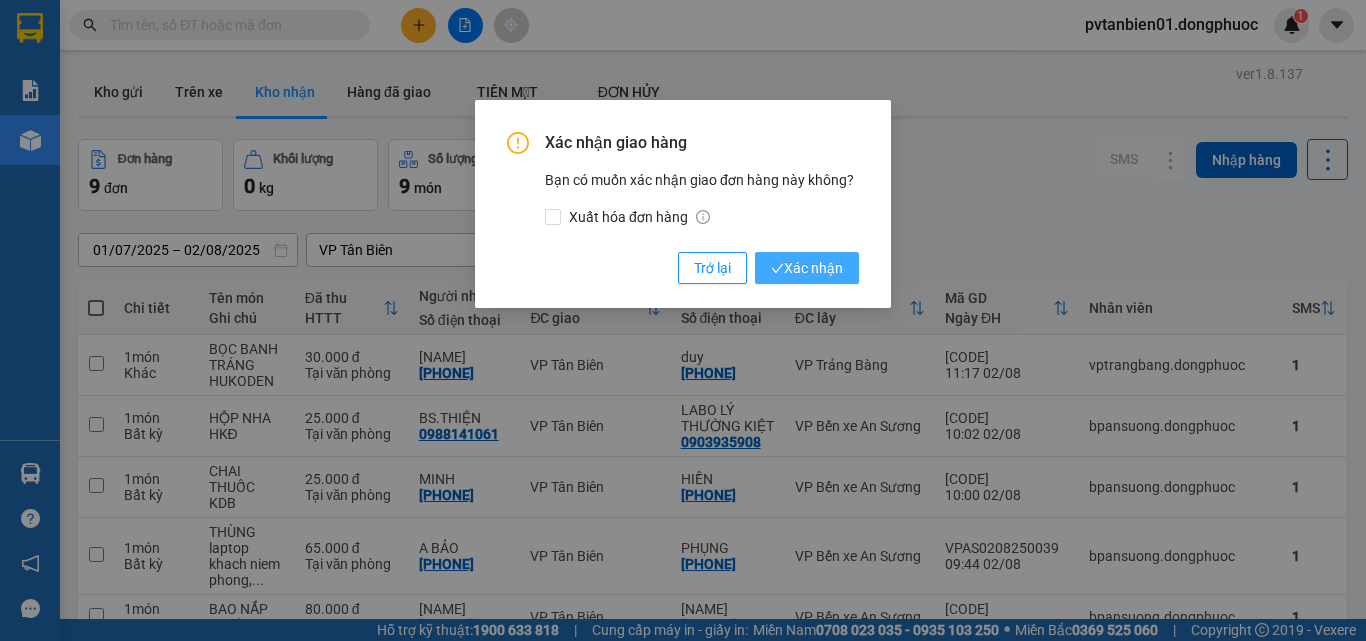 click on "Xác nhận" at bounding box center (807, 268) 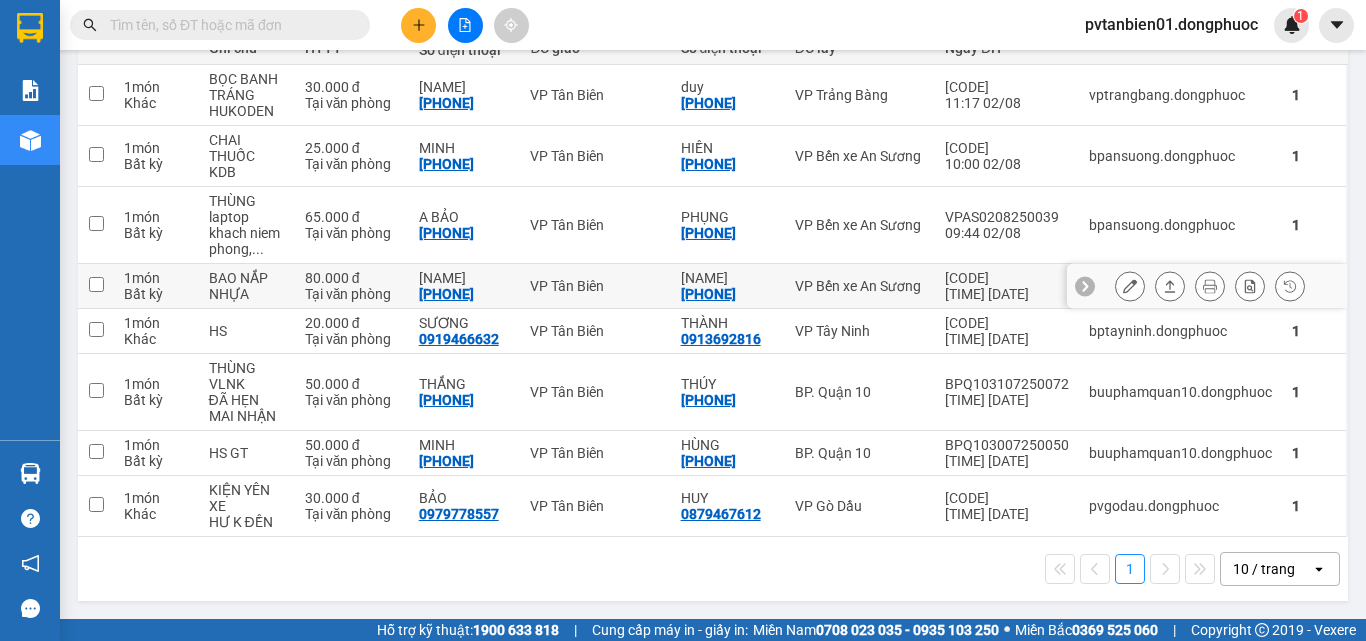 scroll, scrollTop: 170, scrollLeft: 0, axis: vertical 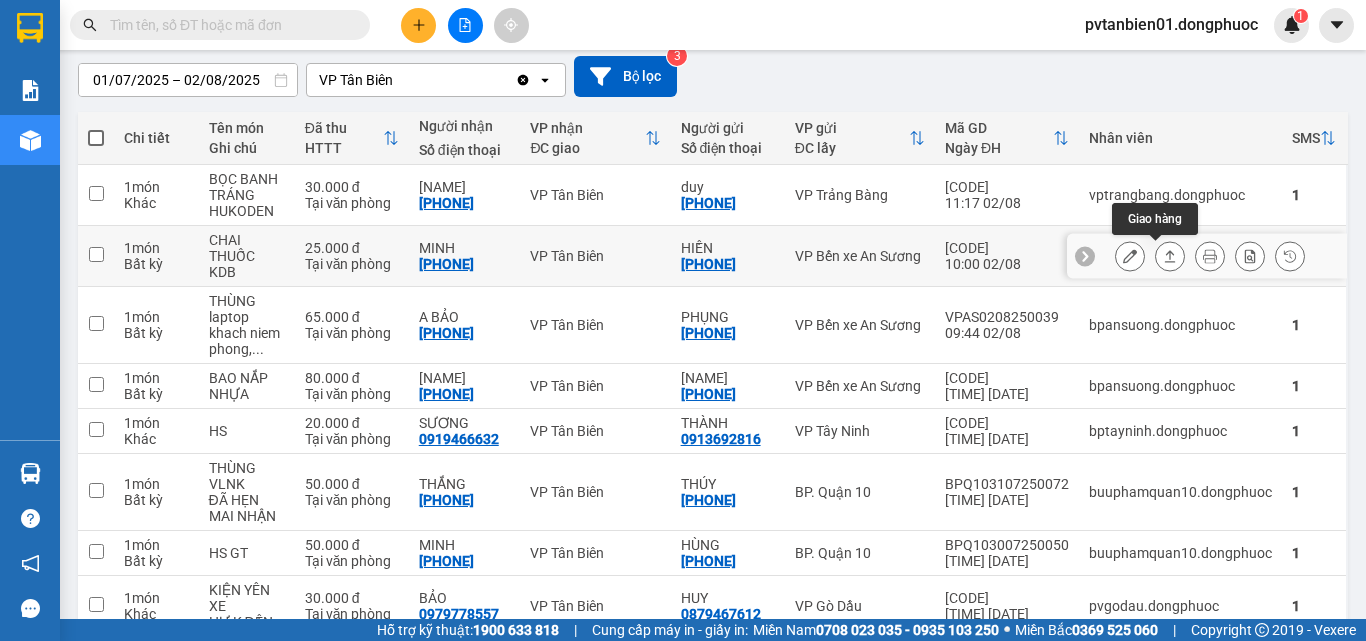 click 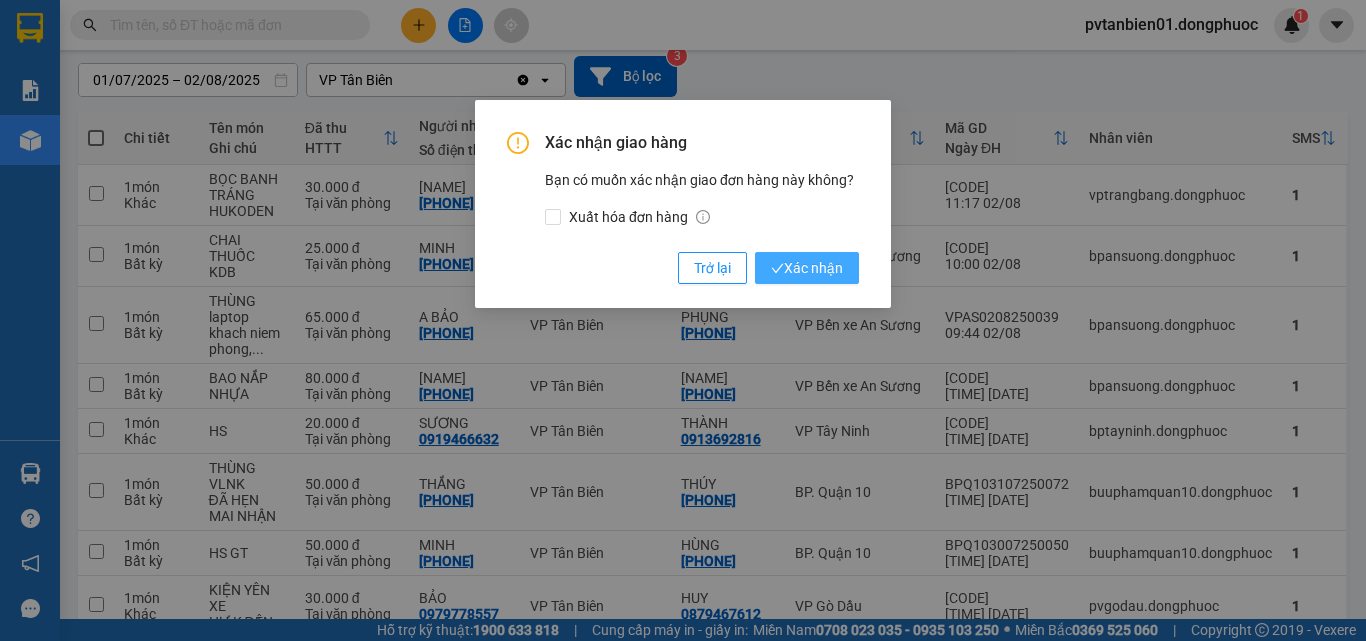 click on "Xác nhận" at bounding box center (807, 268) 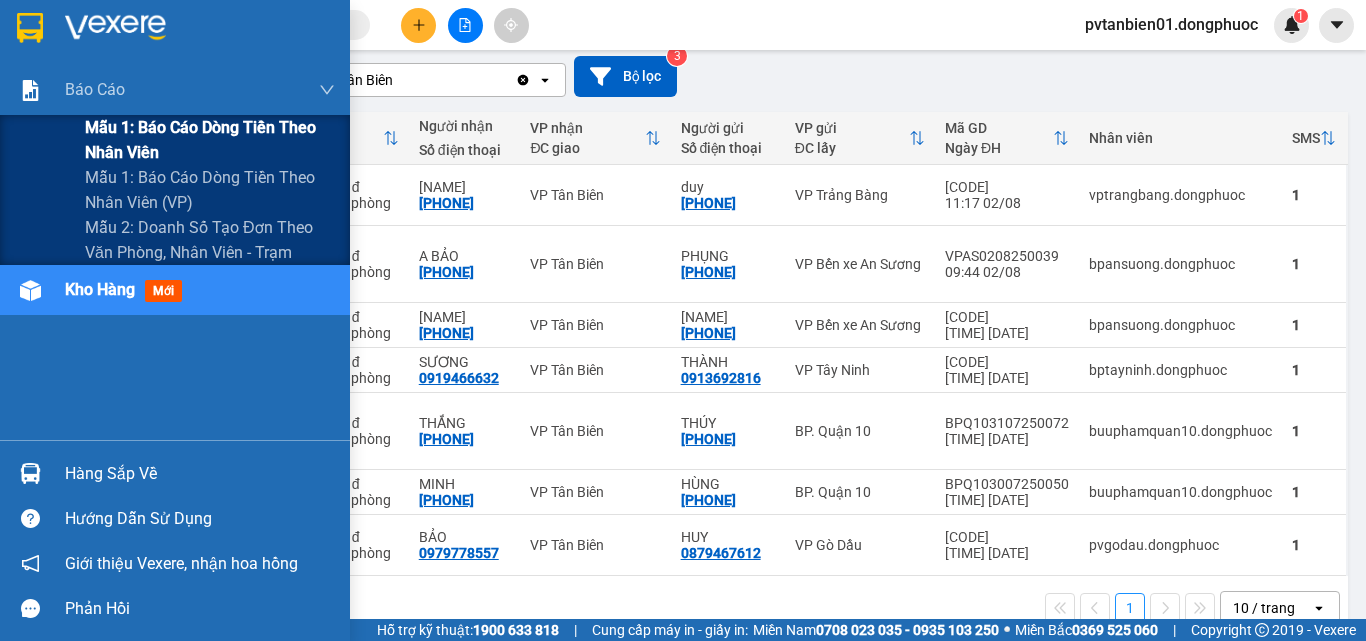 click on "Mẫu 1: Báo cáo dòng tiền theo nhân viên" at bounding box center [210, 140] 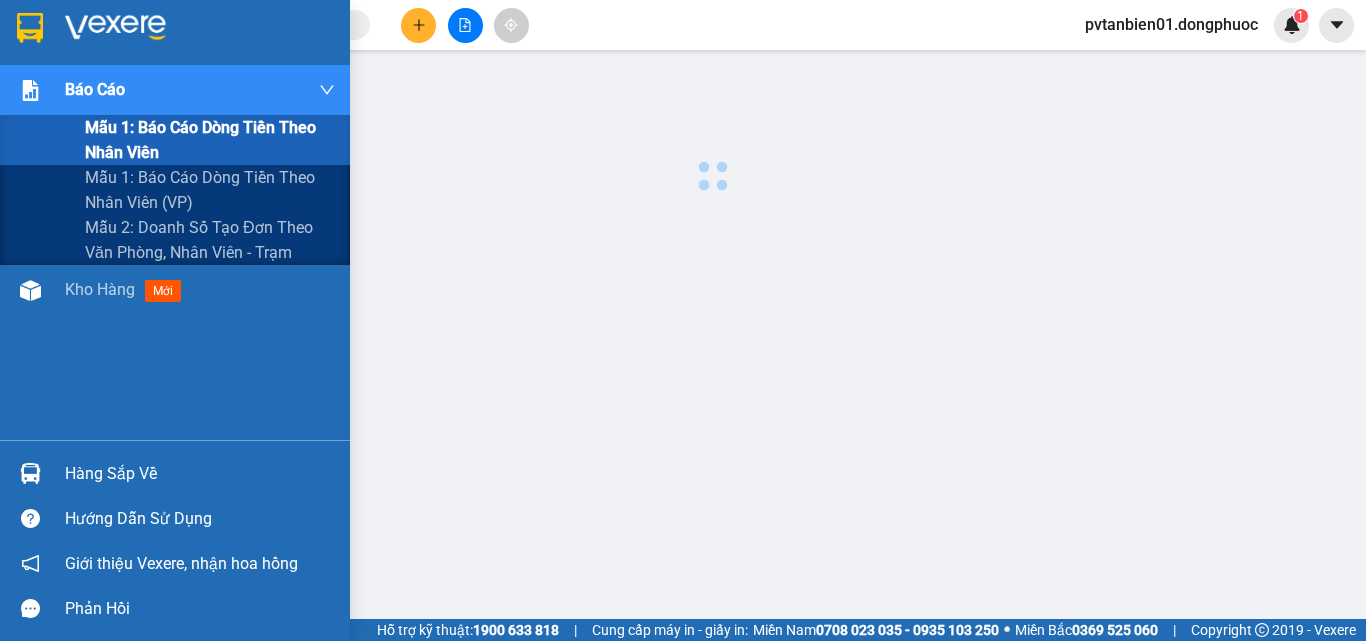 scroll, scrollTop: 0, scrollLeft: 0, axis: both 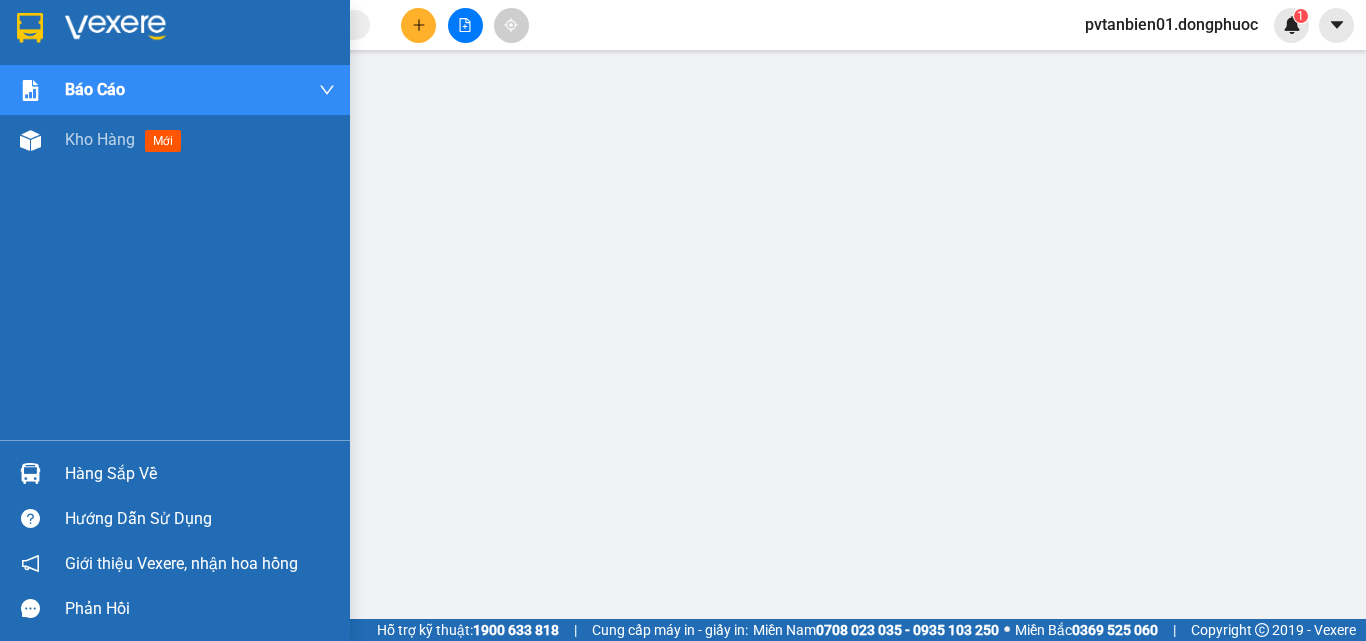 click at bounding box center (30, 473) 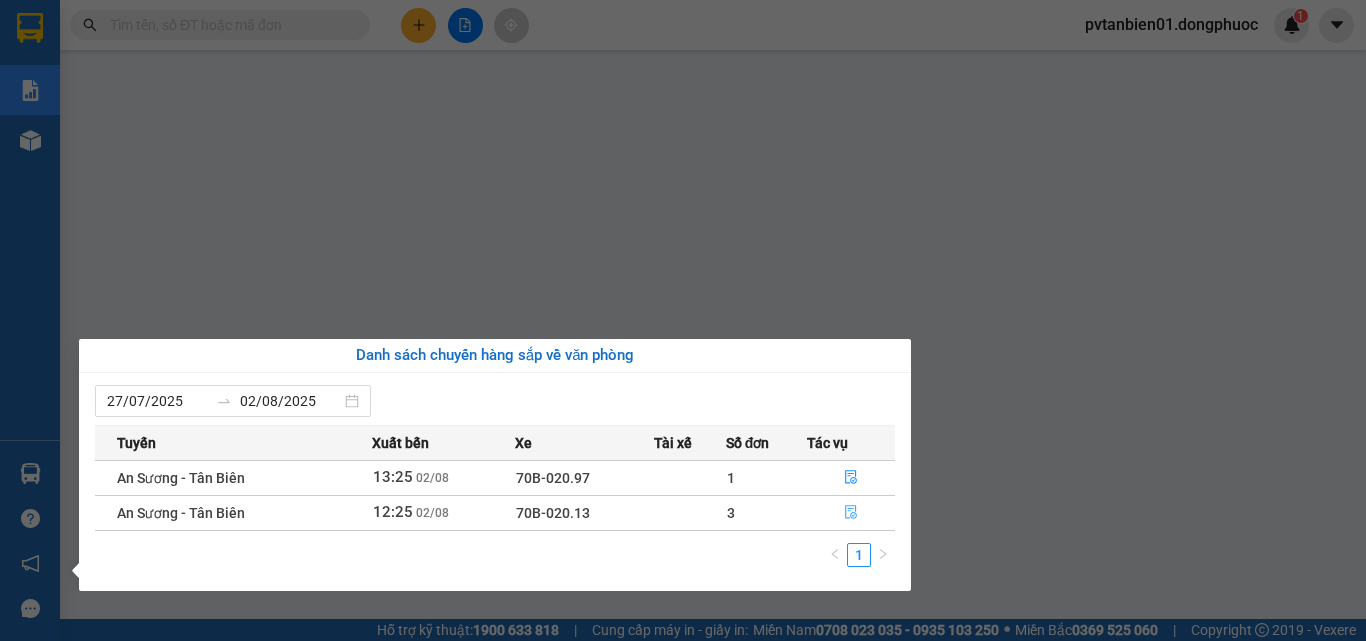click 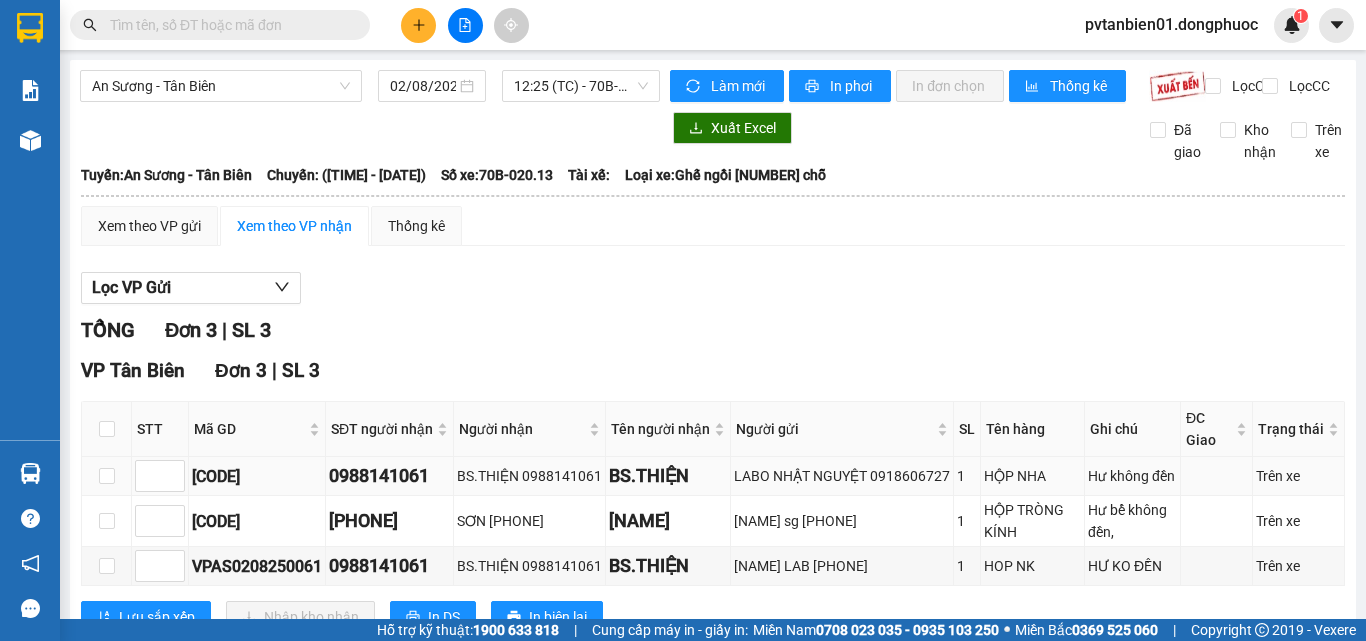 scroll, scrollTop: 87, scrollLeft: 0, axis: vertical 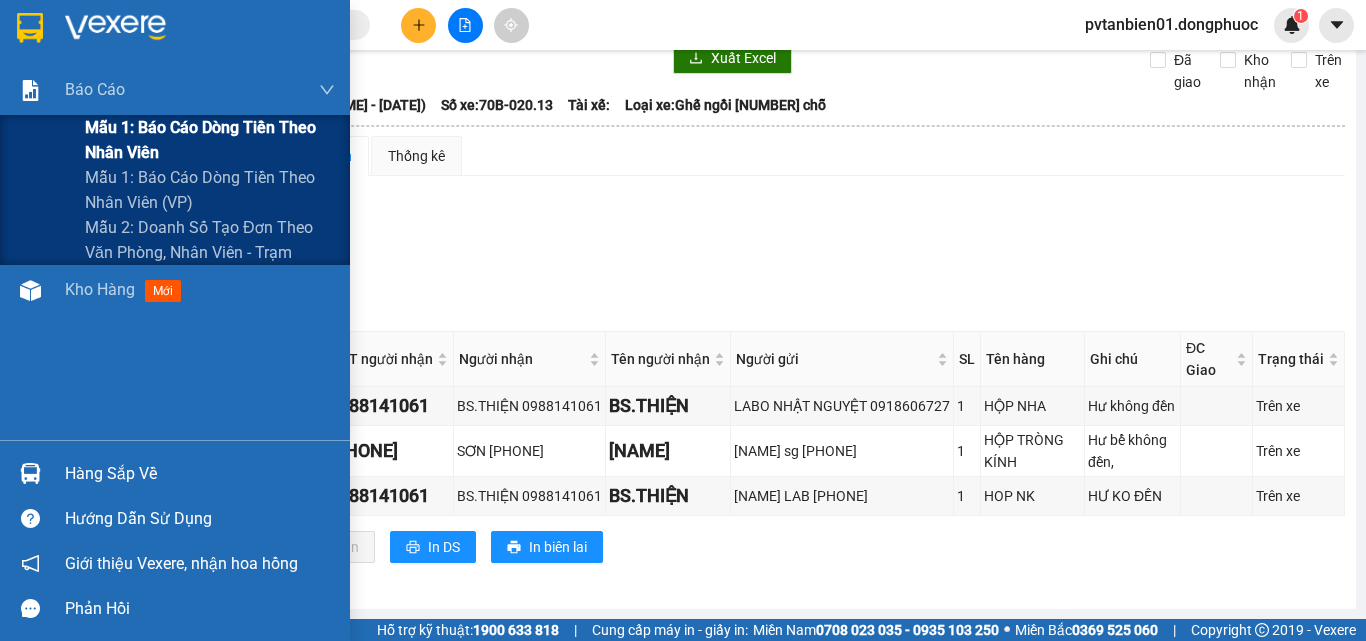 click on "Mẫu 1: Báo cáo dòng tiền theo nhân viên" at bounding box center (210, 140) 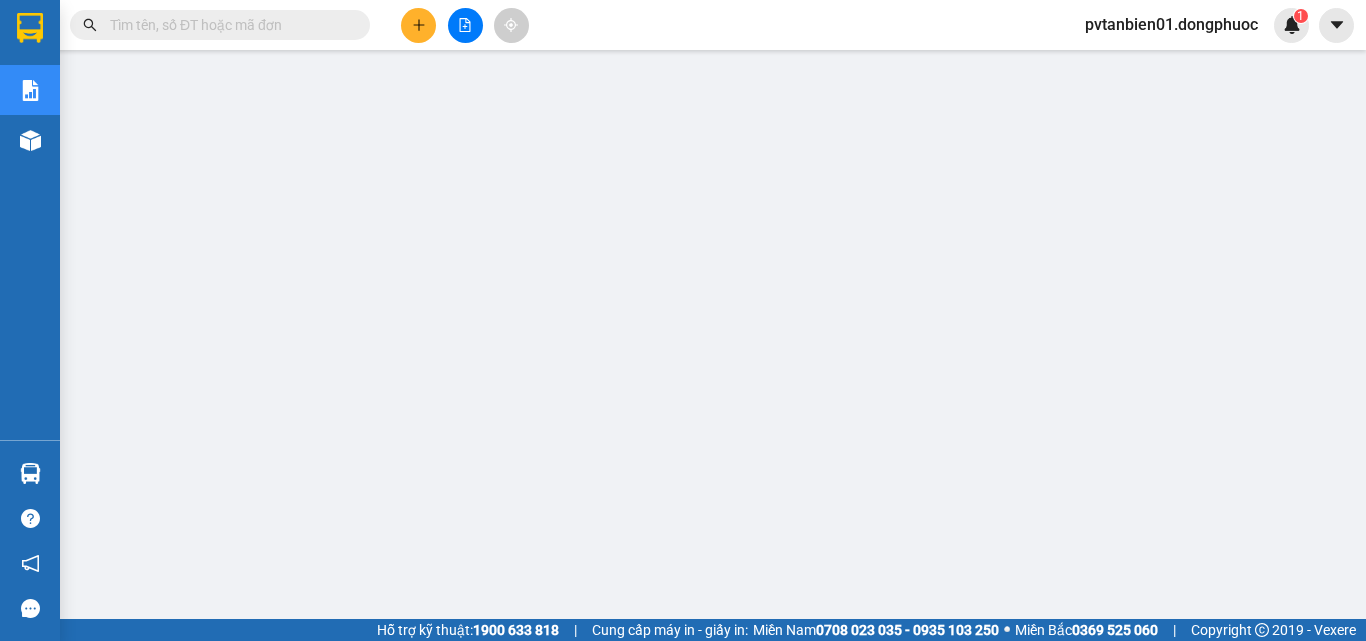 scroll, scrollTop: 0, scrollLeft: 0, axis: both 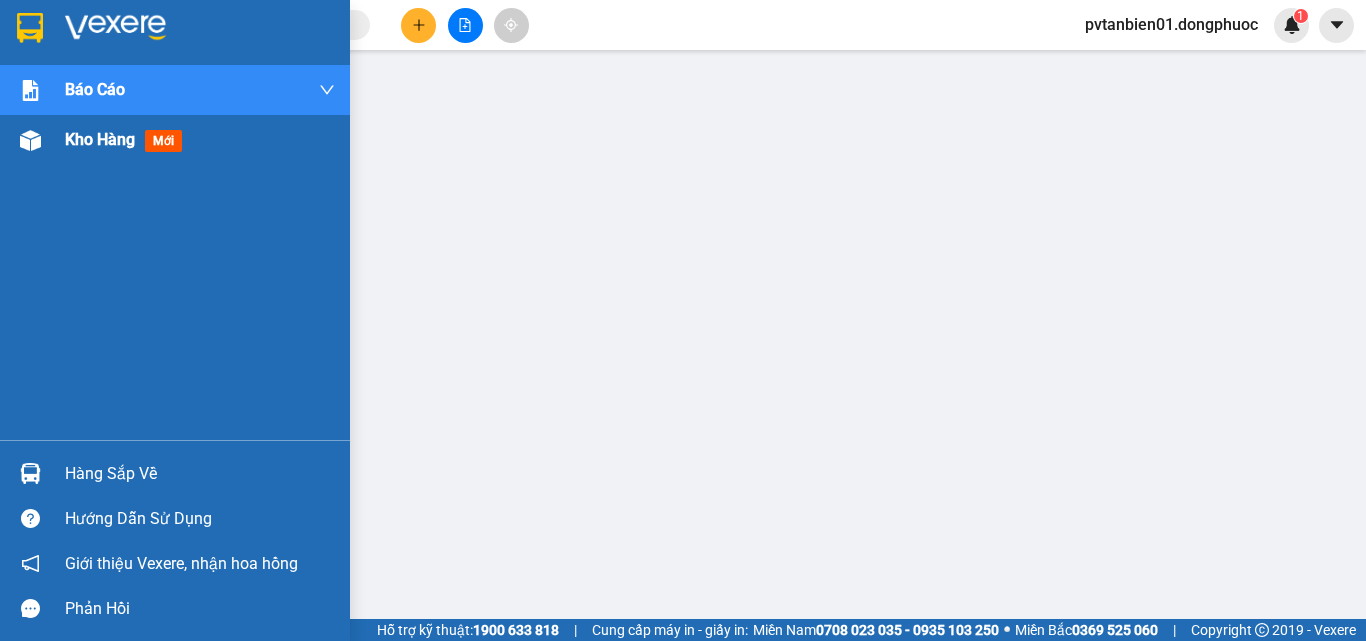 click on "mới" at bounding box center (163, 141) 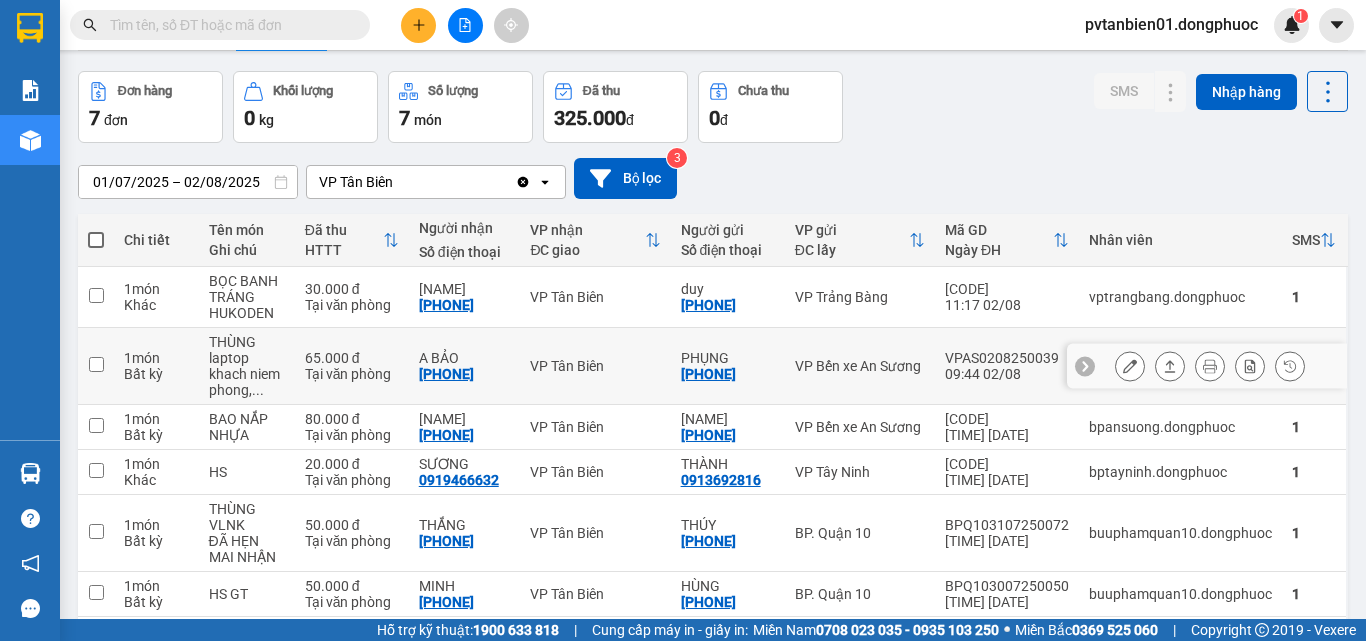 click 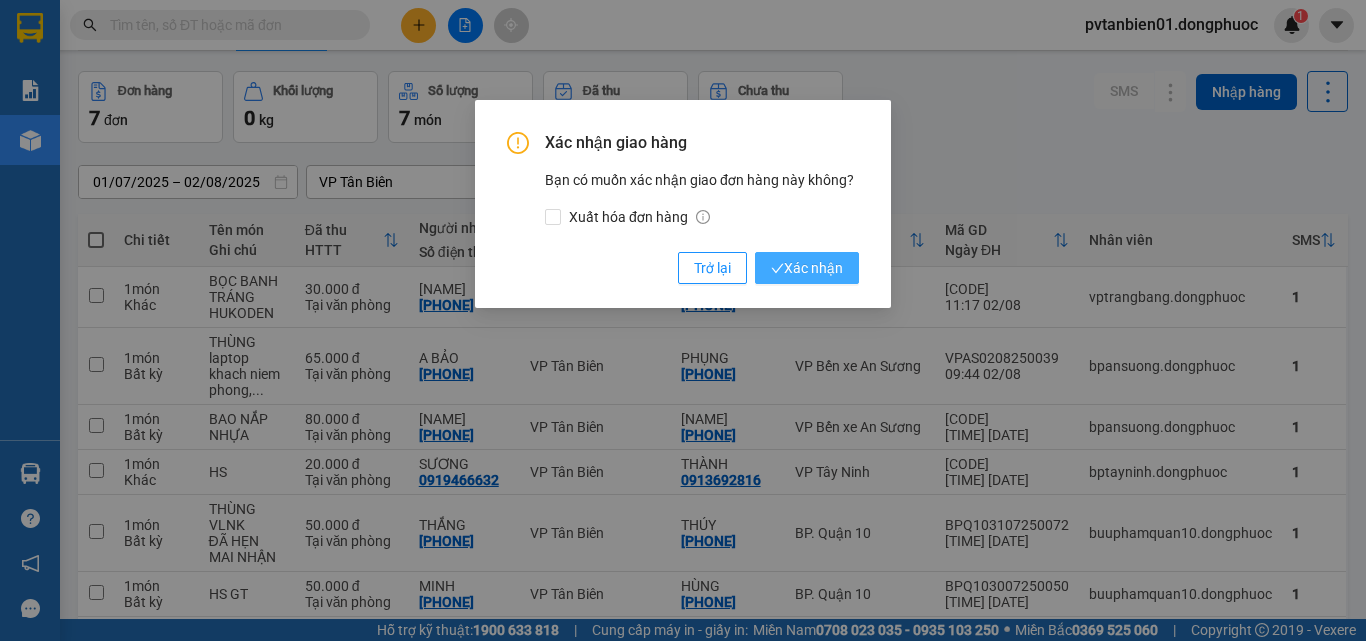 click on "Xác nhận" at bounding box center [807, 268] 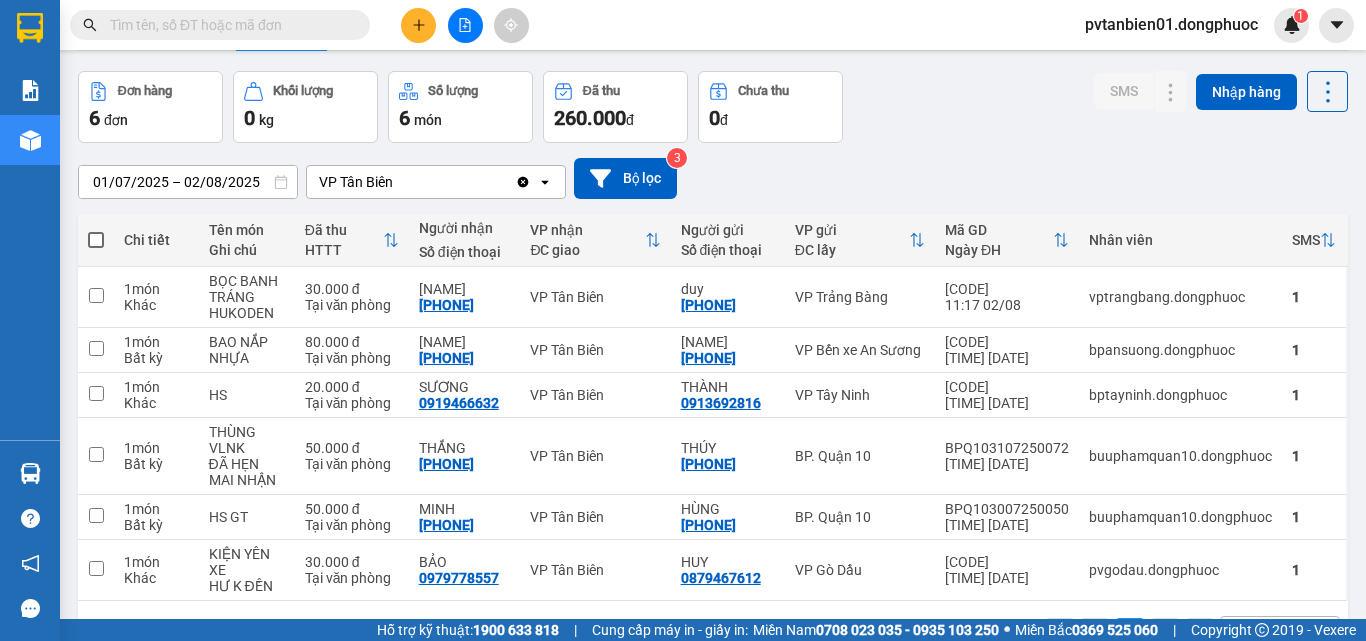 click at bounding box center (228, 25) 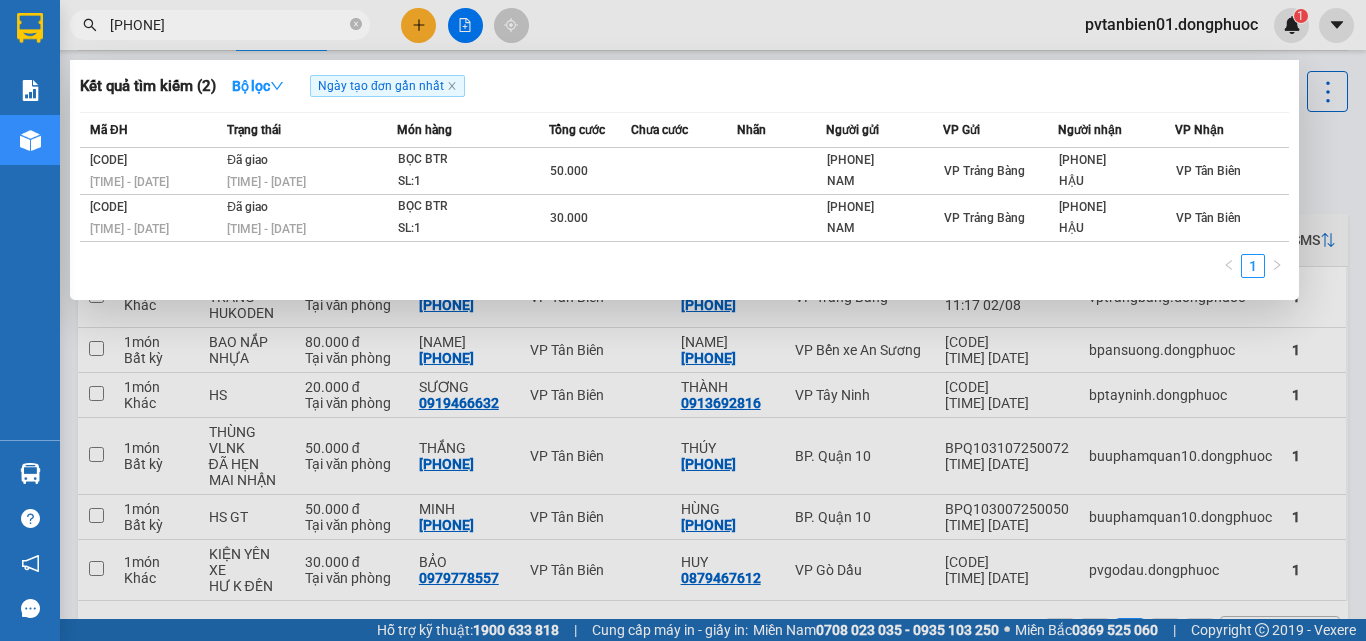 type on "0988141061" 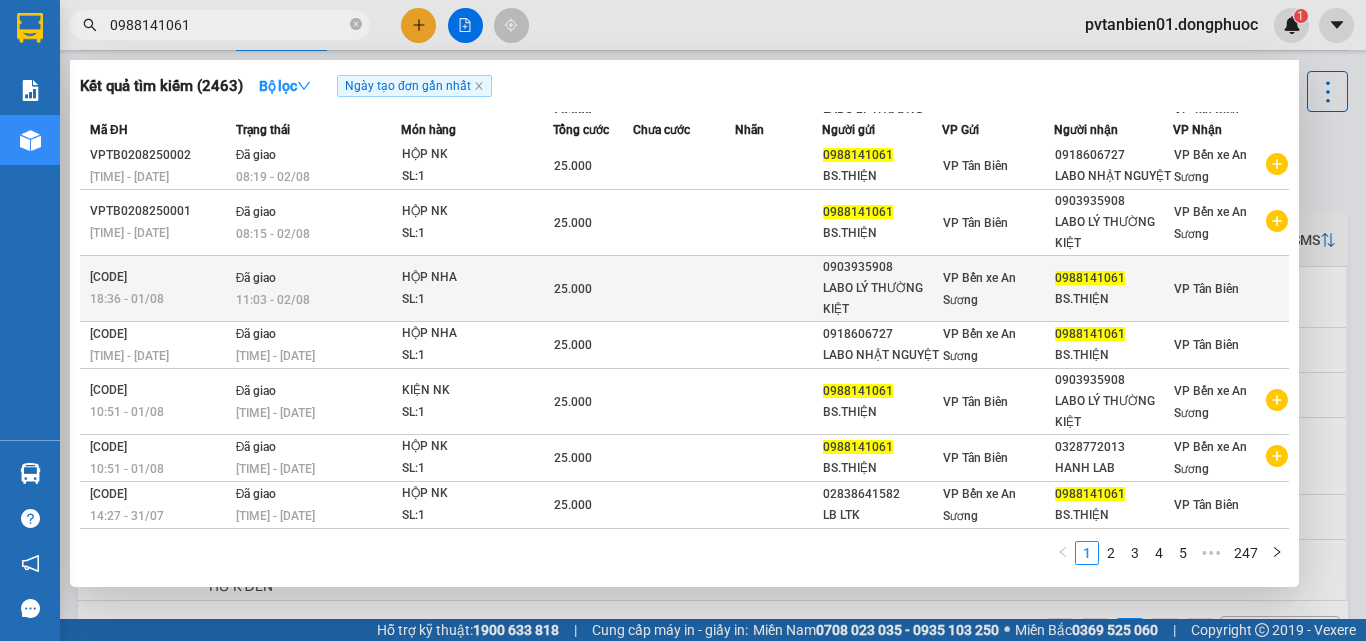 scroll, scrollTop: 0, scrollLeft: 0, axis: both 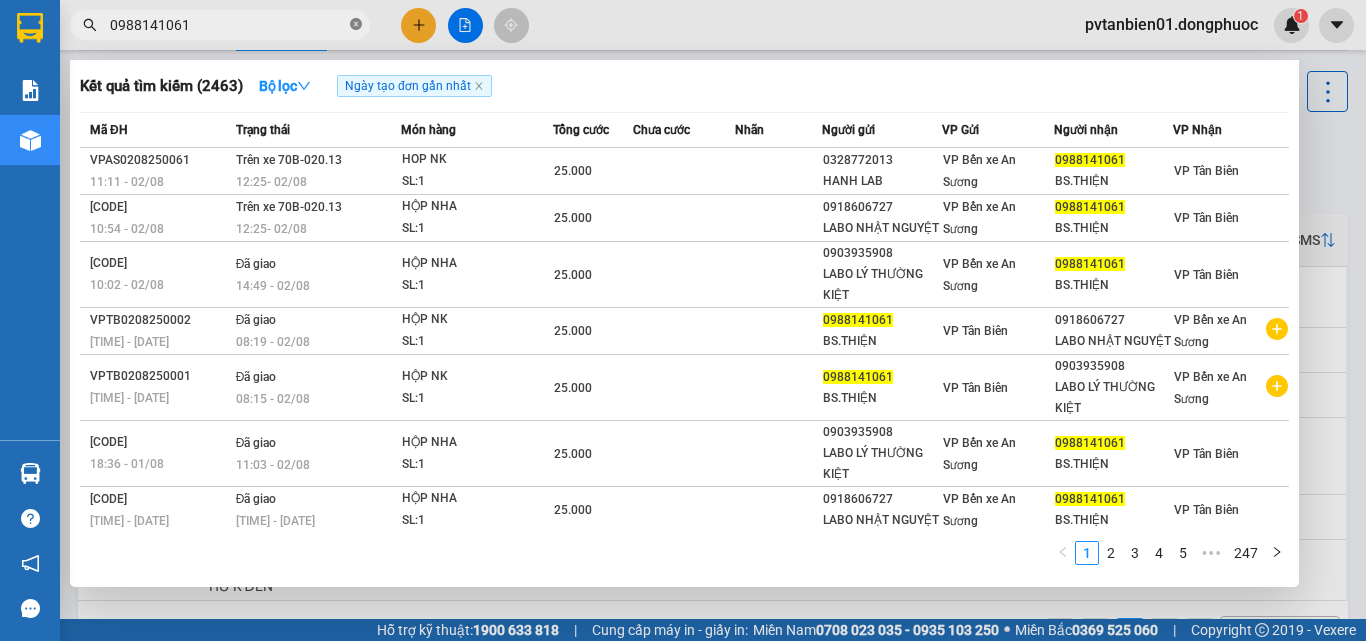 click 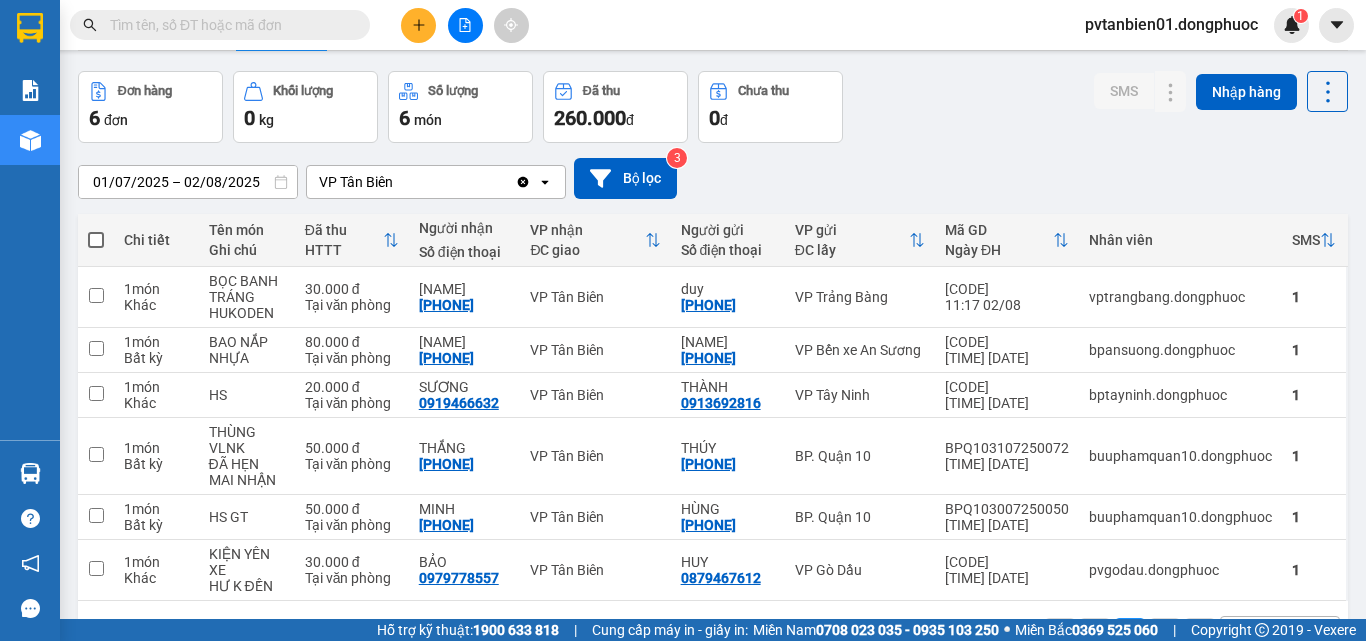 click on "01/07/2025 – 02/08/2025 Press the down arrow key to interact with the calendar and select a date. Press the escape button to close the calendar. Selected date range is from 01/07/2025 to 02/08/2025. VP Tân Biên Clear value open Bộ lọc 3" at bounding box center (713, 178) 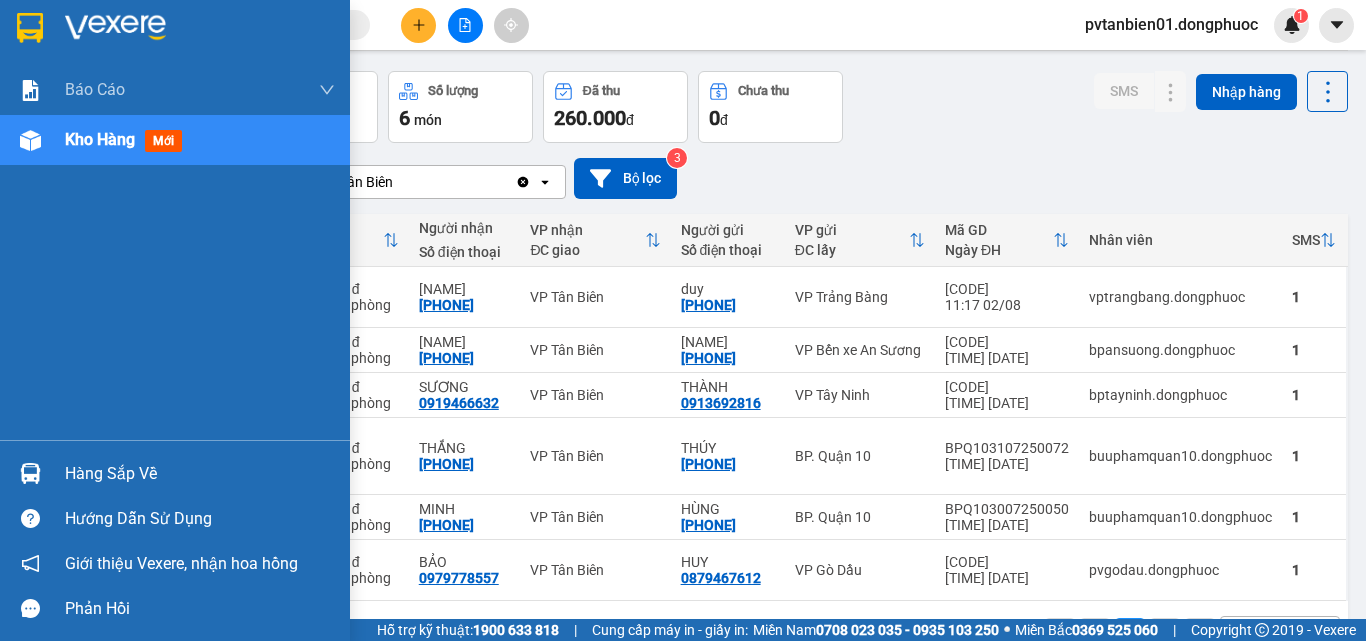 click on "Hàng sắp về" at bounding box center [175, 473] 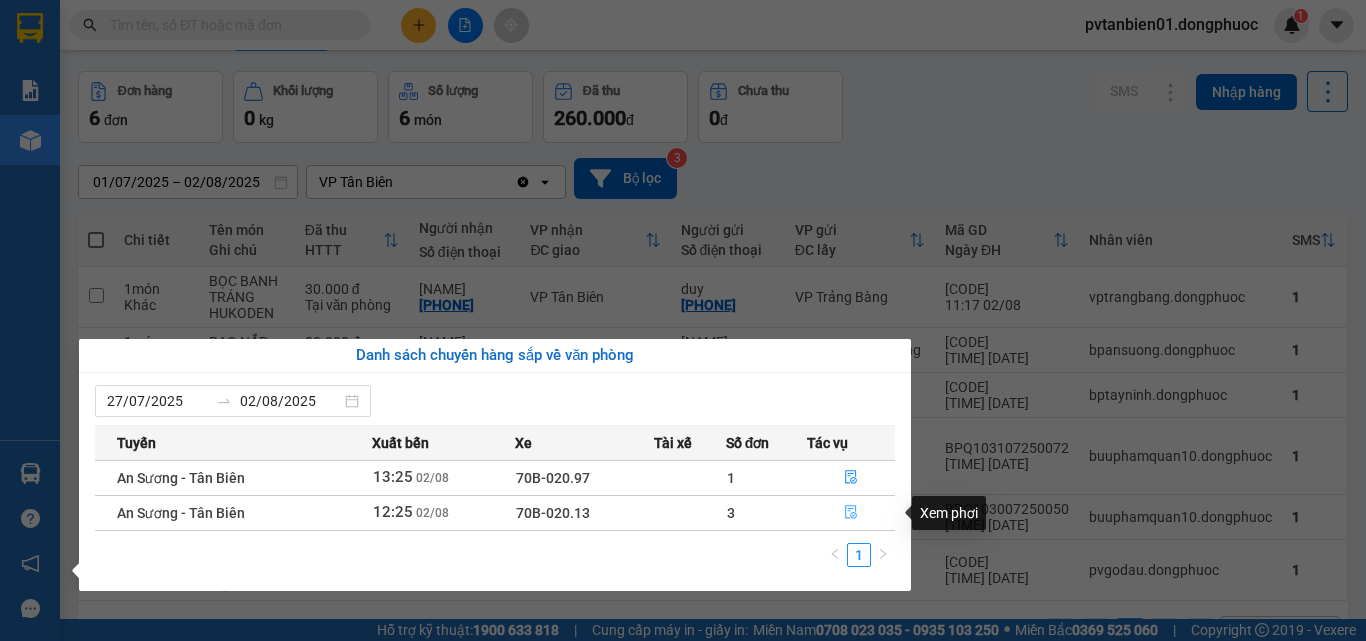 click 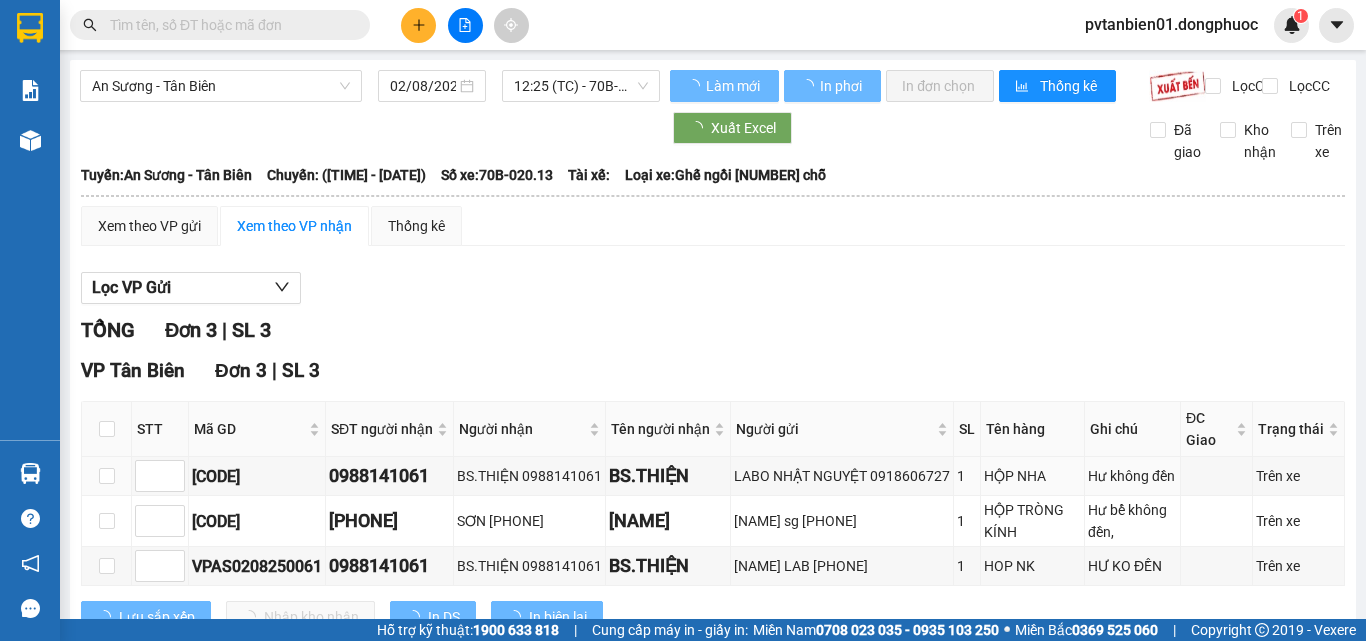 scroll, scrollTop: 87, scrollLeft: 0, axis: vertical 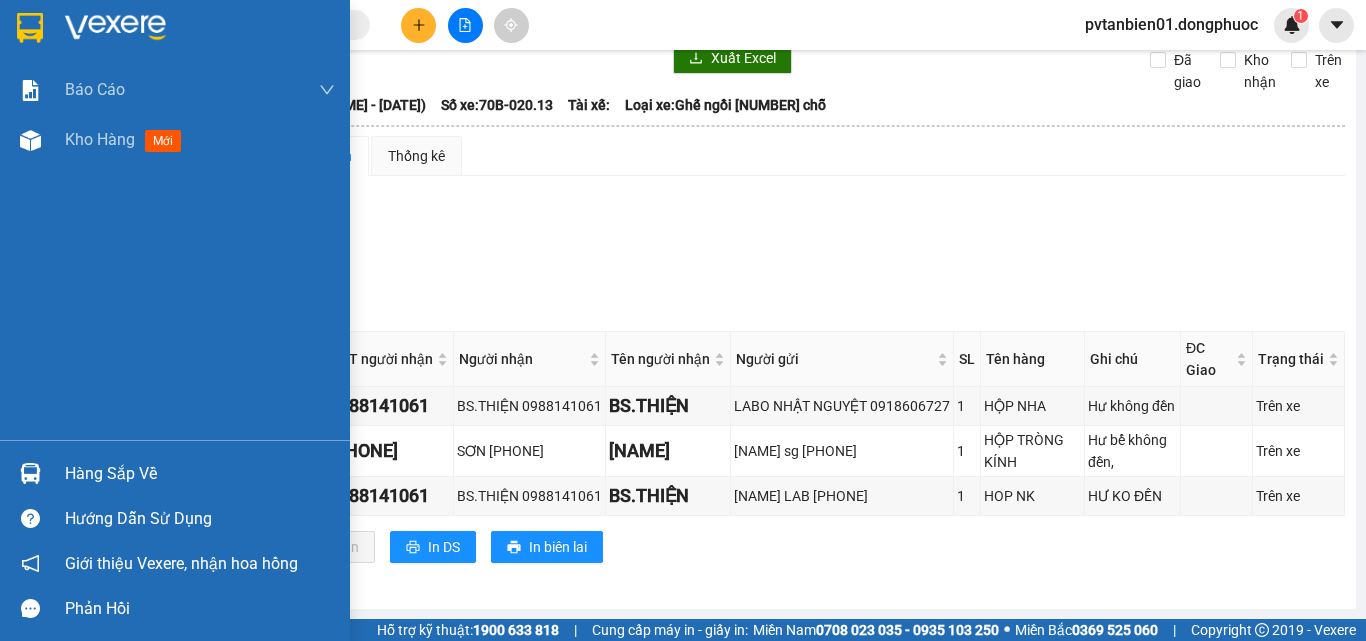 click on "Hàng sắp về" at bounding box center [175, 473] 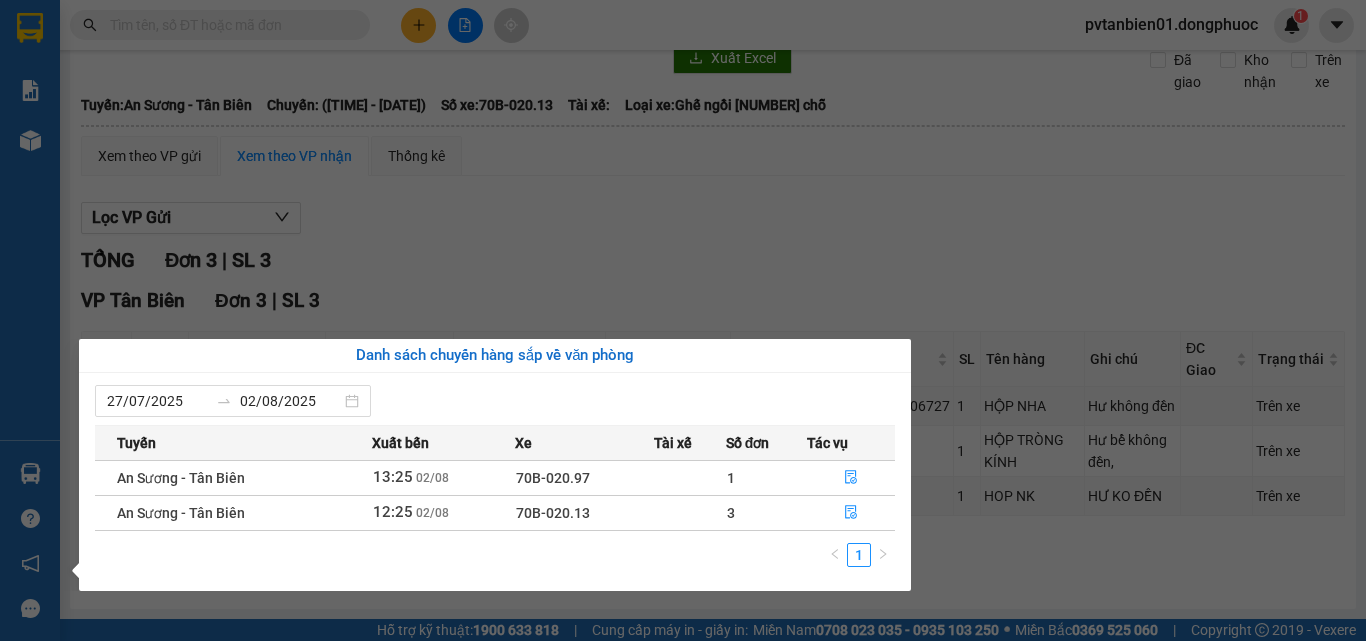 click on "Kết quả tìm kiếm ( 2463 )  Bộ lọc  Ngày tạo đơn gần nhất Mã ĐH Trạng thái Món hàng Tổng cước Chưa cước Nhãn Người gửi VP Gửi Người nhận VP Nhận VPAS0208250061 11:11 - 02/08 Trên xe   70B-020.13 12:25  -   02/08 HOP NK SL:  1 25.000 0328772013 HANH LAB VP Bến xe An Sương 0988141061 BS.THIỆN VP Tân Biên VPAS0208250058 10:54 - 02/08 Trên xe   70B-020.13 12:25  -   02/08 HỘP NHA SL:  1 25.000 0918606727 LABO NHẬT NGUYỆT VP Bến xe An Sương 0988141061 BS.THIỆN VP Tân Biên VPAS0208250045 10:02 - 02/08 Đã giao   14:49 - 02/08 HỘP NHA SL:  1 25.000 0903935908 LABO LÝ THƯỜNG KIỆT VP Bến xe An Sương 0988141061 BS.THIỆN VP Tân Biên VPTB0208250002 02:23 - 02/08 Đã giao   08:19 - 02/08 HỘP NK SL:  1 25.000 0988141061 BS.THIỆN VP Tân Biên 0918606727 LABO NHẬT NGUYỆT VP Bến xe An Sương VPTB0208250001 02:23 - 02/08 Đã giao   08:15 - 02/08 HỘP NK SL:  1 25.000 0988141061 BS.THIỆN VP Tân Biên 0903935908 Đã giao" at bounding box center (683, 320) 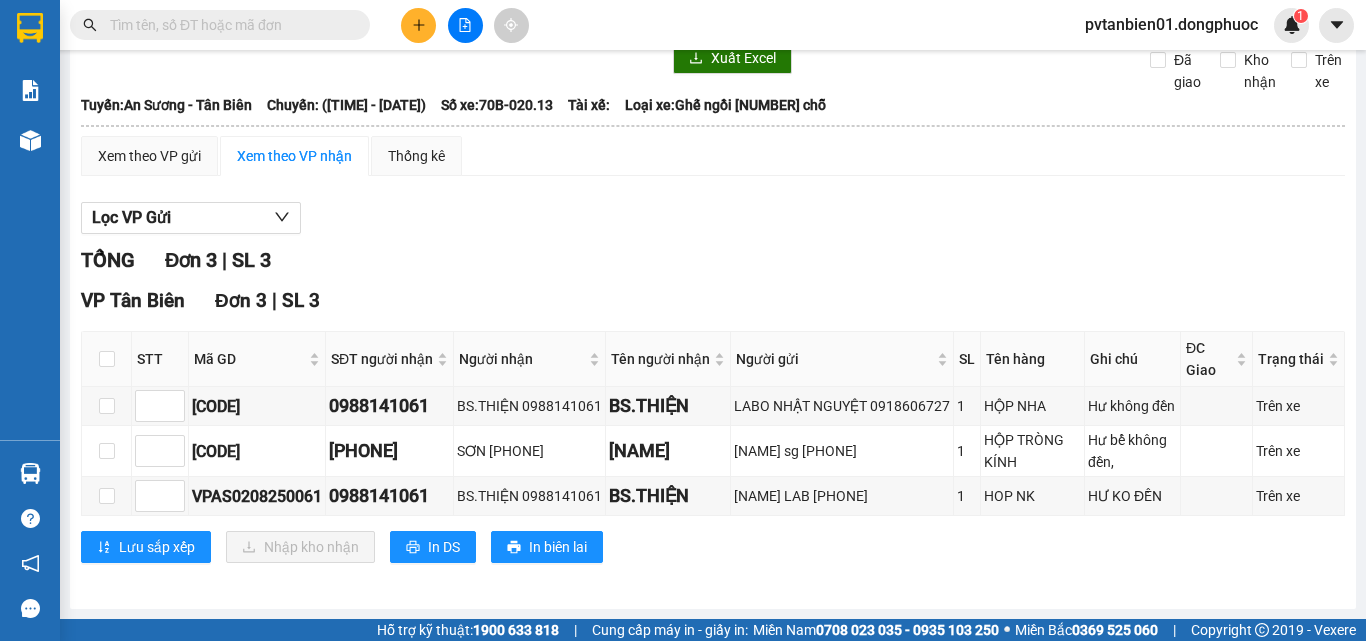 click on "An Sương - Tân Biên 02/08/2025 12:25   (TC)   - 70B-020.13  Làm mới In phơi In đơn chọn Thống kê Lọc  CR Lọc  CC Xuất Excel Đã giao Kho nhận Trên xe Đồng Phước   19001152   Bến xe Tây Ninh, 01 Võ Văn Truyện, KP 1, Phường 2 15:24 - 02/08/2025 Tuyến:  An Sương - Tân Biên Chuyến:   (12:25 - 02/08/2025) Số xe:  70B-020.13 Loại xe:  Ghế ngồi 29 chỗ Tuyến:  An Sương - Tân Biên Chuyến:   (12:25 - 02/08/2025) Số xe:  70B-020.13 Tài xế:  Loại xe:  Ghế ngồi 29 chỗ Xem theo VP gửi Xem theo VP nhận Thống kê Lọc VP Gửi TỔNG Đơn   3 | SL   3 VP Tân Biên Đơn   3 | SL   3 STT Mã GD SĐT người nhận Người nhận Tên người nhận Người gửi SL Tên hàng Ghi chú ĐC Giao Trạng thái Ký nhận                           VPAS0208250058 0988141061 BS.THIỆN 0988141061 BS.THIỆN LABO NHẬT NGUYỆT 0918606727 1 HỘP NHA Hư không đền Trên xe VPAS0208250057 0971515568 SƠN 0971515568 SƠN 1 1" at bounding box center (683, 309) 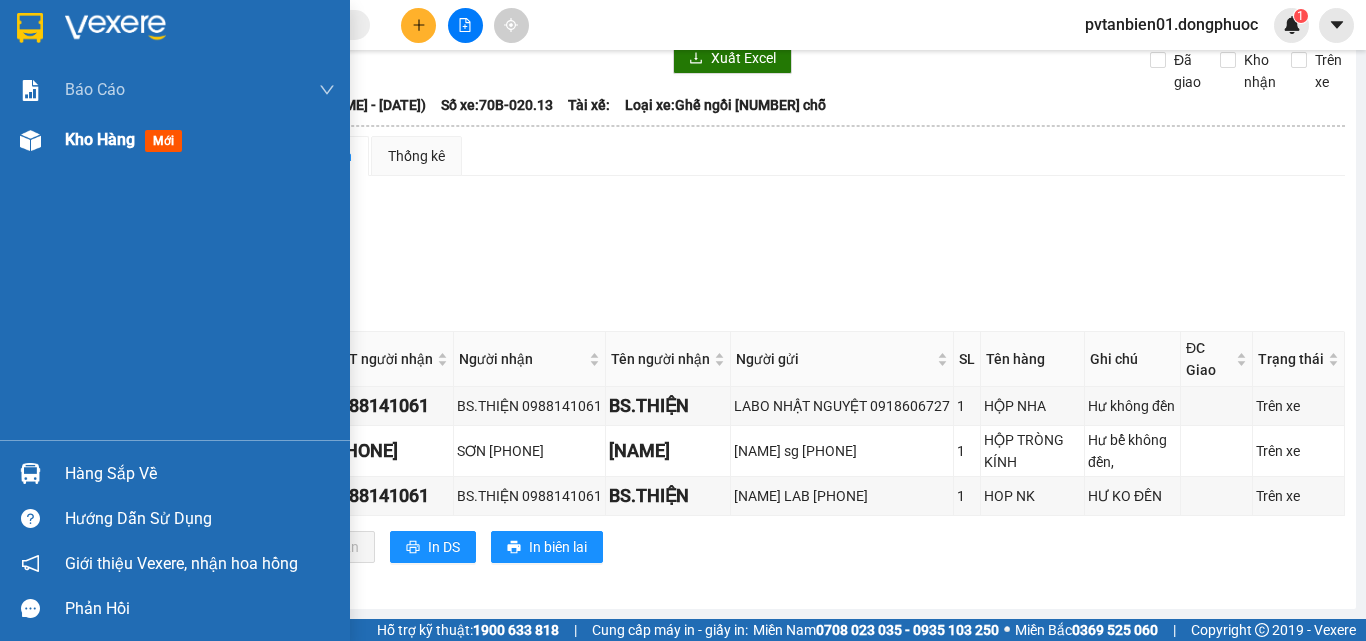 click at bounding box center (30, 140) 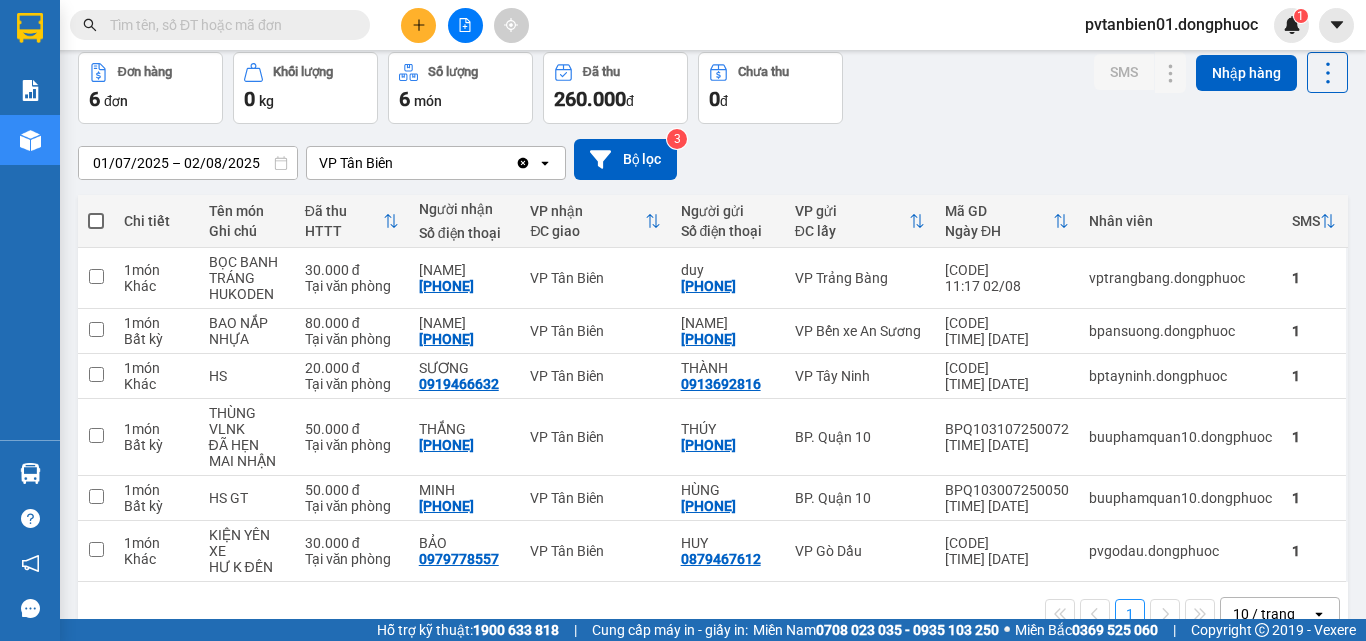 click at bounding box center [228, 25] 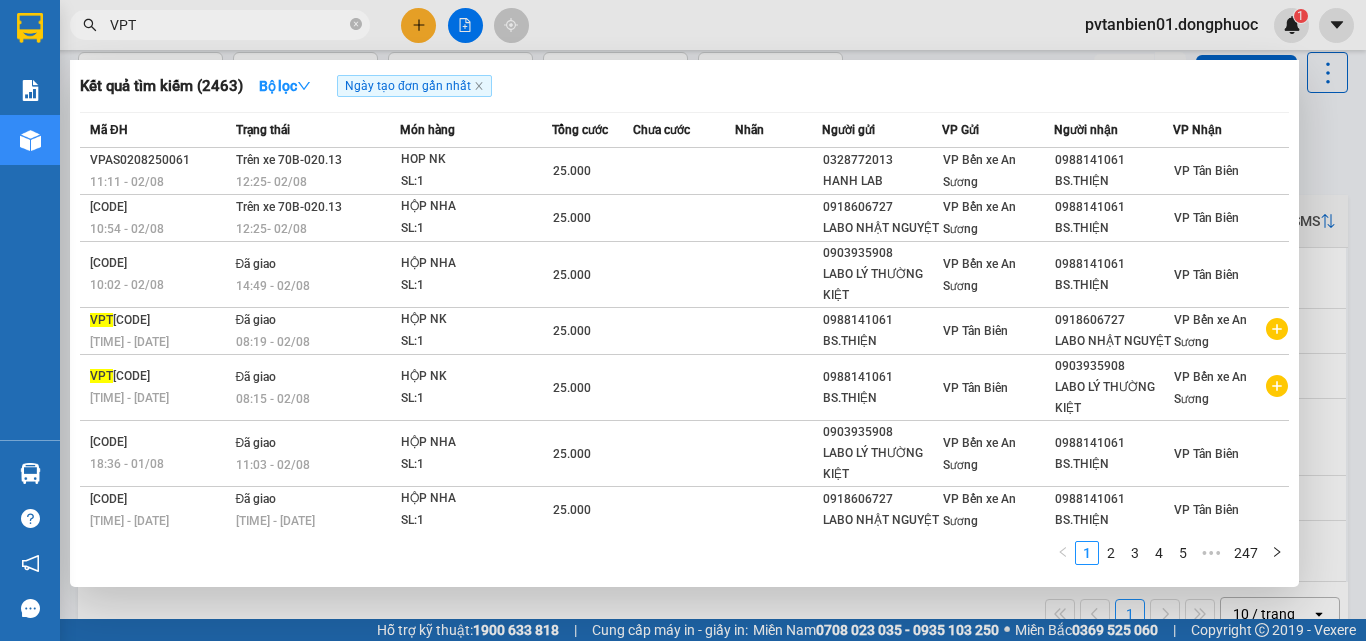 type on "VPTB" 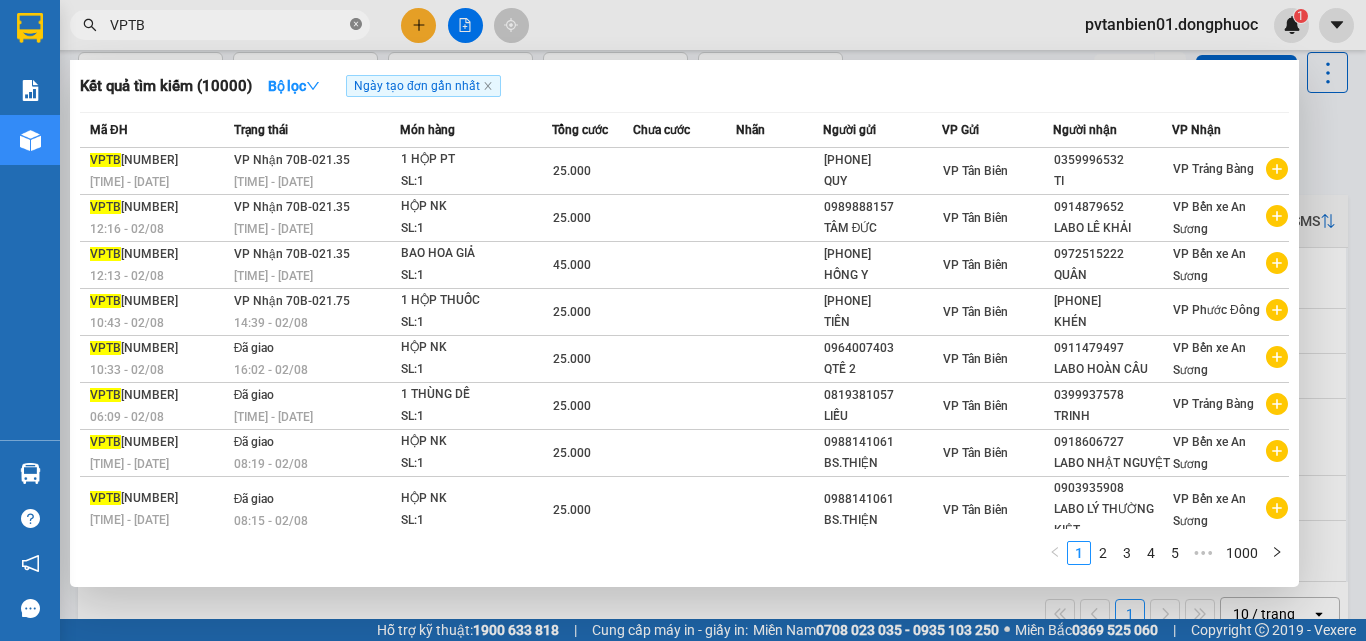 click 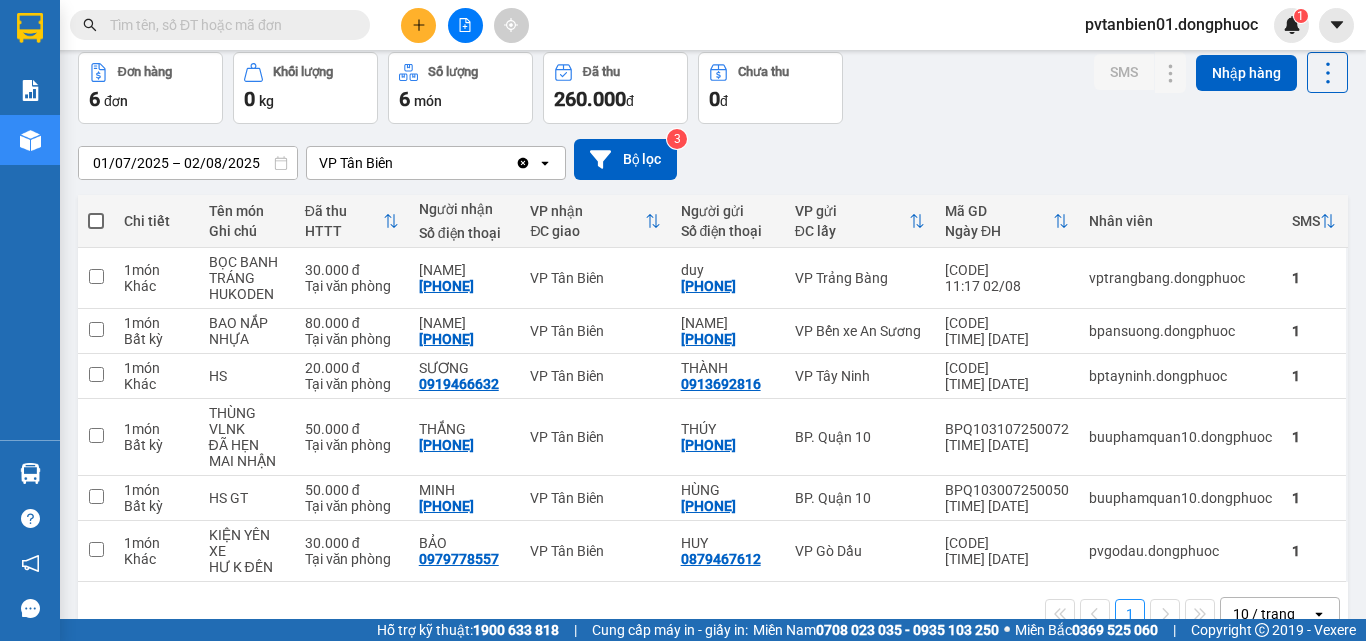 scroll, scrollTop: 0, scrollLeft: 0, axis: both 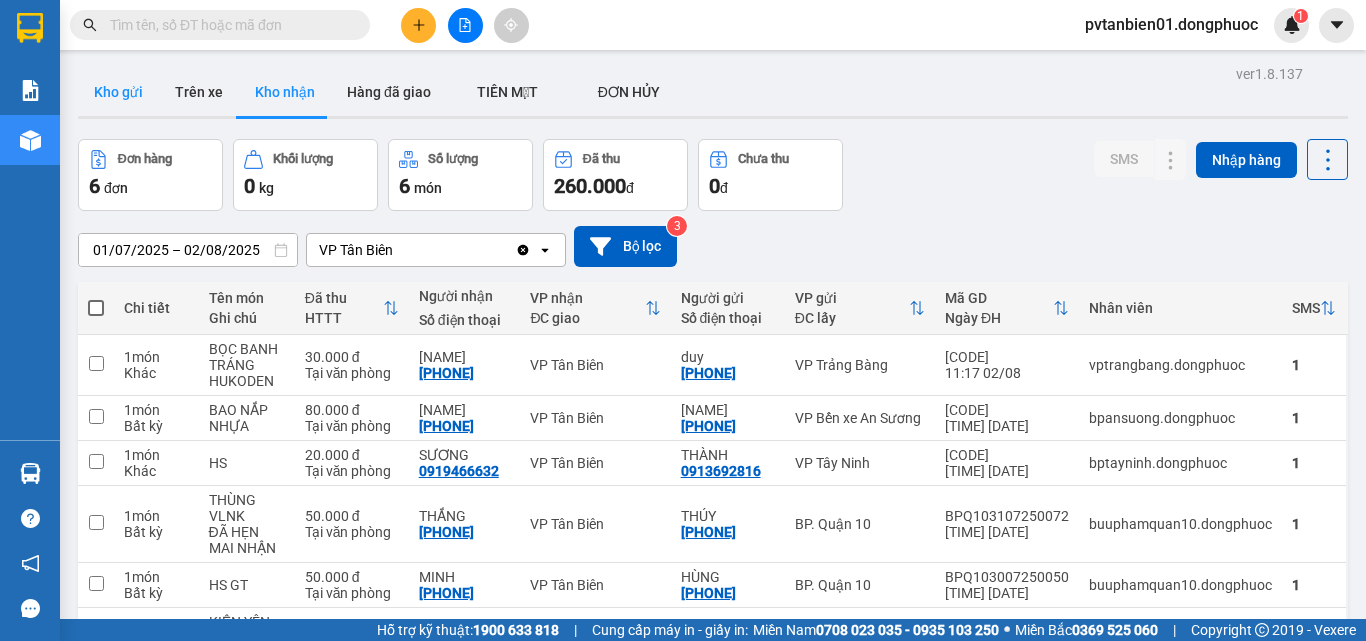 click on "Kho gửi" at bounding box center [118, 92] 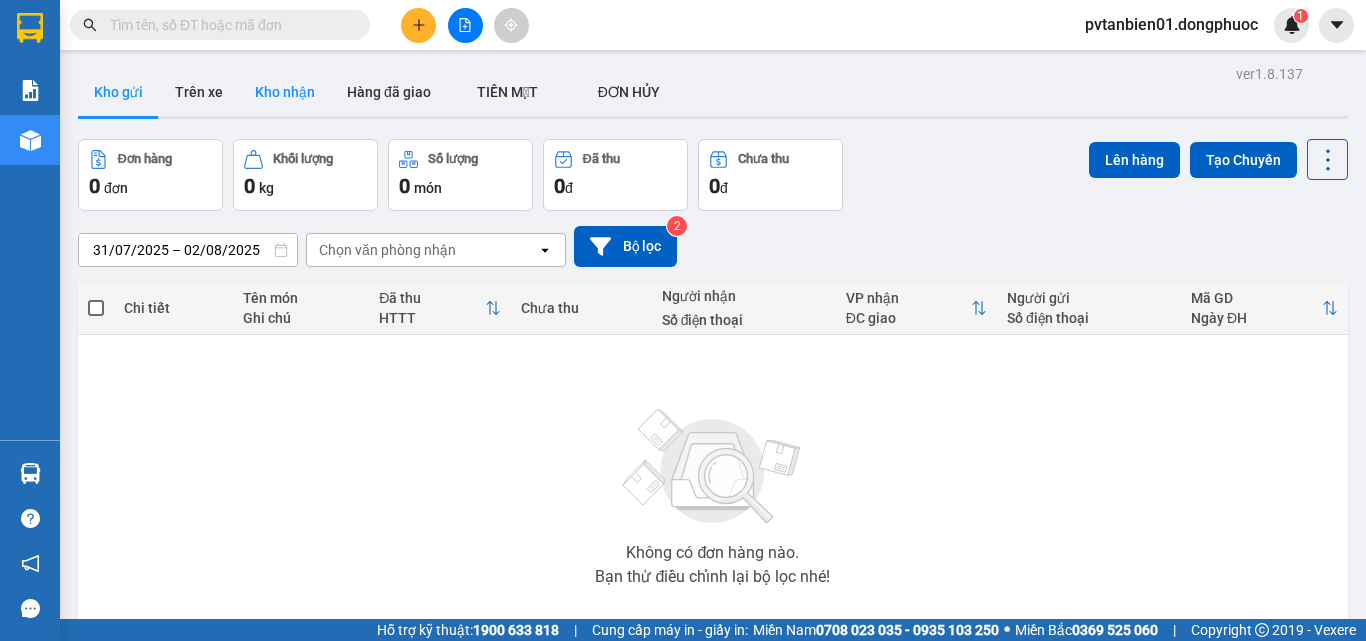 click on "Kho nhận" at bounding box center [285, 92] 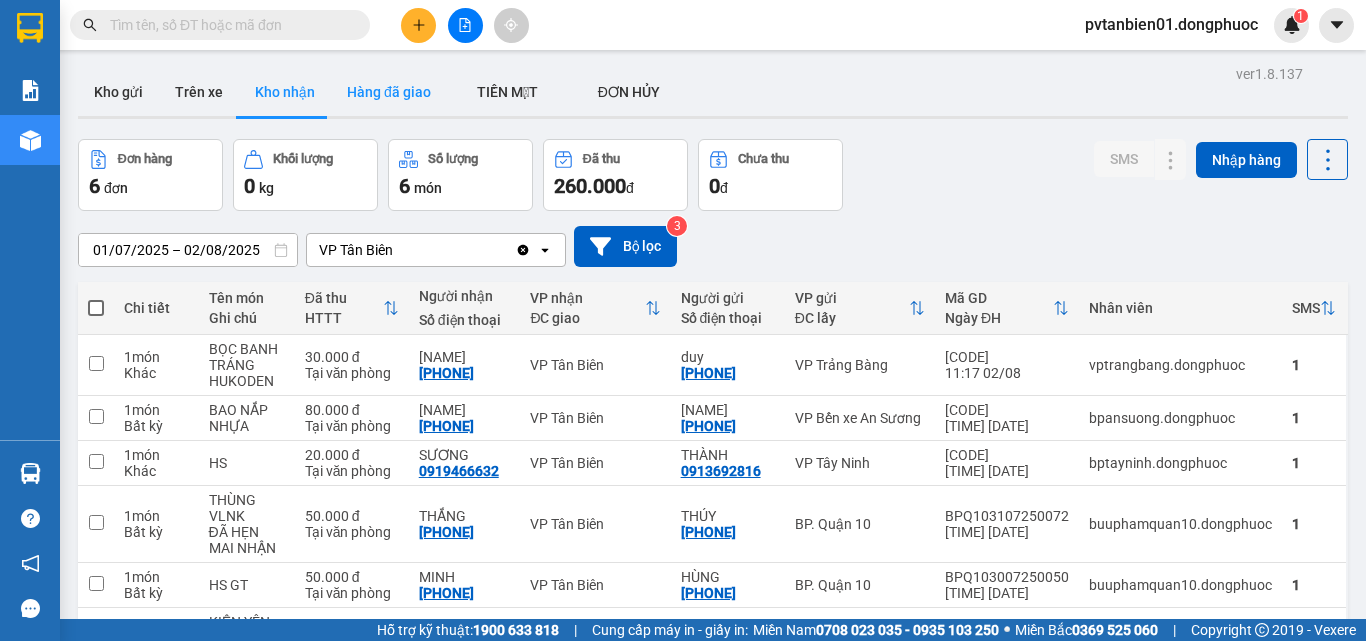 click on "Hàng đã giao" at bounding box center (389, 92) 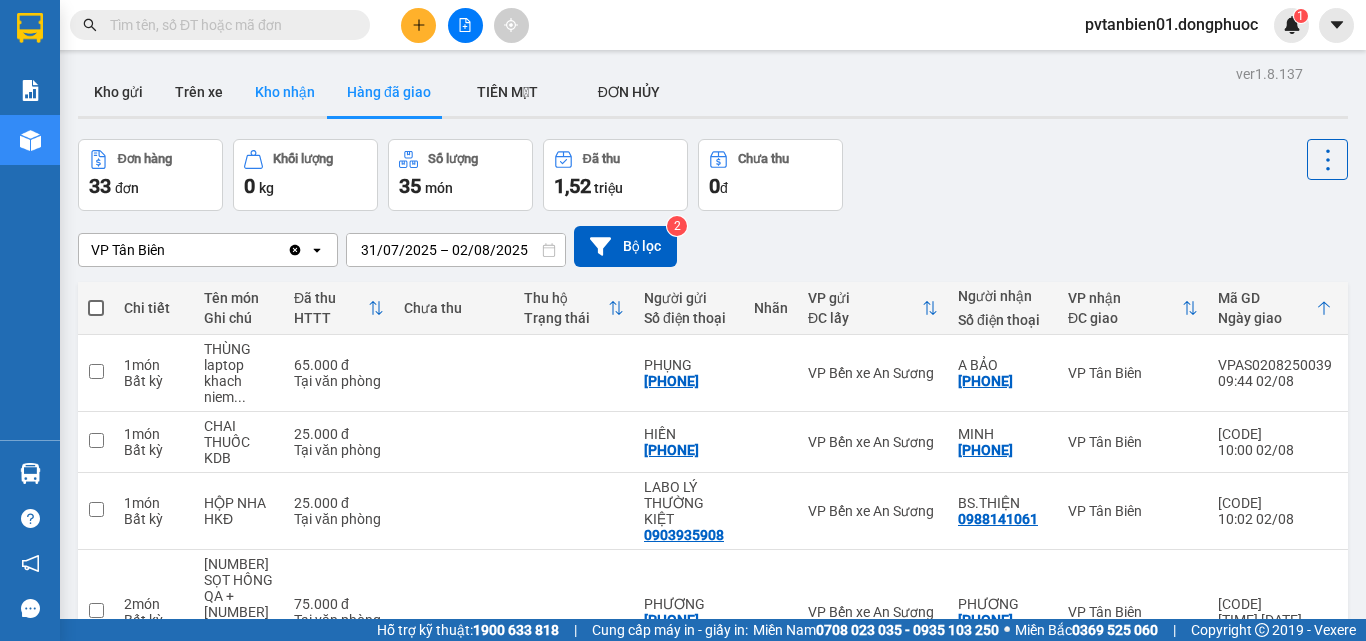 click on "Kho nhận" at bounding box center (285, 92) 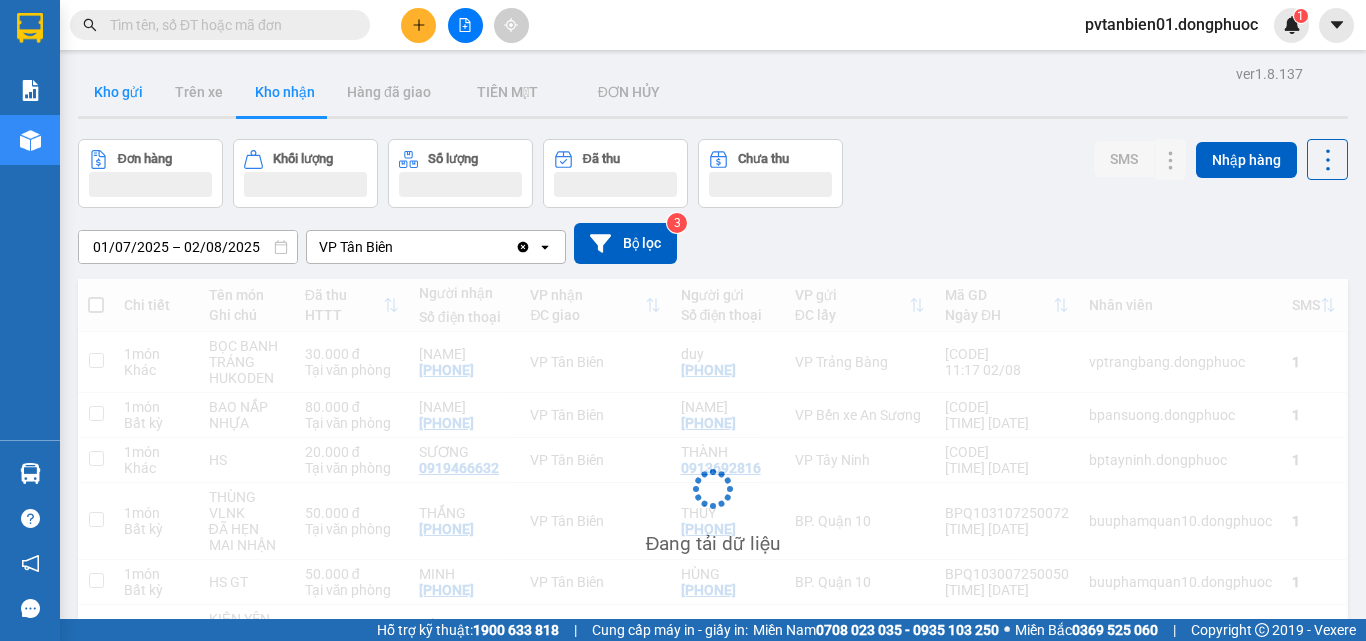 click on "Kho gửi" at bounding box center [118, 92] 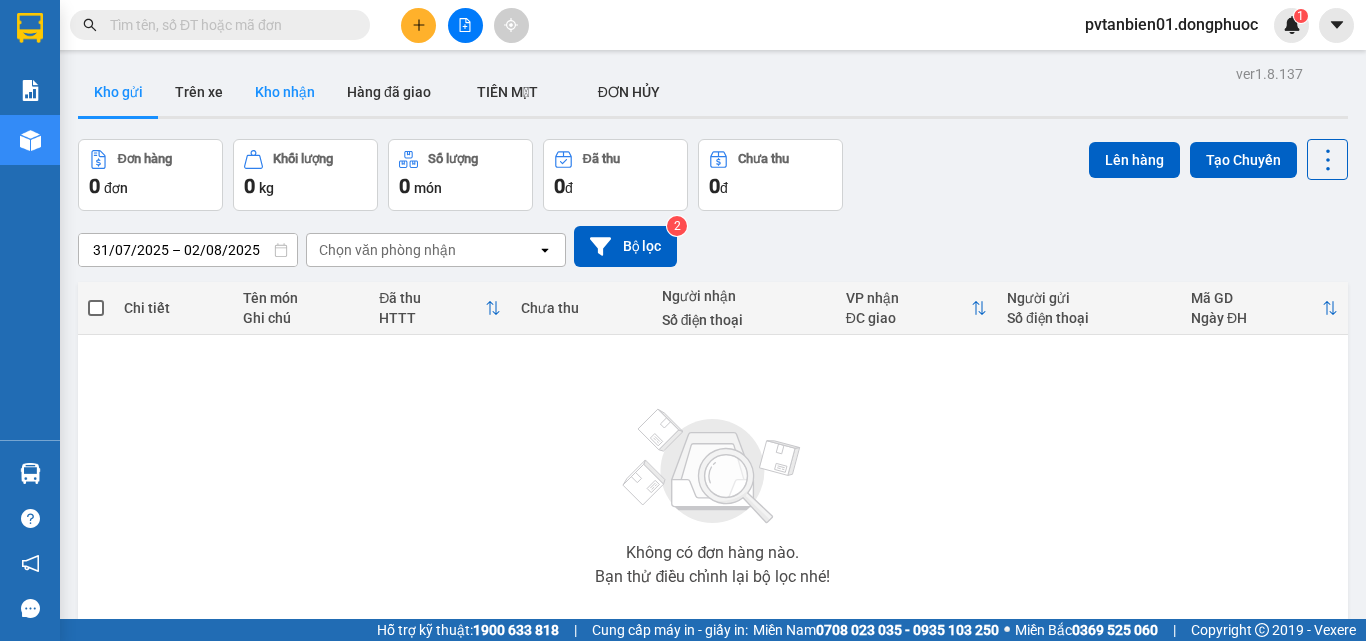 click on "Kho nhận" at bounding box center (285, 92) 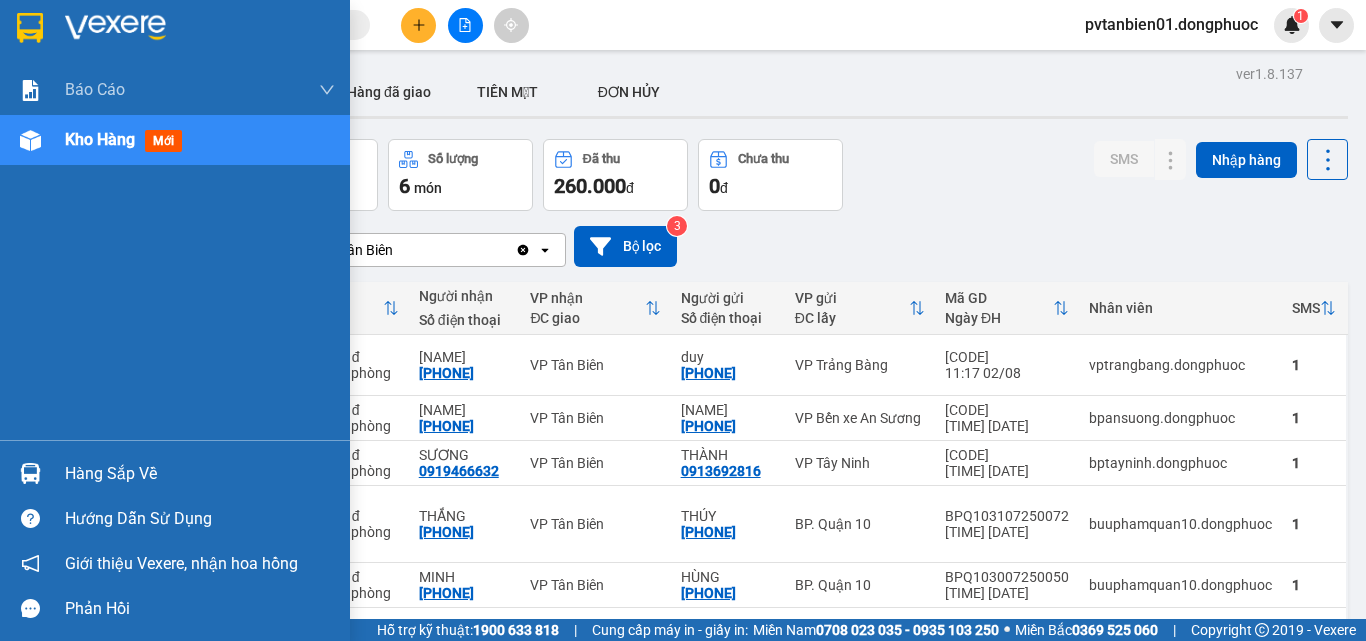 click on "Hàng sắp về" at bounding box center (200, 474) 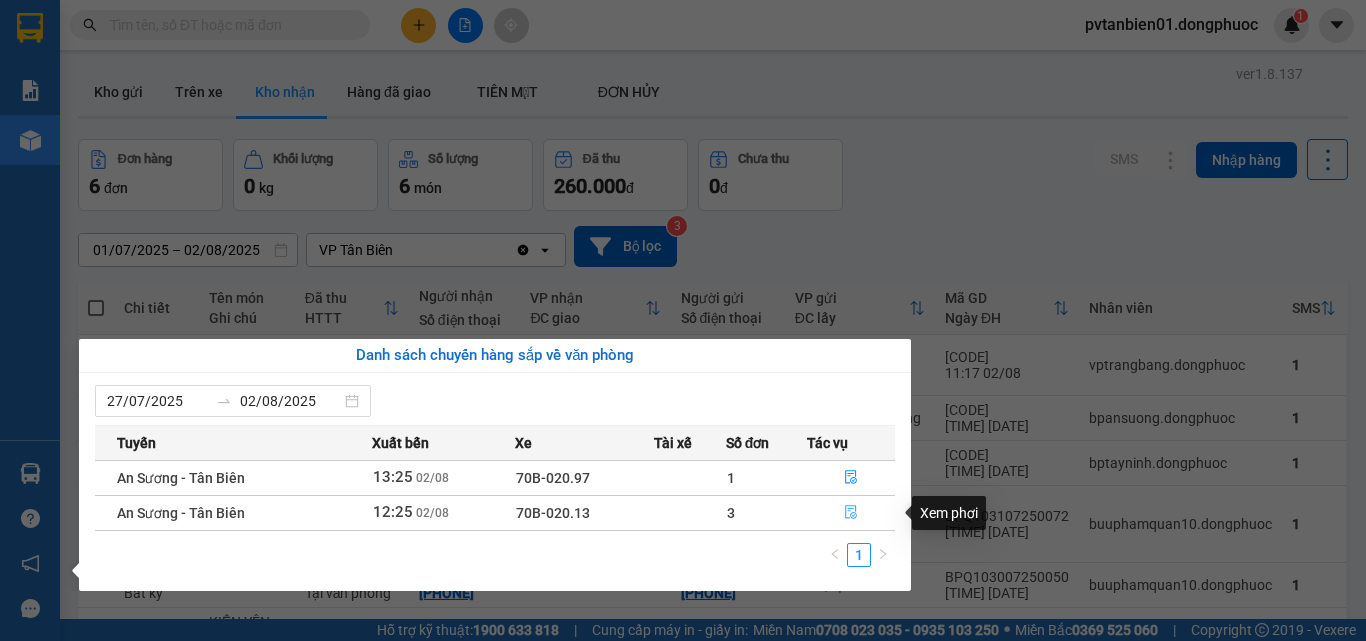 click 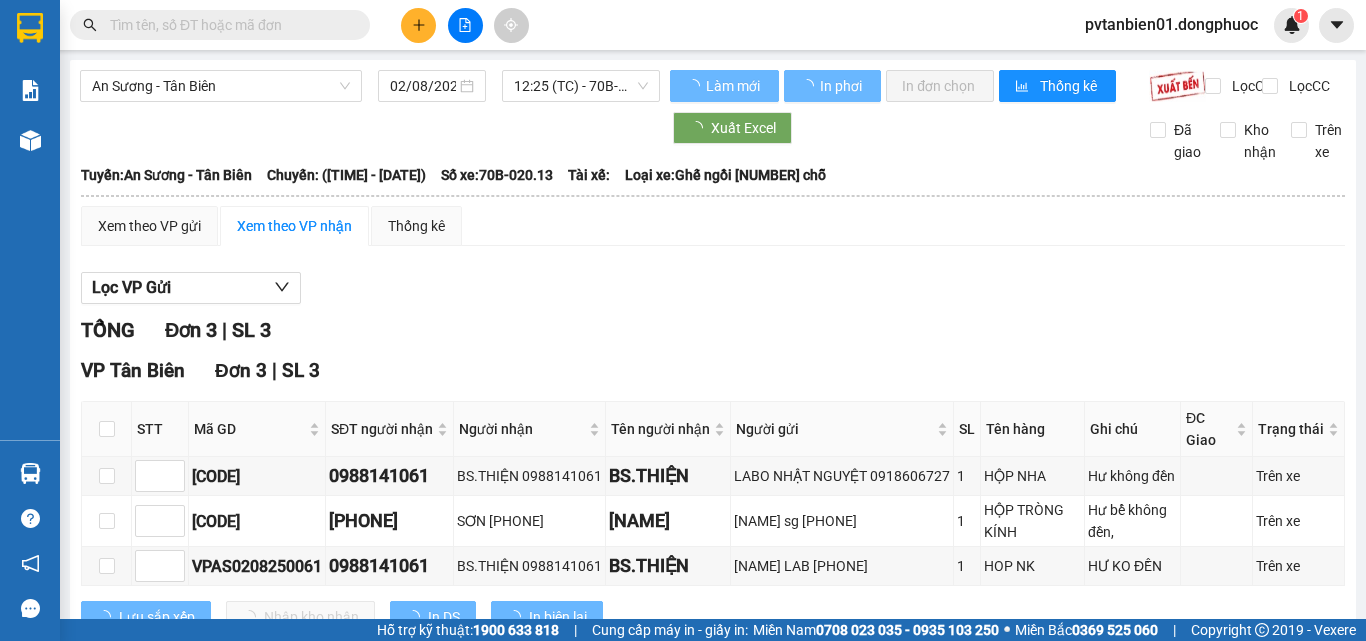 click at bounding box center [107, 429] 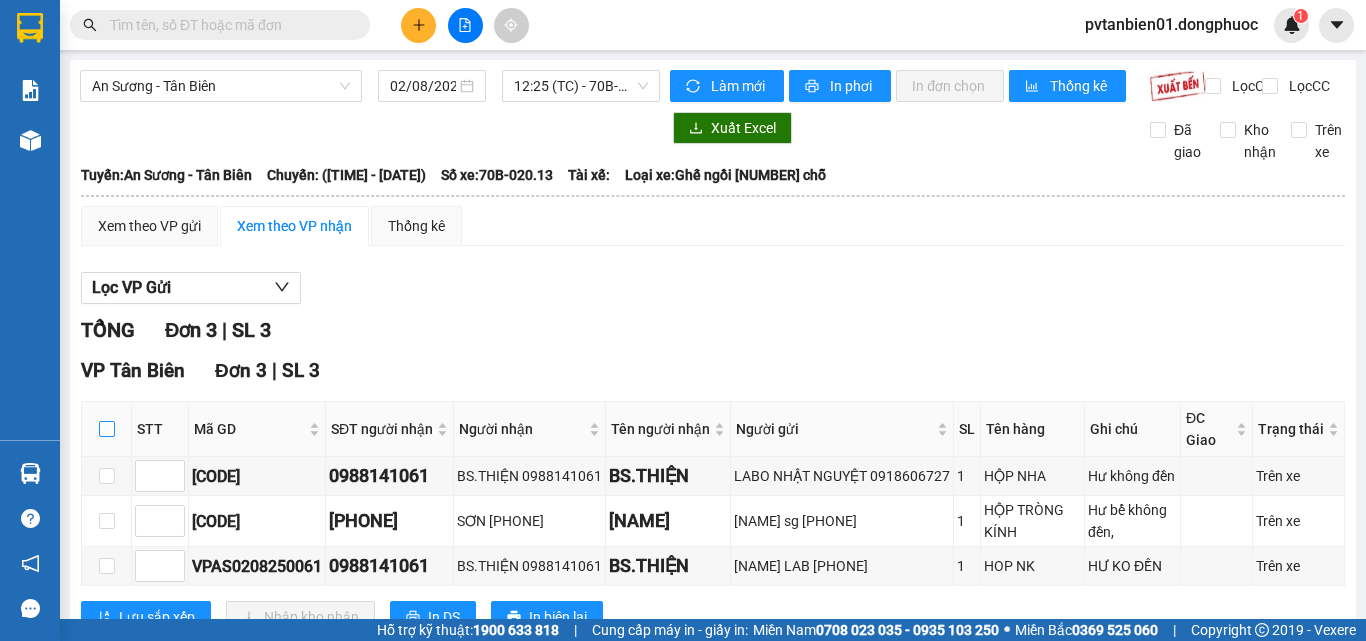 click at bounding box center (107, 429) 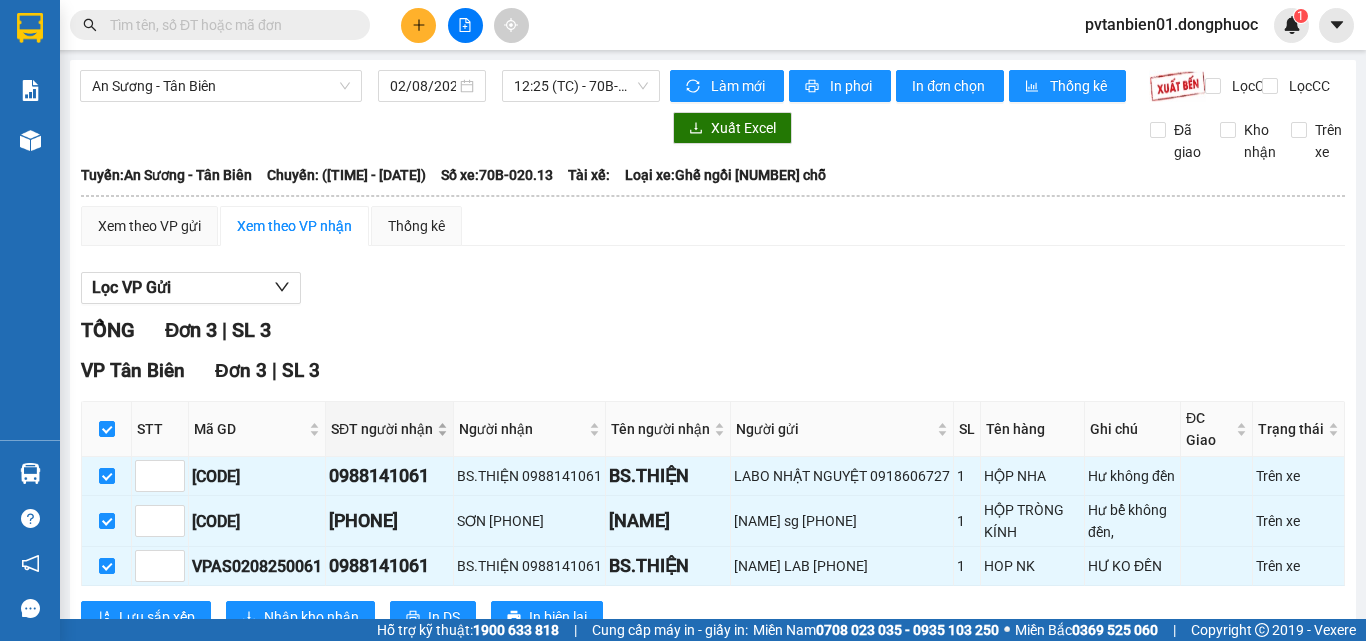 scroll, scrollTop: 87, scrollLeft: 0, axis: vertical 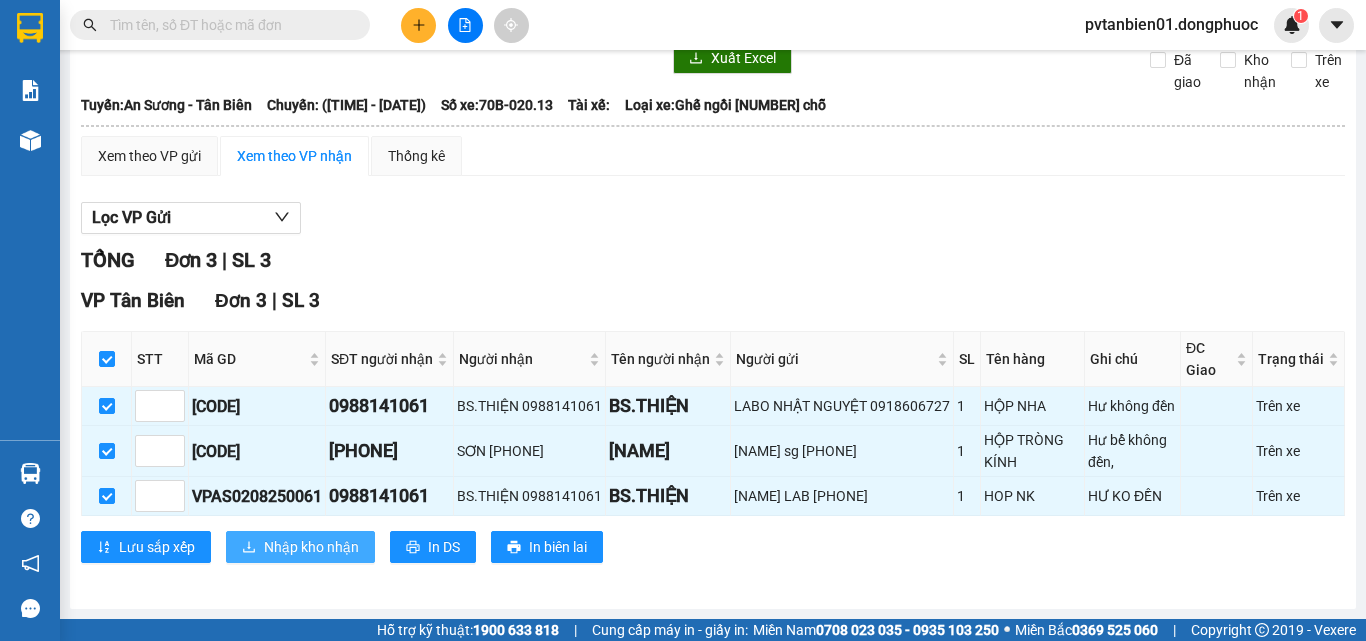 click on "Nhập kho nhận" at bounding box center (311, 547) 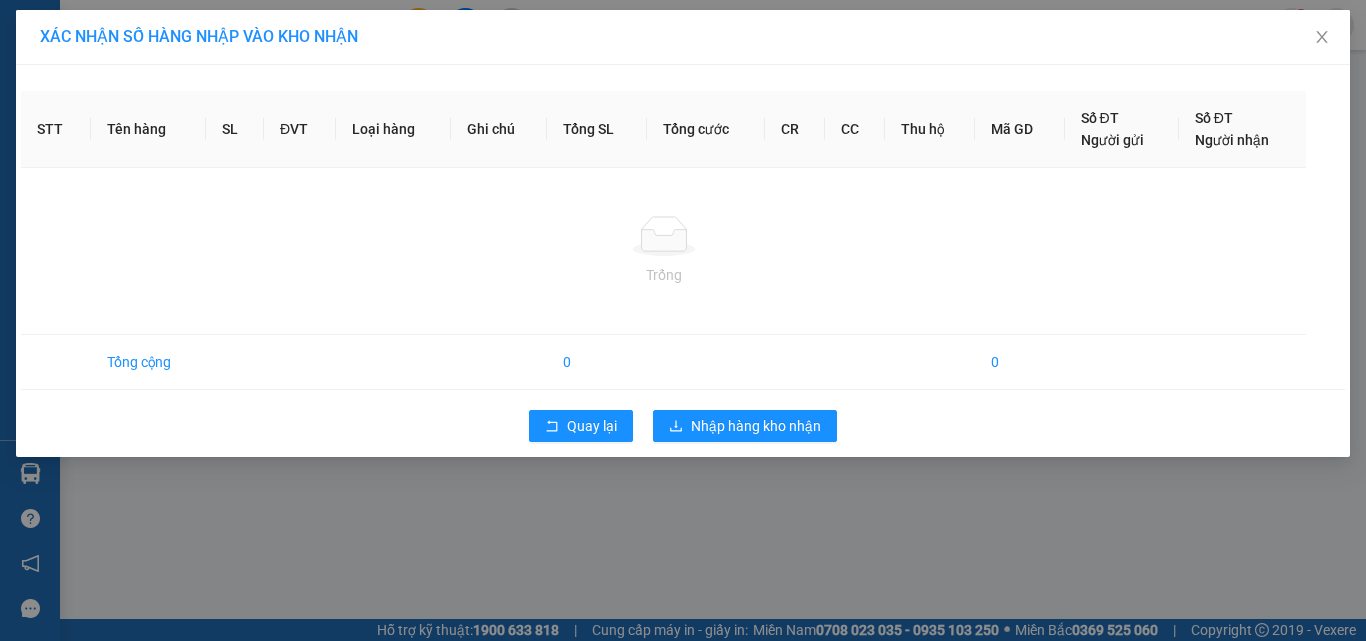 scroll, scrollTop: 0, scrollLeft: 0, axis: both 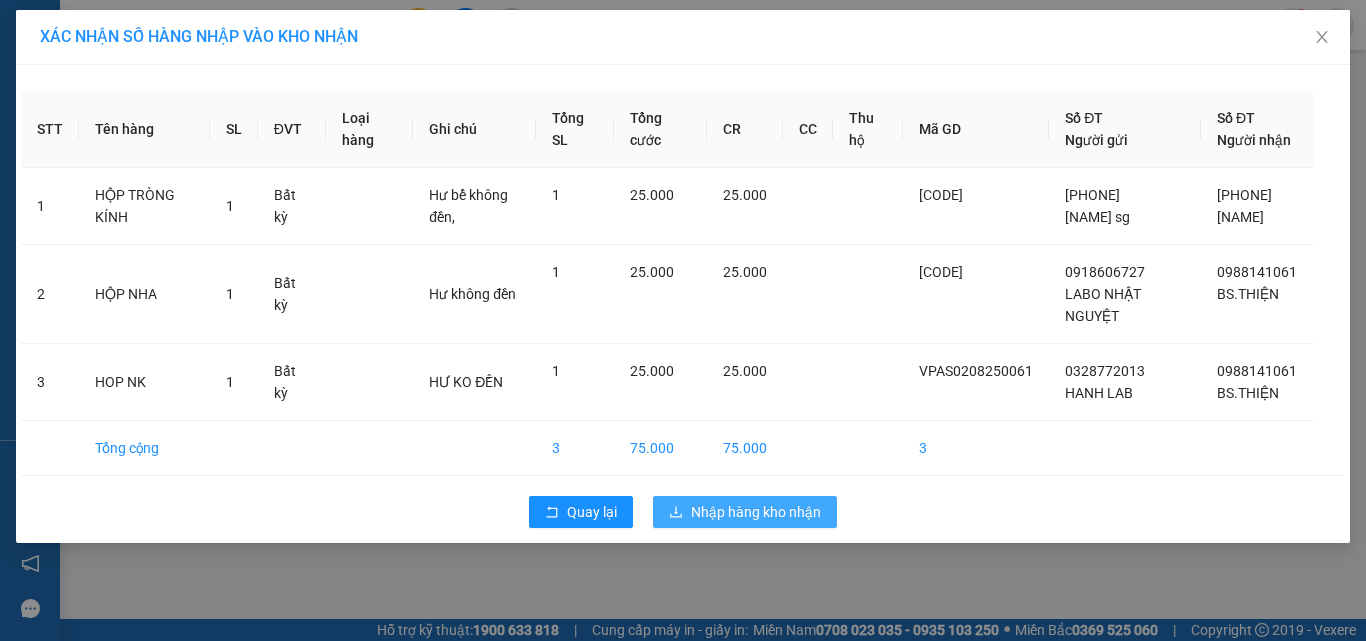 click on "Nhập hàng kho nhận" at bounding box center (756, 512) 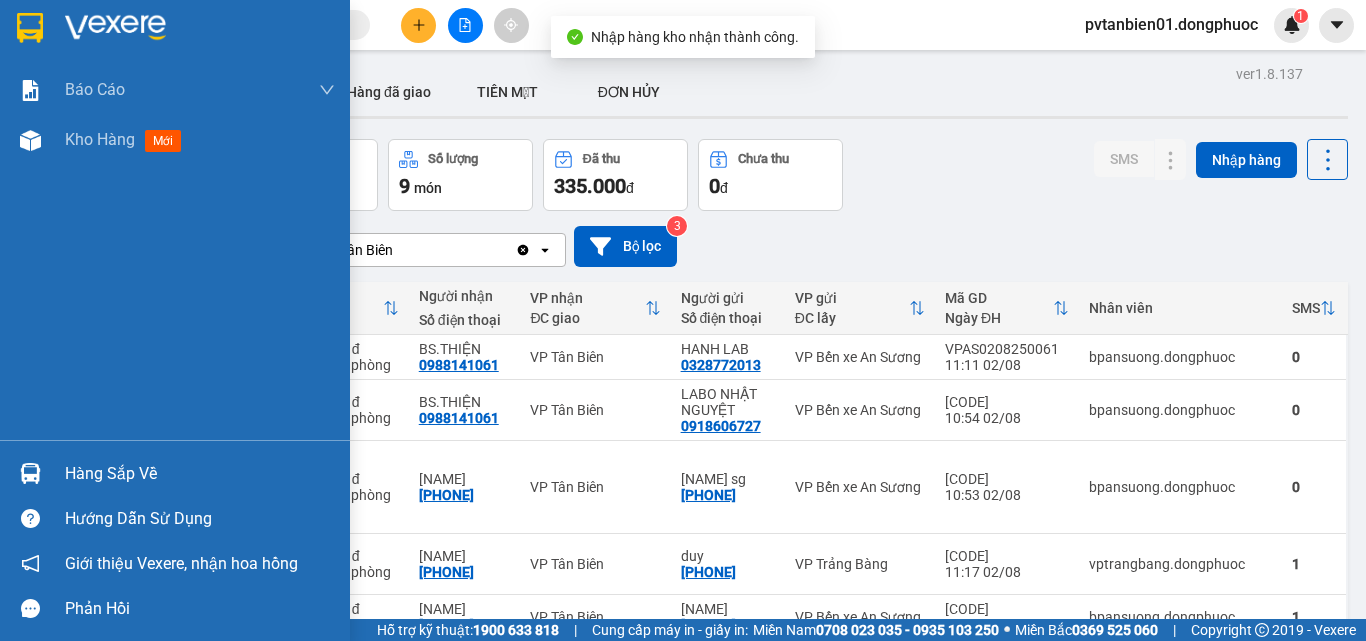 click on "Hàng sắp về" at bounding box center (200, 474) 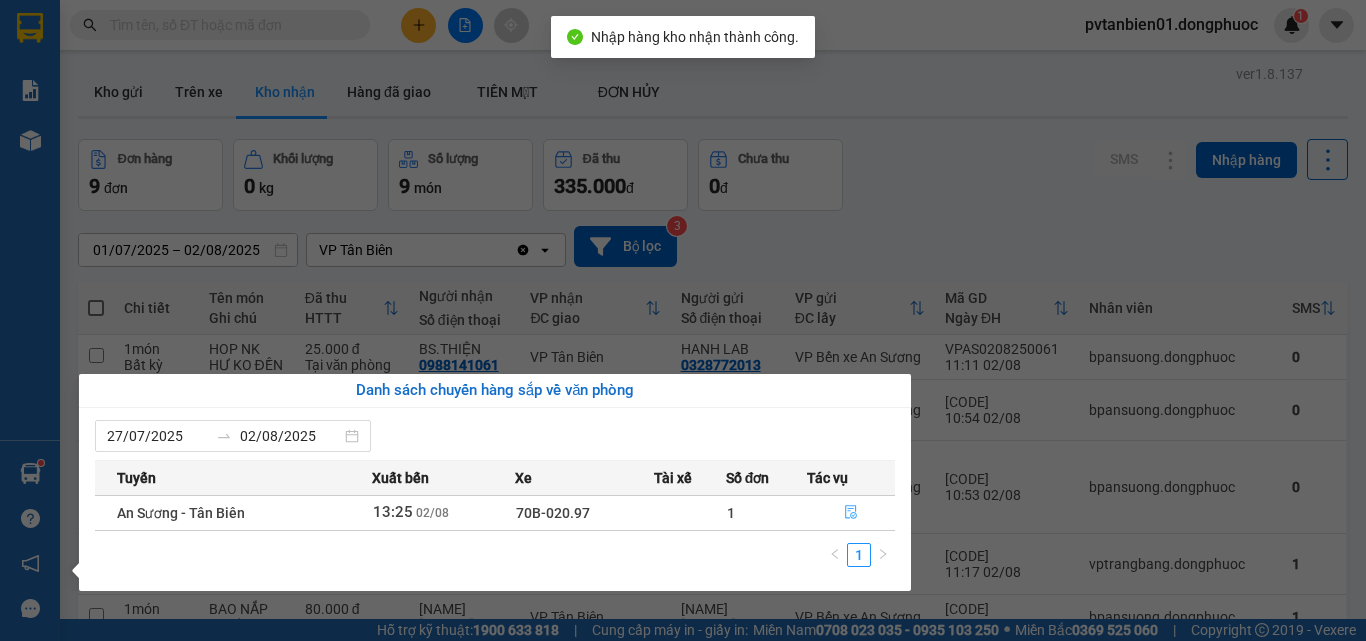 click at bounding box center (851, 513) 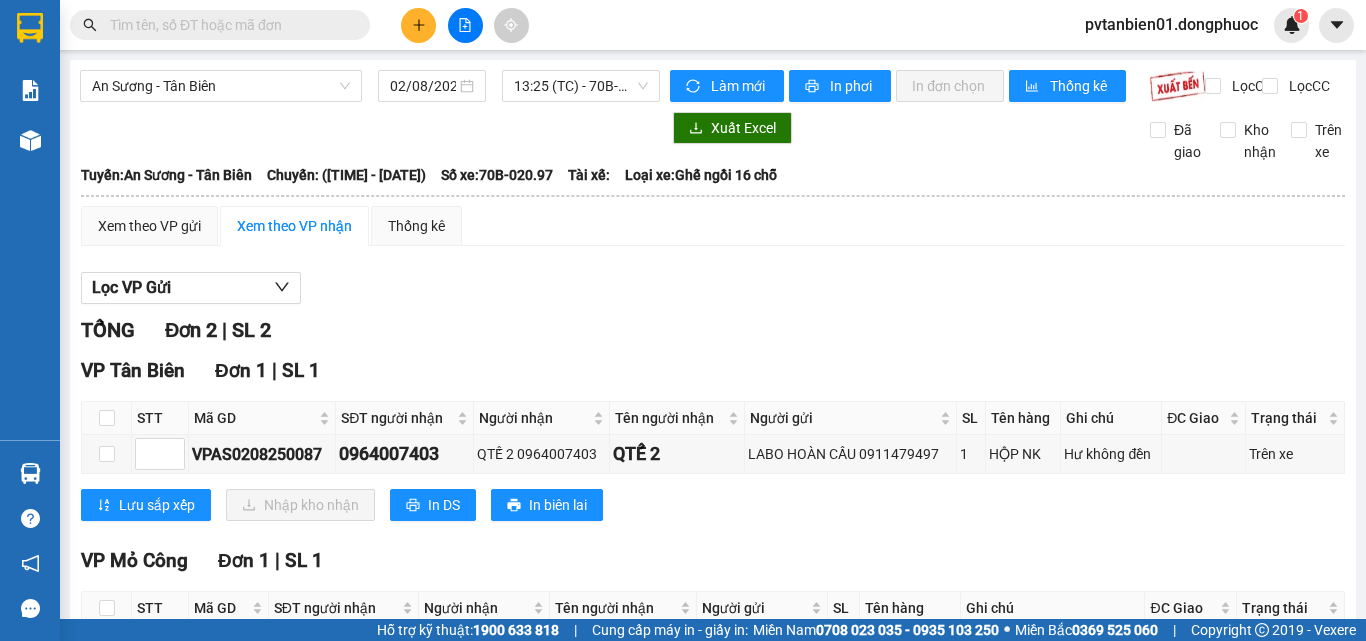 scroll, scrollTop: 165, scrollLeft: 0, axis: vertical 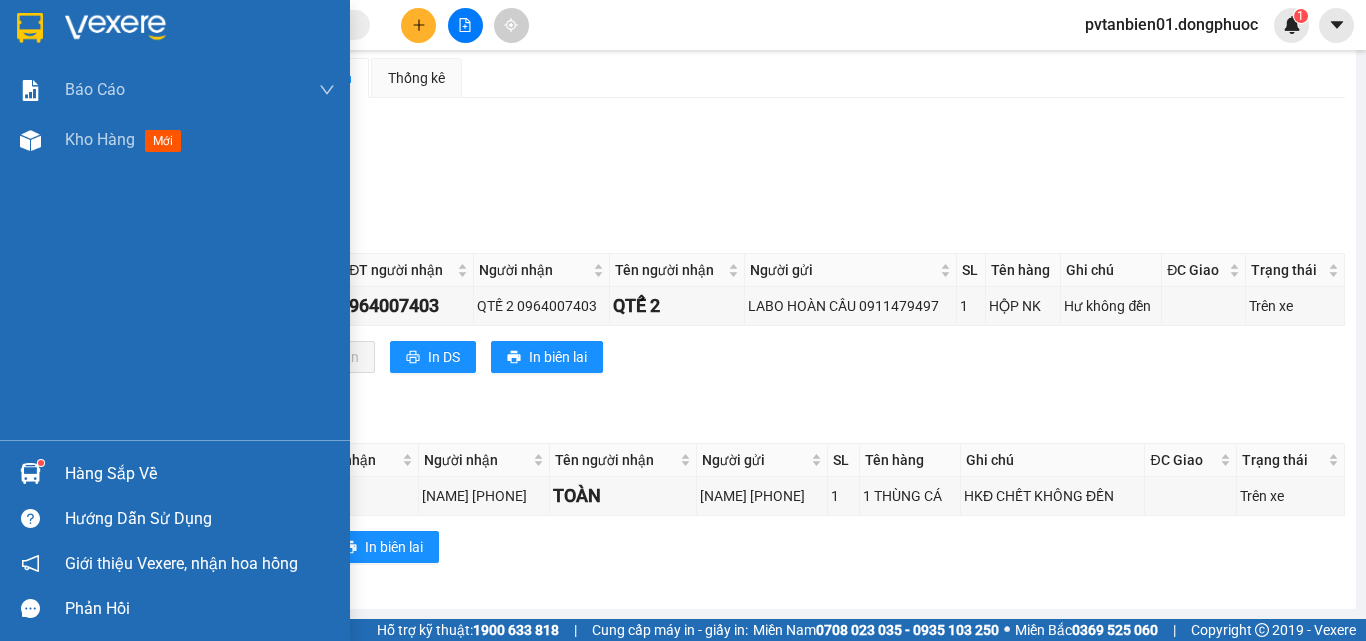 click at bounding box center (30, 473) 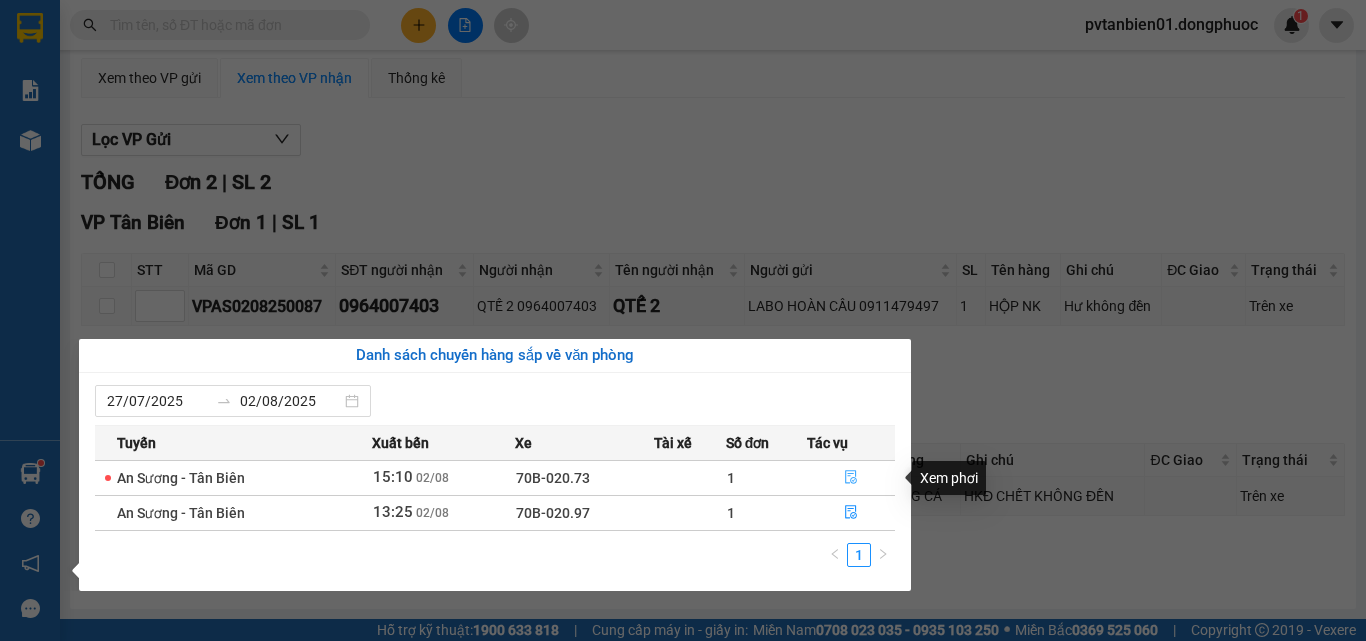 click 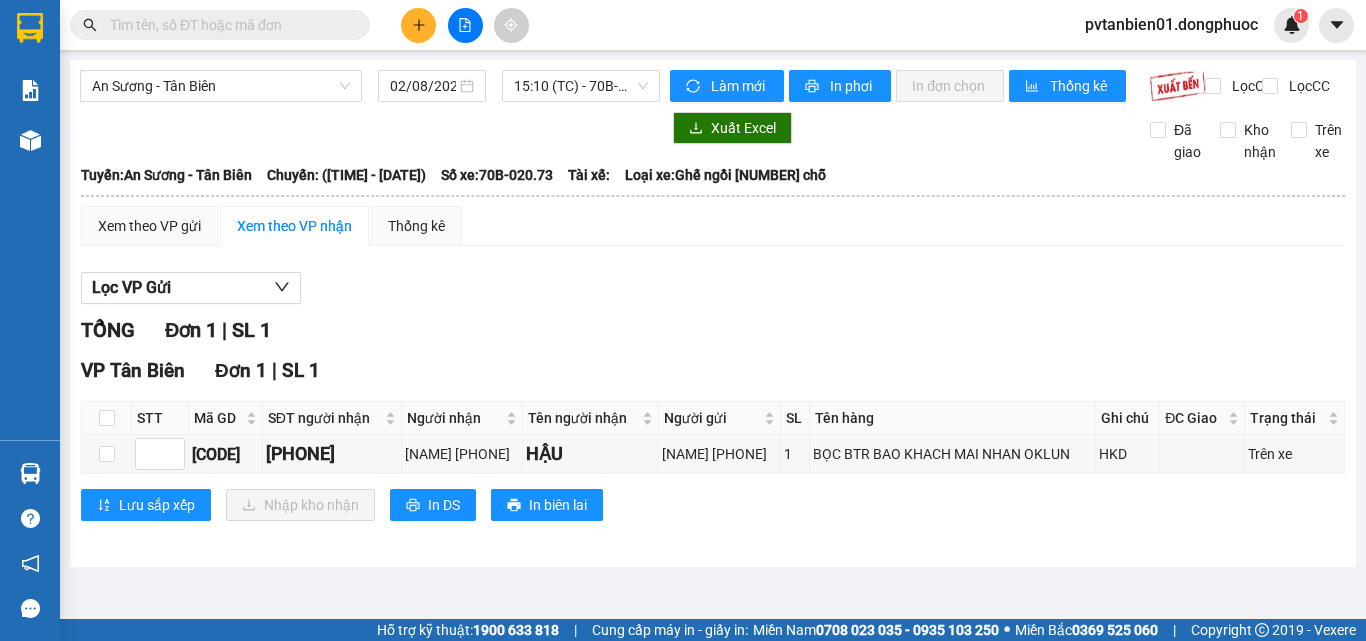 scroll, scrollTop: 9, scrollLeft: 0, axis: vertical 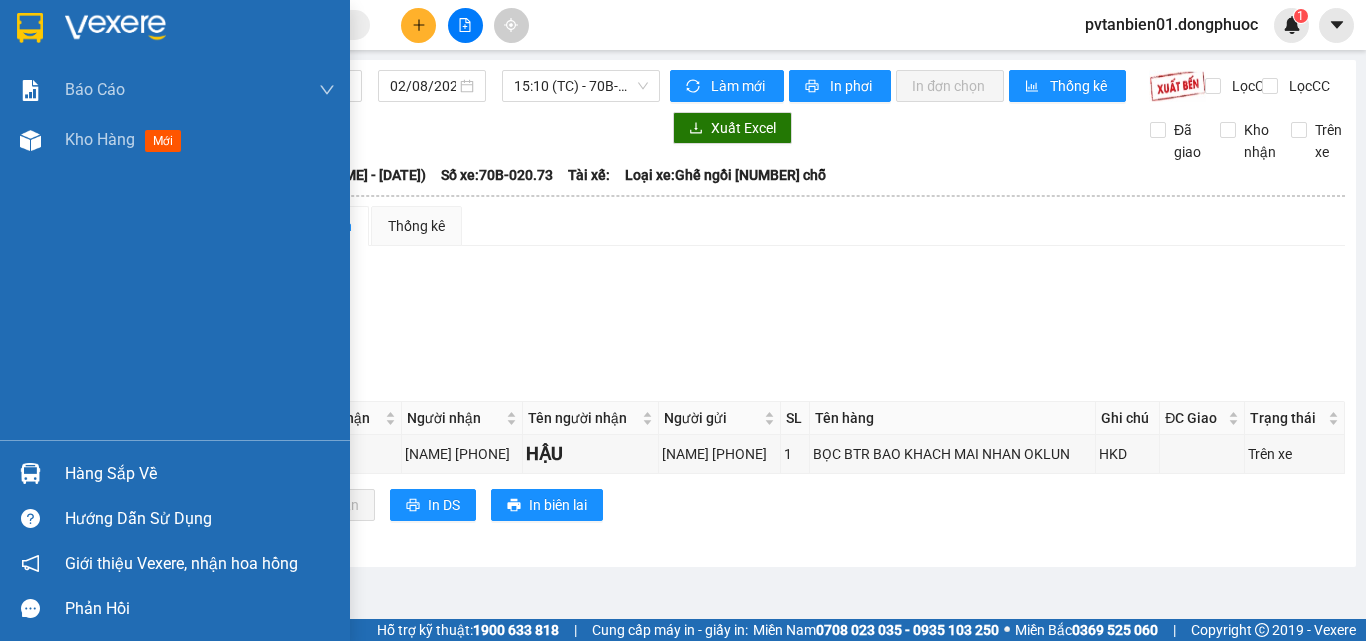 click at bounding box center [30, 473] 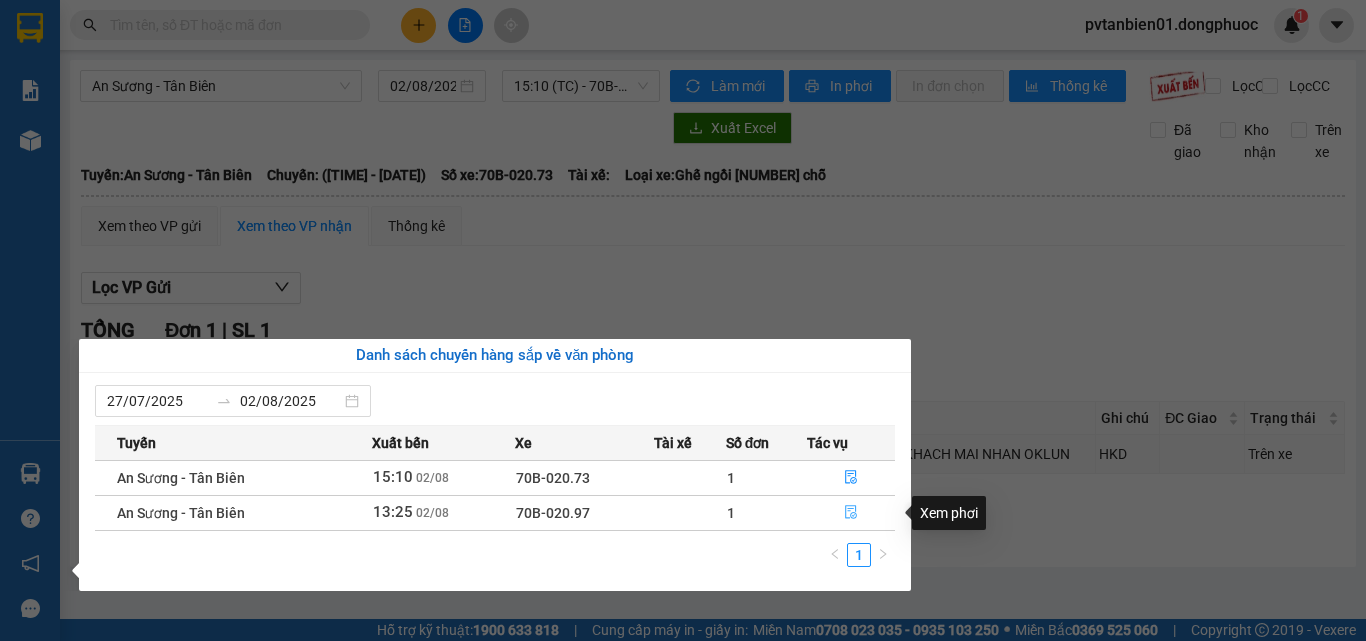 click 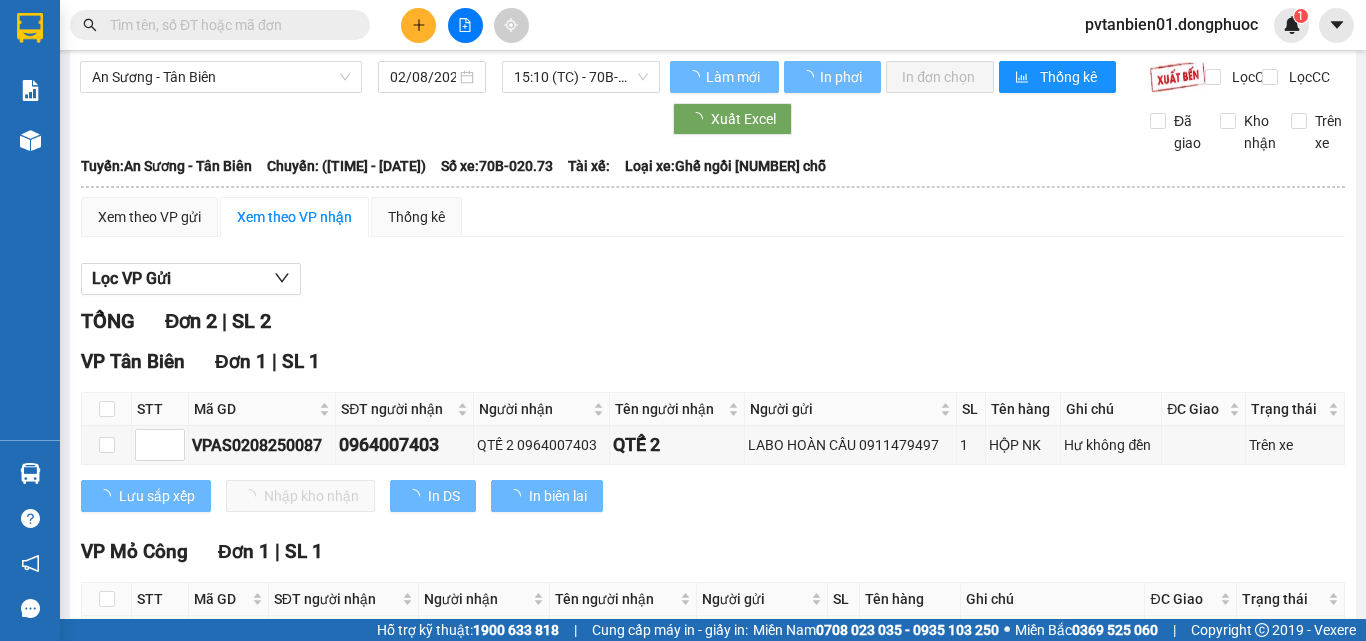 scroll, scrollTop: 165, scrollLeft: 0, axis: vertical 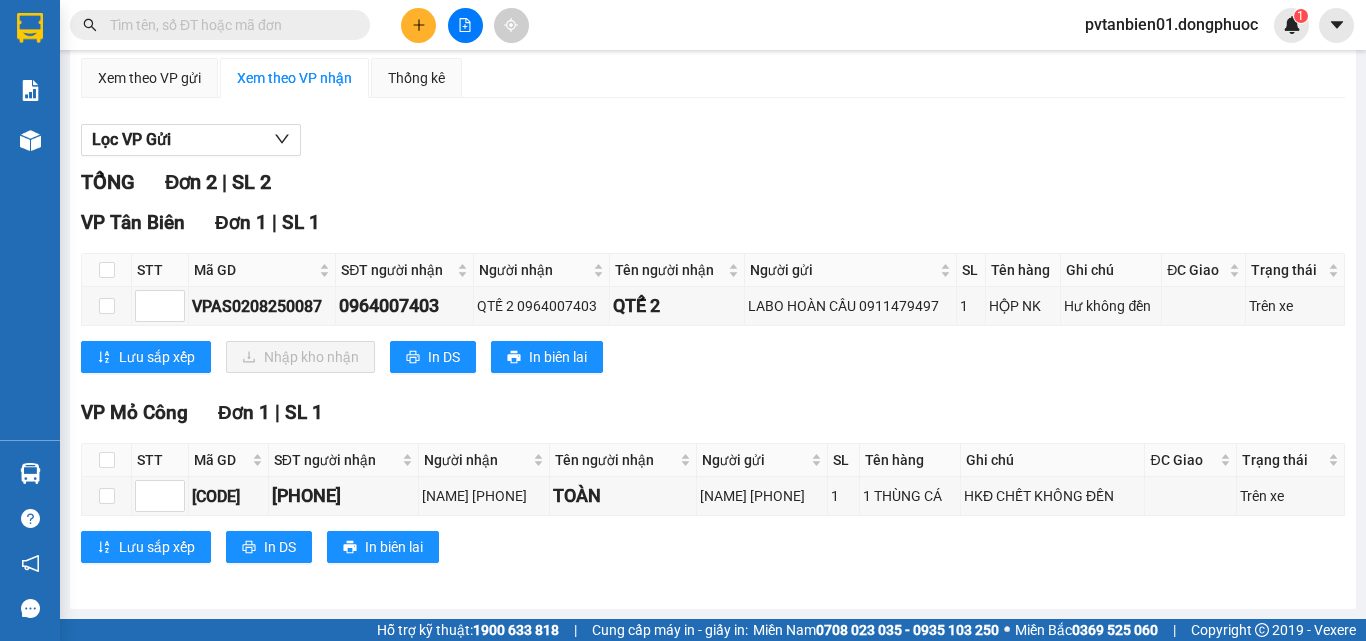 click at bounding box center (220, 25) 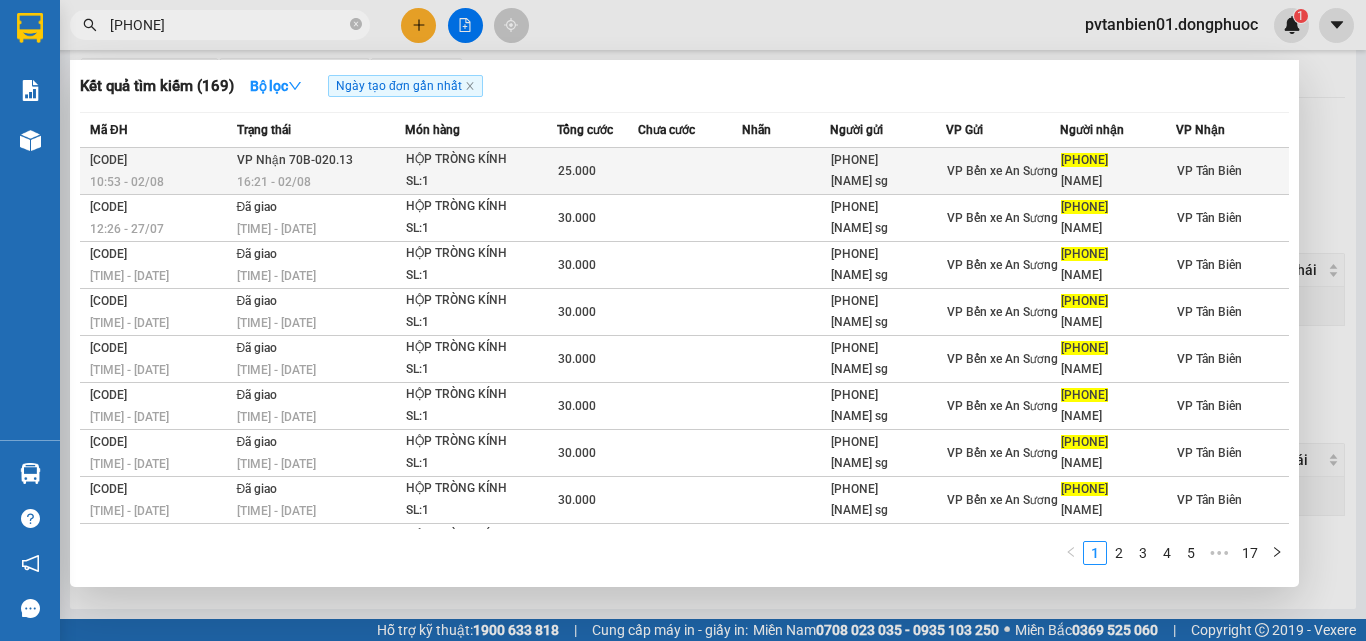 type on "[PHONE]" 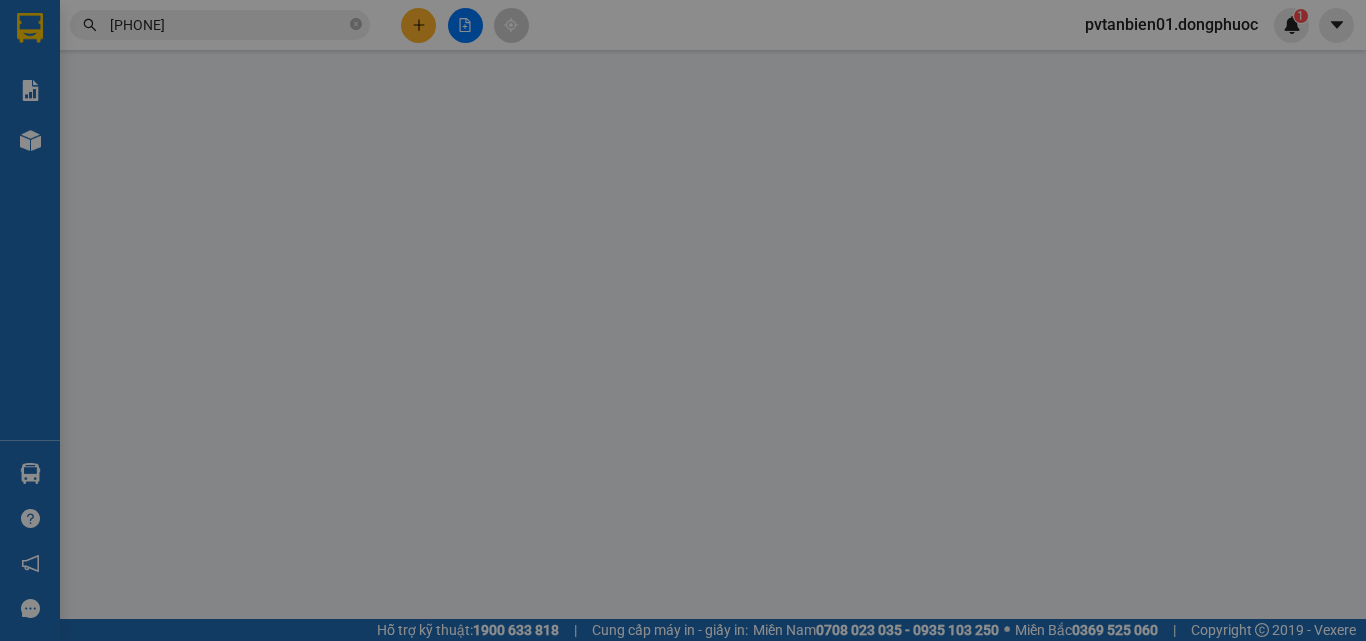 scroll, scrollTop: 0, scrollLeft: 0, axis: both 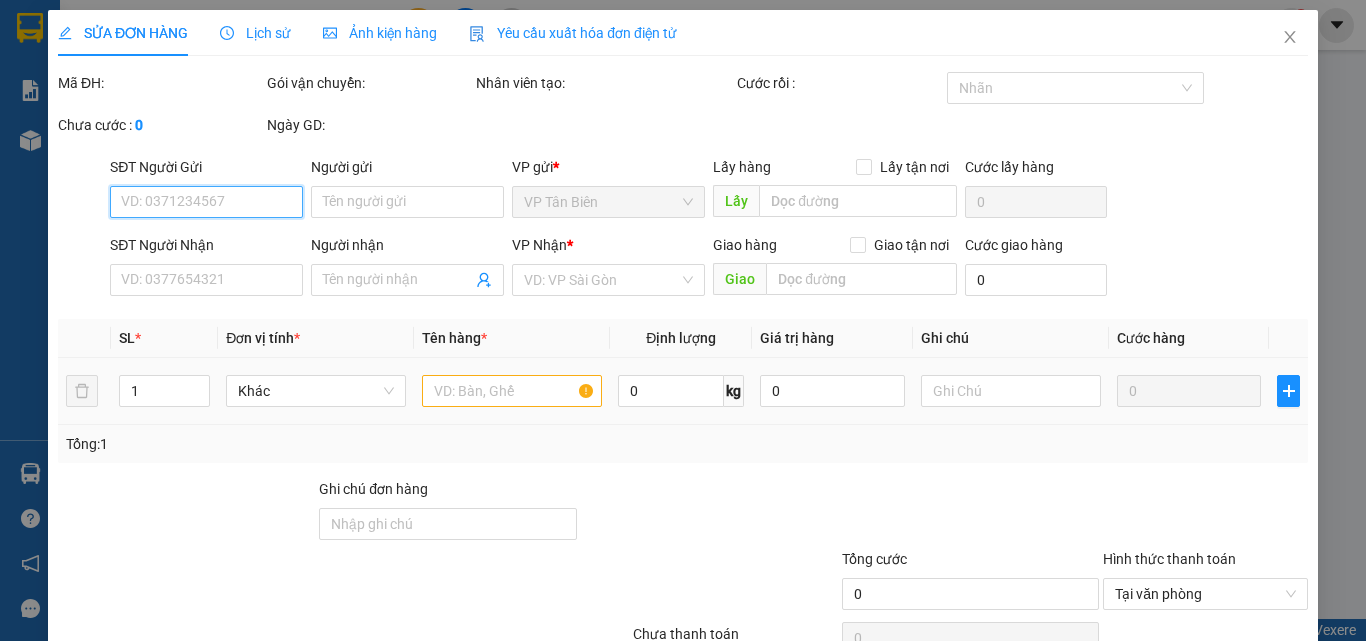 type on "0976837777" 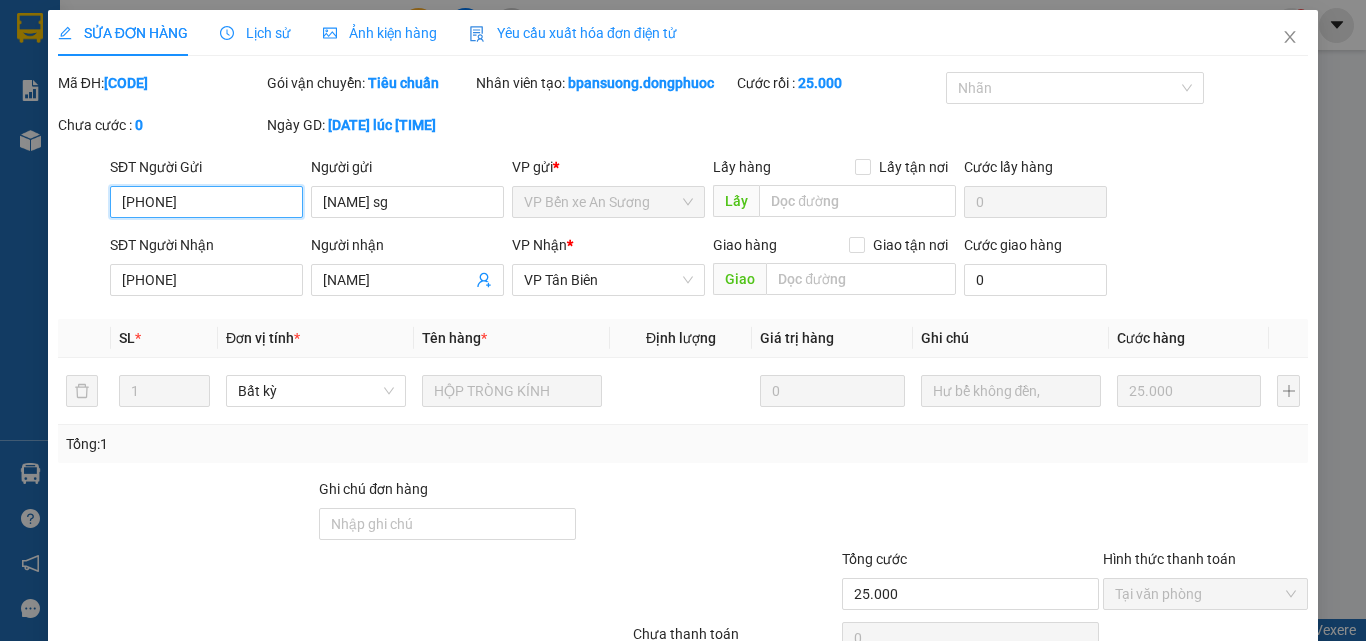 scroll, scrollTop: 103, scrollLeft: 0, axis: vertical 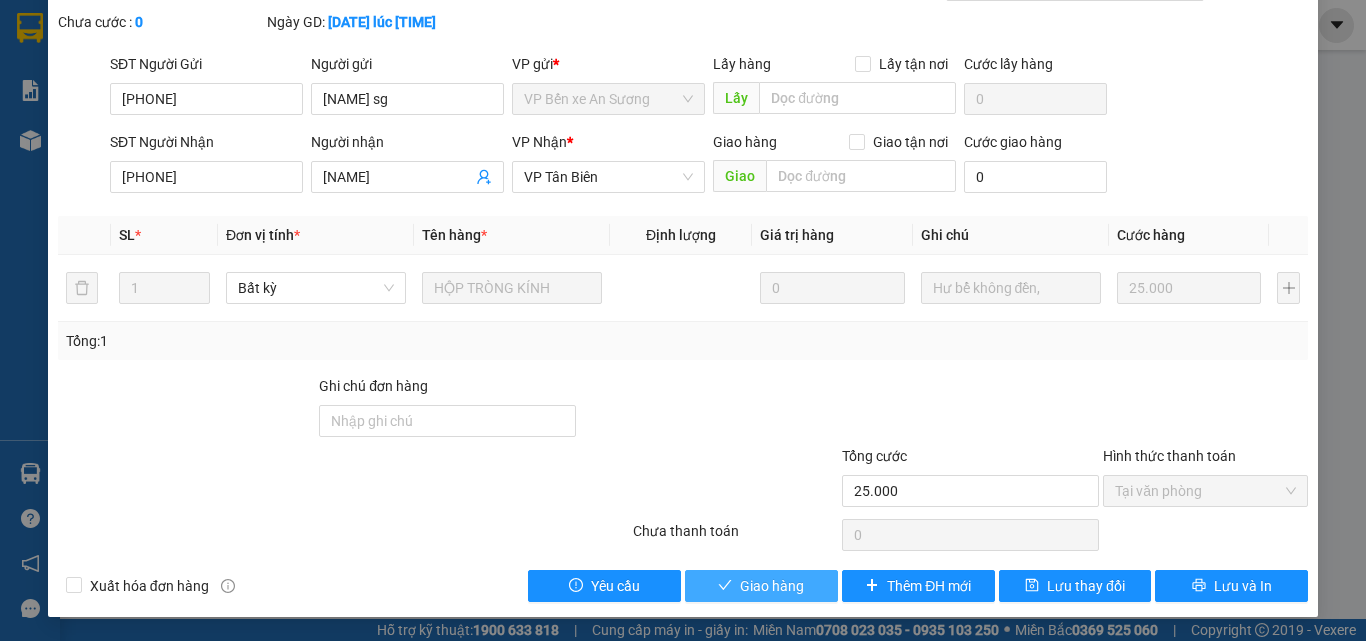 click on "Giao hàng" at bounding box center (772, 586) 